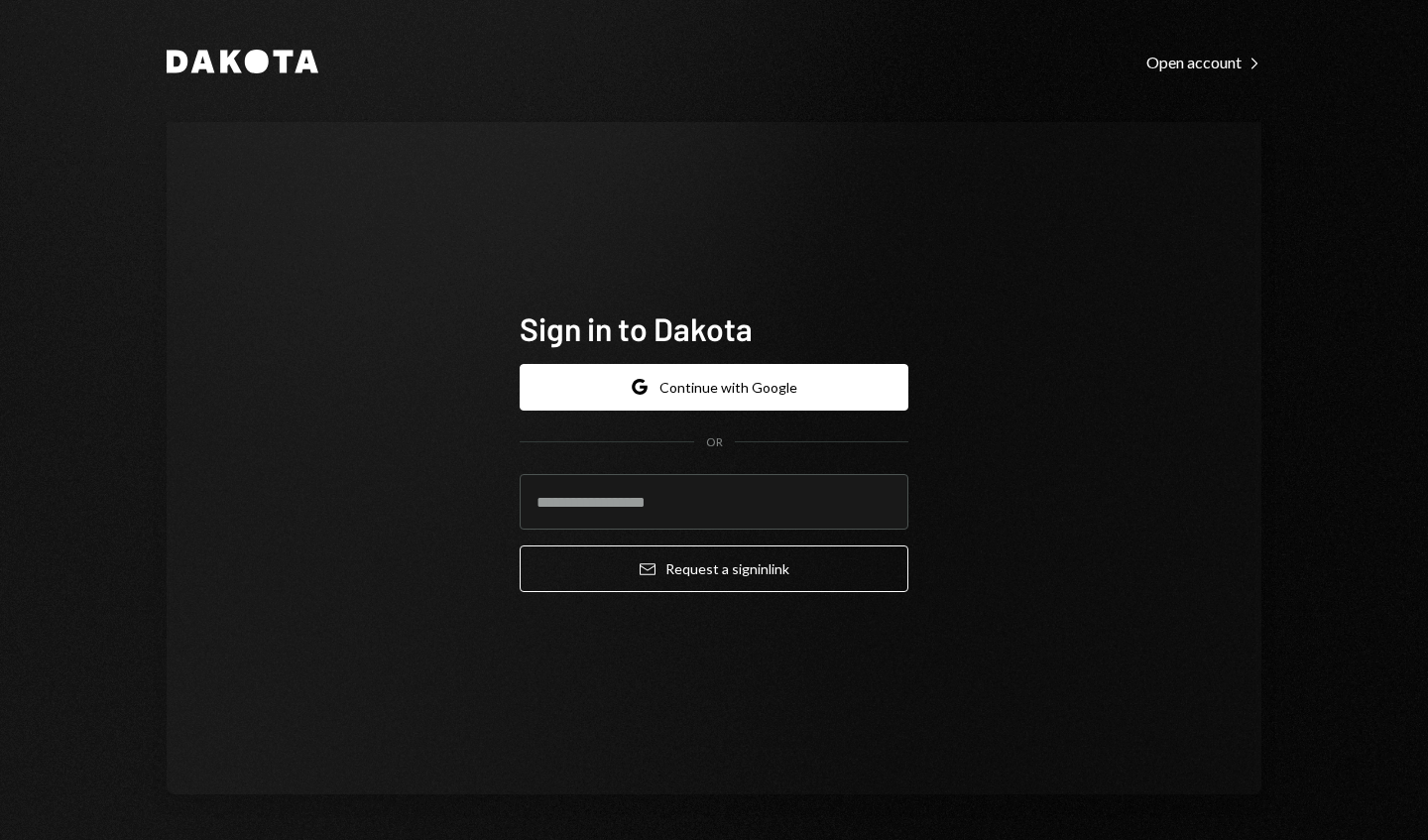 scroll, scrollTop: 0, scrollLeft: 0, axis: both 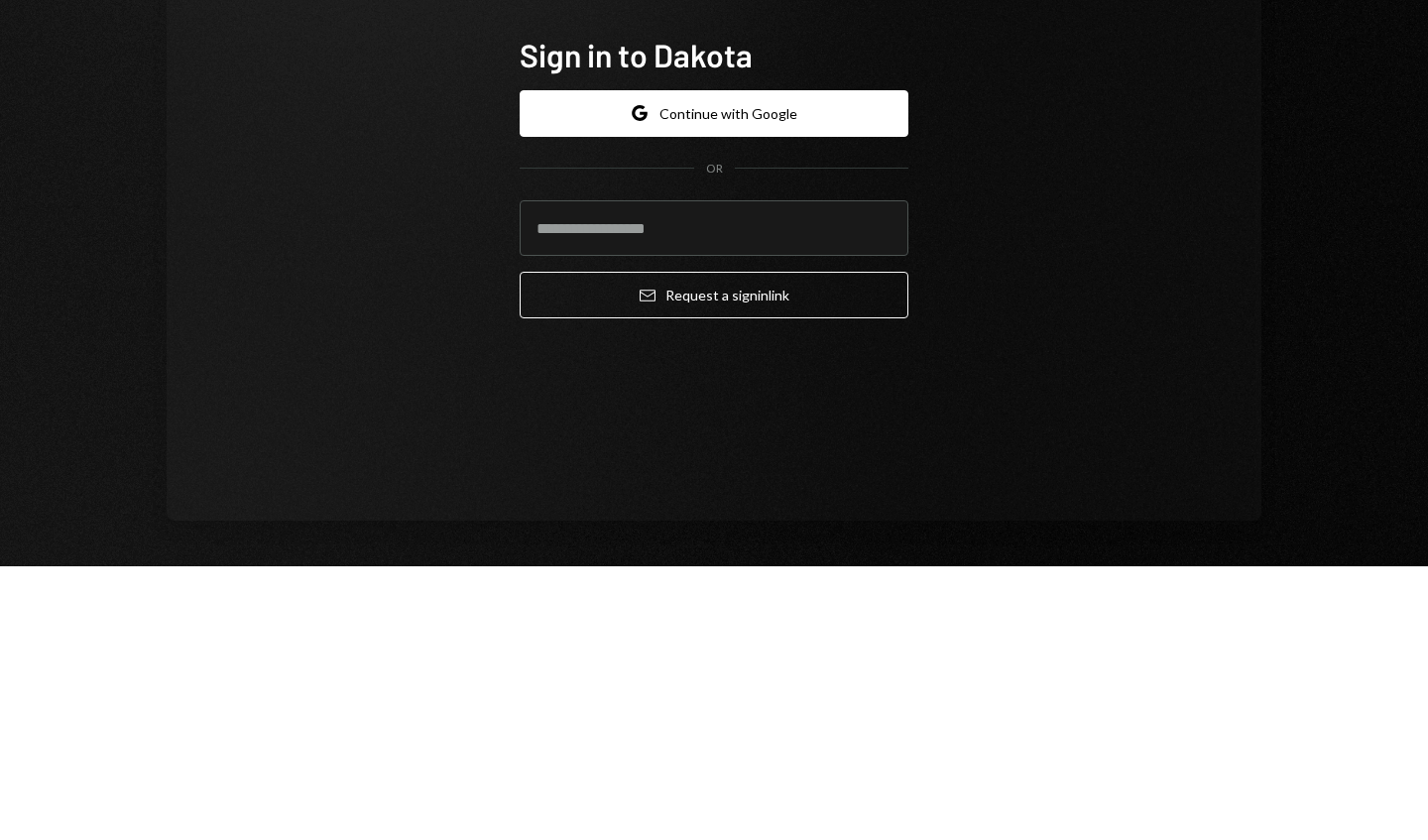 click at bounding box center (714, 502) 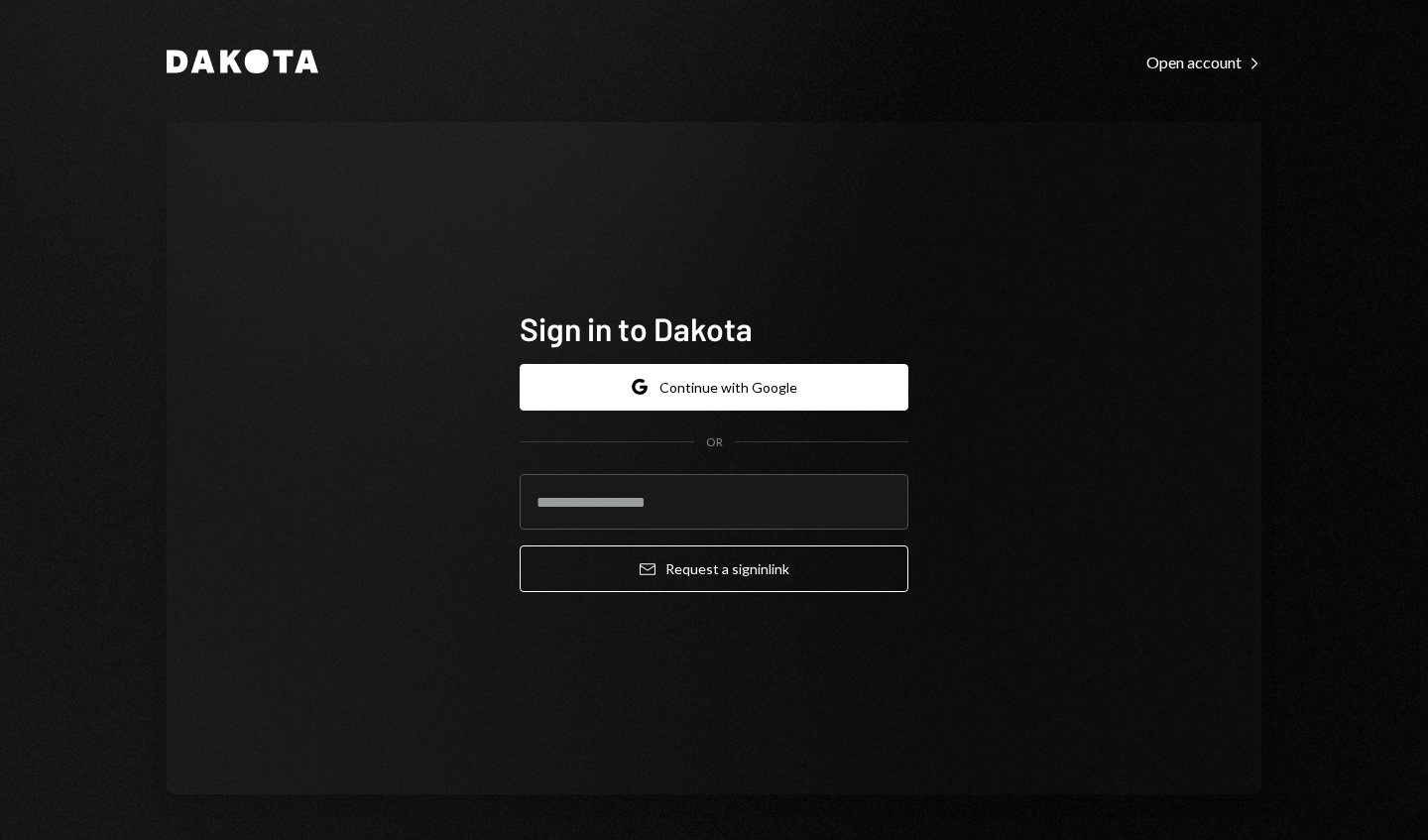 click at bounding box center [714, 502] 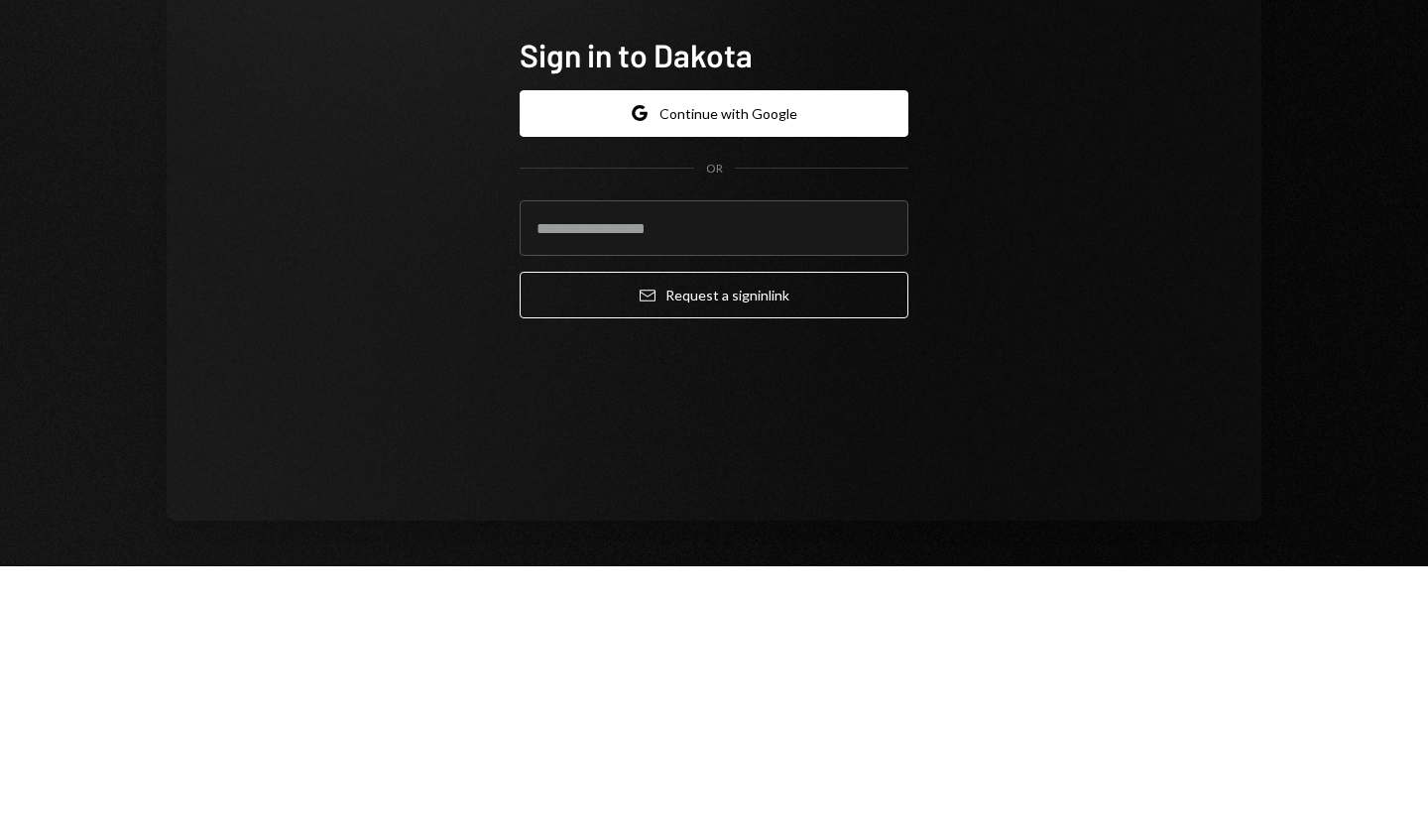 click at bounding box center (714, 502) 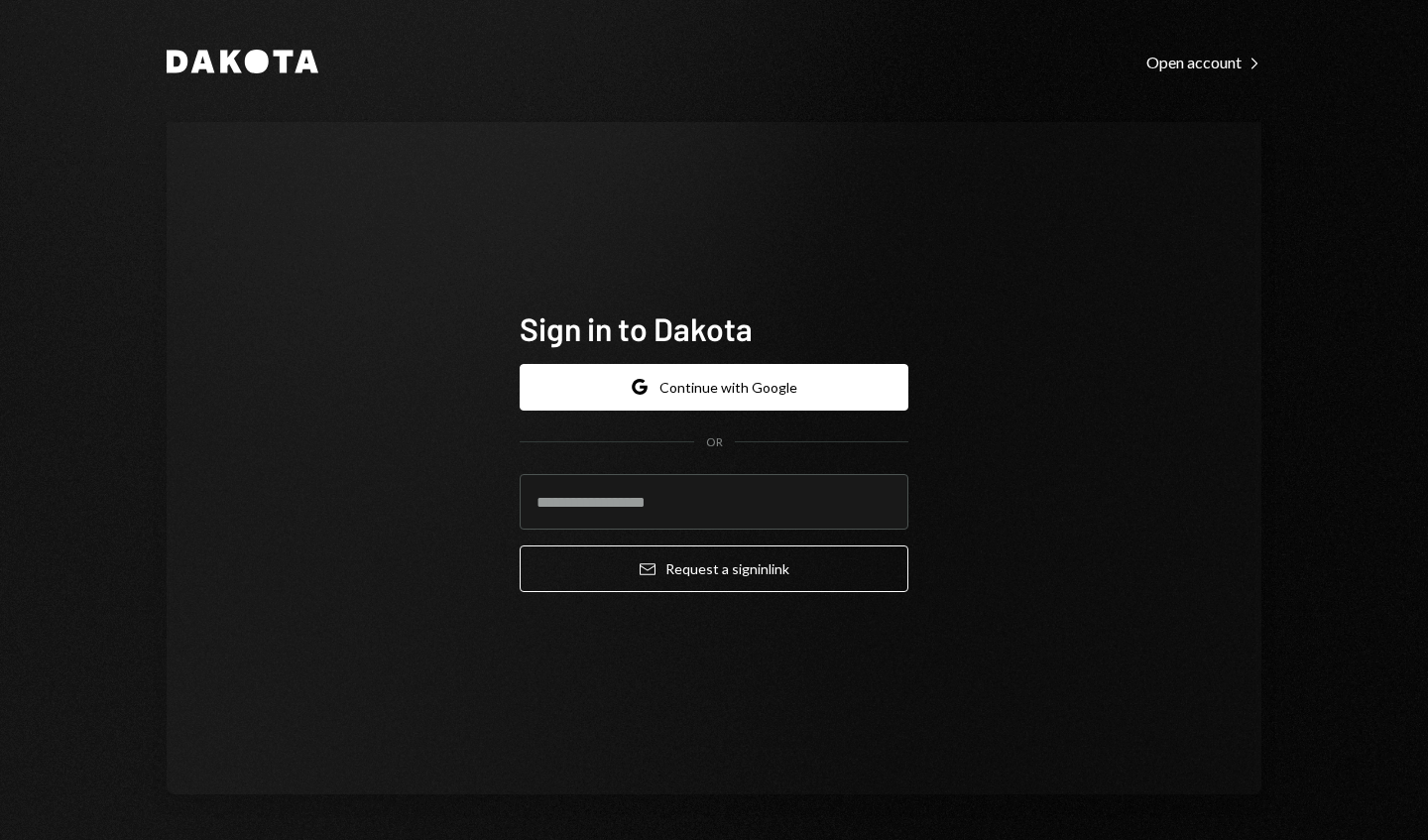 click at bounding box center [714, 502] 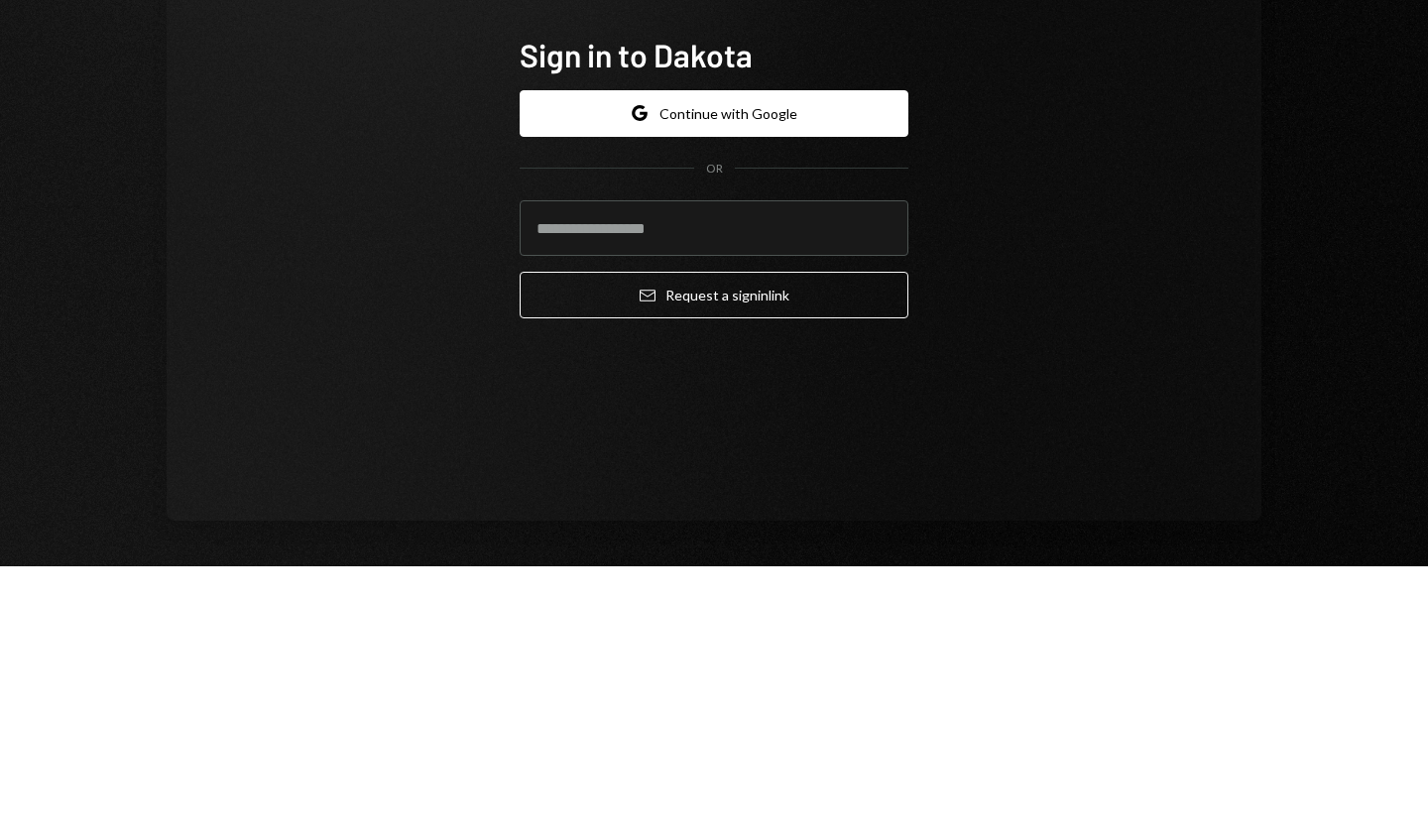 click at bounding box center (714, 502) 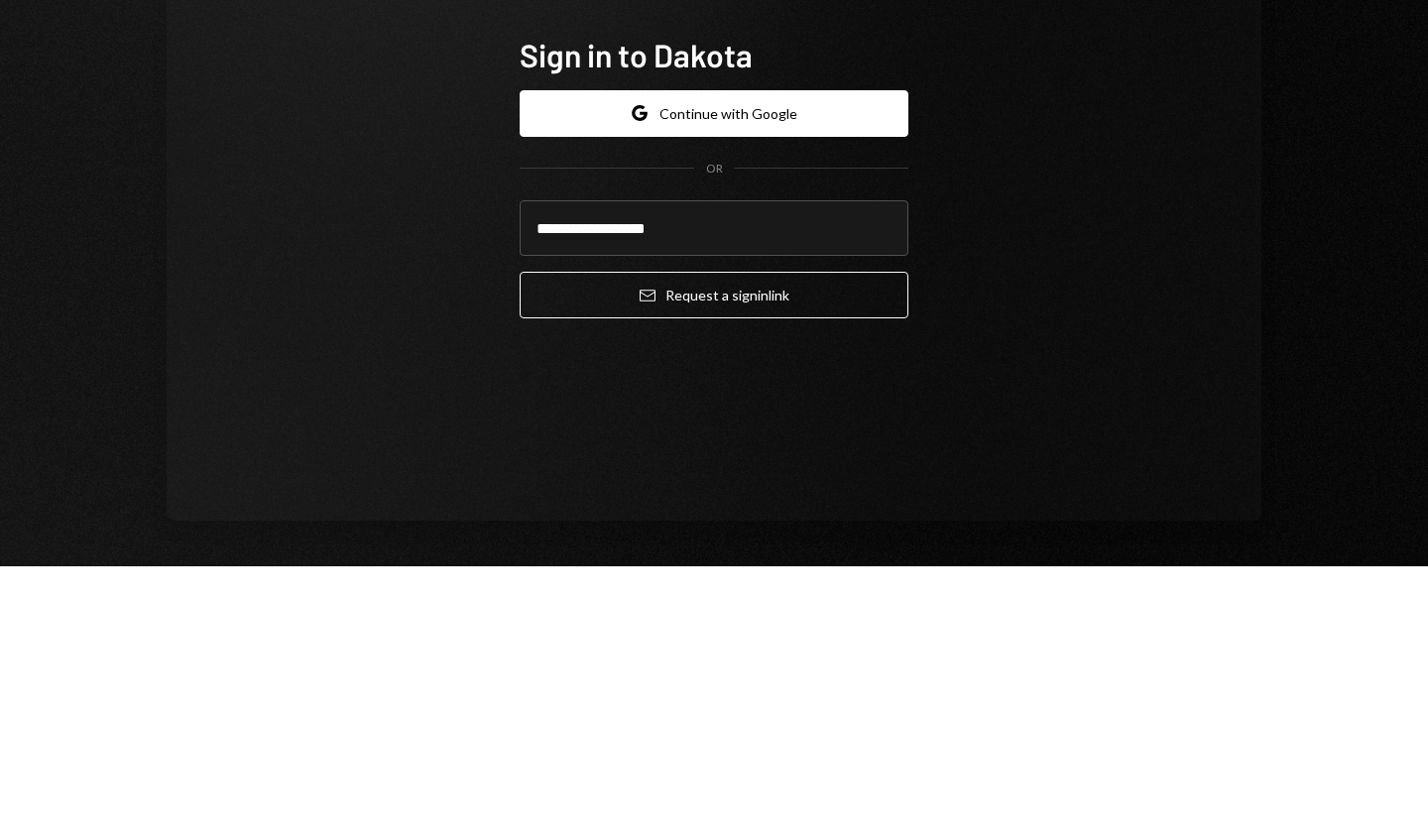 type on "**********" 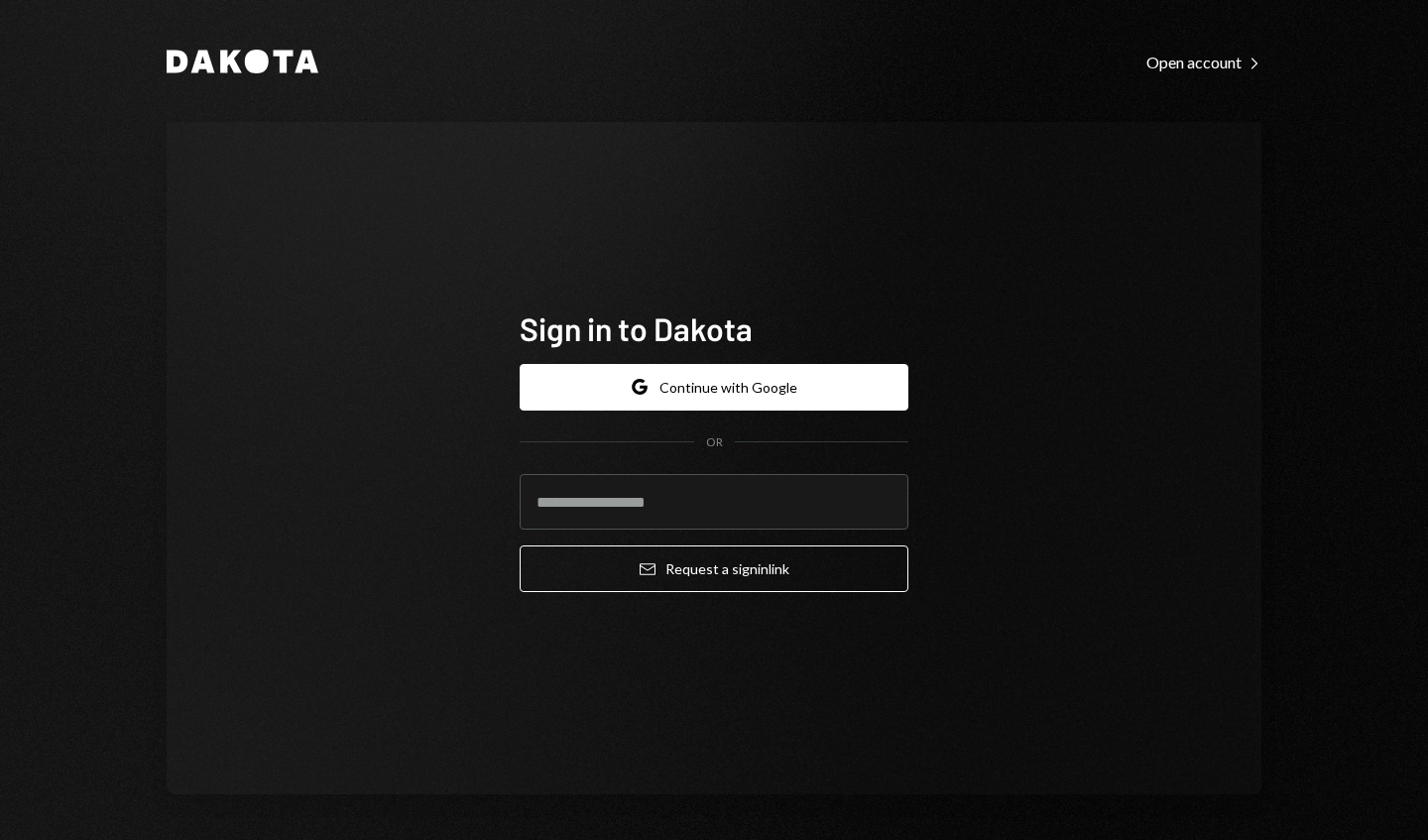 scroll, scrollTop: 0, scrollLeft: 0, axis: both 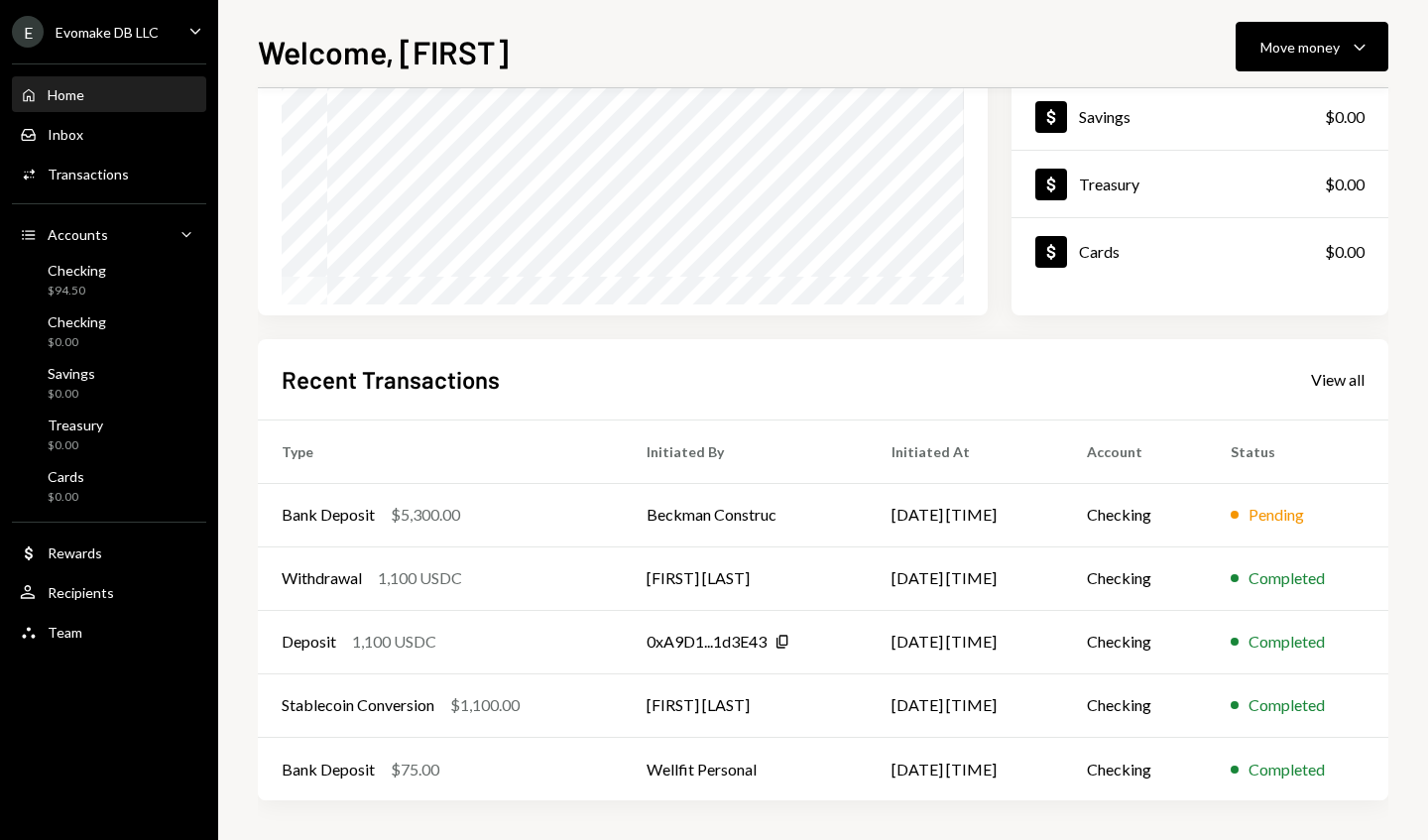 click on "[DATE] [TIME]" at bounding box center [965, 515] 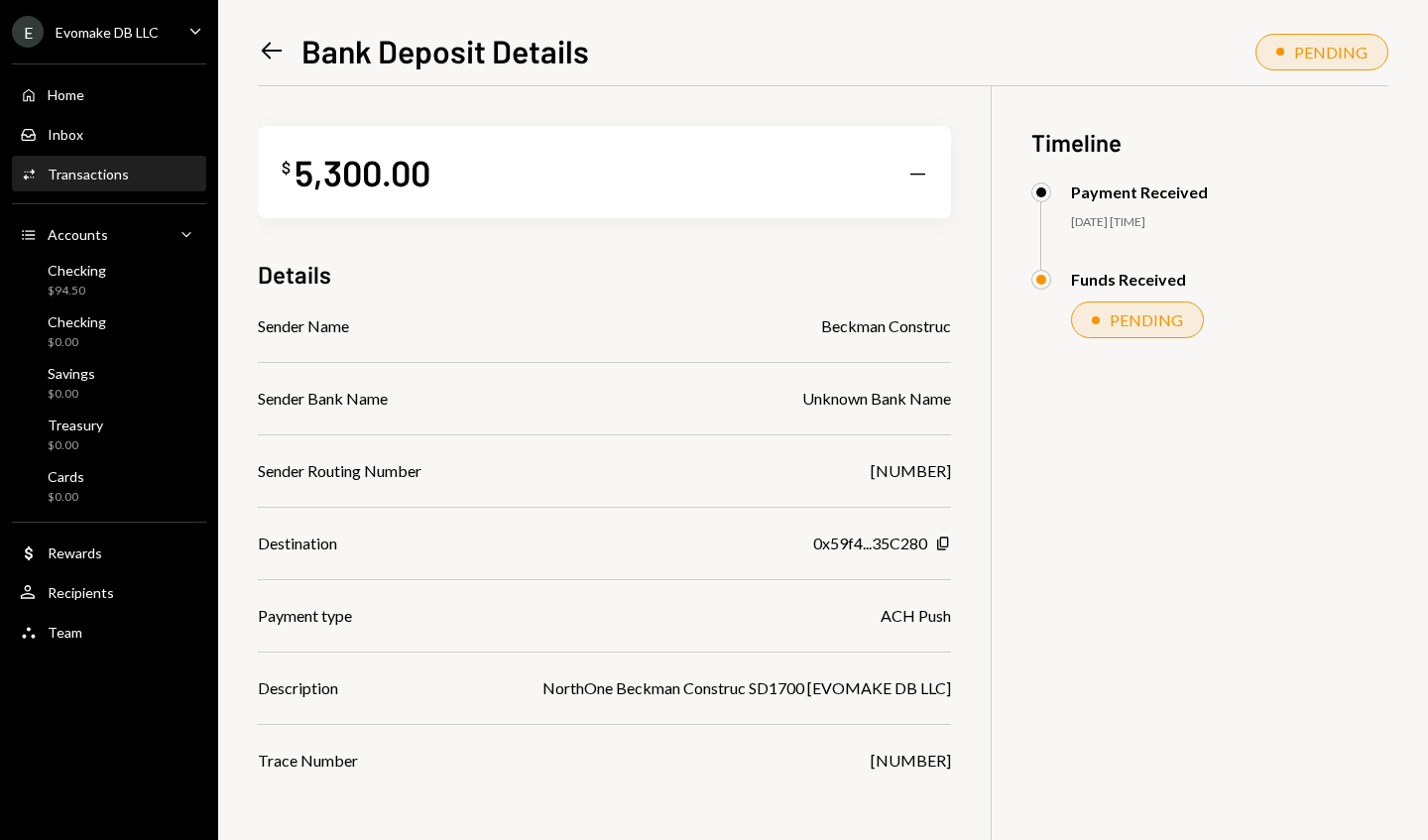 click on "PENDING" at bounding box center (1146, 319) 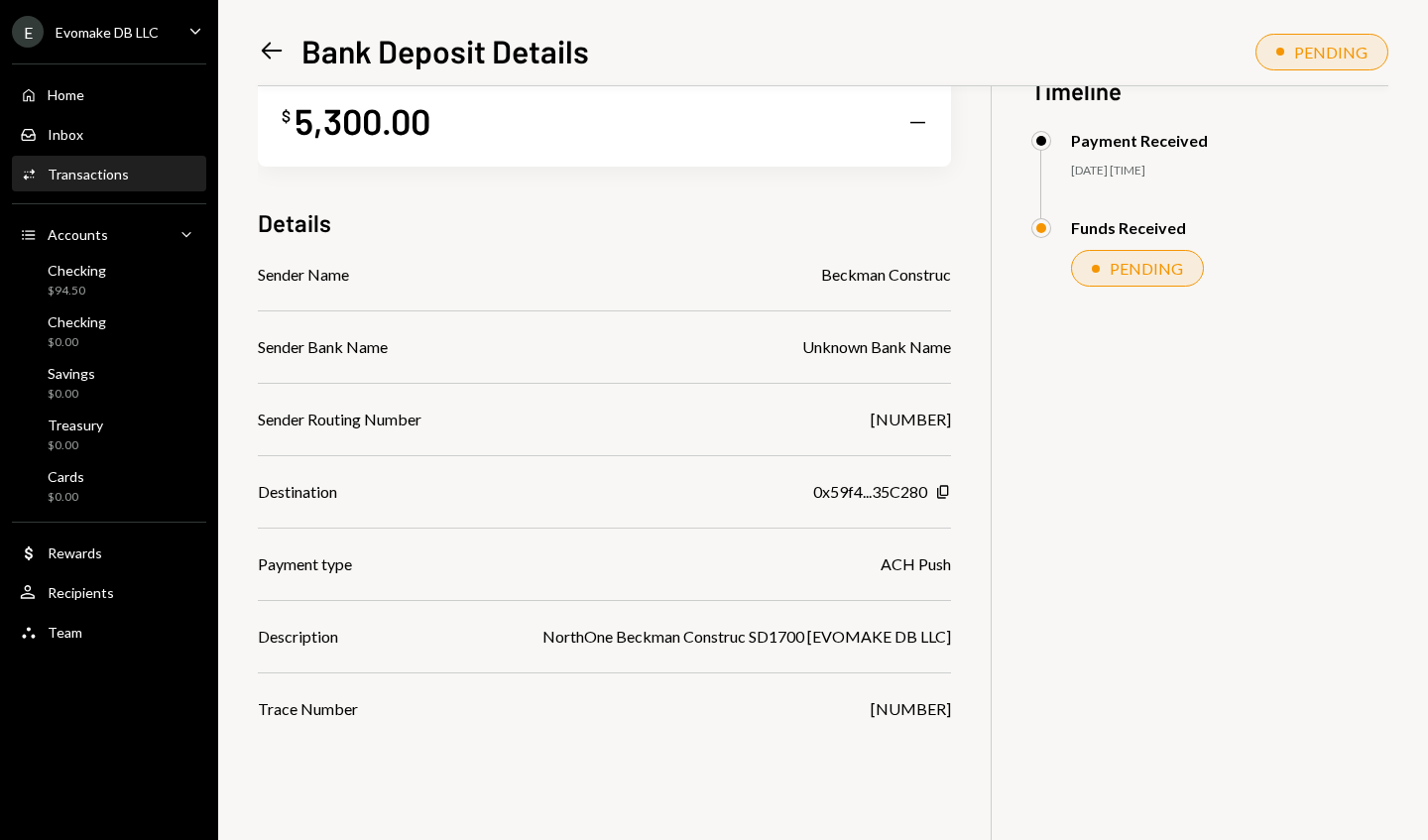 scroll, scrollTop: 53, scrollLeft: 0, axis: vertical 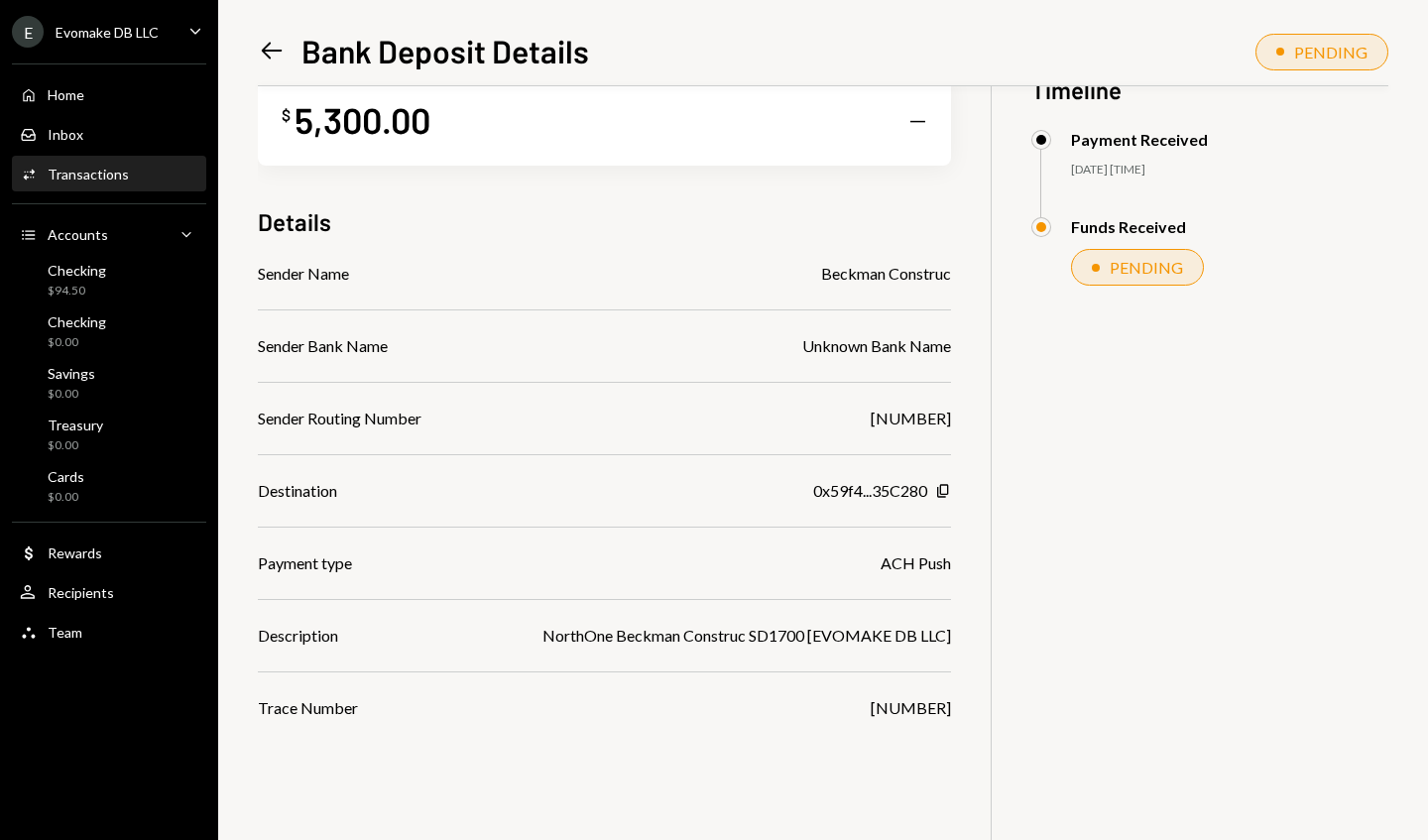 click on "Checking $0.00" at bounding box center [76, 332] 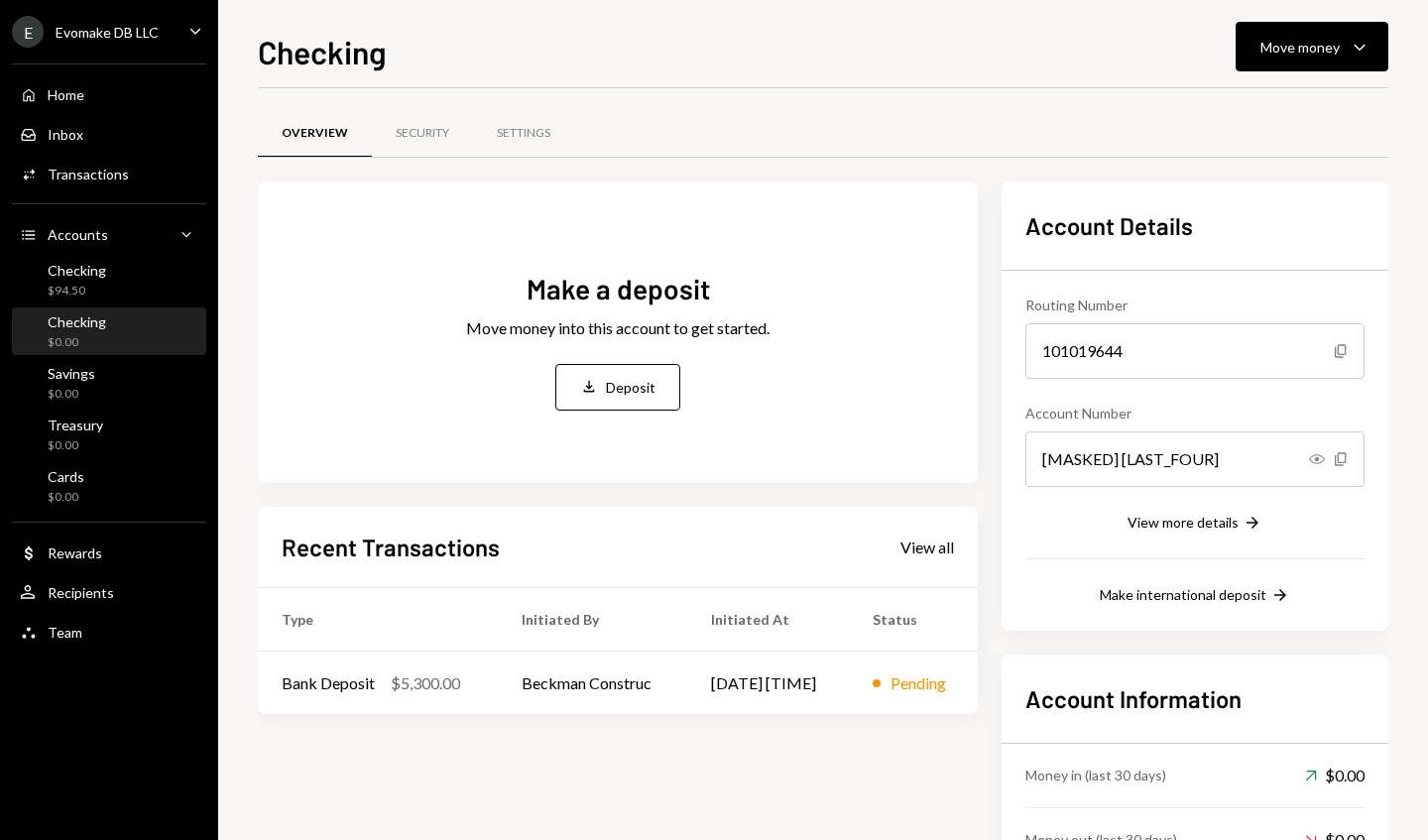 click on "$94.50" at bounding box center [76, 291] 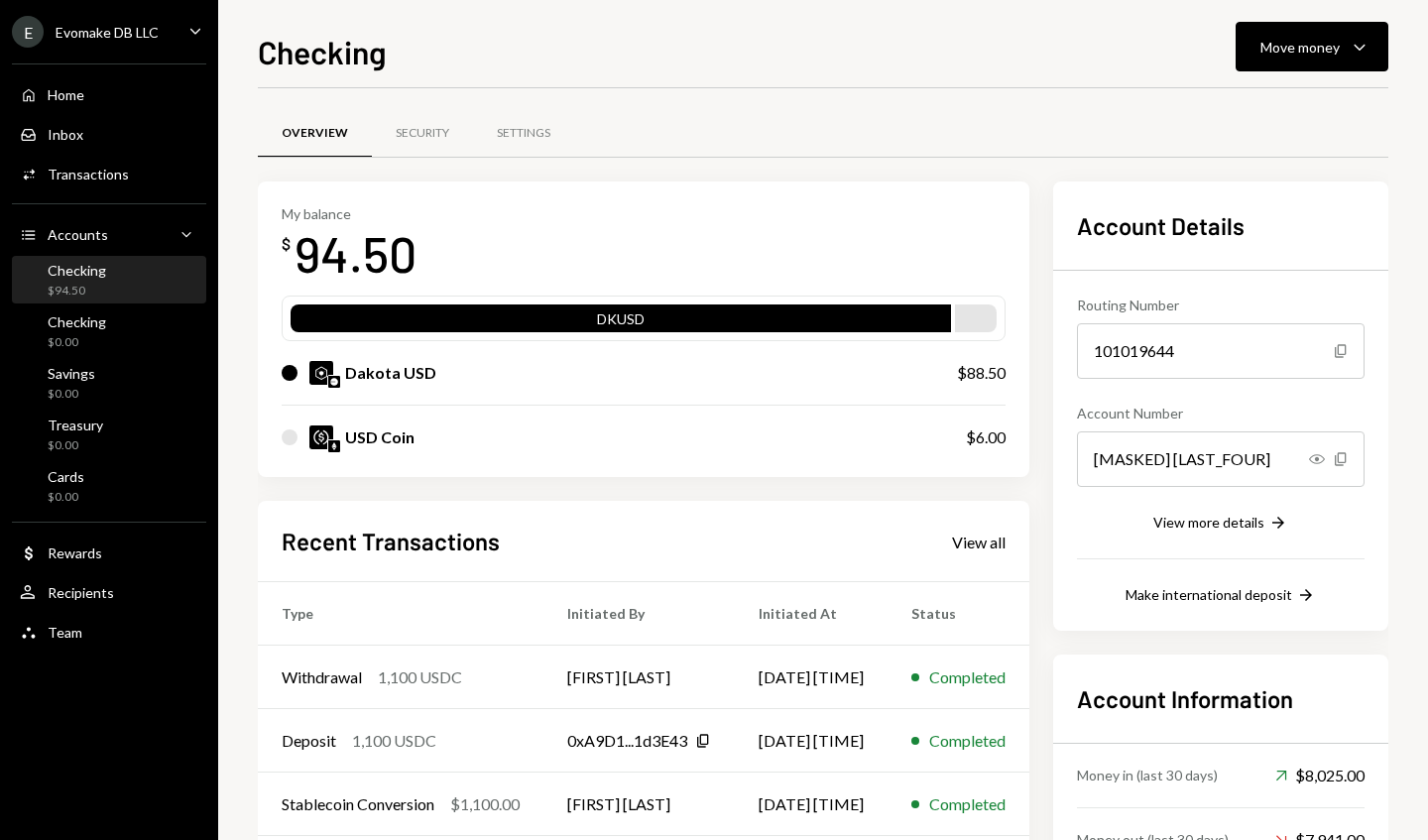 click on "$0.00" at bounding box center (76, 342) 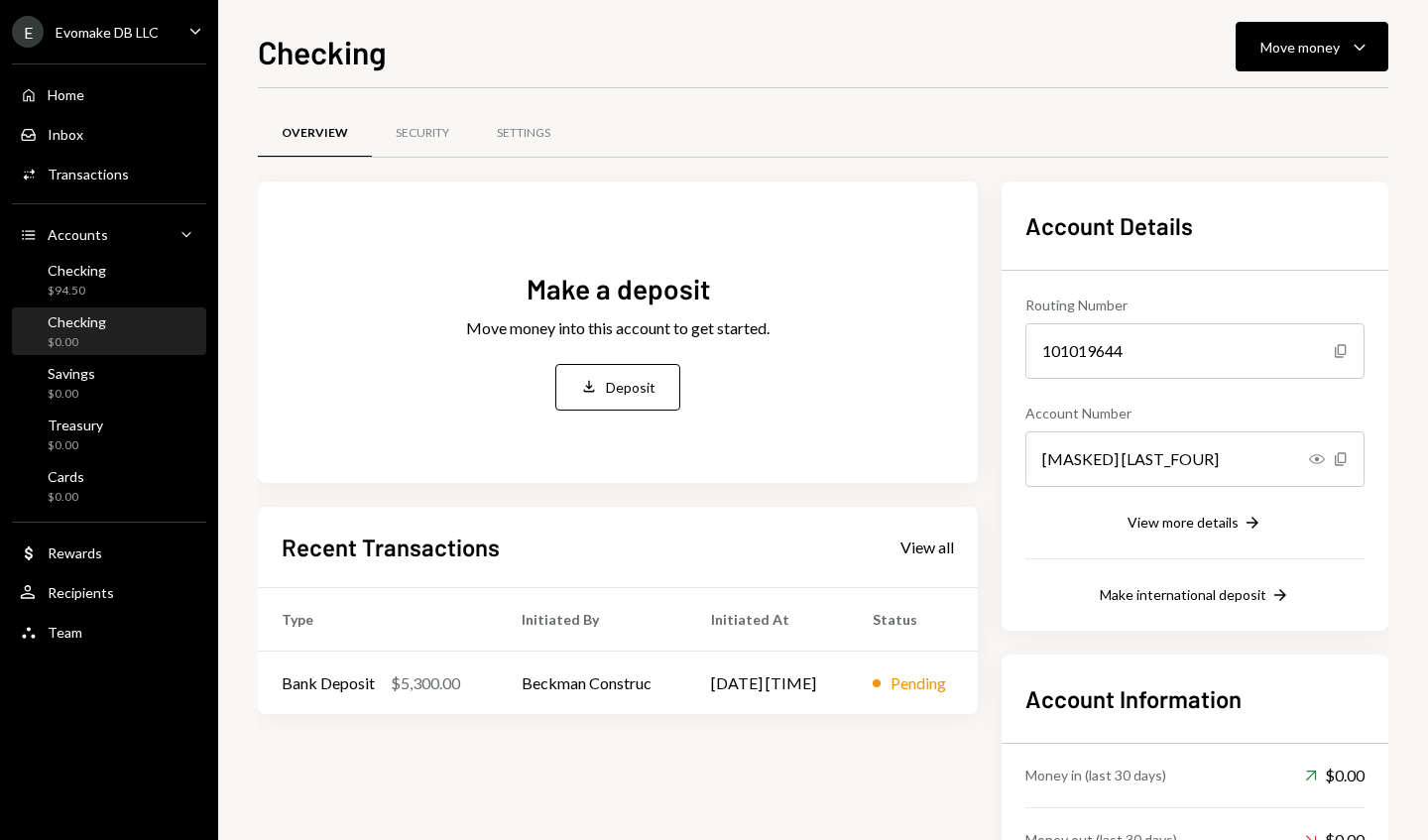 click on "Checking $94.50" at bounding box center [109, 281] 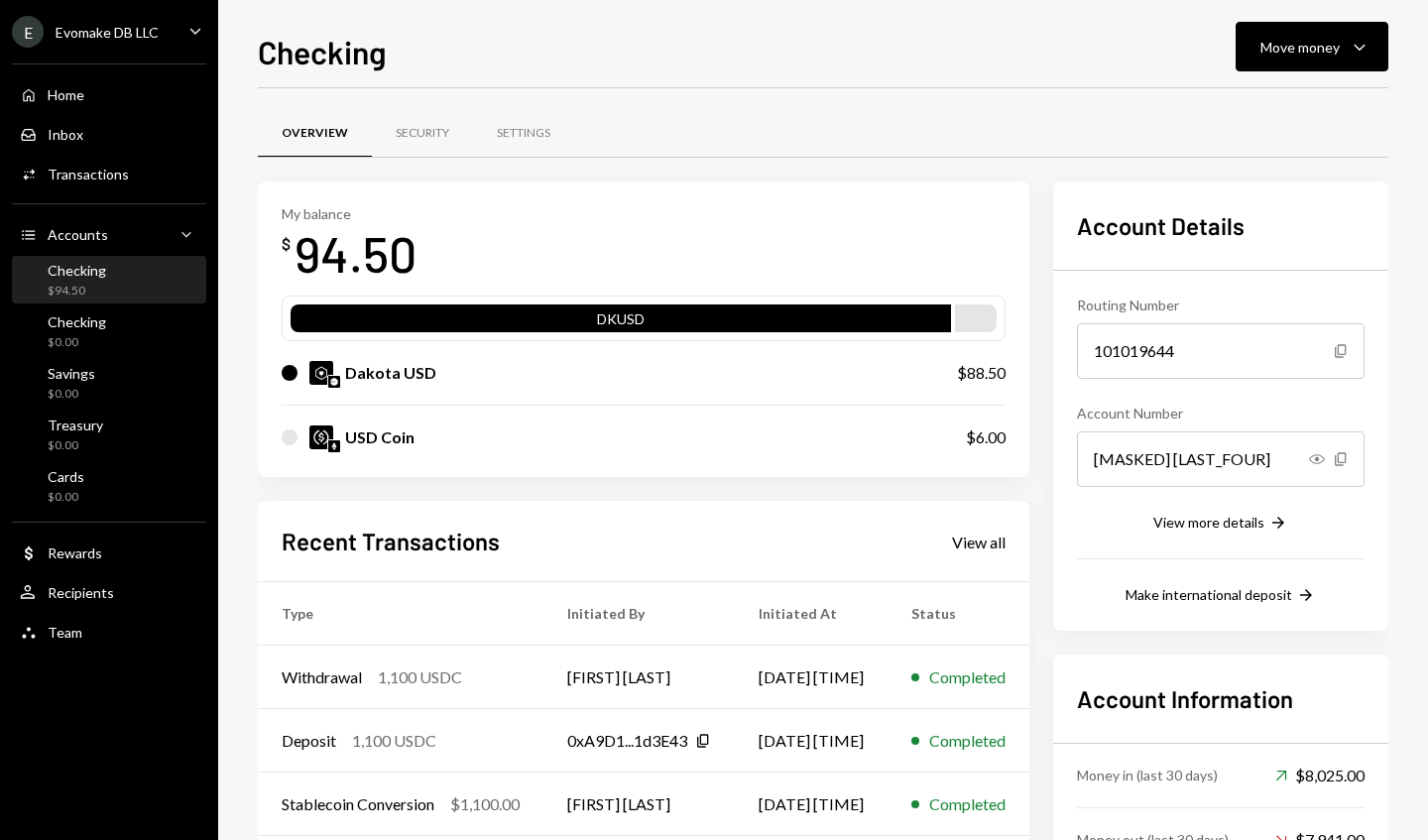 click on "$0.00" at bounding box center (76, 342) 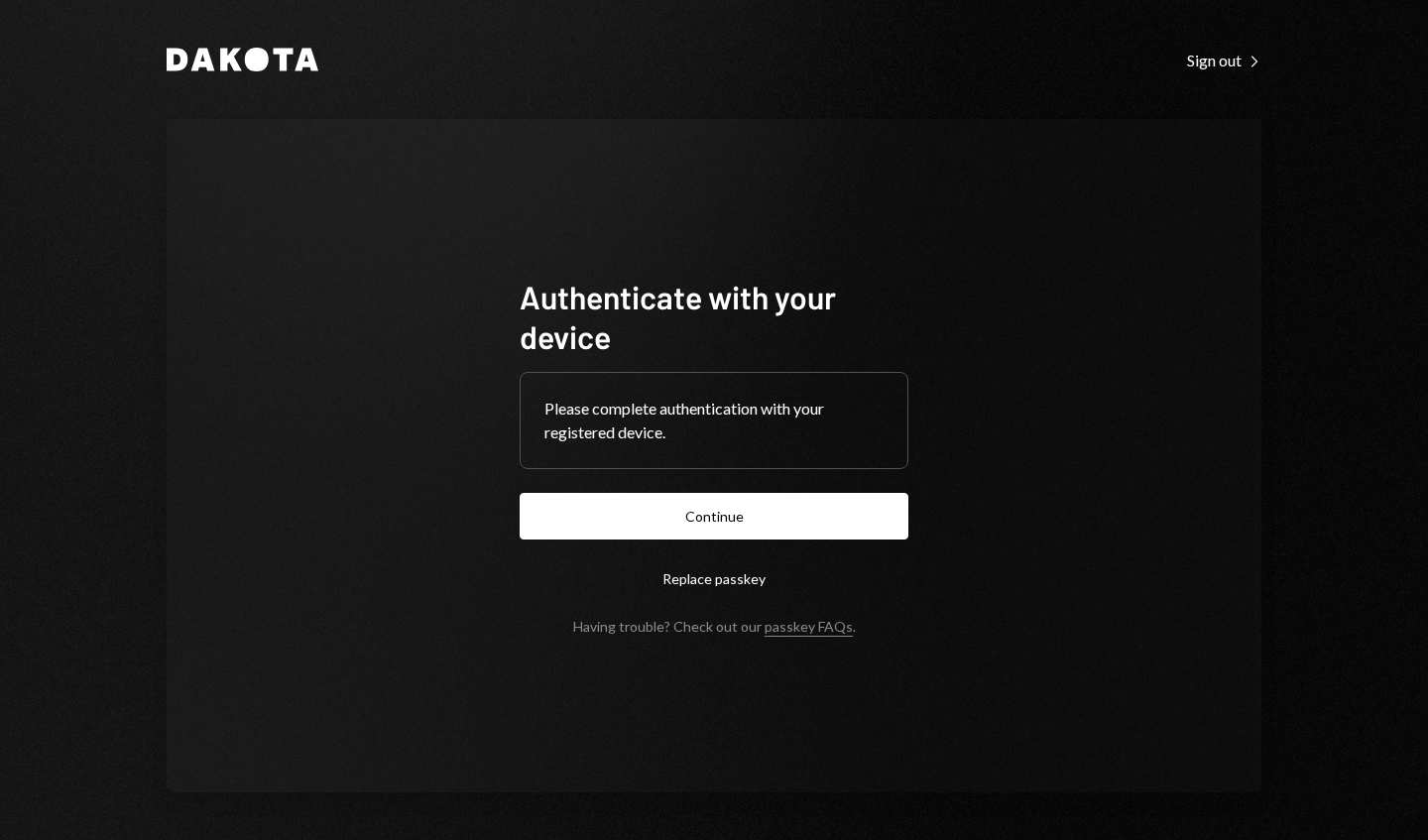 scroll, scrollTop: 0, scrollLeft: 0, axis: both 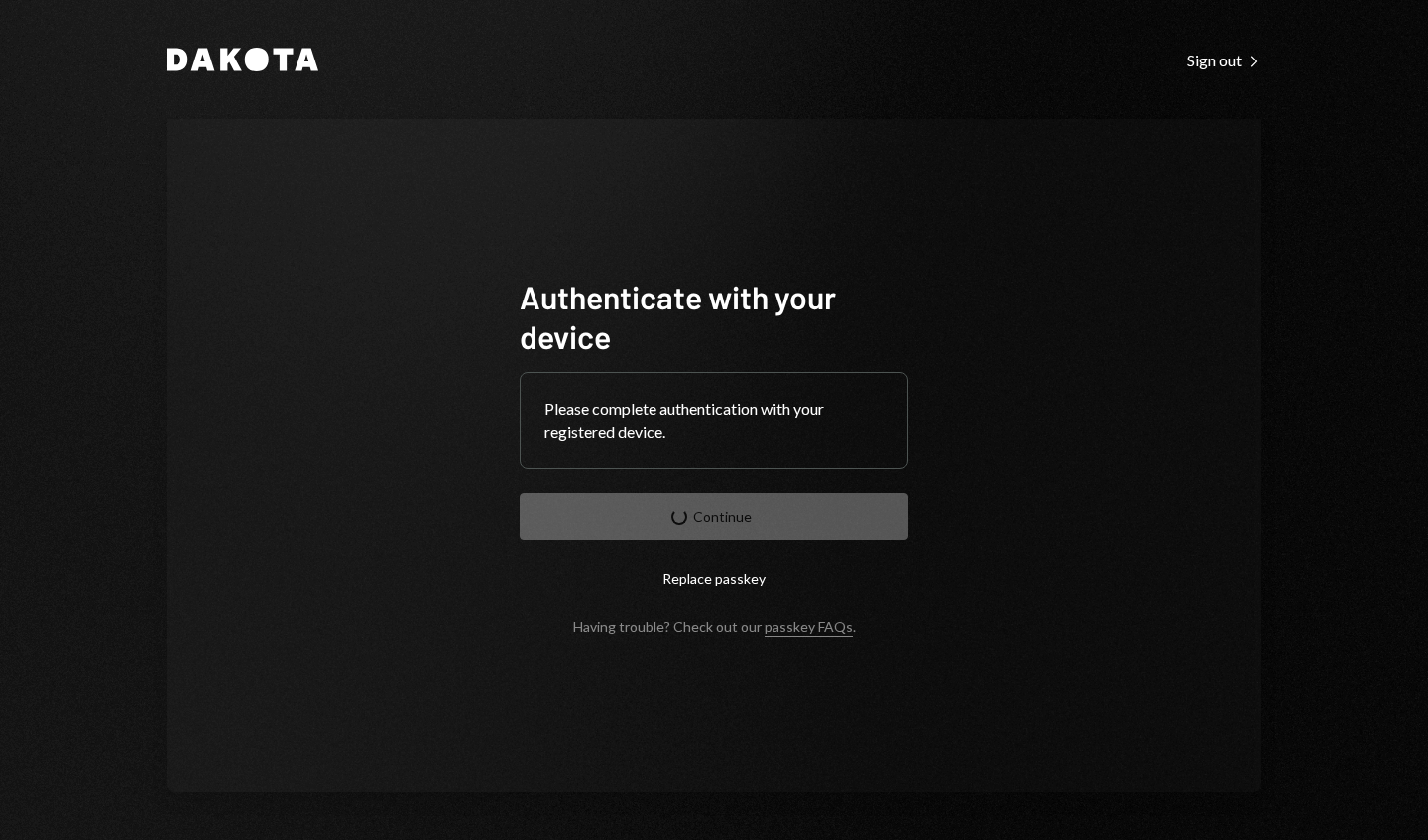 click on "Dakota Sign out Right Caret Authenticate with your device Please complete authentication with your registered device. Continue Replace passkey Having trouble? Check out our   passkey FAQs ." at bounding box center [714, 420] 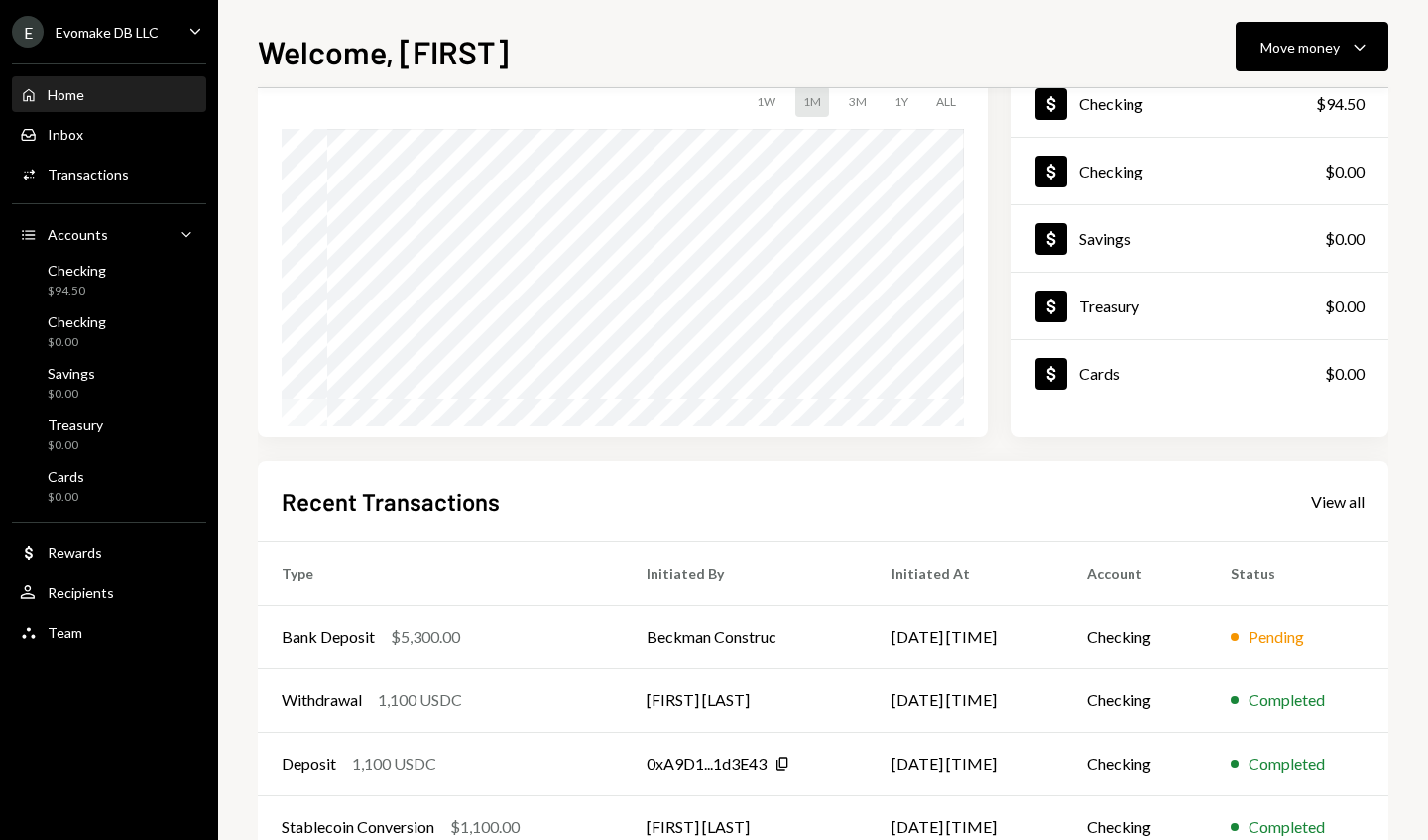 scroll, scrollTop: 159, scrollLeft: 0, axis: vertical 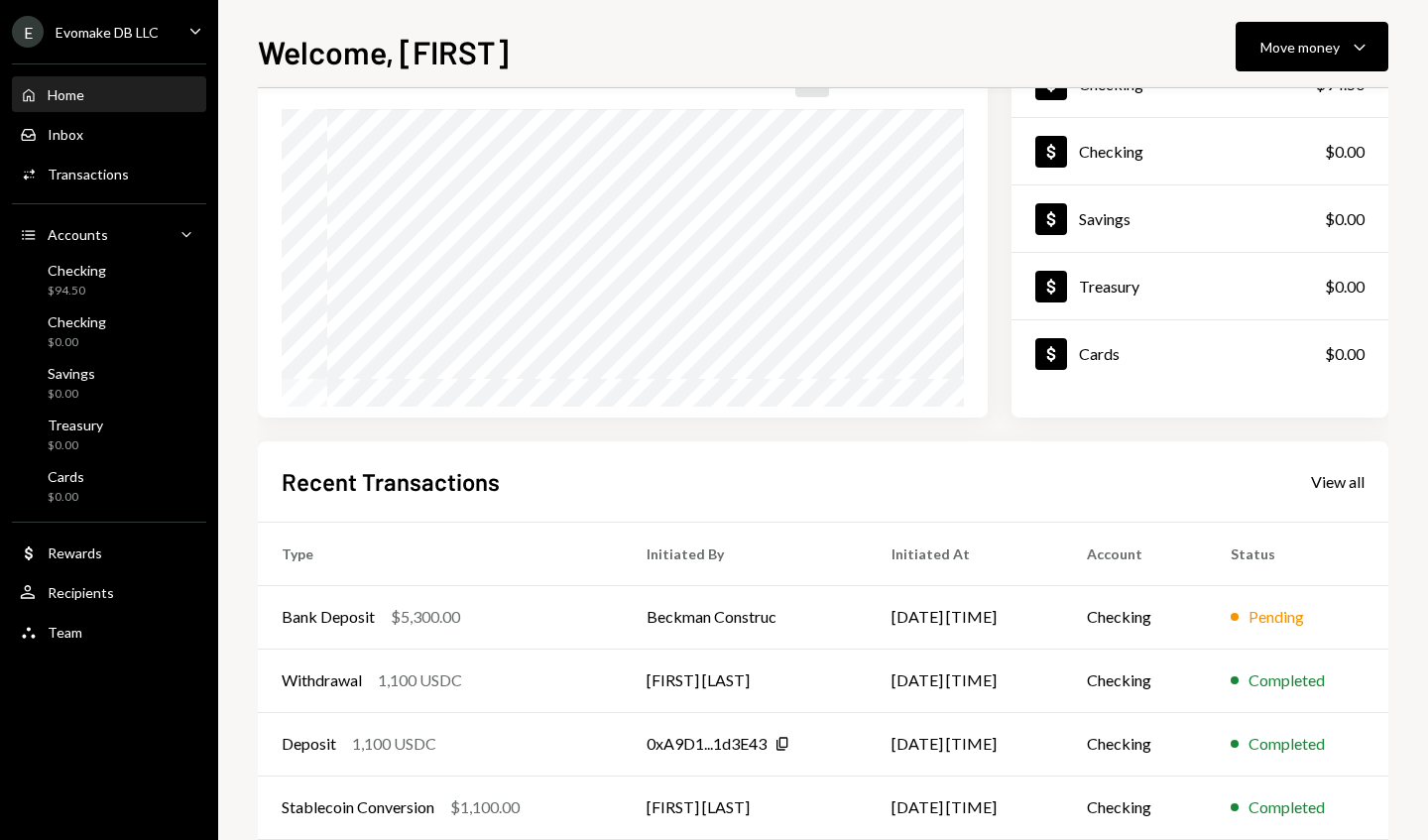 click on "Checking" at bounding box center [1134, 617] 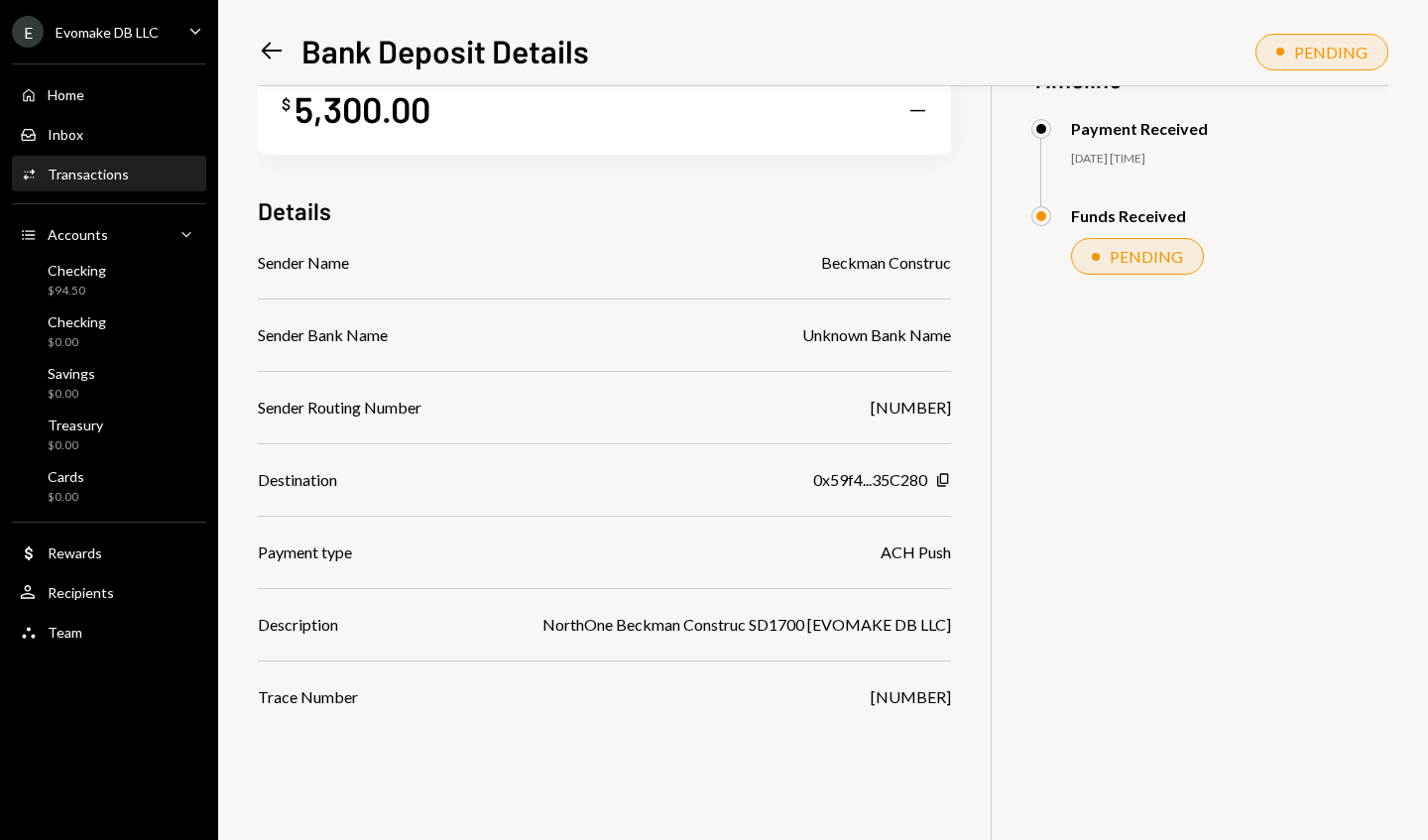 scroll, scrollTop: 0, scrollLeft: 0, axis: both 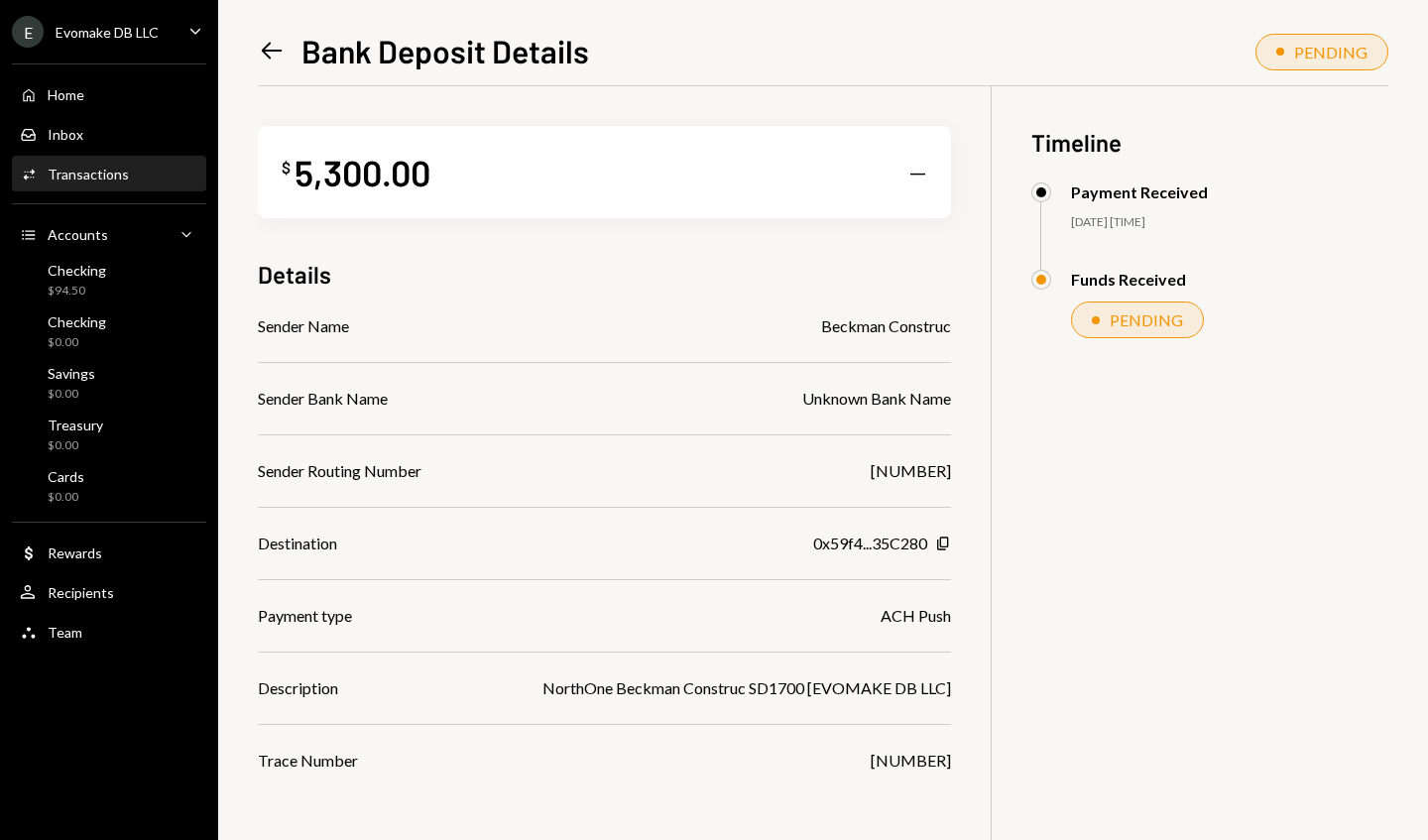 click on "Home Home" at bounding box center (109, 95) 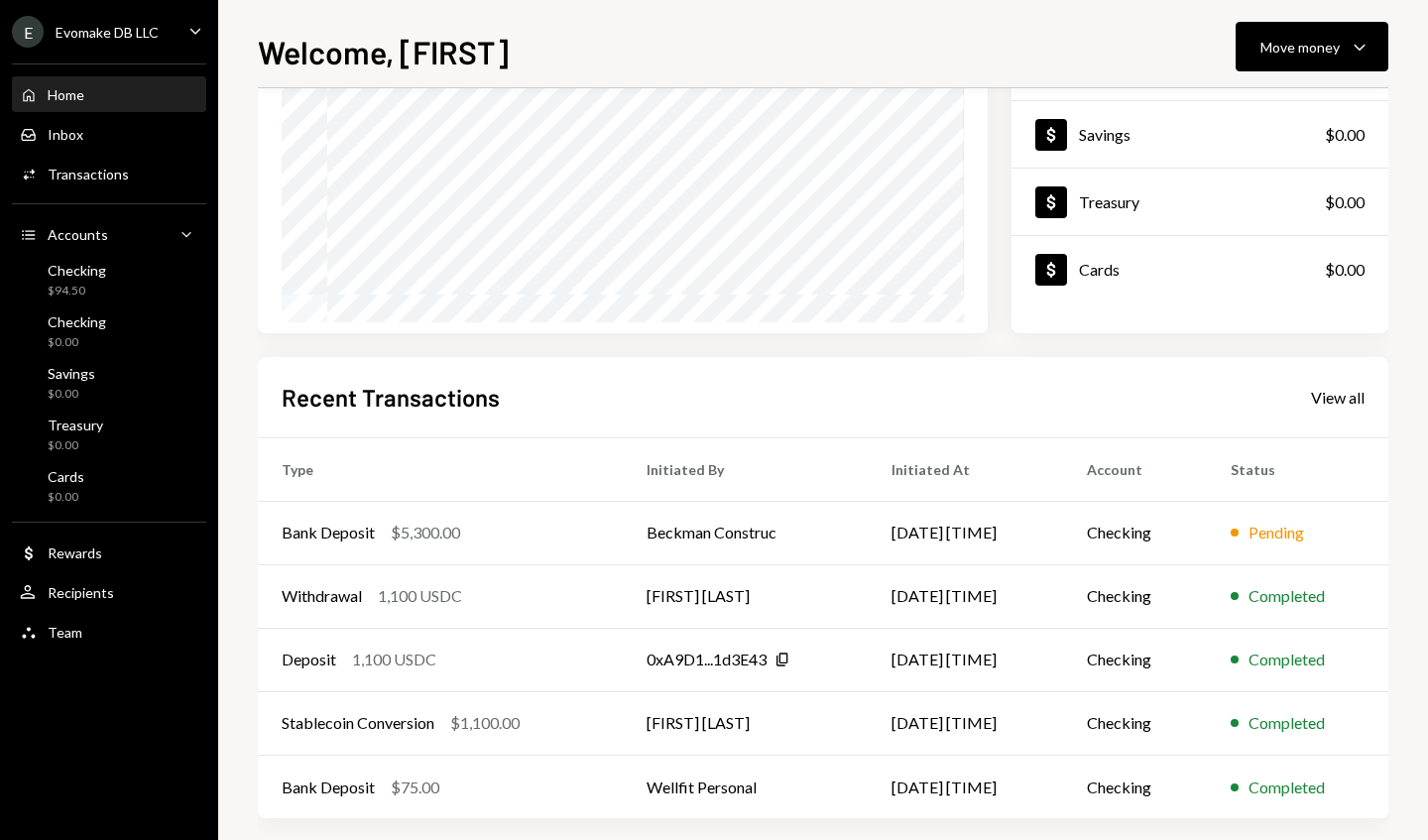 scroll, scrollTop: 254, scrollLeft: 0, axis: vertical 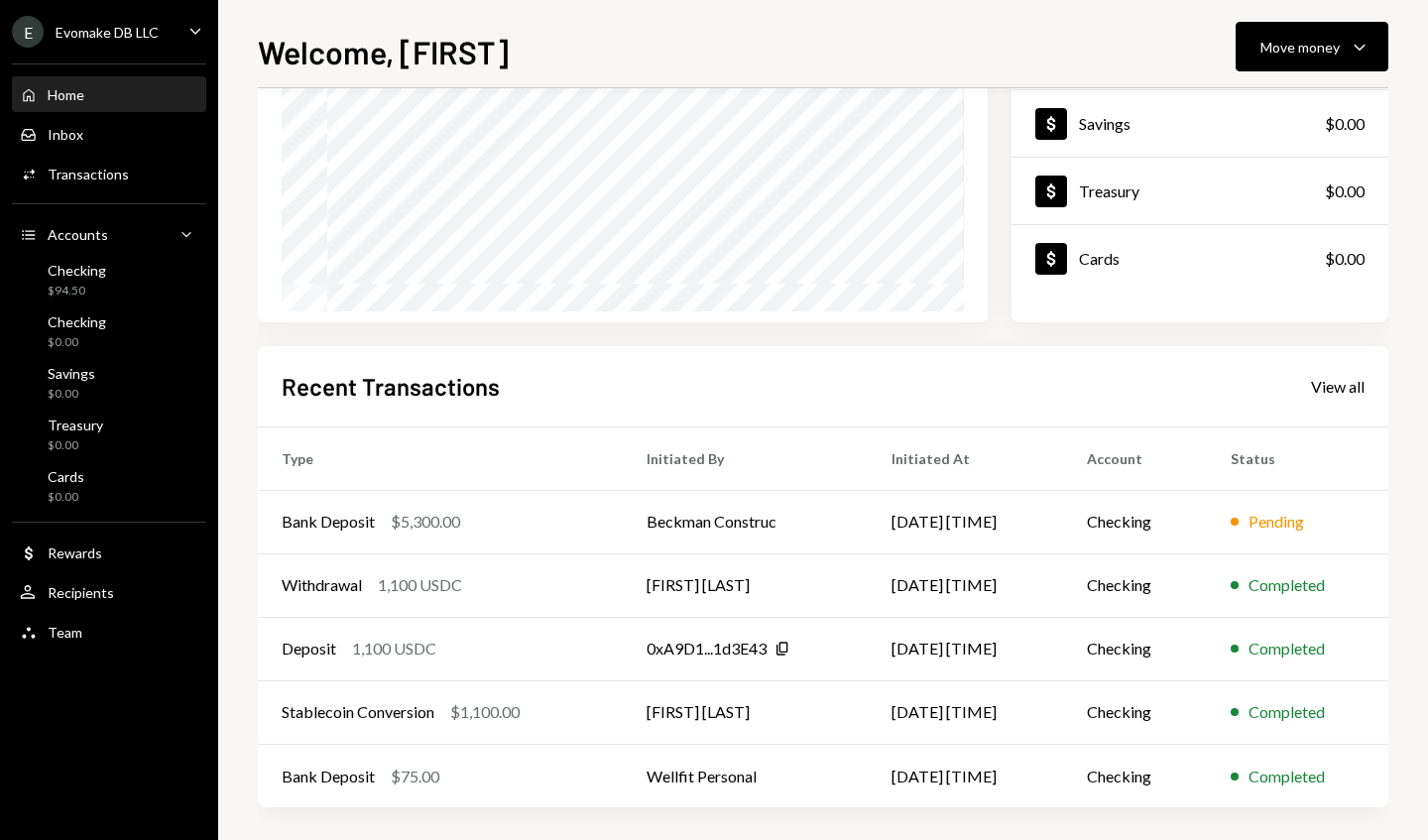 click on "Checking" at bounding box center (1134, 522) 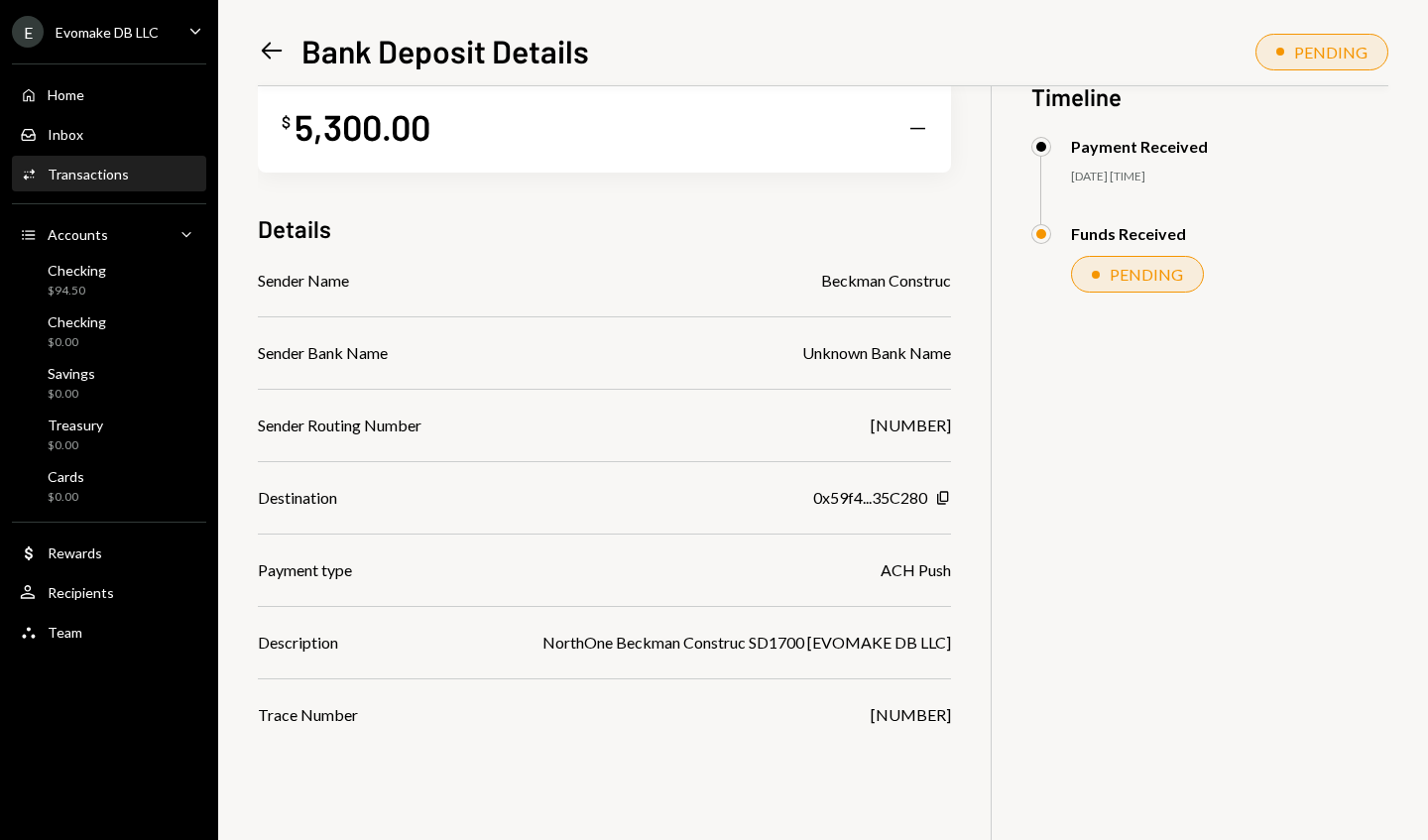 scroll, scrollTop: 86, scrollLeft: 0, axis: vertical 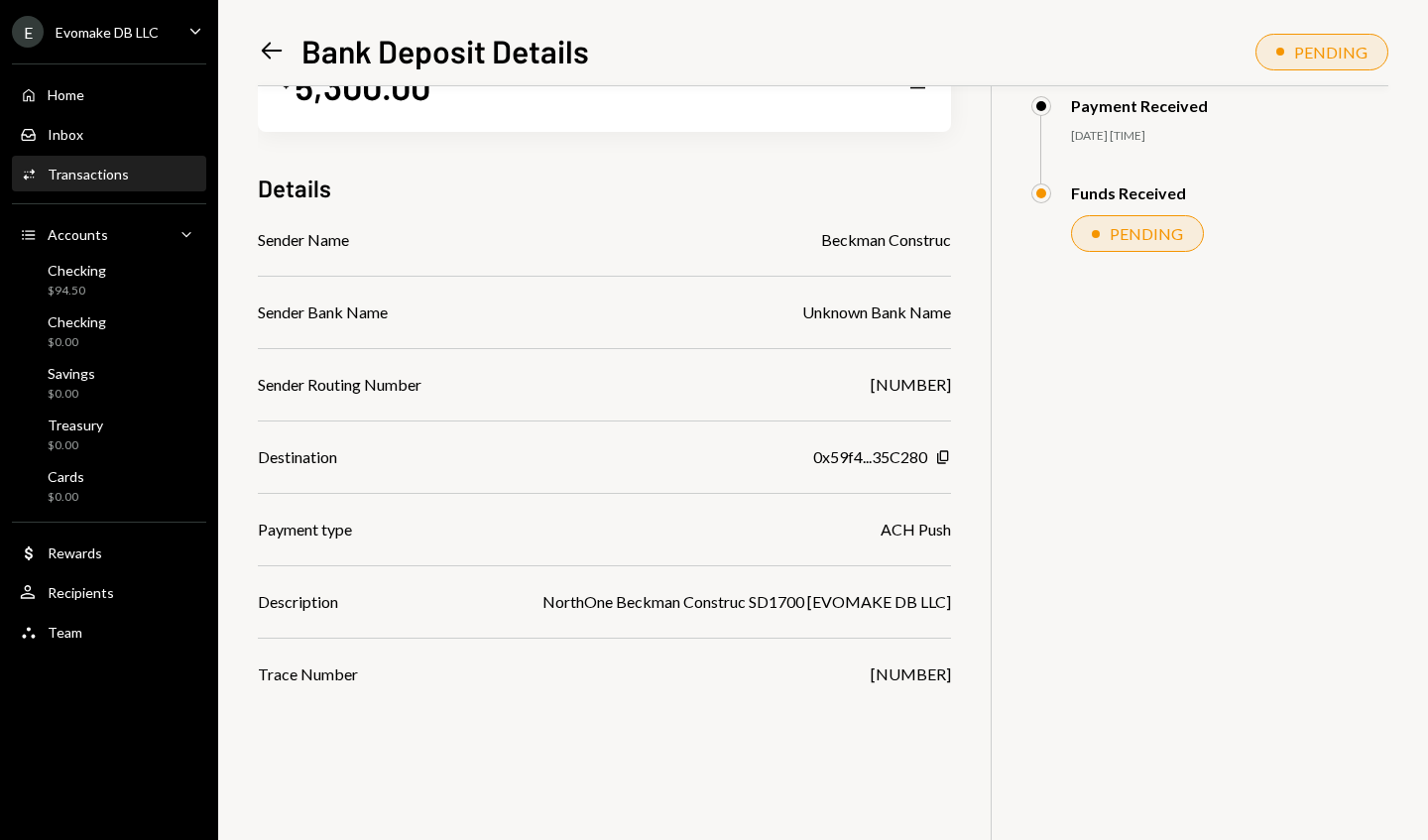 click on "Left Arrow" 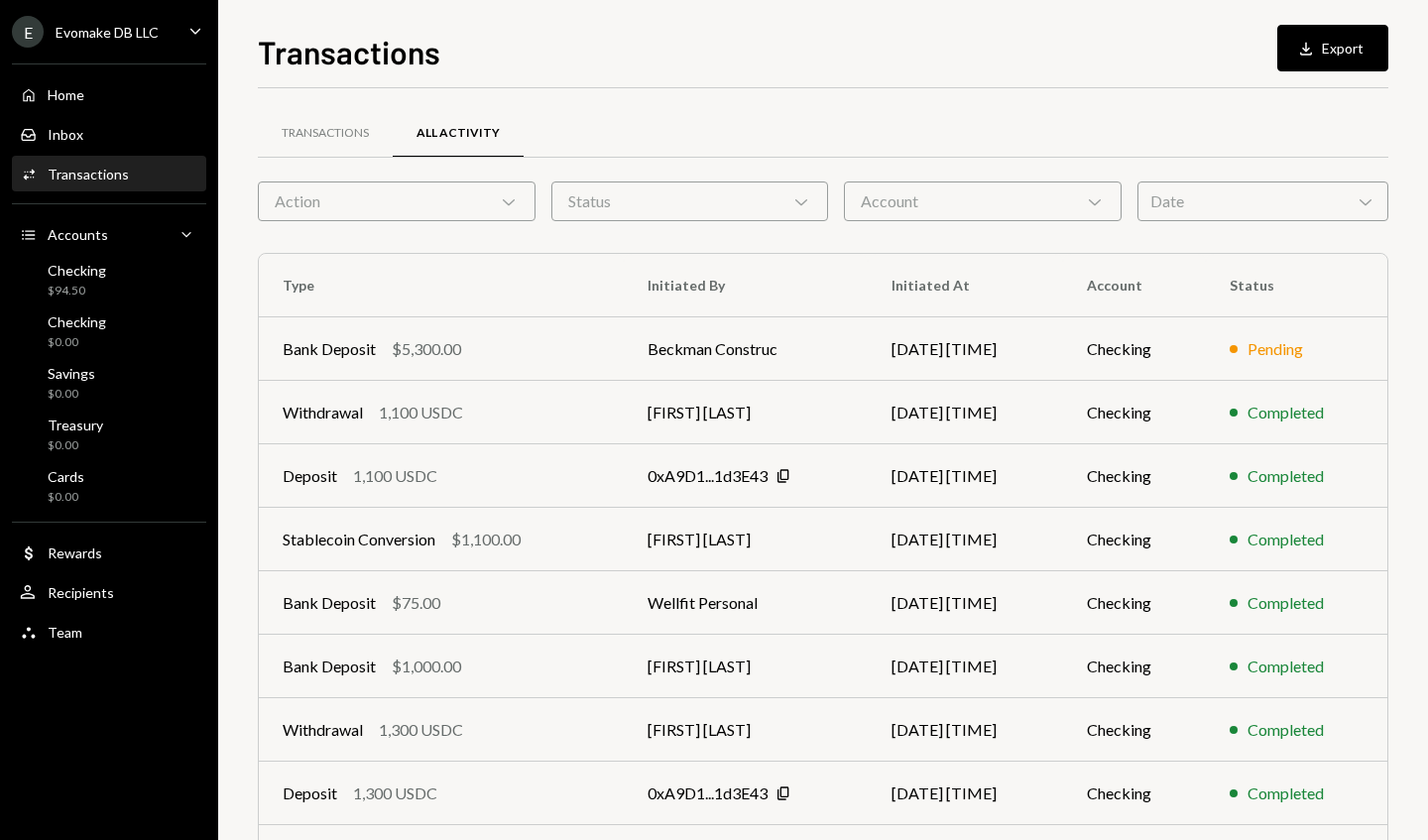 click on "Checking" at bounding box center [1134, 349] 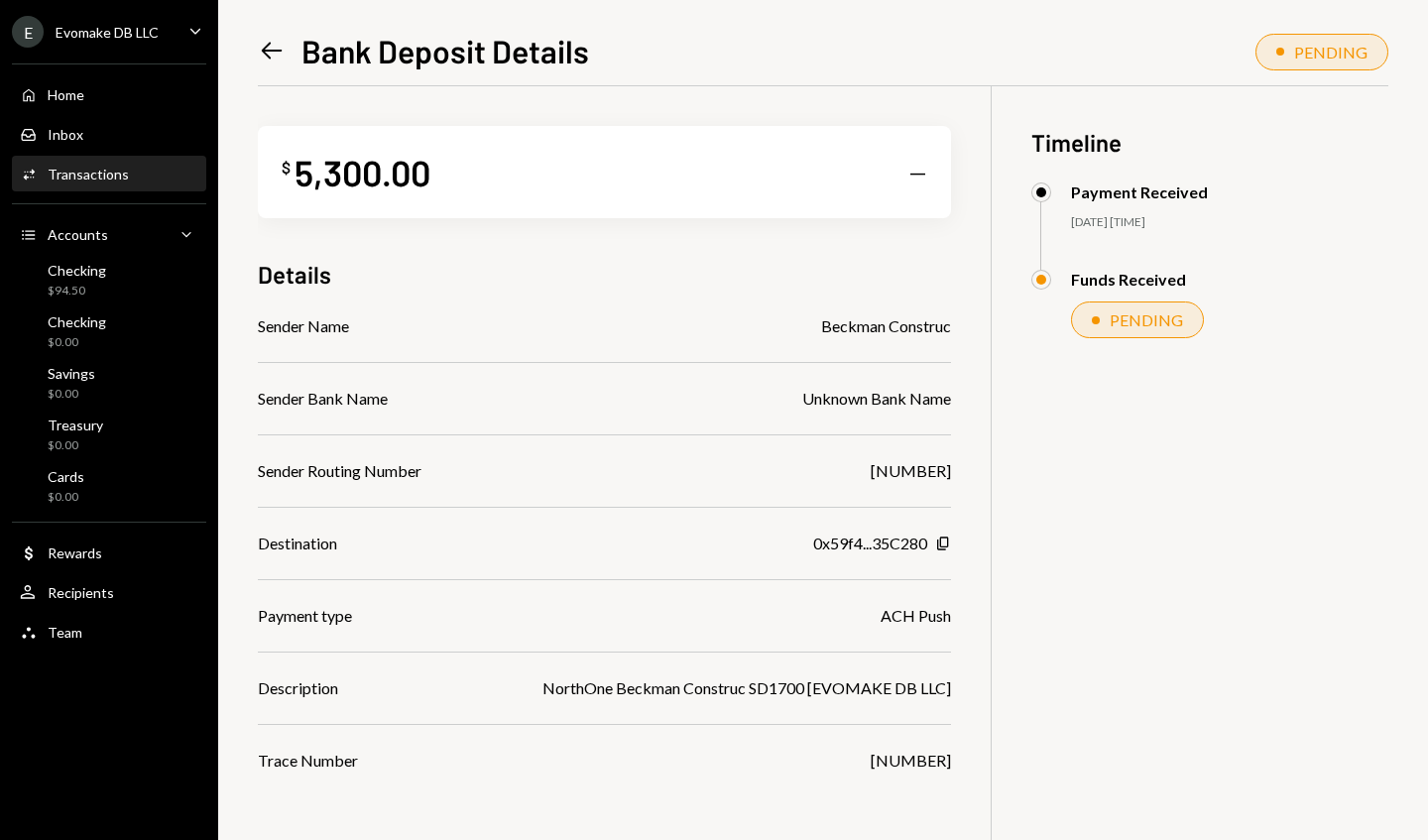 click on "Funds Received PENDING" at bounding box center [1210, 323] 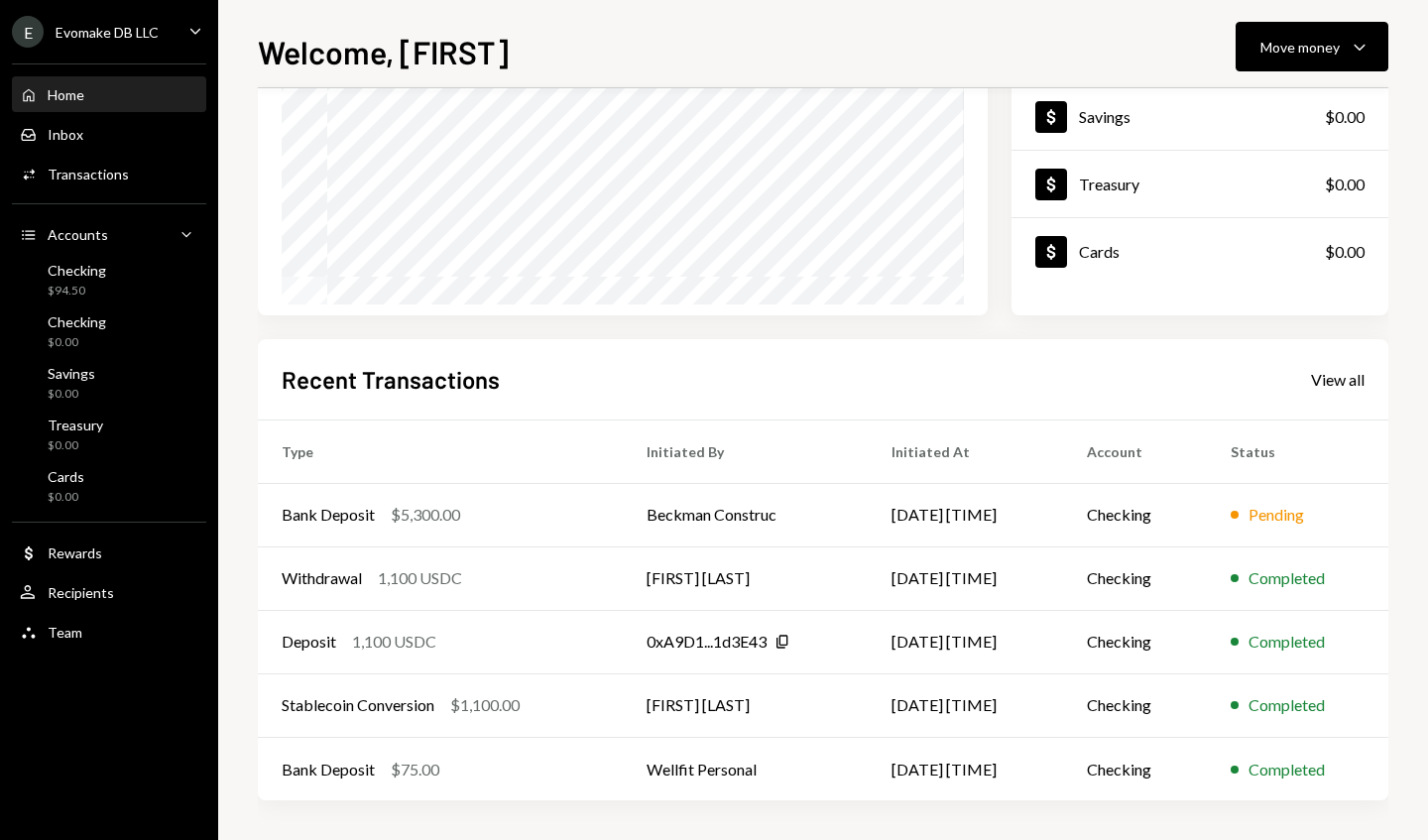 scroll, scrollTop: 259, scrollLeft: 0, axis: vertical 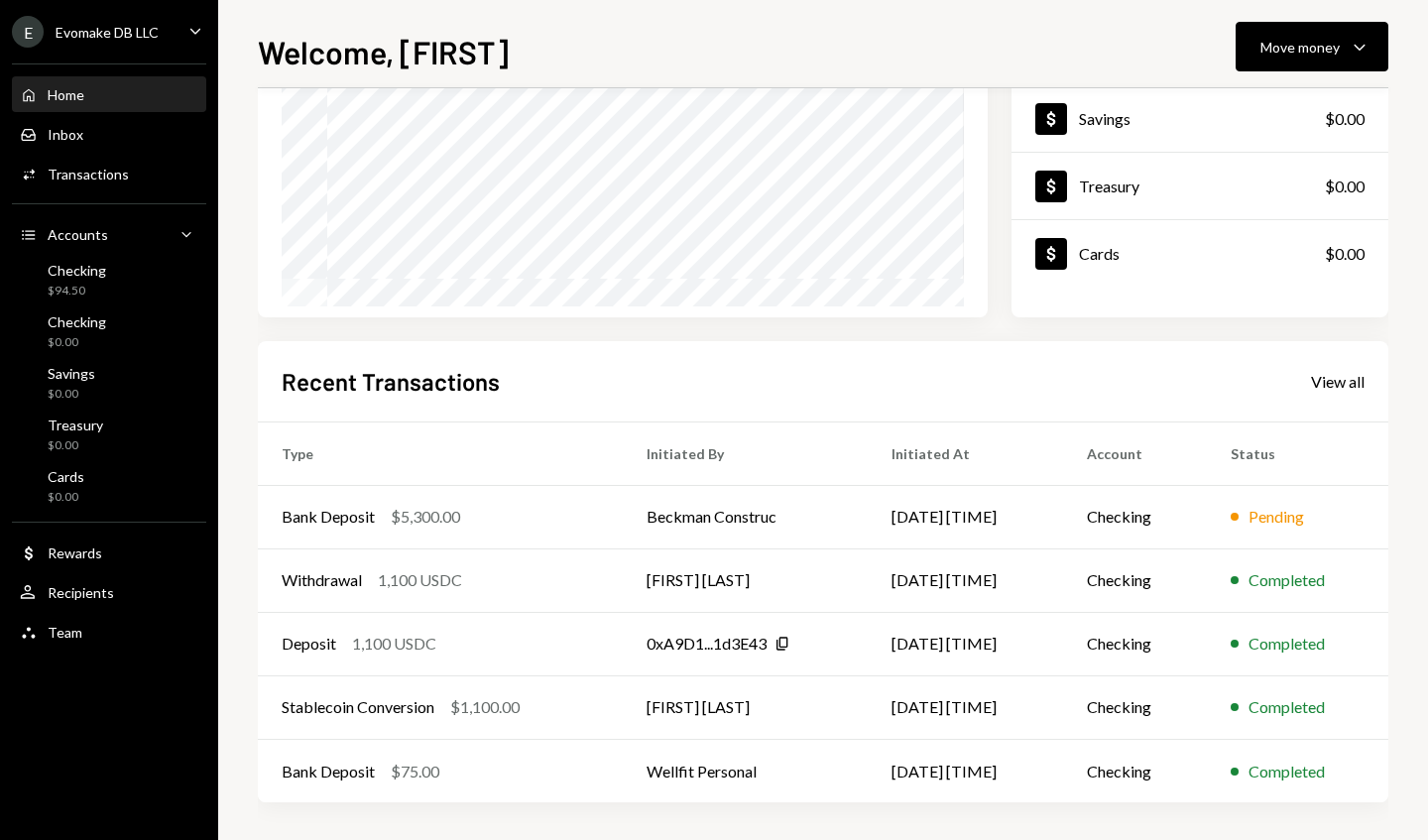 click on "Welcome, Travis Move money Caret Down $ 94.50 Total Graph Accounts 1W 1M 3M 1Y ALL Account Details Plus Dollar Checking $94.50 Dollar Checking $0.00 Dollar Savings $0.00 Dollar Treasury $0.00 Dollar Cards $0.00 Recent Transactions View all Type Initiated By Initiated At Account Status Bank Deposit $5,300.00 Beckman Construc 08/08/25 5:31 PM Checking Pending Withdrawal 1,100  USDC Travis Kahl 08/06/25 4:33 PM Checking Completed Deposit 1,100  USDC 0xA9D1...1d3E43 Copy 08/06/25 4:29 PM Checking Completed Stablecoin Conversion $1,100.00 Travis Kahl 08/06/25 4:27 PM Checking Completed Bank Deposit $75.00 Wellfit Personal 08/06/25 1:25 PM Checking Completed" at bounding box center [823, 420] 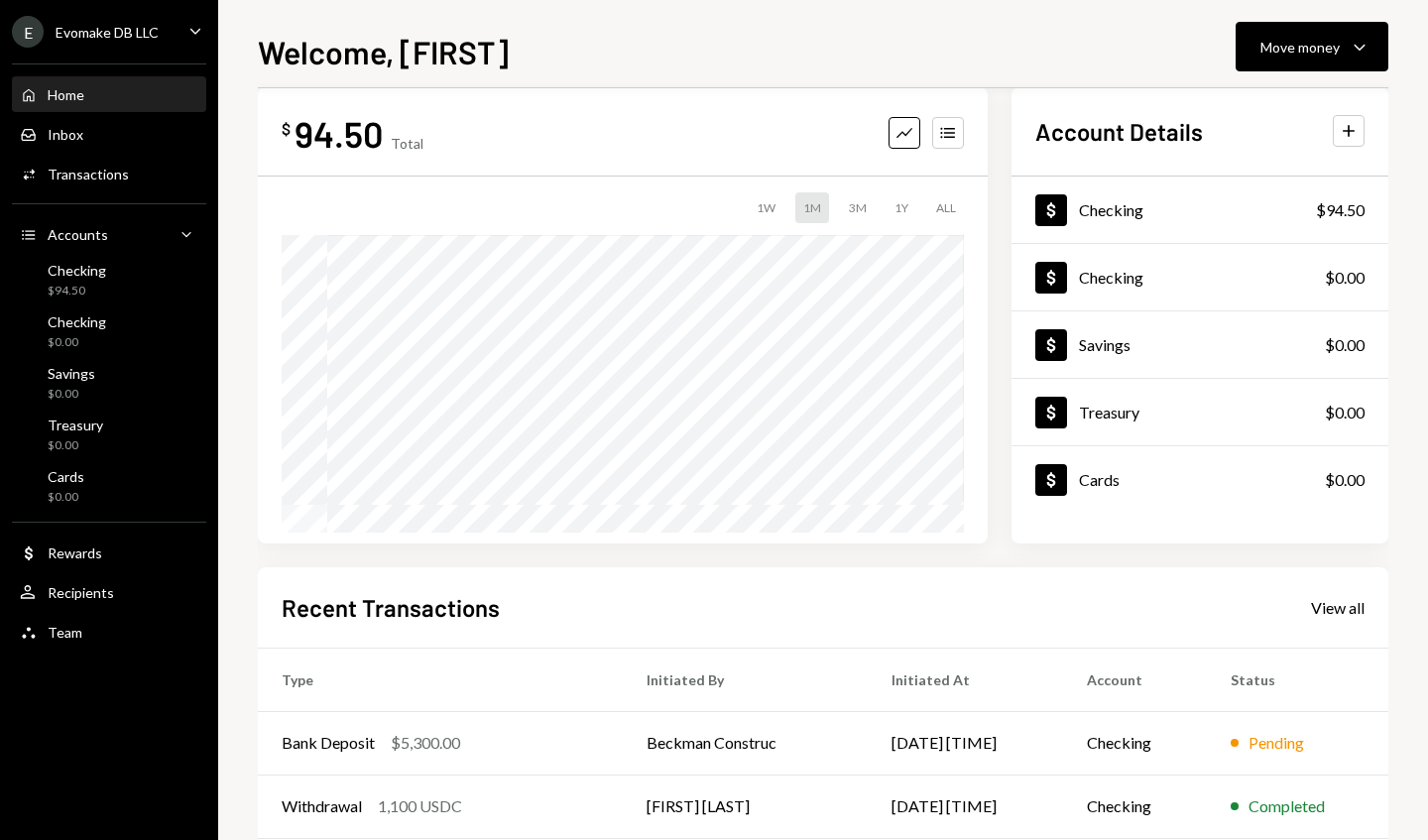 scroll, scrollTop: 0, scrollLeft: 0, axis: both 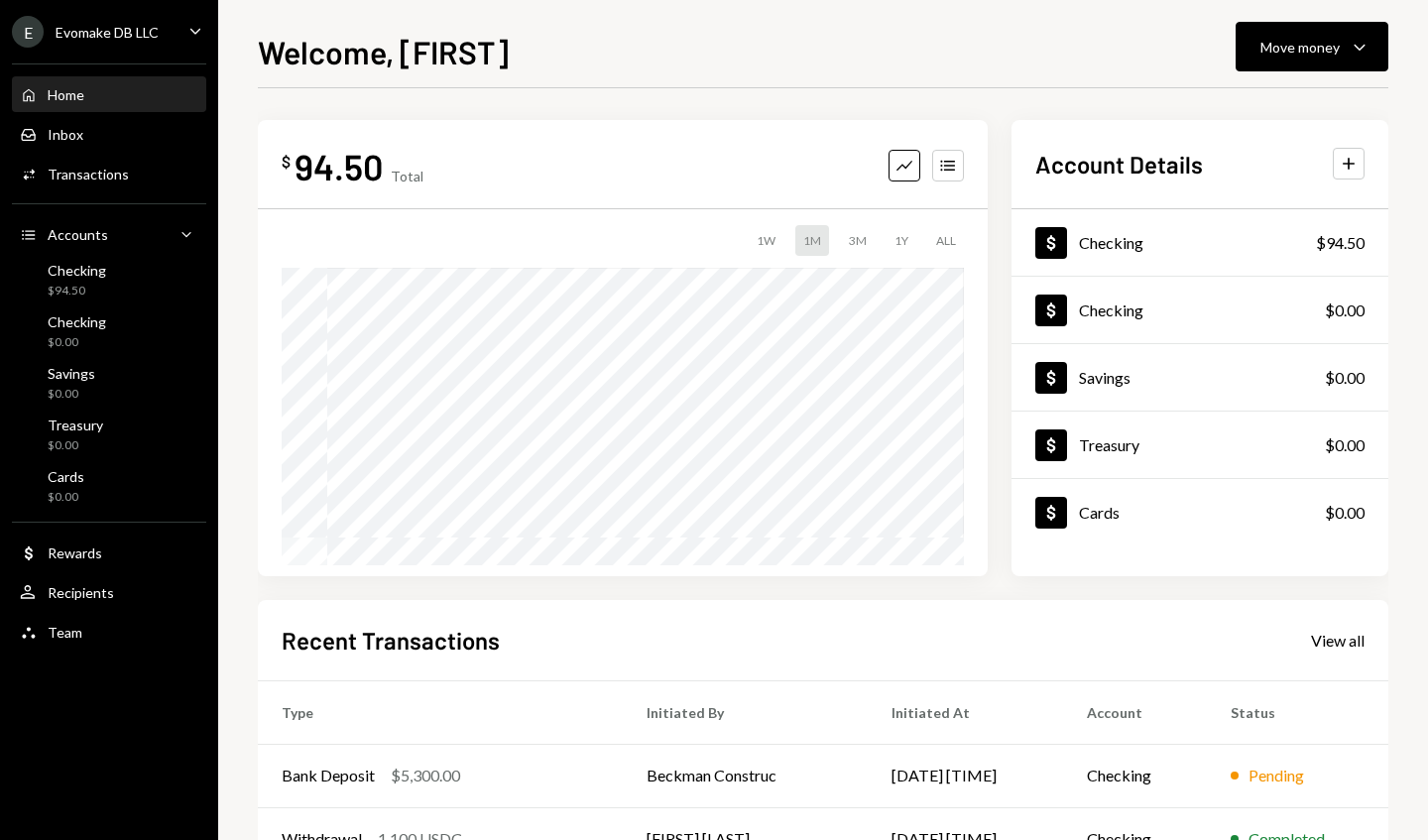 click on "Welcome, Travis Move money Caret Down $ 94.50 Total Graph Accounts 1W 1M 3M 1Y ALL Account Details Plus Dollar Checking $94.50 Dollar Checking $0.00 Dollar Savings $0.00 Dollar Treasury $0.00 Dollar Cards $0.00 Recent Transactions View all Type Initiated By Initiated At Account Status Bank Deposit $5,300.00 Beckman Construc 08/08/25 5:31 PM Checking Pending Withdrawal 1,100  USDC Travis Kahl 08/06/25 4:33 PM Checking Completed Deposit 1,100  USDC 0xA9D1...1d3E43 Copy 08/06/25 4:29 PM Checking Completed Stablecoin Conversion $1,100.00 Travis Kahl 08/06/25 4:27 PM Checking Completed Bank Deposit $75.00 Wellfit Personal 08/06/25 1:25 PM Checking Completed" at bounding box center (823, 420) 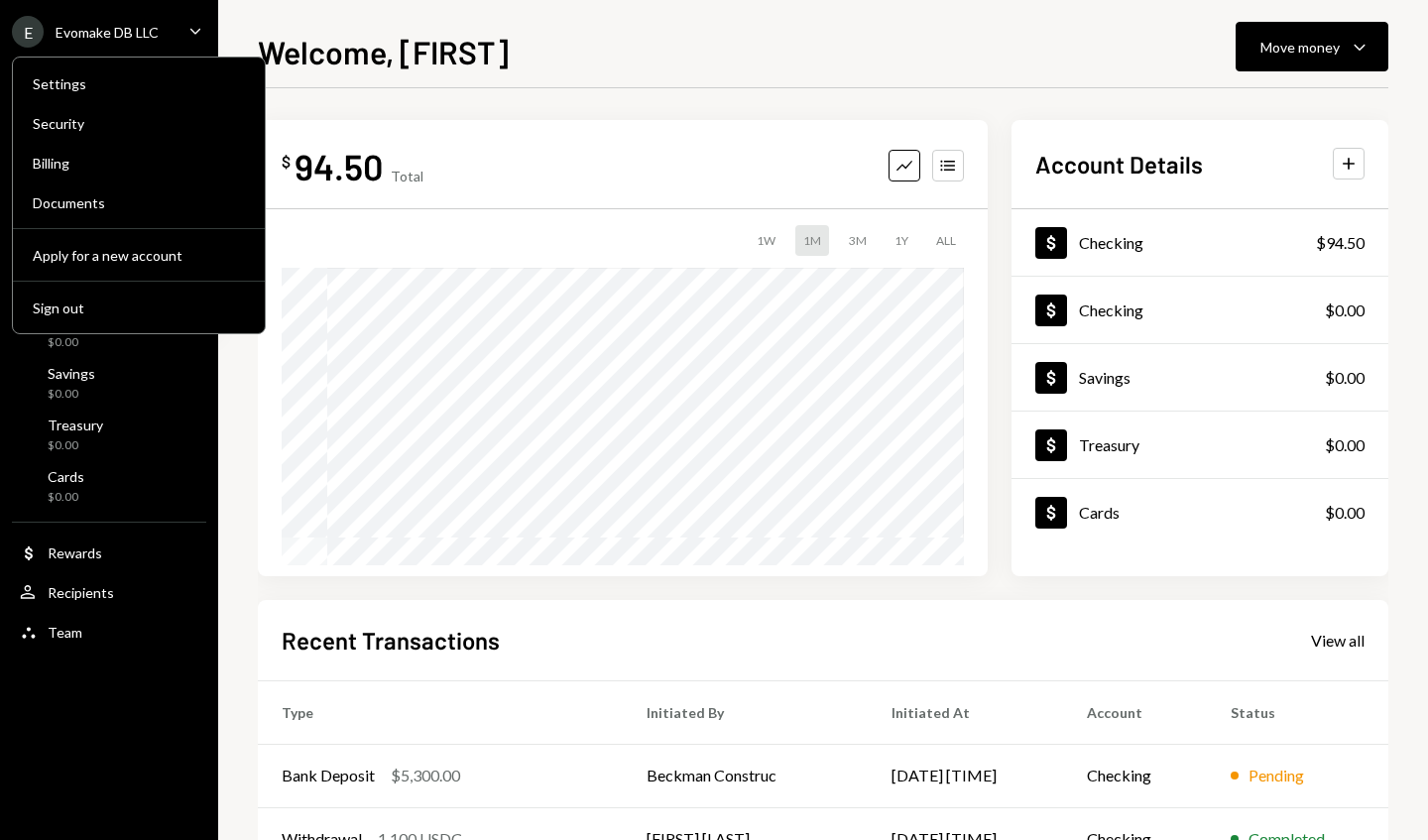 click on "Welcome, Travis Move money Caret Down $ 94.50 Total Graph Accounts 1W 1M 3M 1Y ALL Account Details Plus Dollar Checking $94.50 Dollar Checking $0.00 Dollar Savings $0.00 Dollar Treasury $0.00 Dollar Cards $0.00 Recent Transactions View all Type Initiated By Initiated At Account Status Bank Deposit $5,300.00 Beckman Construc 08/08/25 5:31 PM Checking Pending Withdrawal 1,100  USDC Travis Kahl 08/06/25 4:33 PM Checking Completed Deposit 1,100  USDC 0xA9D1...1d3E43 Copy 08/06/25 4:29 PM Checking Completed Stablecoin Conversion $1,100.00 Travis Kahl 08/06/25 4:27 PM Checking Completed Bank Deposit $75.00 Wellfit Personal 08/06/25 1:25 PM Checking Completed" at bounding box center [823, 433] 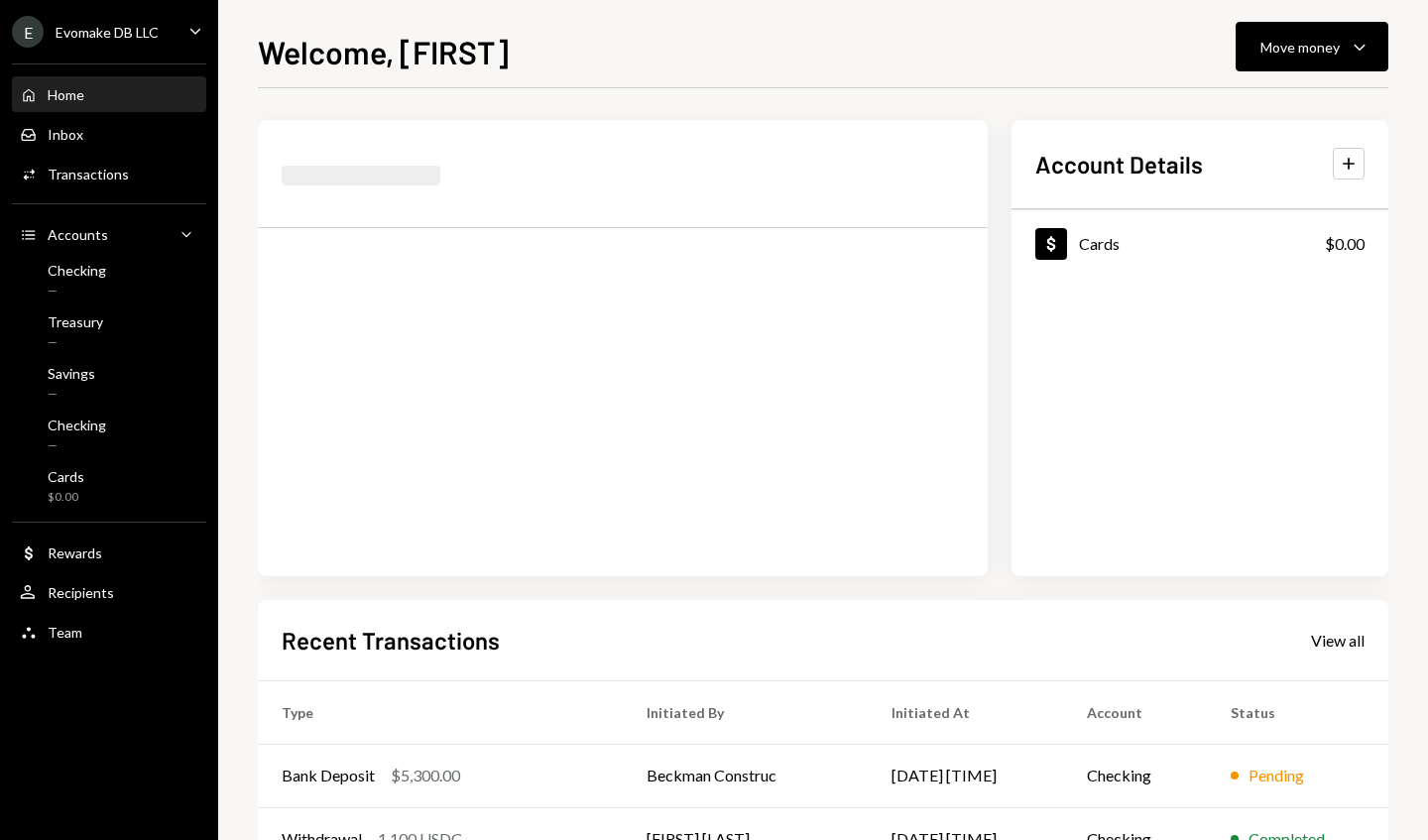 scroll, scrollTop: 0, scrollLeft: 0, axis: both 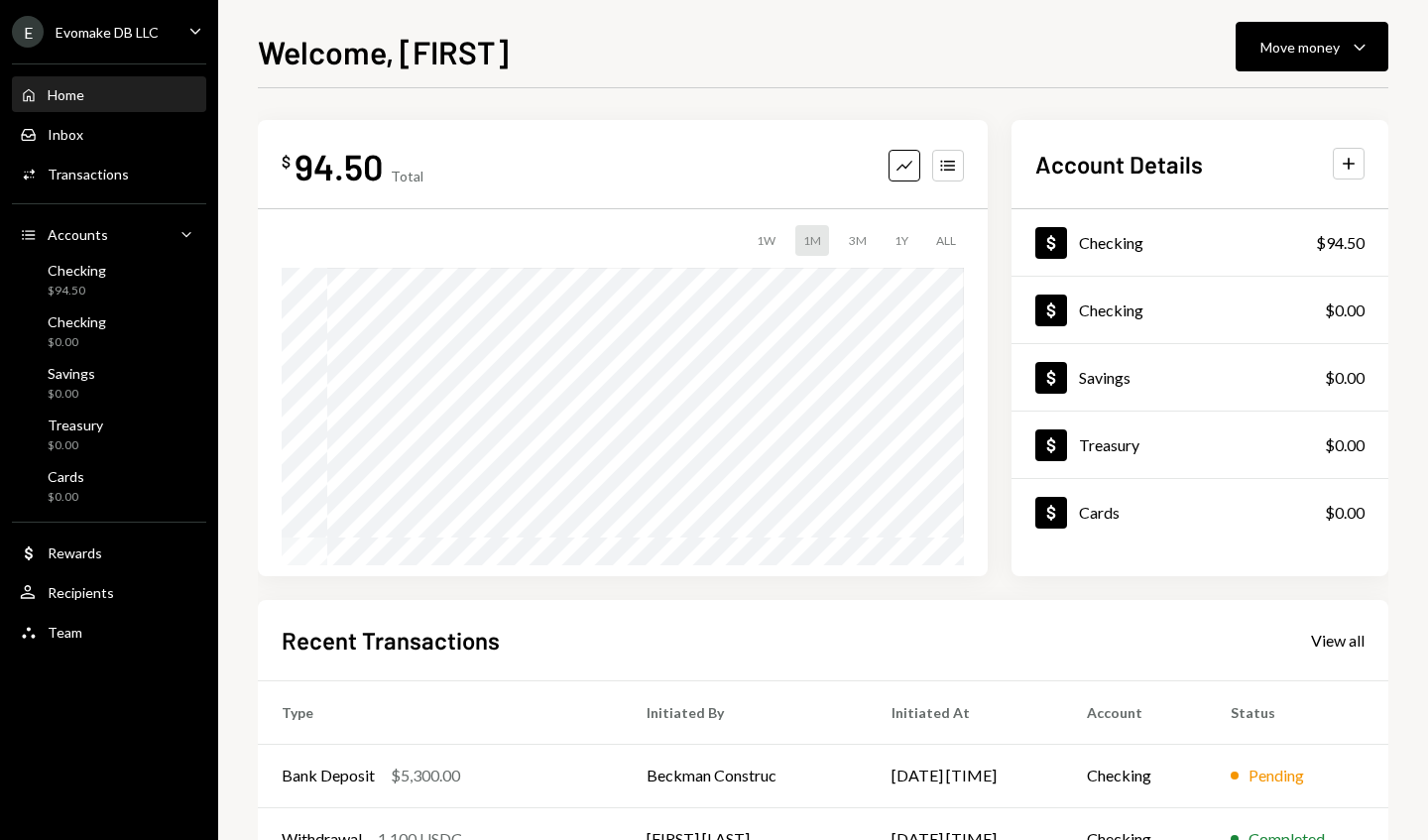 click on "E Evomake DB LLC" at bounding box center [85, 32] 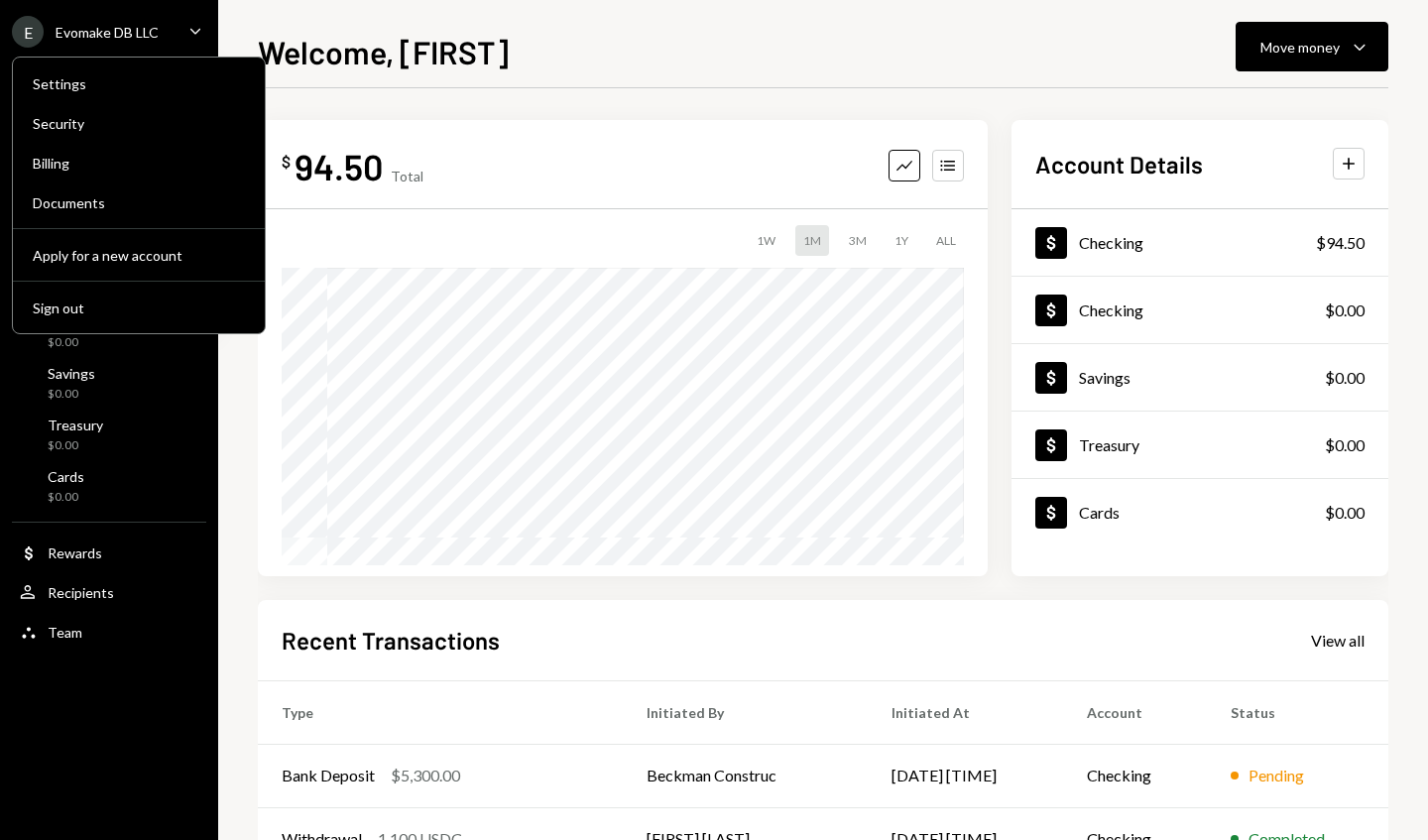 click on "Documents" at bounding box center [139, 202] 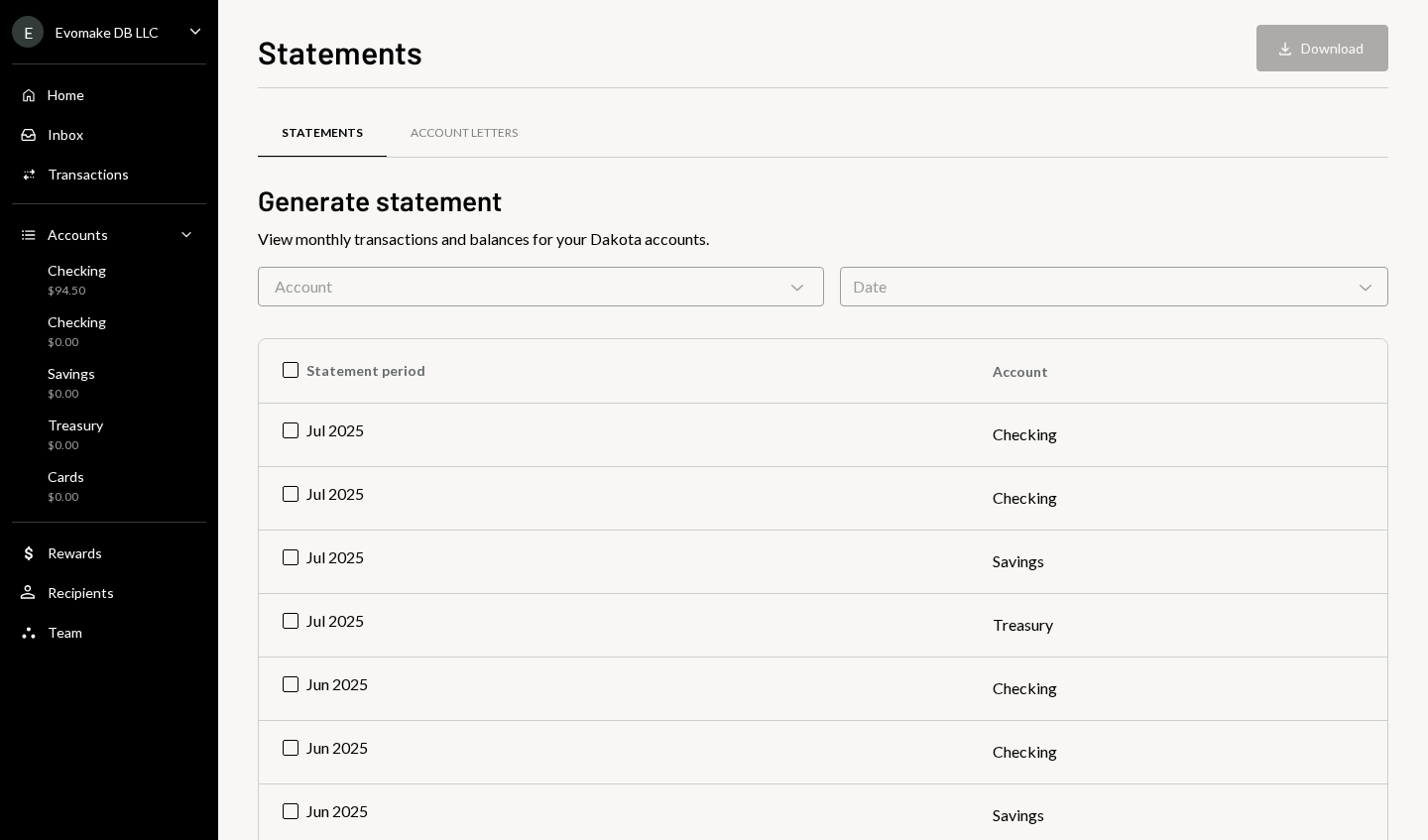 click on "Jul 2025" at bounding box center [614, 434] 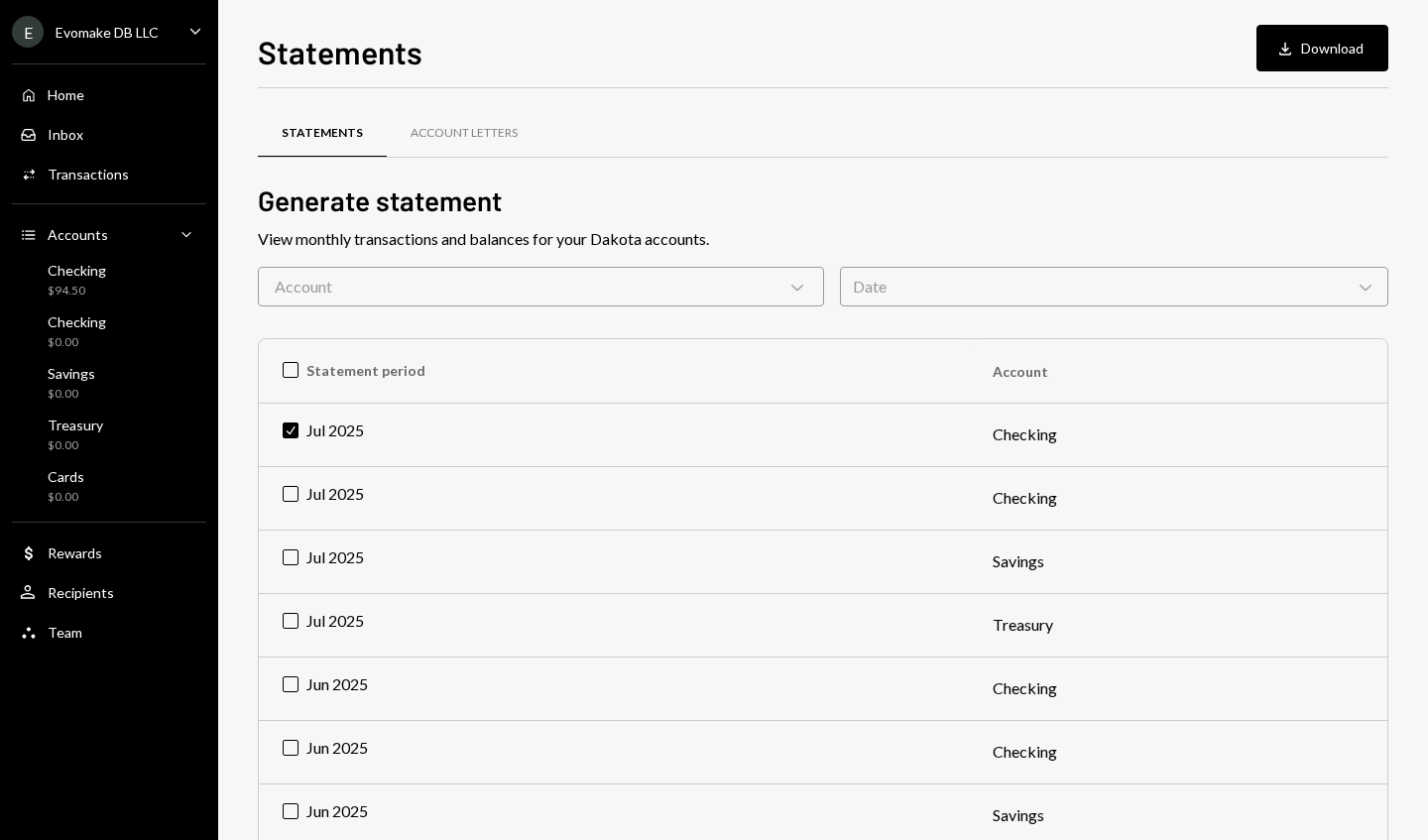 click on "Account Letters" at bounding box center [464, 134] 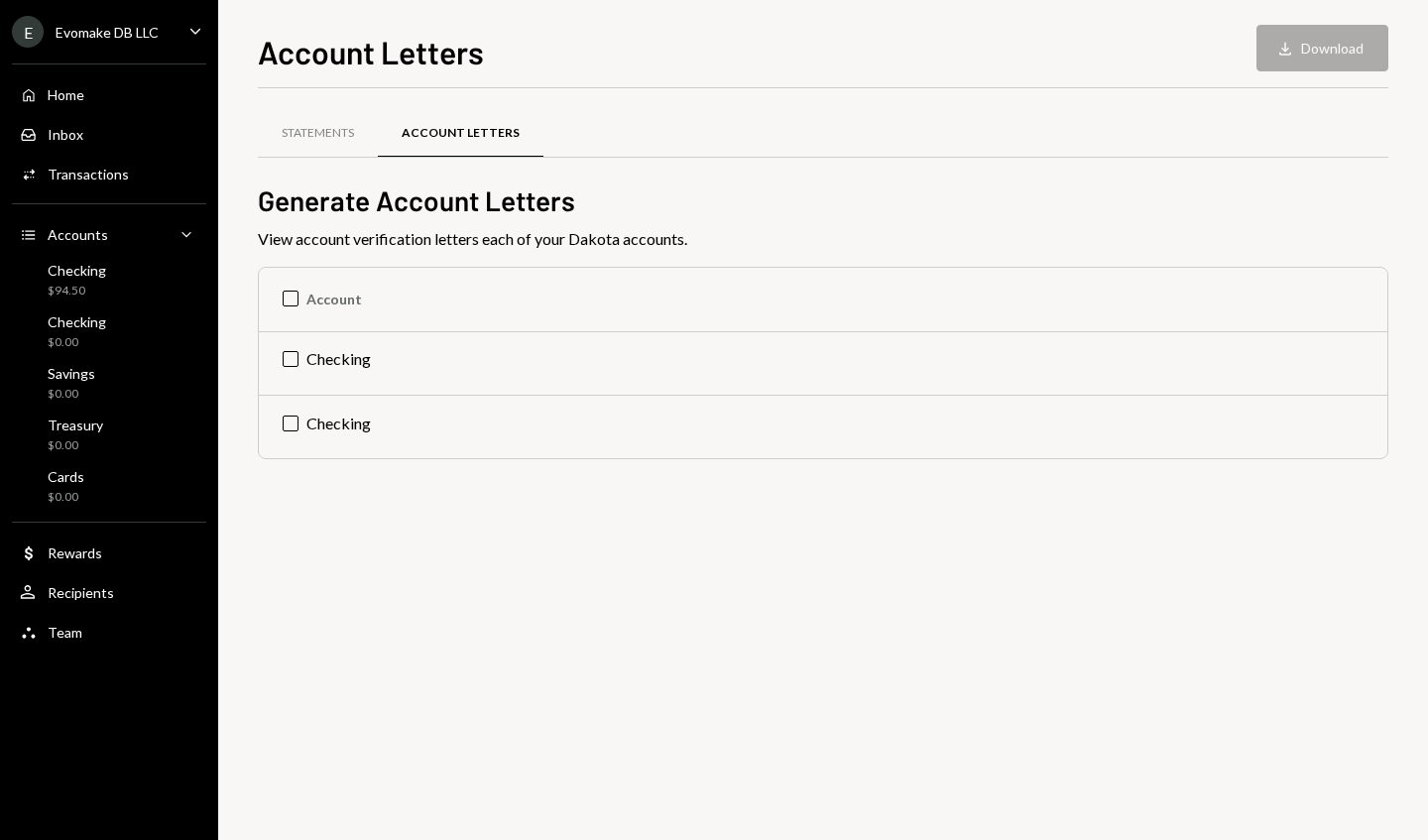 click on "Statements" at bounding box center [317, 134] 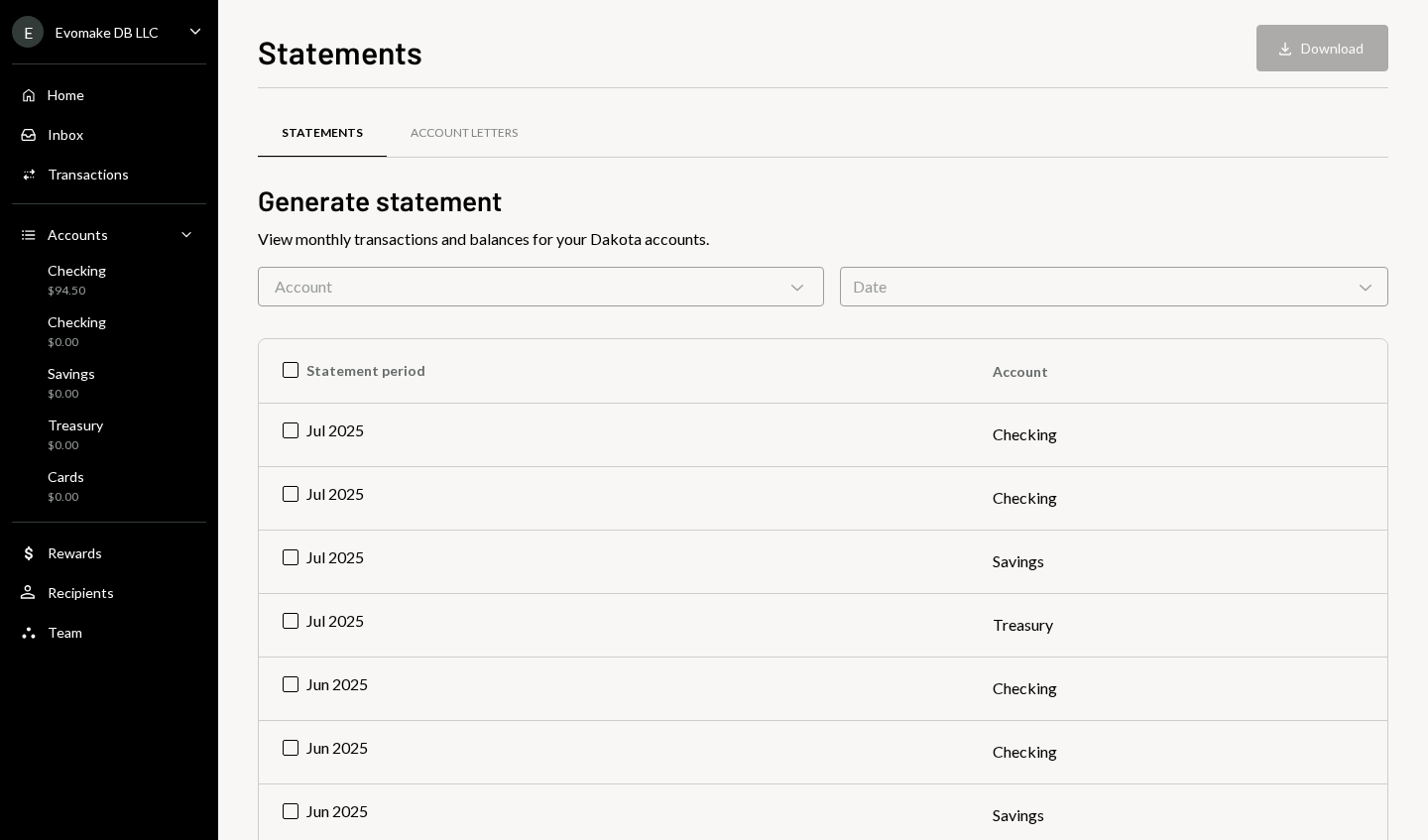 click on "Jul 2025" at bounding box center (614, 434) 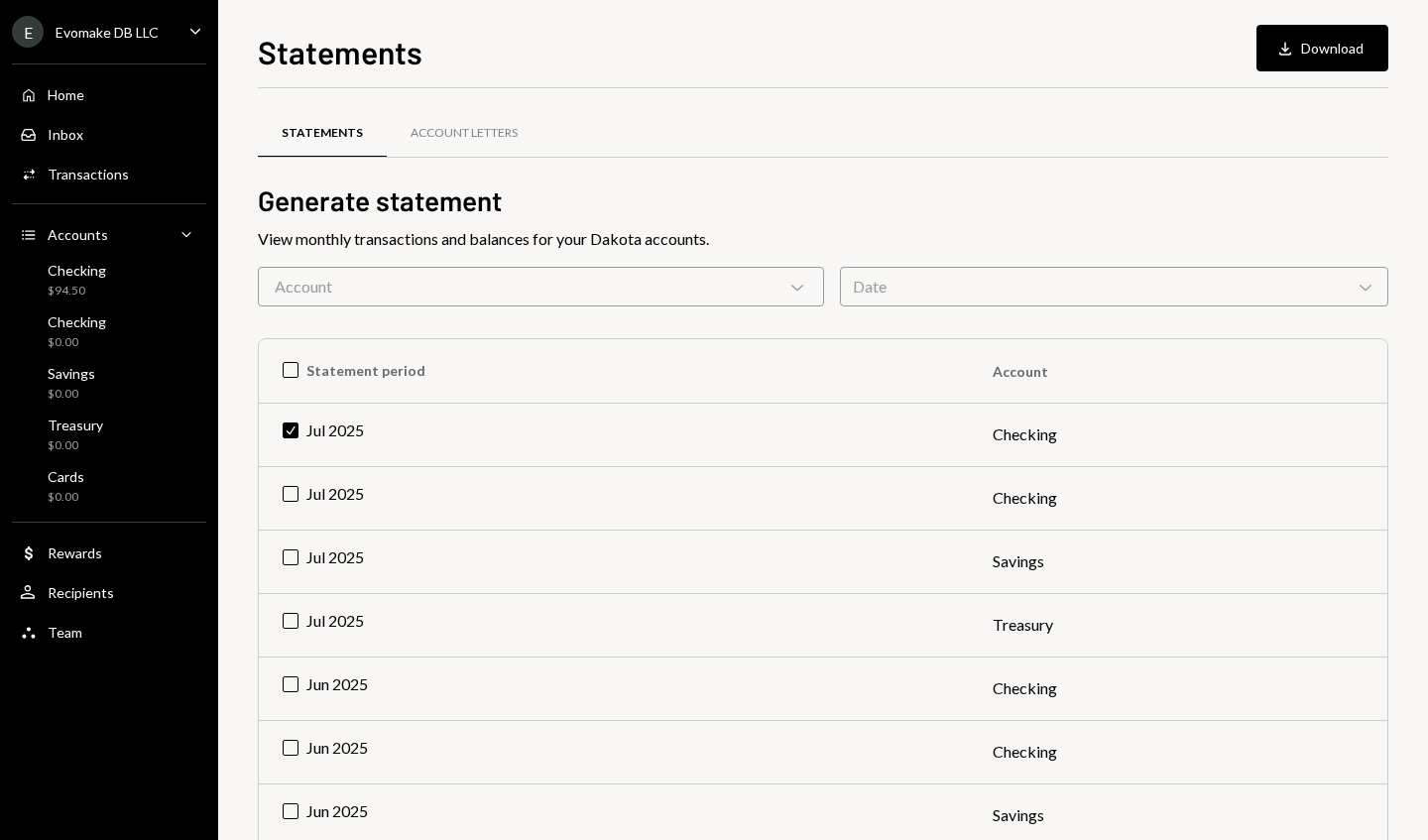 click on "Download Download" at bounding box center (1322, 48) 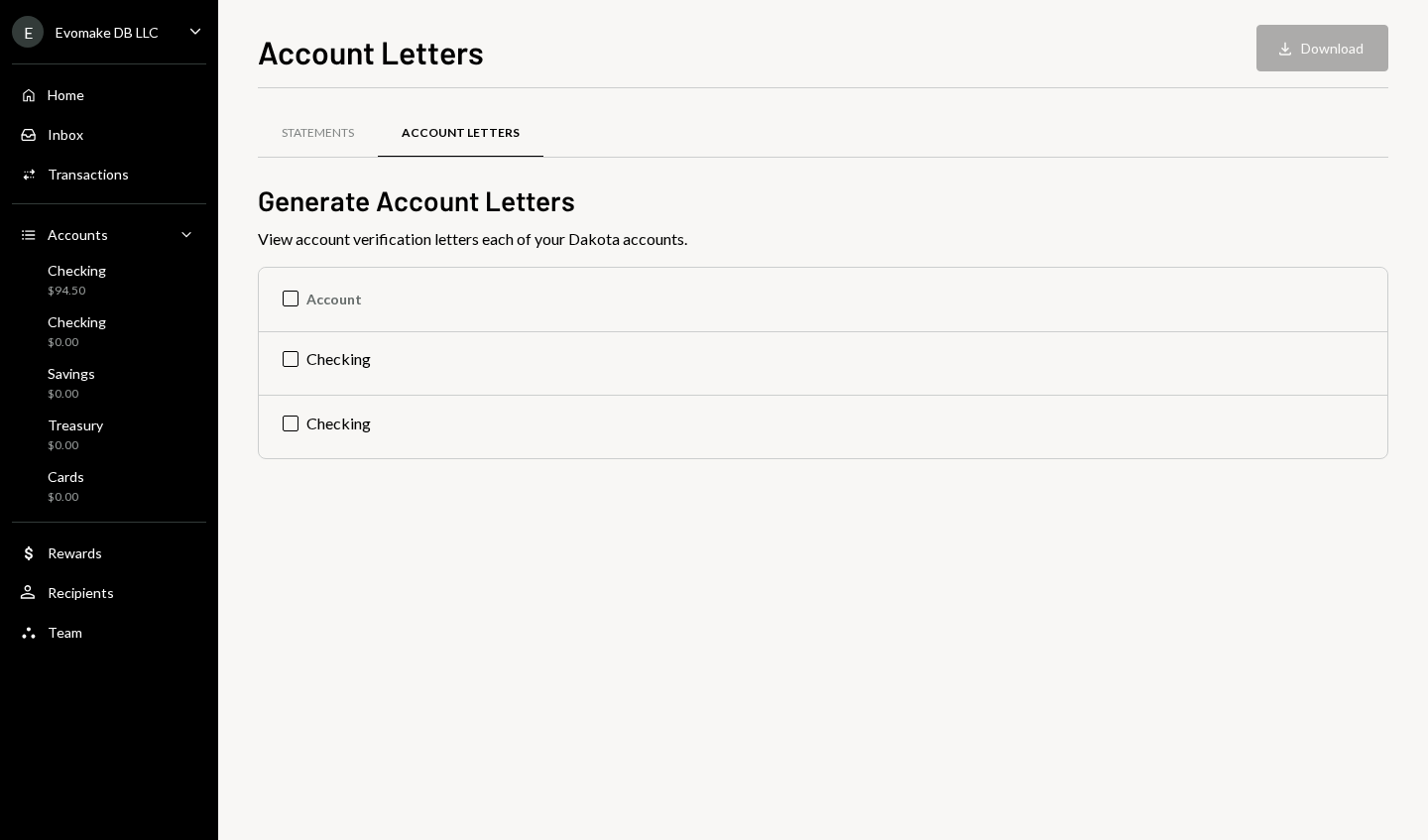 click on "Checking" at bounding box center (823, 363) 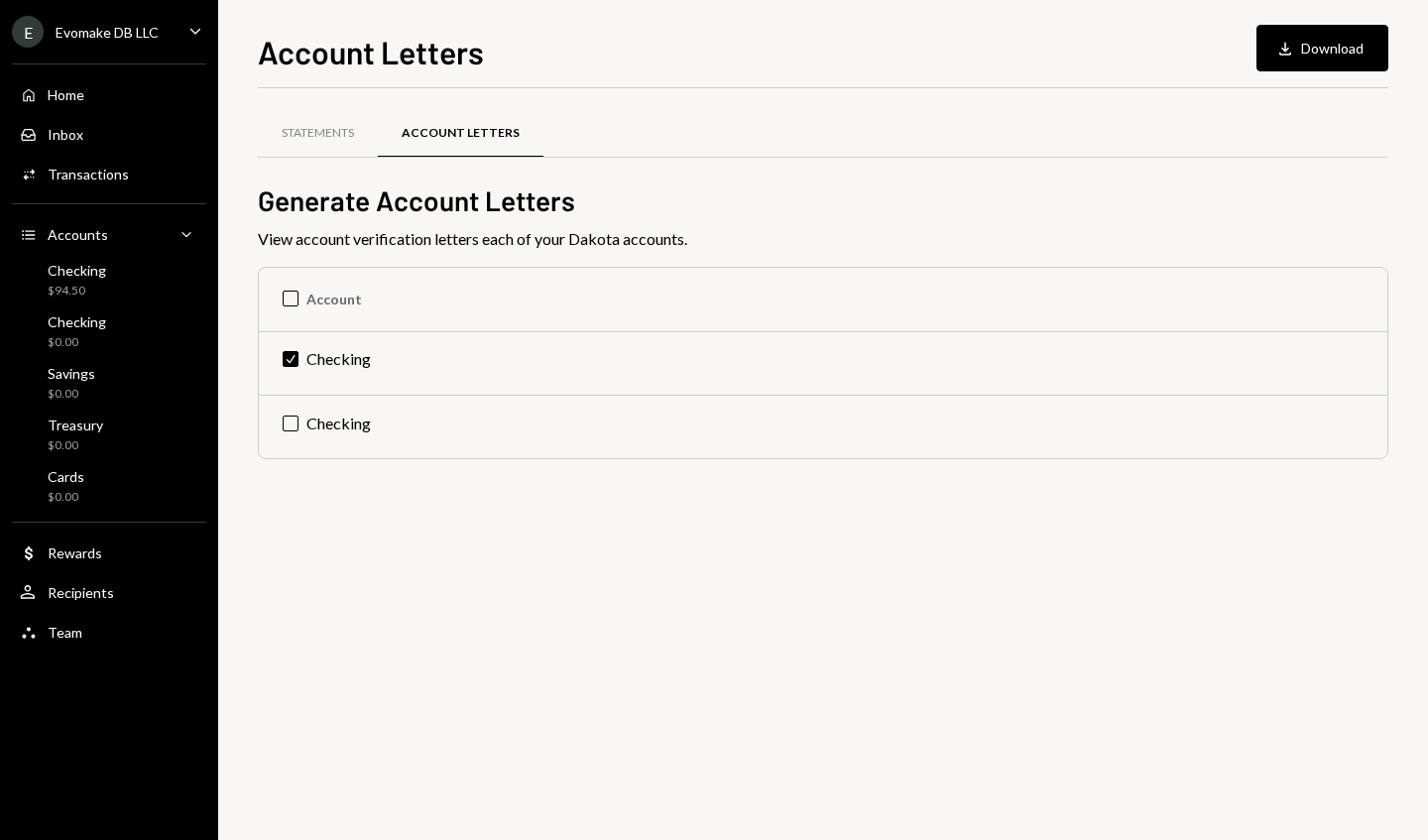 click on "Download" 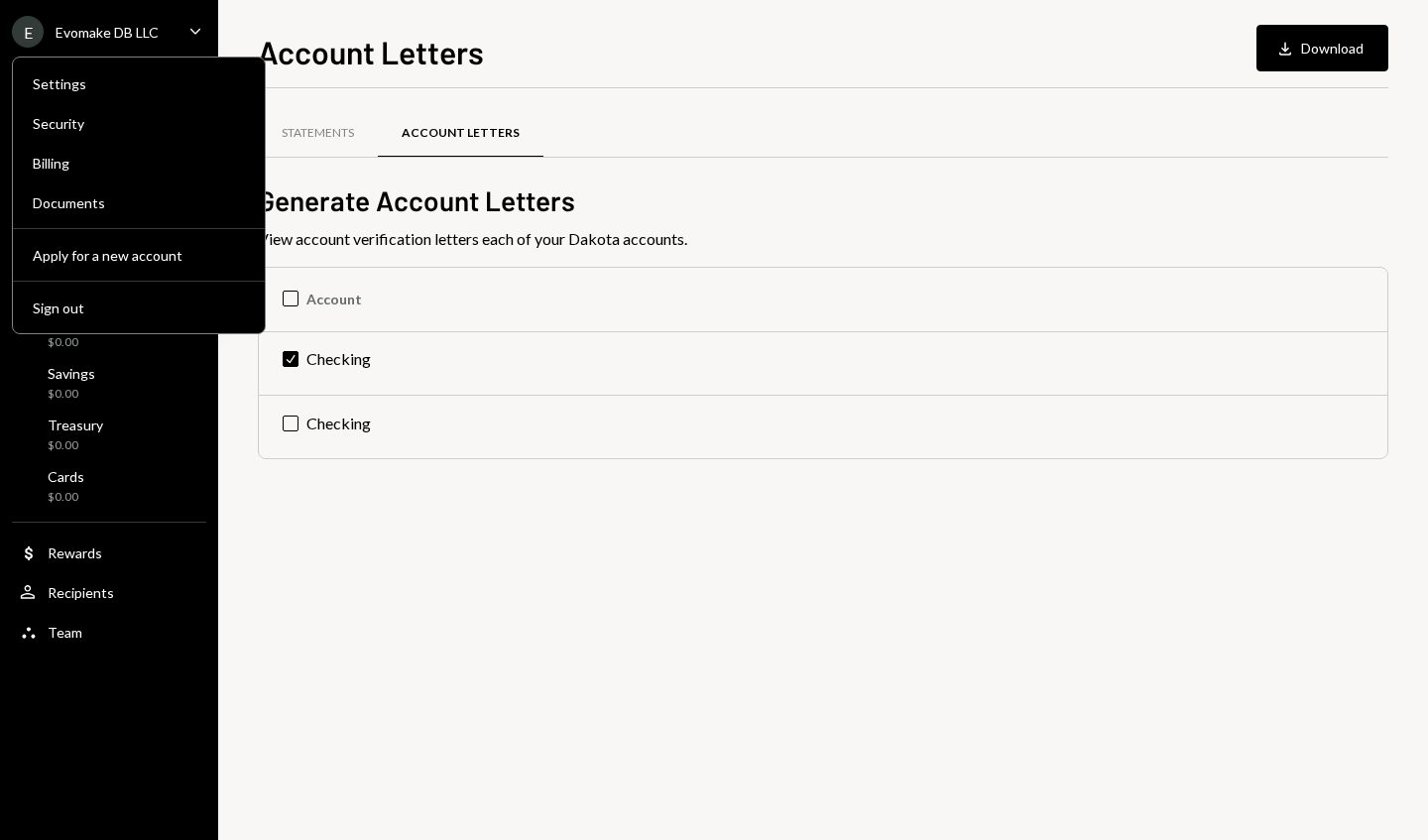 click on "Settings" at bounding box center (139, 83) 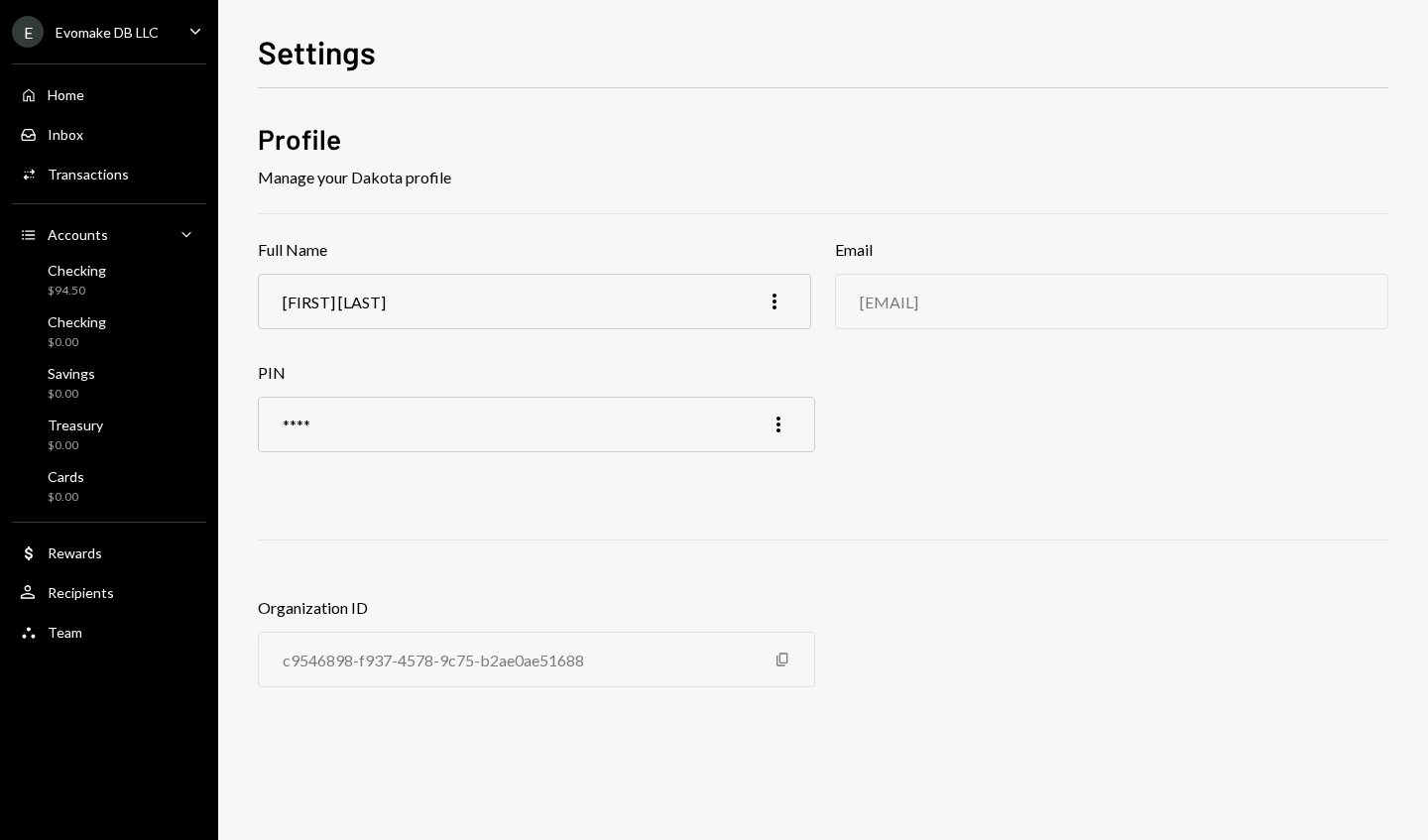 click on "Home Home" at bounding box center [109, 95] 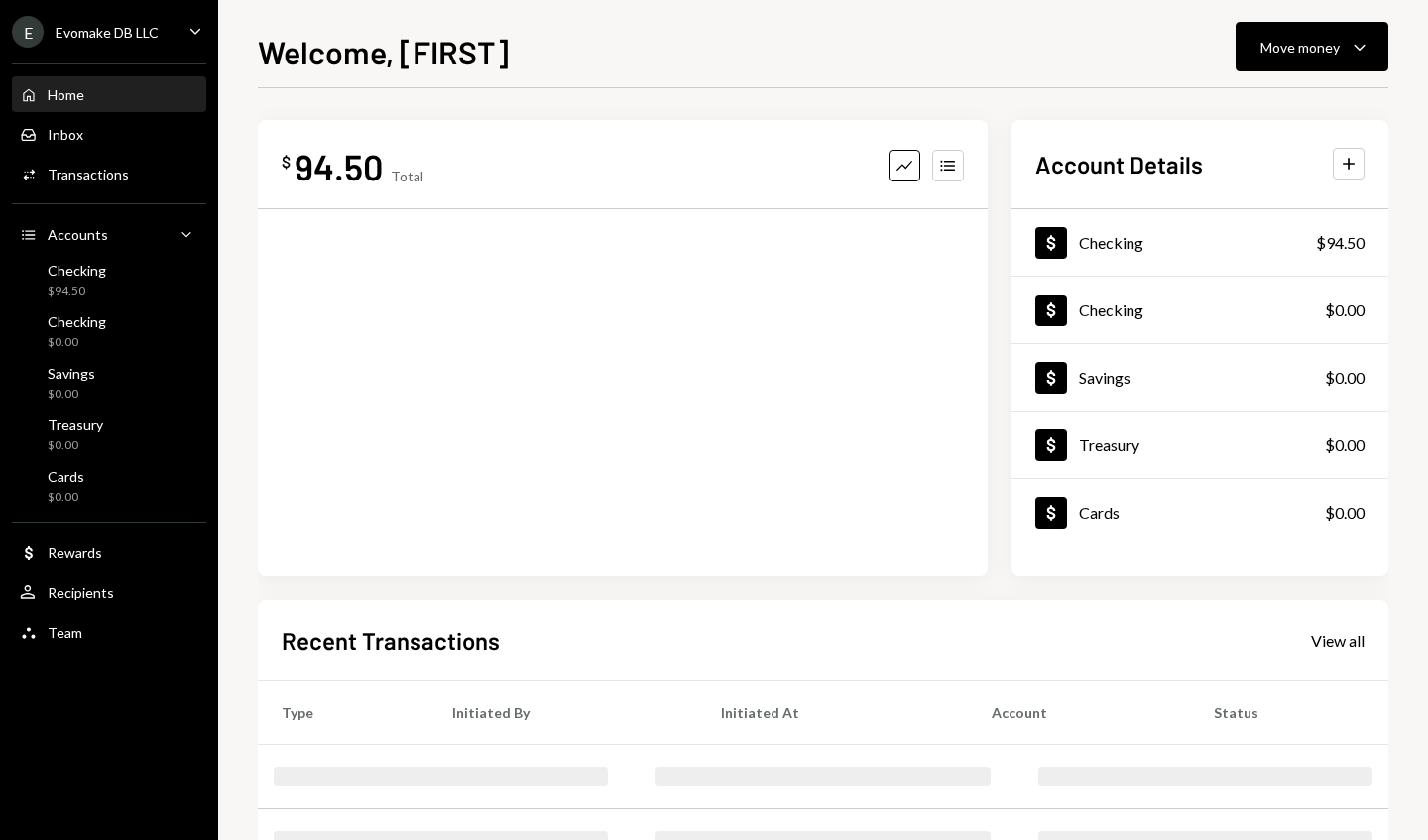 click on "Cards $0.00" at bounding box center (109, 486) 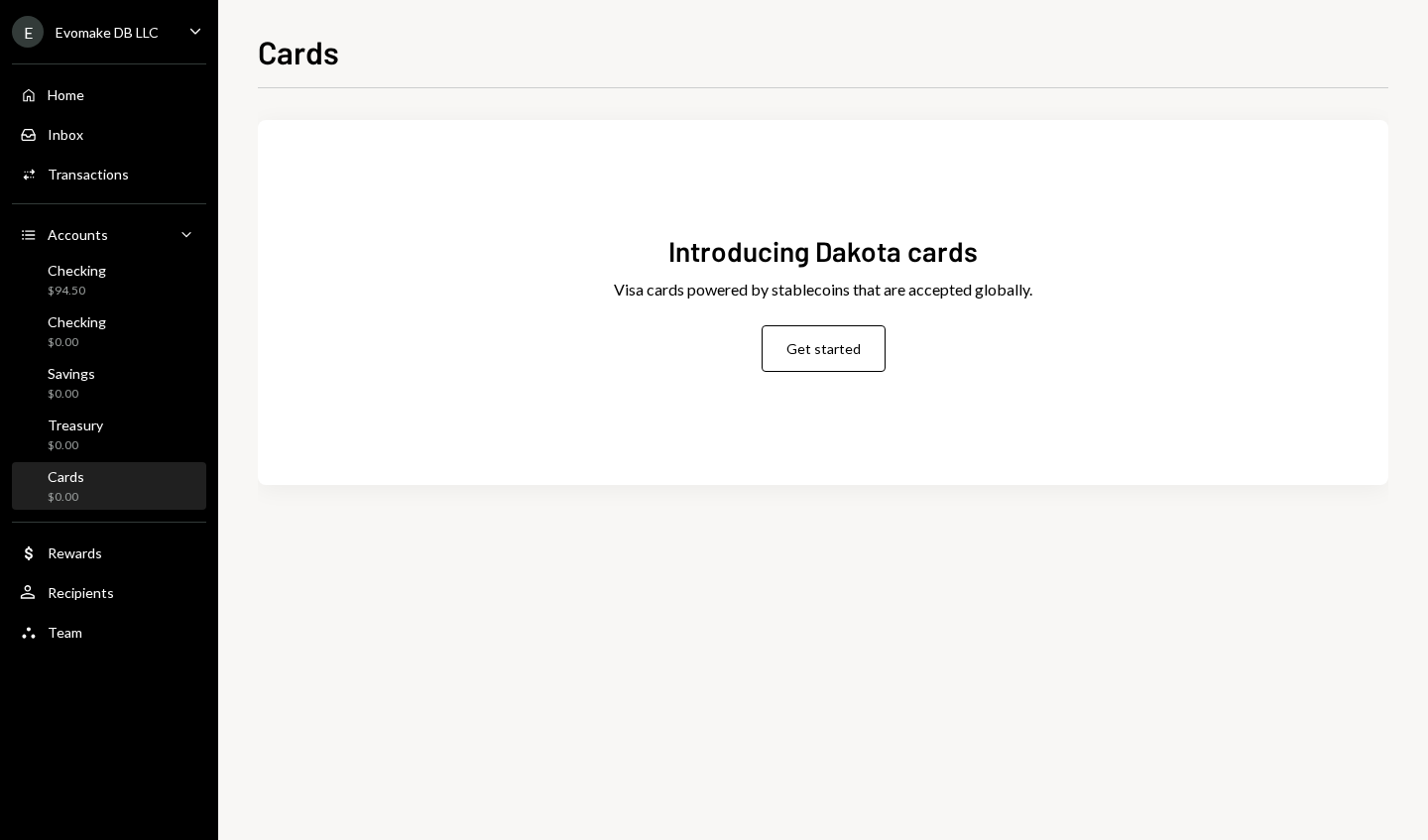 click on "E Evomake DB LLC Caret Down" at bounding box center (109, 32) 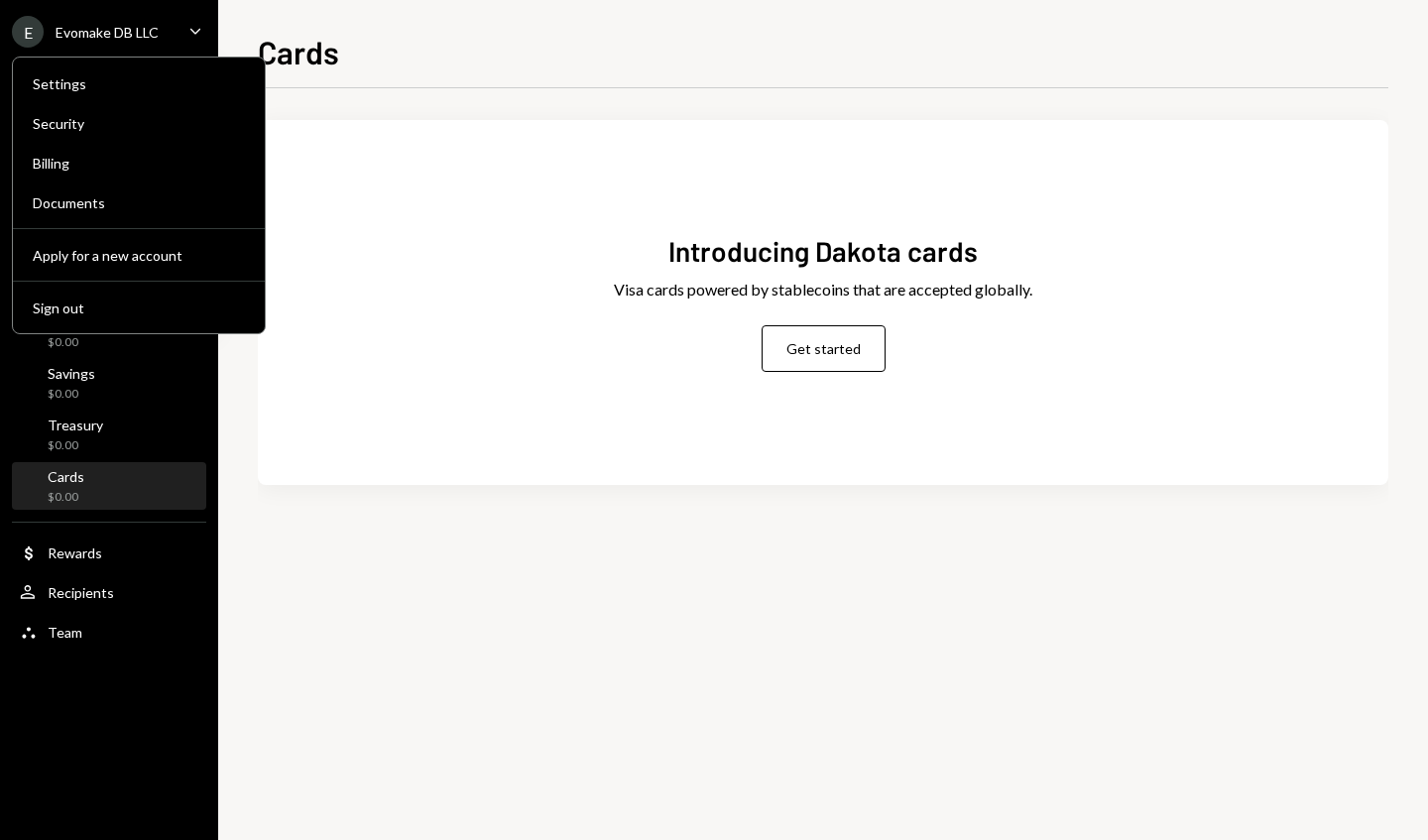 click on "Security" at bounding box center (139, 123) 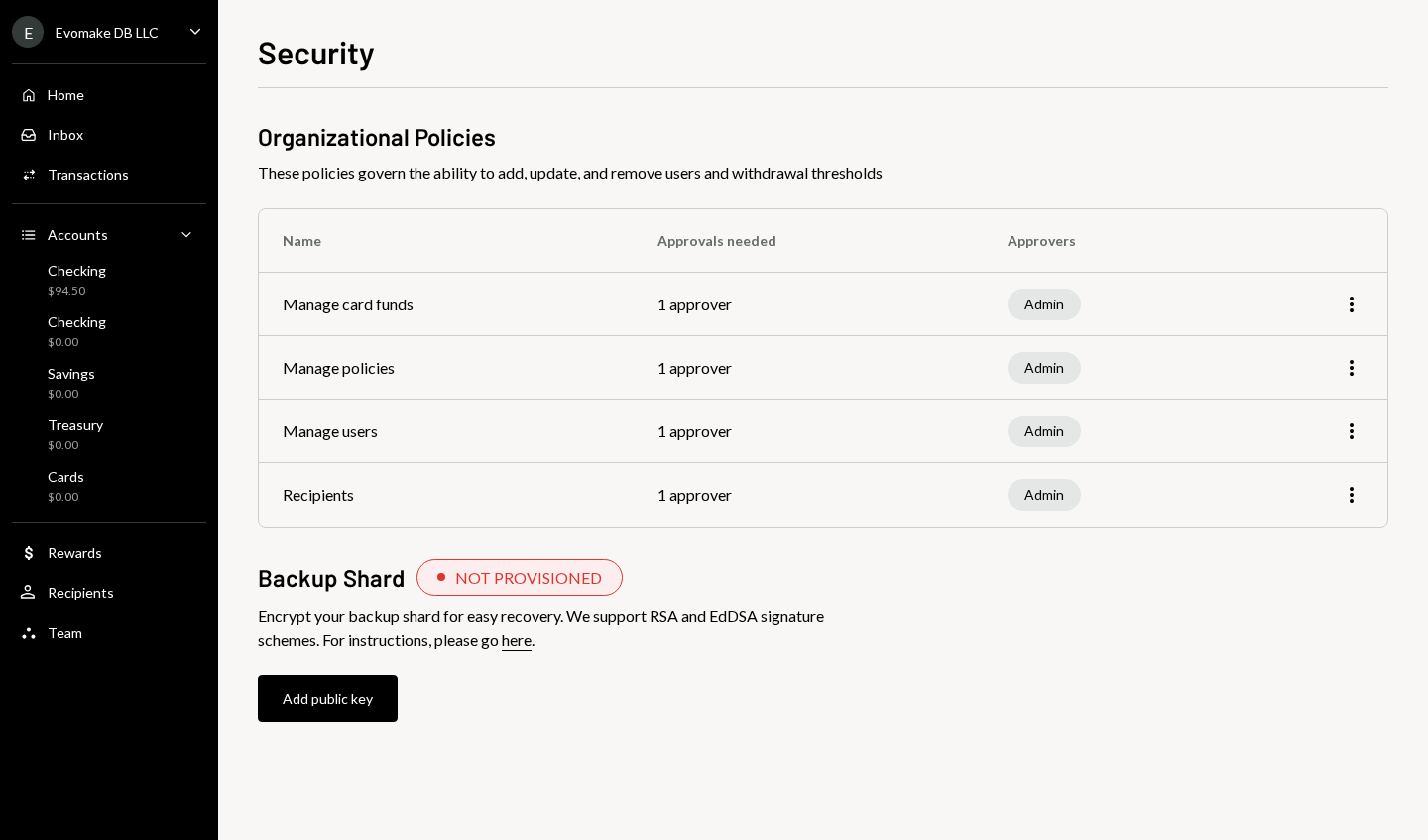 click on "Evomake DB LLC" at bounding box center [107, 32] 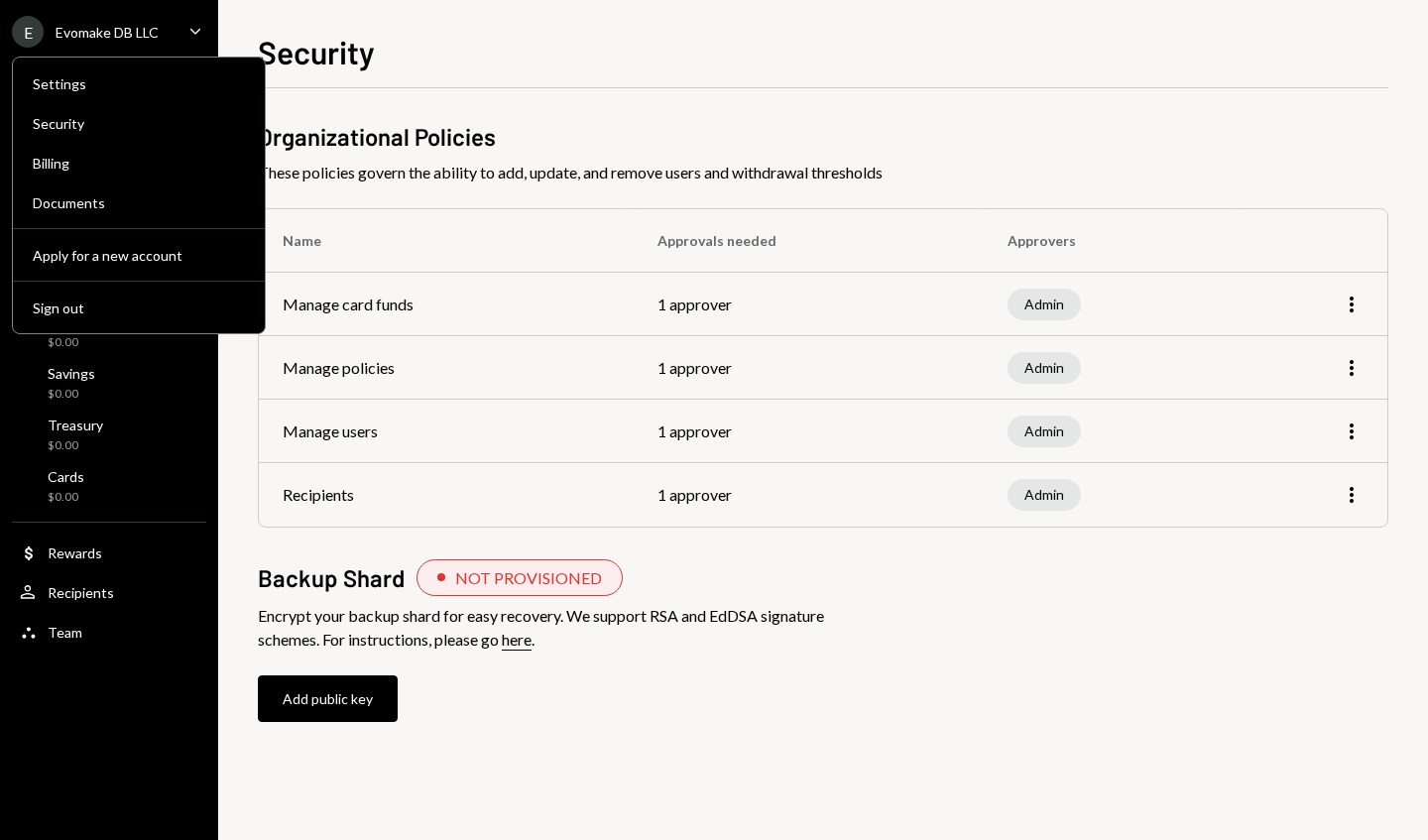 click on "Billing" at bounding box center (139, 164) 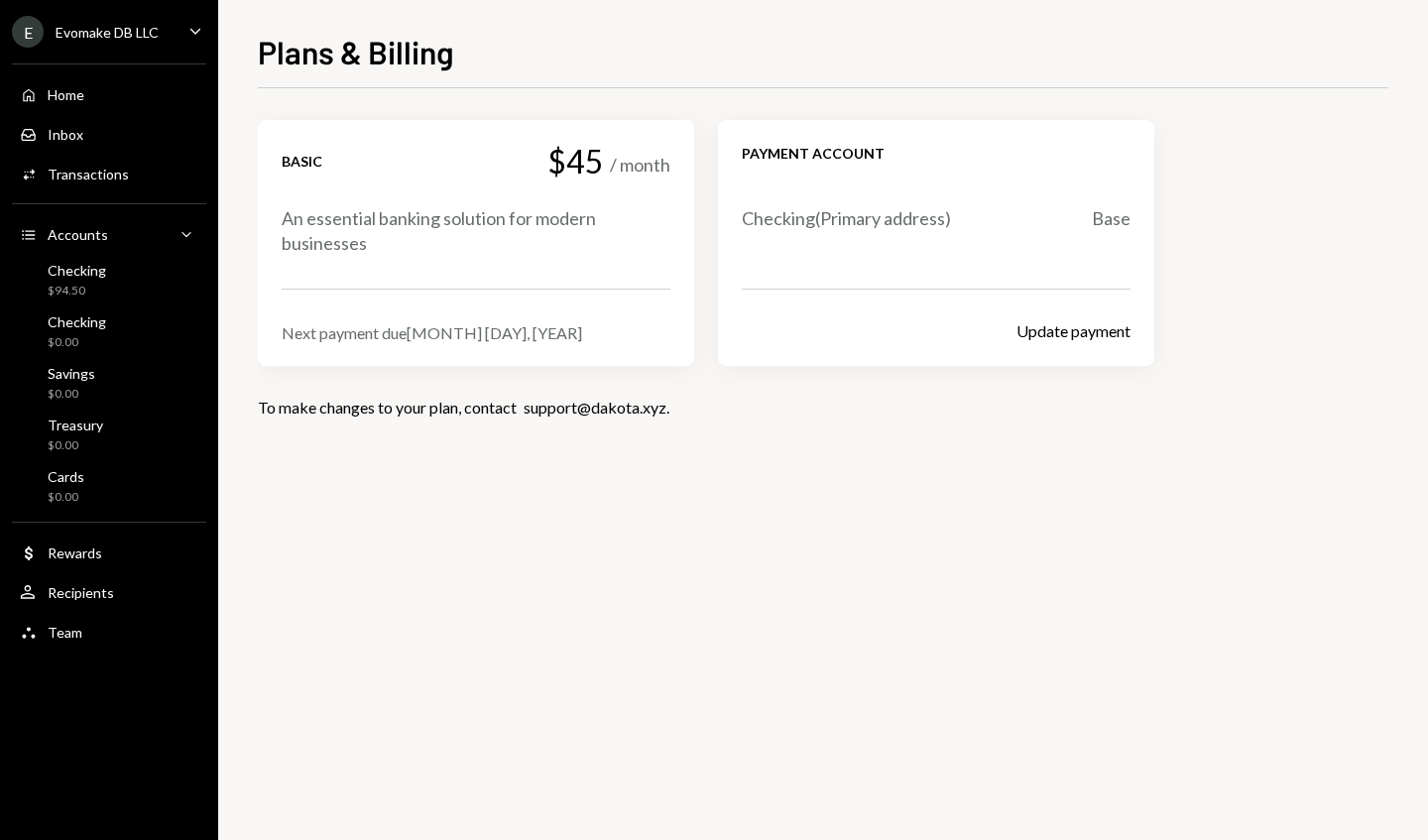 click on "Evomake DB LLC" at bounding box center [107, 32] 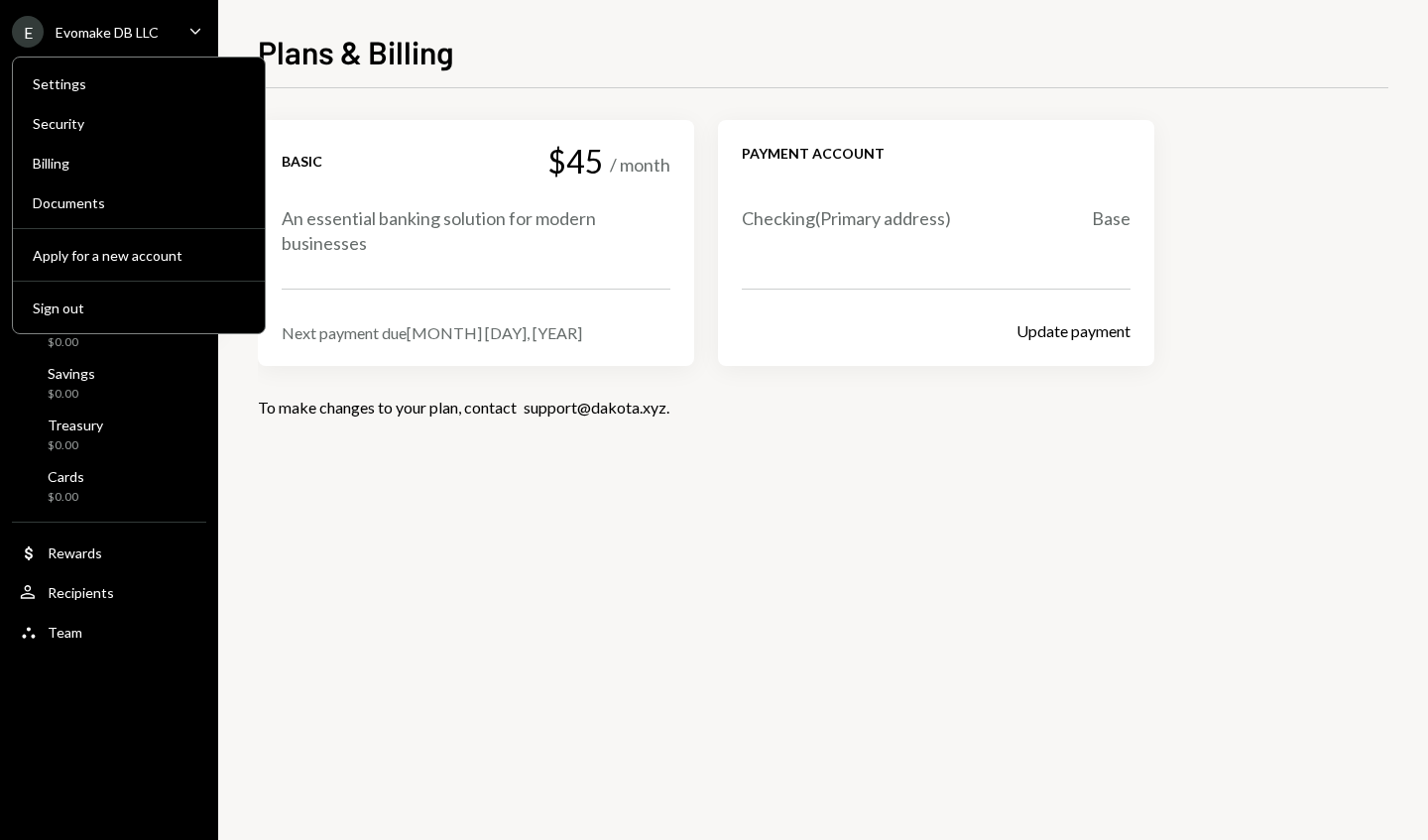 click on "Basic $45 /   month An essential banking solution for modern businesses Next payment due  Aug 12, 2025 Payment account Checking  ( Primary   address) Base Update payment To make changes to your plan, contact   support@dakota.xyz ." at bounding box center (823, 464) 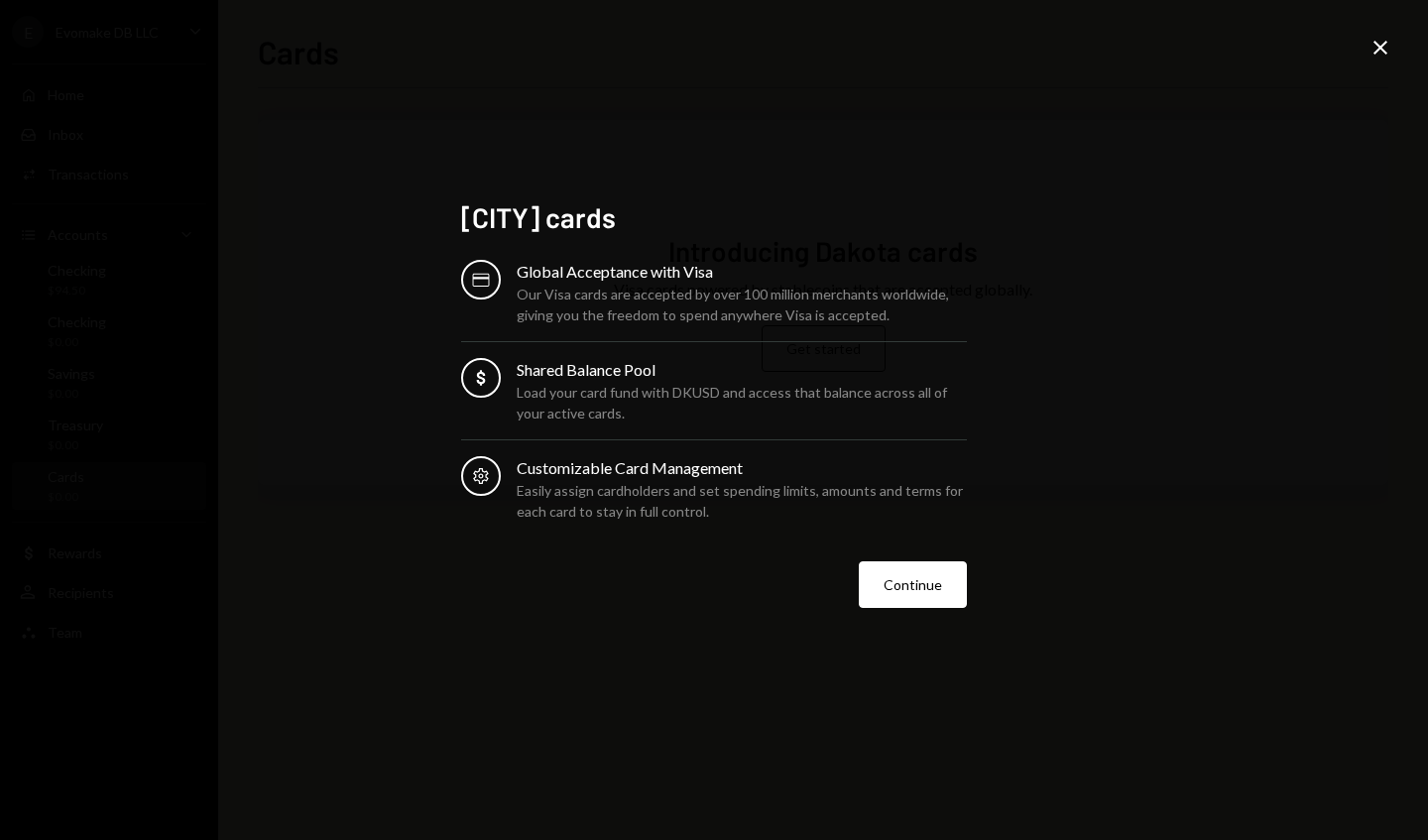 scroll, scrollTop: 0, scrollLeft: 0, axis: both 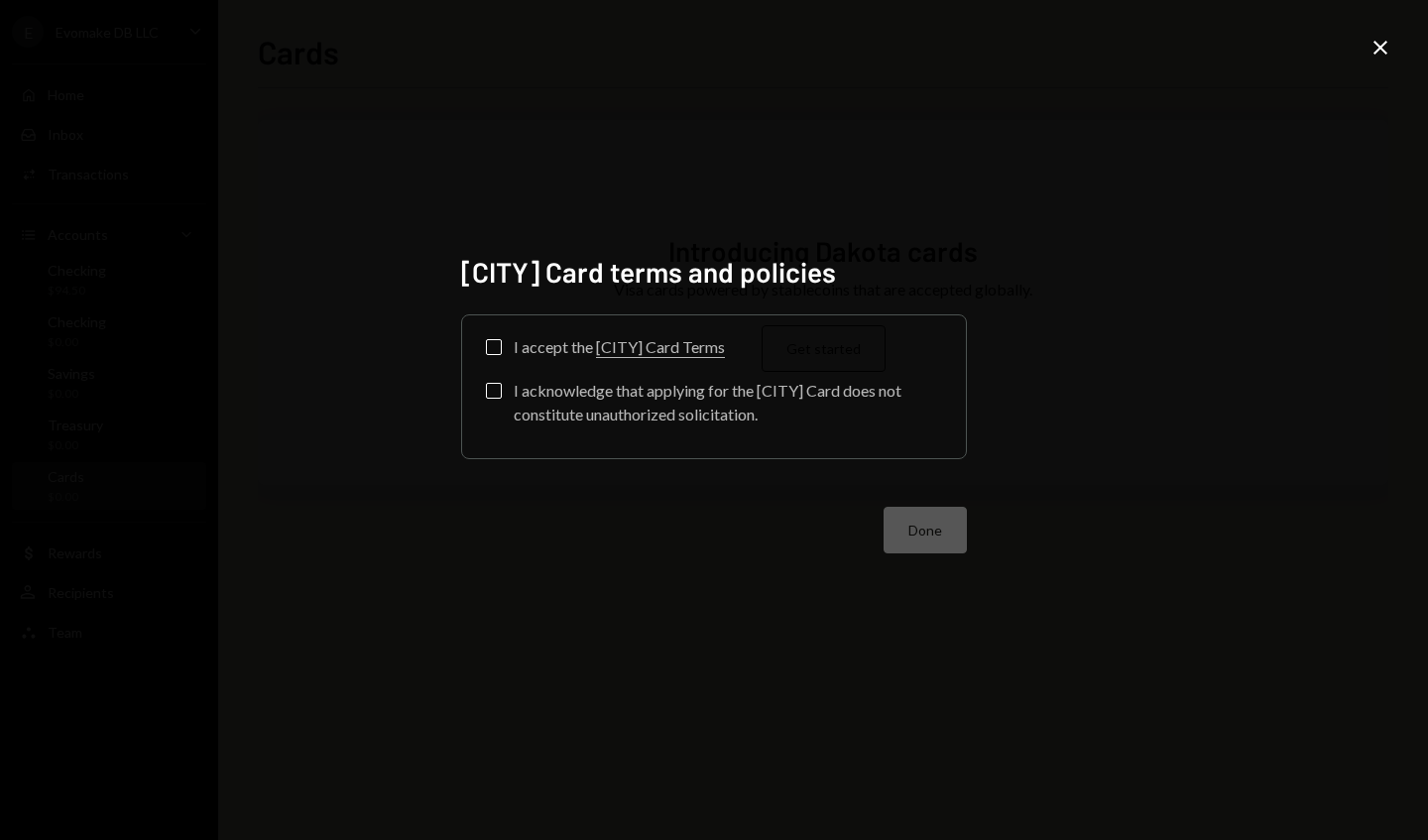 click on "Close" at bounding box center (1380, 49) 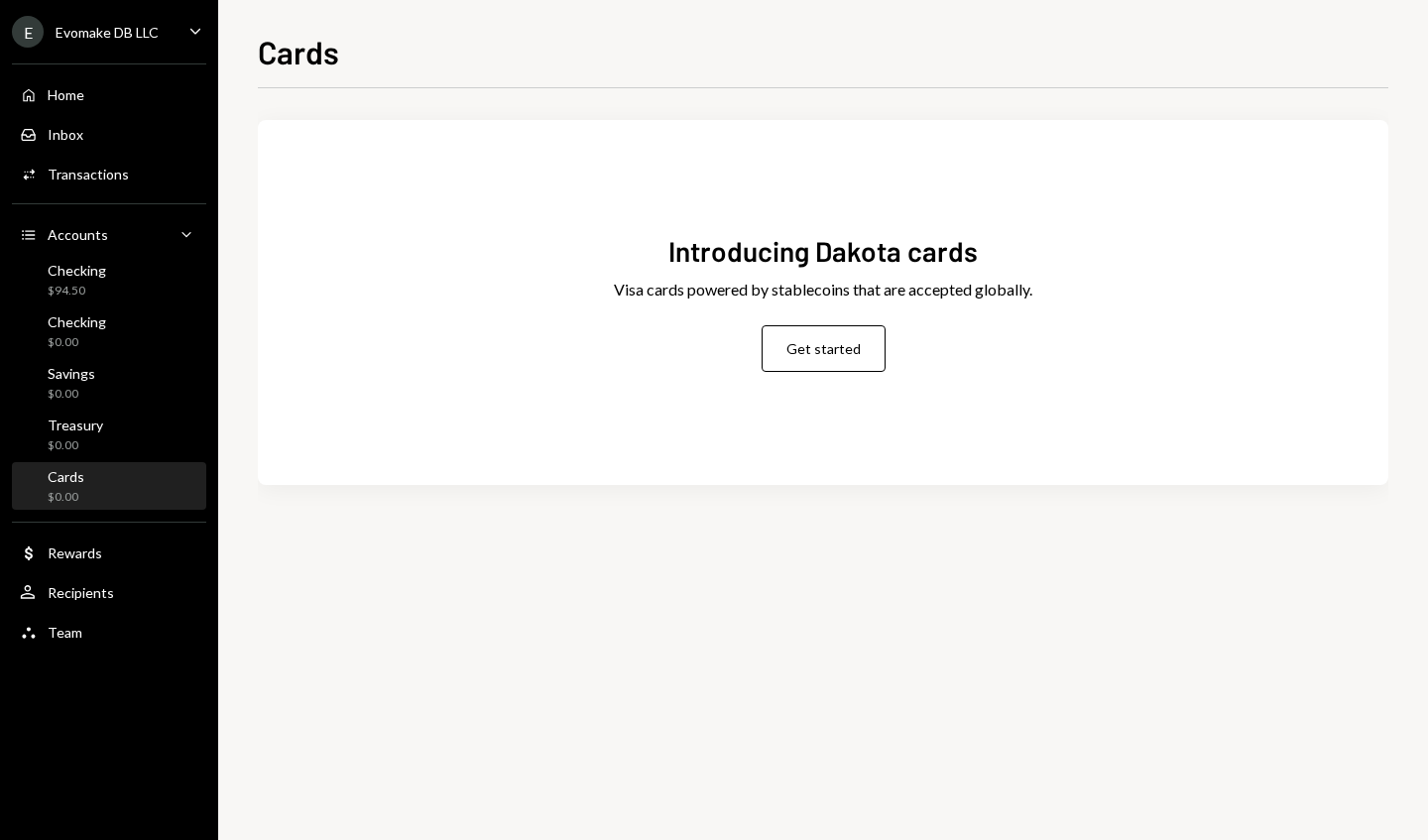 click on "Home Home" at bounding box center [109, 95] 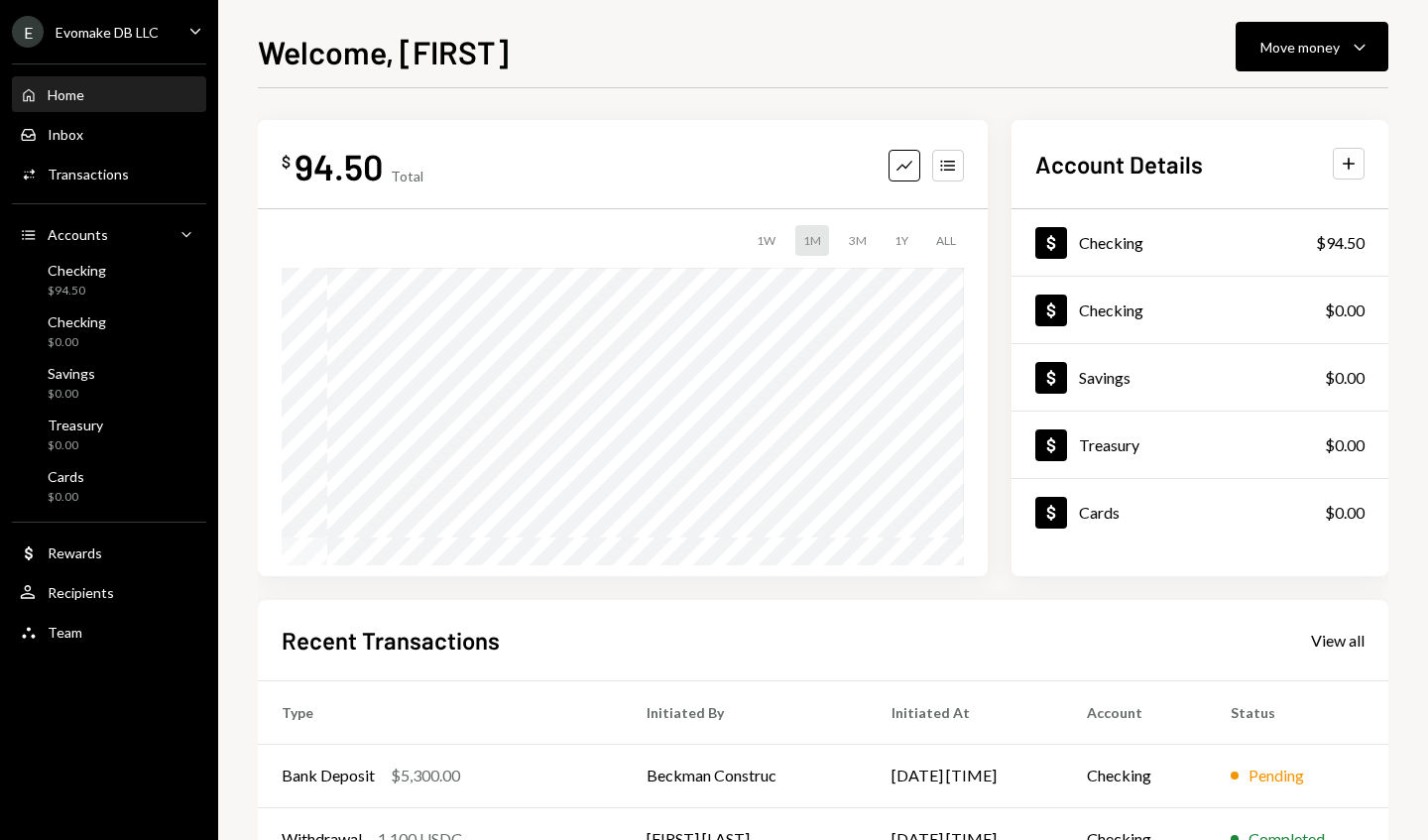 click on "Move money Caret Down" at bounding box center [1312, 47] 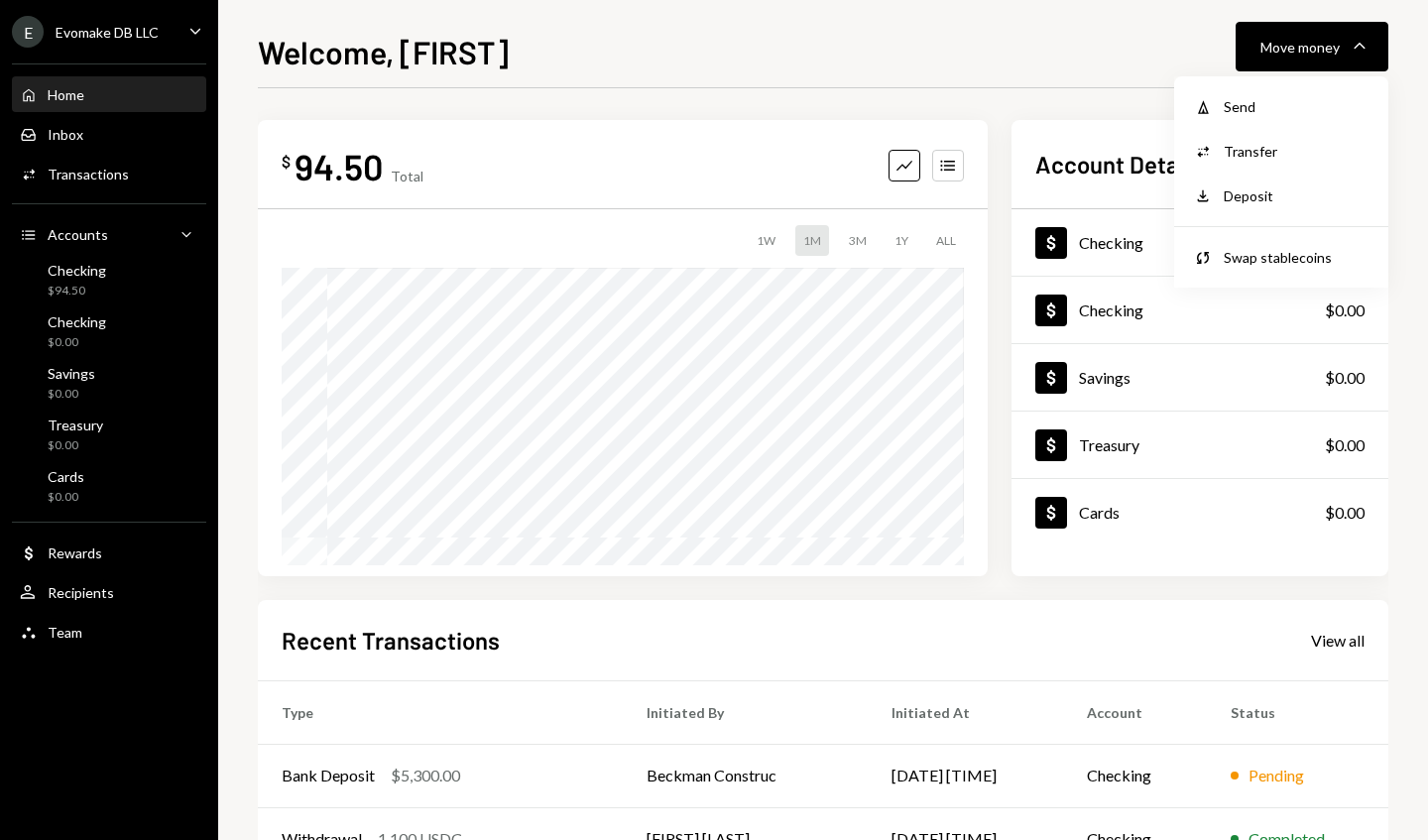 click on "$ 94.50 Total Graph Accounts 1W 1M 3M 1Y ALL Account Details Plus Dollar Checking $94.50 Dollar Checking $0.00 Dollar Savings $0.00 Dollar Treasury $0.00 Dollar Cards $0.00 Recent Transactions View all Type Initiated By Initiated At Account Status Bank Deposit $5,300.00 Beckman Construc 08/08/25 5:31 PM Checking Pending Withdrawal 1,100  USDC Travis Kahl 08/06/25 4:33 PM Checking Completed Deposit 1,100  USDC 0xA9D1...1d3E43 Copy 08/06/25 4:29 PM Checking Completed Stablecoin Conversion $1,100.00 Travis Kahl 08/06/25 4:27 PM Checking Completed Bank Deposit $75.00 Wellfit Personal 08/06/25 1:25 PM Checking Completed" at bounding box center (823, 595) 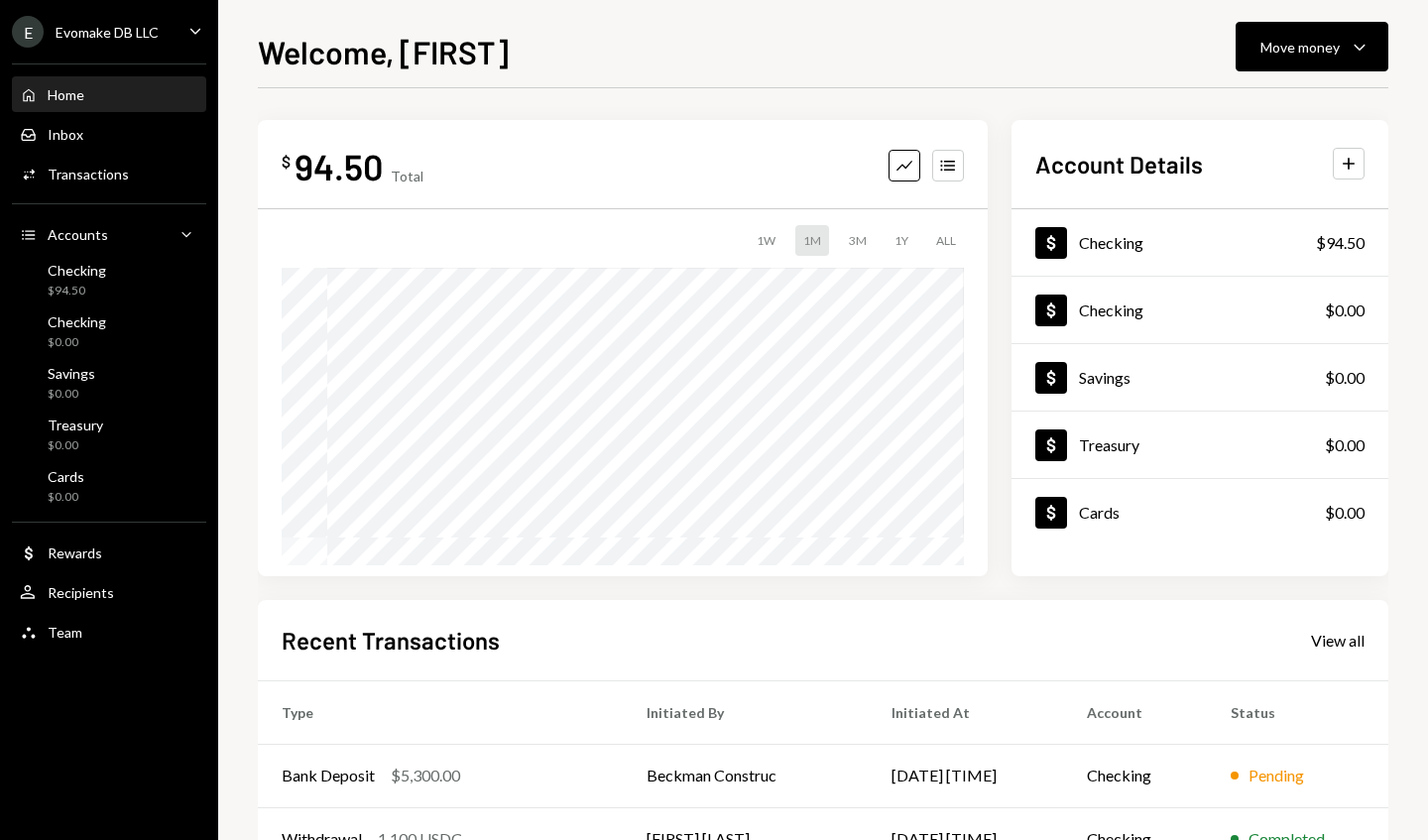 click on "Welcome, Travis Move money Caret Down $ 94.50 Total Graph Accounts 1W 1M 3M 1Y ALL Account Details Plus Dollar Checking $94.50 Dollar Checking $0.00 Dollar Savings $0.00 Dollar Treasury $0.00 Dollar Cards $0.00 Recent Transactions View all Type Initiated By Initiated At Account Status Bank Deposit $5,300.00 Beckman Construc 08/08/25 5:31 PM Checking Pending Withdrawal 1,100  USDC Travis Kahl 08/06/25 4:33 PM Checking Completed Deposit 1,100  USDC 0xA9D1...1d3E43 Copy 08/06/25 4:29 PM Checking Completed Stablecoin Conversion $1,100.00 Travis Kahl 08/06/25 4:27 PM Checking Completed Bank Deposit $75.00 Wellfit Personal 08/06/25 1:25 PM Checking Completed" at bounding box center [823, 420] 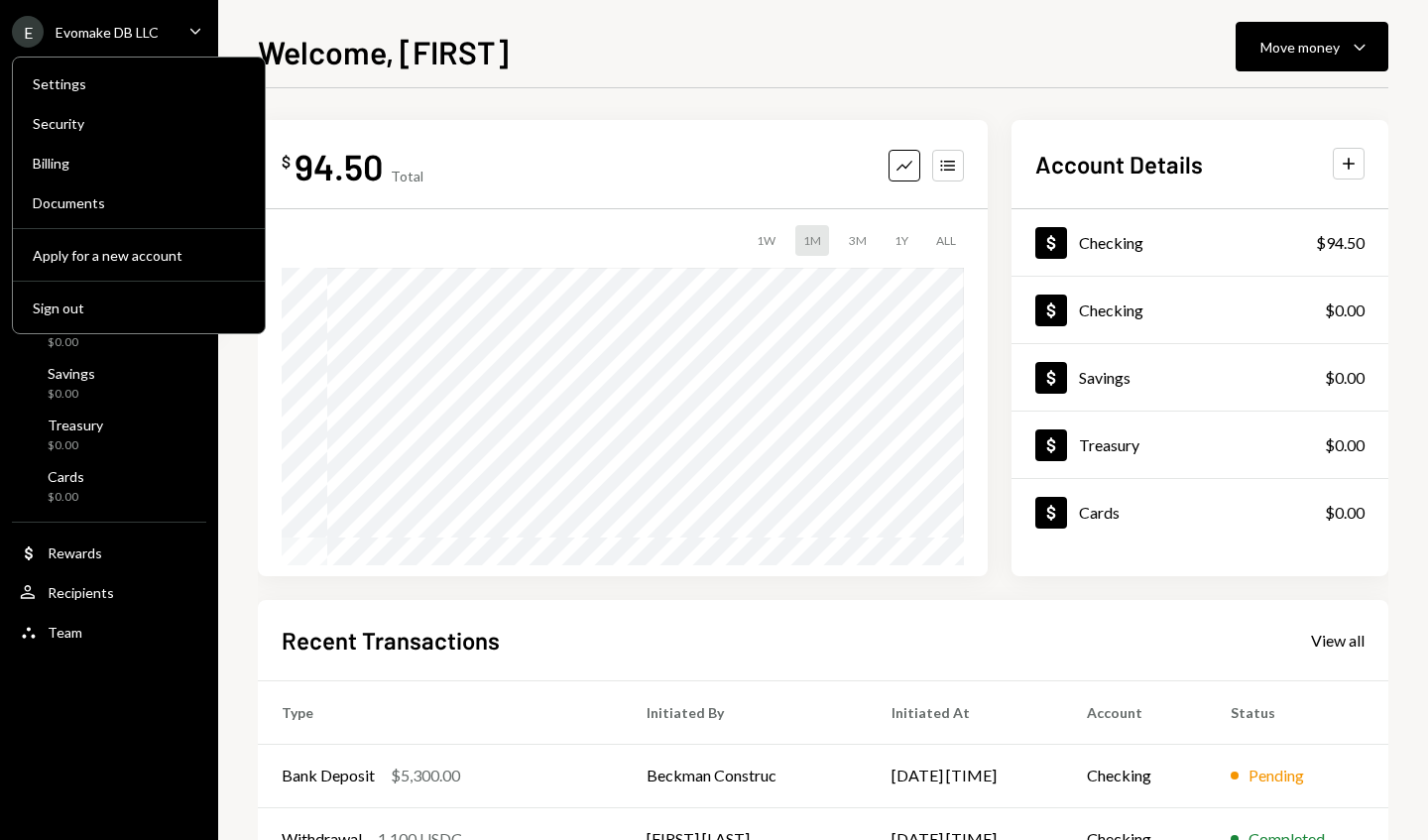 click on "$ 94.50 Total Graph Accounts 1W 1M 3M 1Y ALL Account Details Plus Dollar Checking $94.50 Dollar Checking $0.00 Dollar Savings $0.00 Dollar Treasury $0.00 Dollar Cards $0.00" at bounding box center [823, 348] 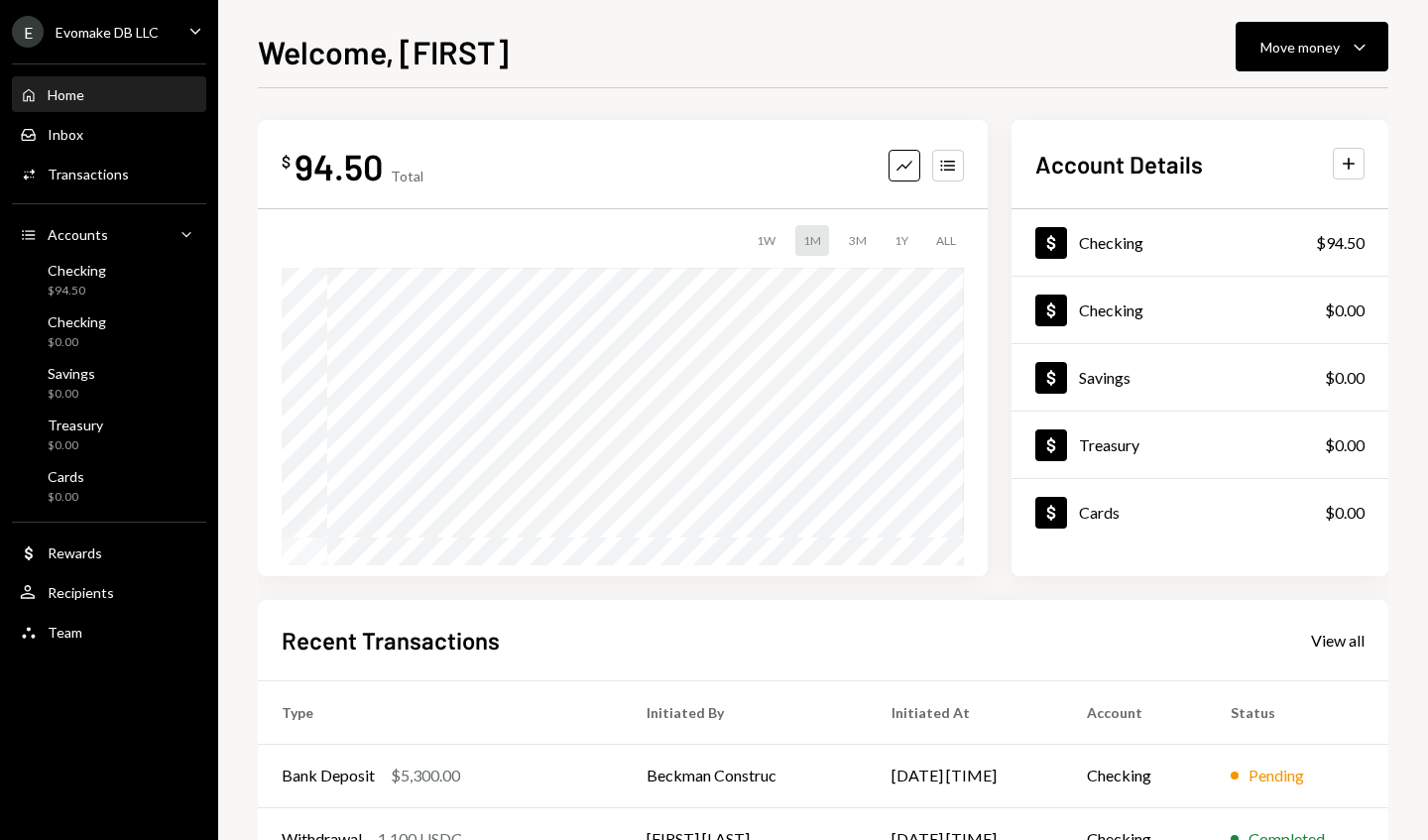 click on "Welcome, Travis Move money Caret Down $ 94.50 Total Graph Accounts 1W 1M 3M 1Y ALL Account Details Plus Dollar Checking $94.50 Dollar Checking $0.00 Dollar Savings $0.00 Dollar Treasury $0.00 Dollar Cards $0.00 Recent Transactions View all Type Initiated By Initiated At Account Status Bank Deposit $5,300.00 Beckman Construc 08/08/25 5:31 PM Checking Pending Withdrawal 1,100  USDC Travis Kahl 08/06/25 4:33 PM Checking Completed Deposit 1,100  USDC 0xA9D1...1d3E43 Copy 08/06/25 4:29 PM Checking Completed Stablecoin Conversion $1,100.00 Travis Kahl 08/06/25 4:27 PM Checking Completed Bank Deposit $75.00 Wellfit Personal 08/06/25 1:25 PM Checking Completed" at bounding box center (823, 420) 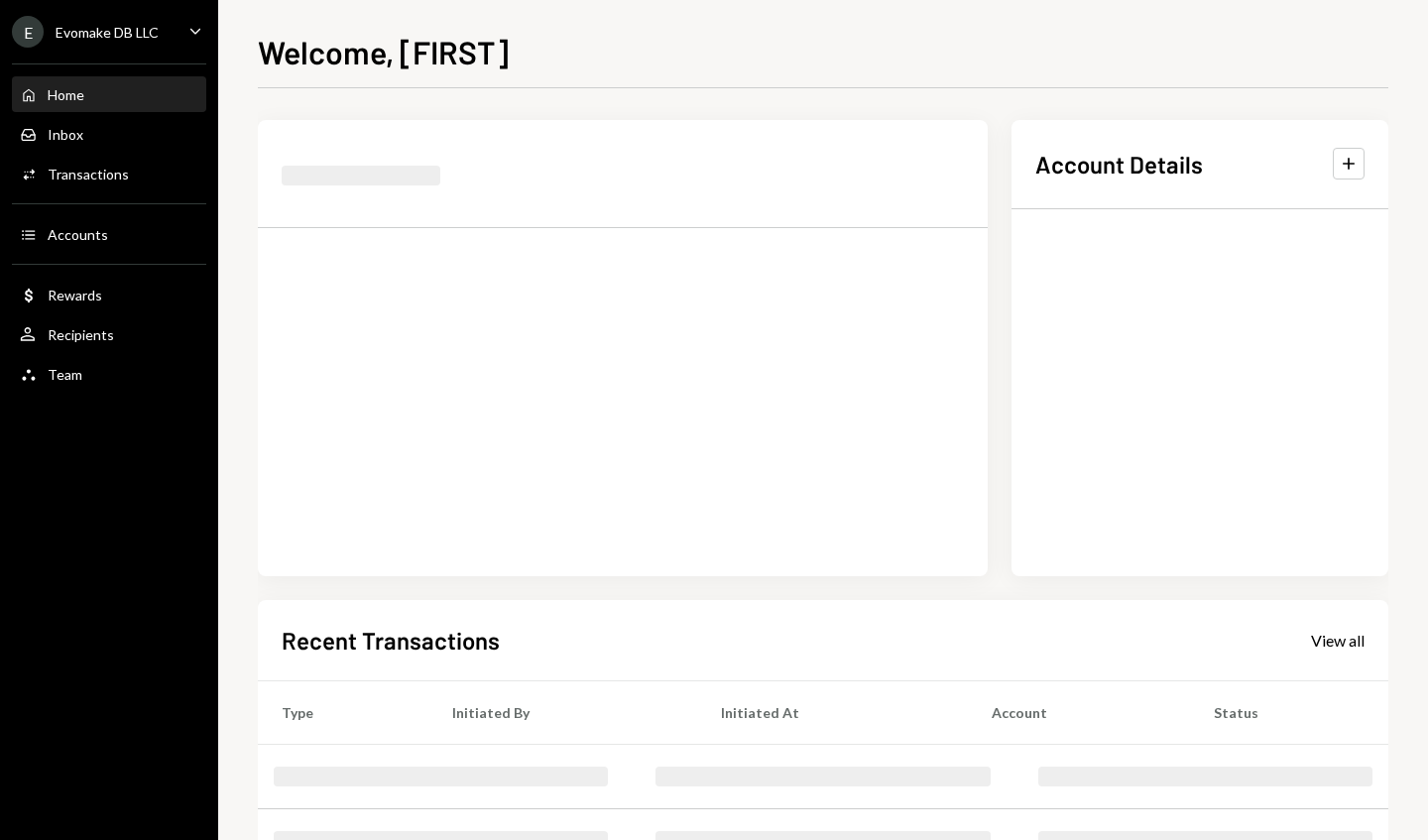 scroll, scrollTop: 0, scrollLeft: 0, axis: both 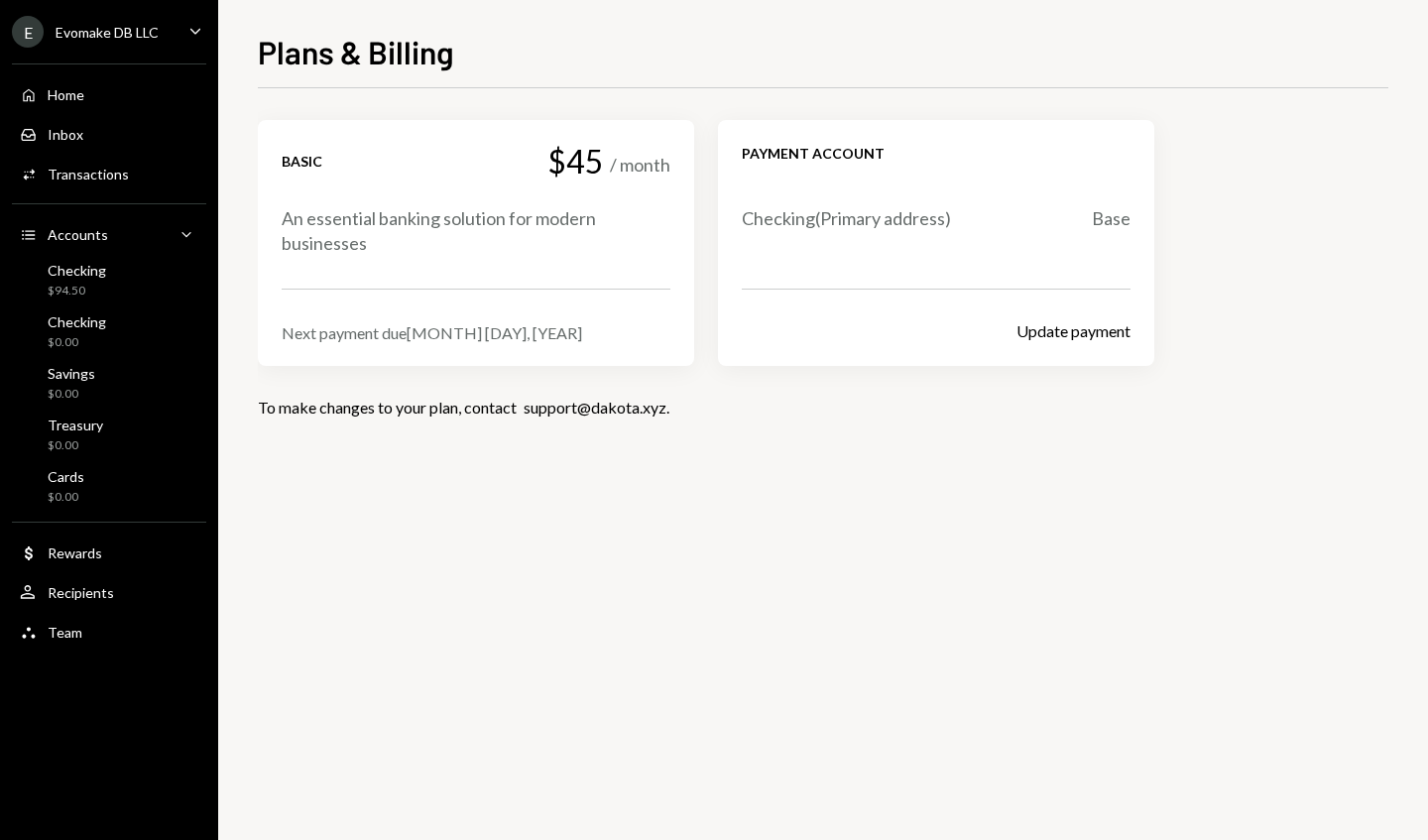 click on "Home Home" at bounding box center (109, 95) 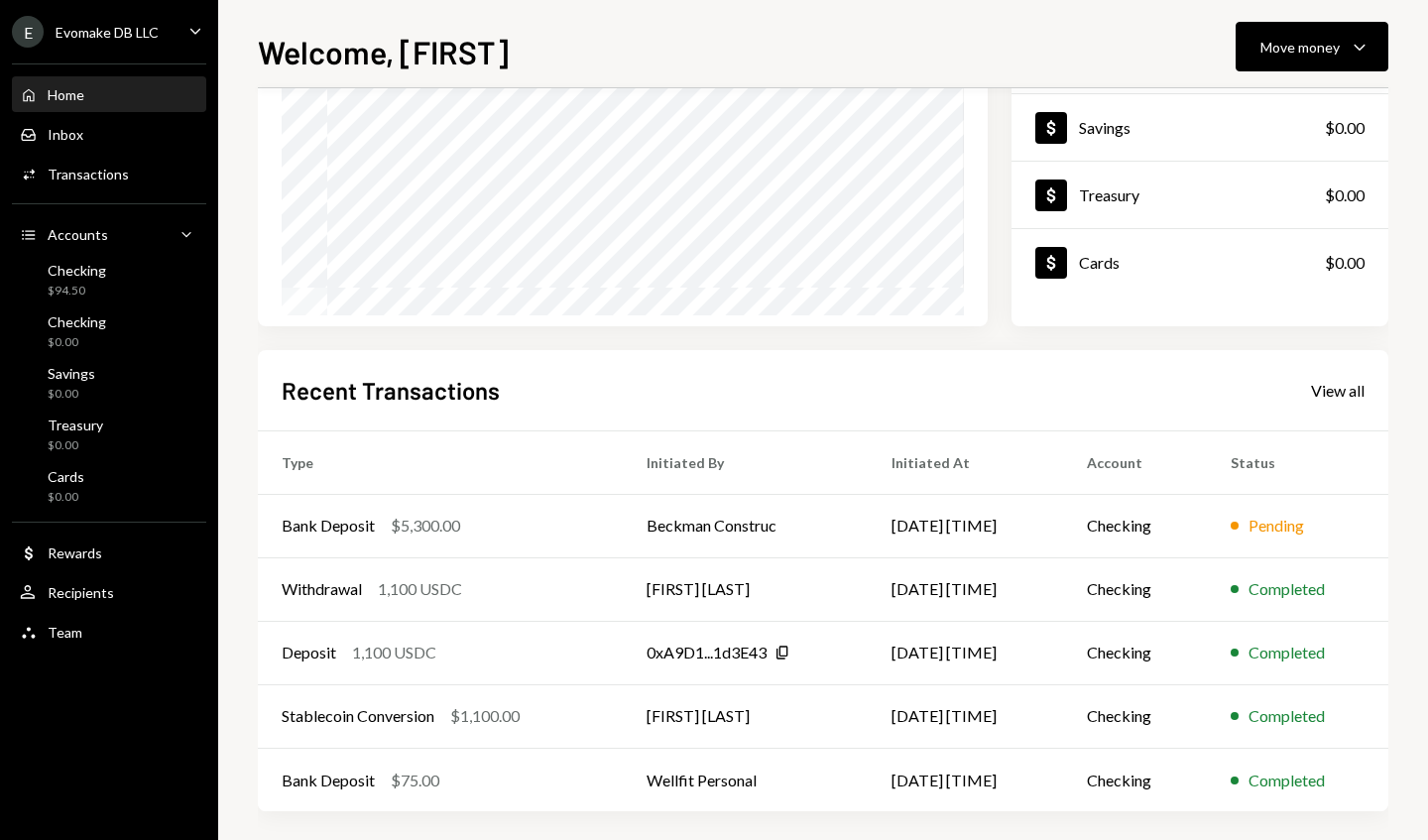 scroll, scrollTop: 251, scrollLeft: 0, axis: vertical 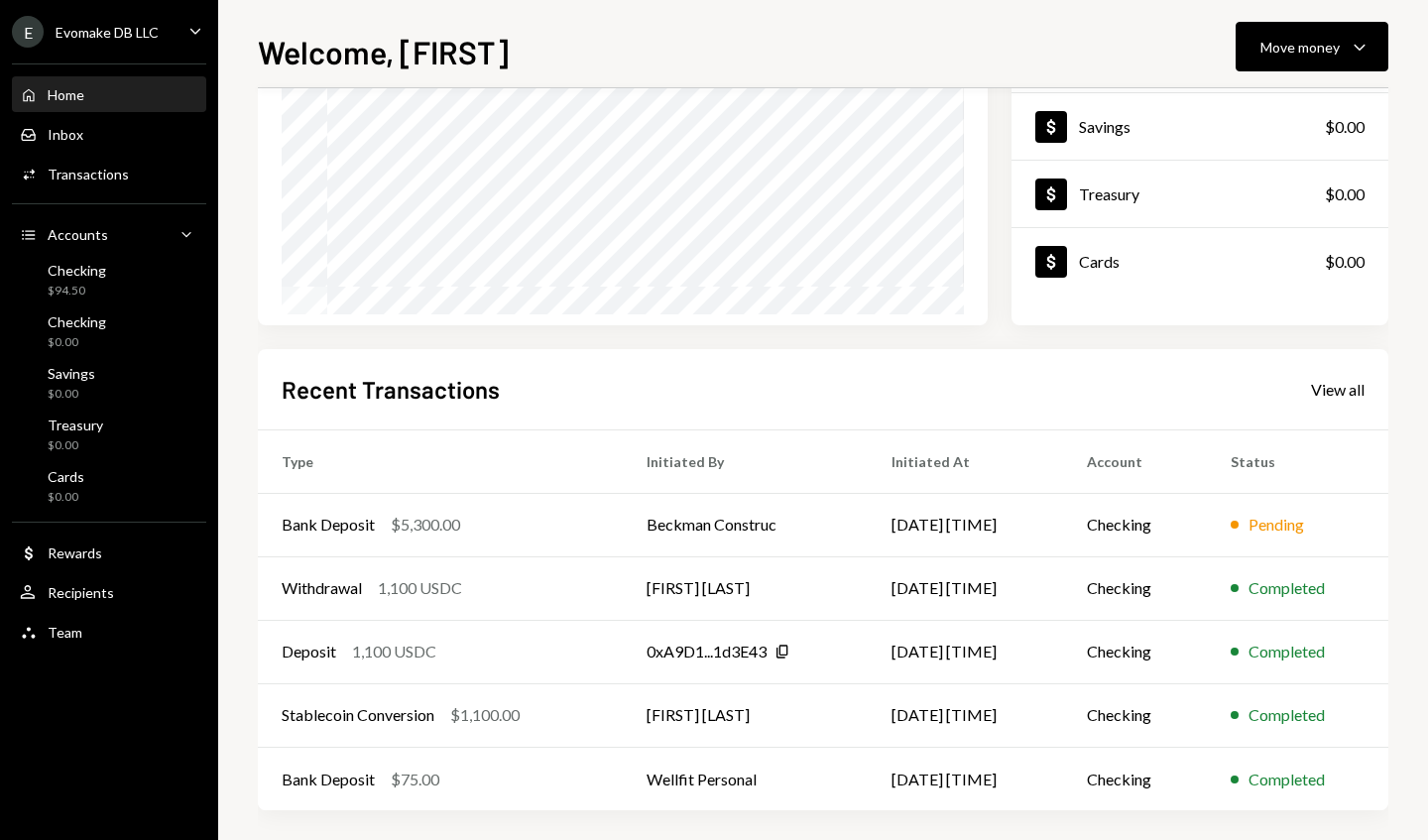 click on "Checking" at bounding box center (1134, 525) 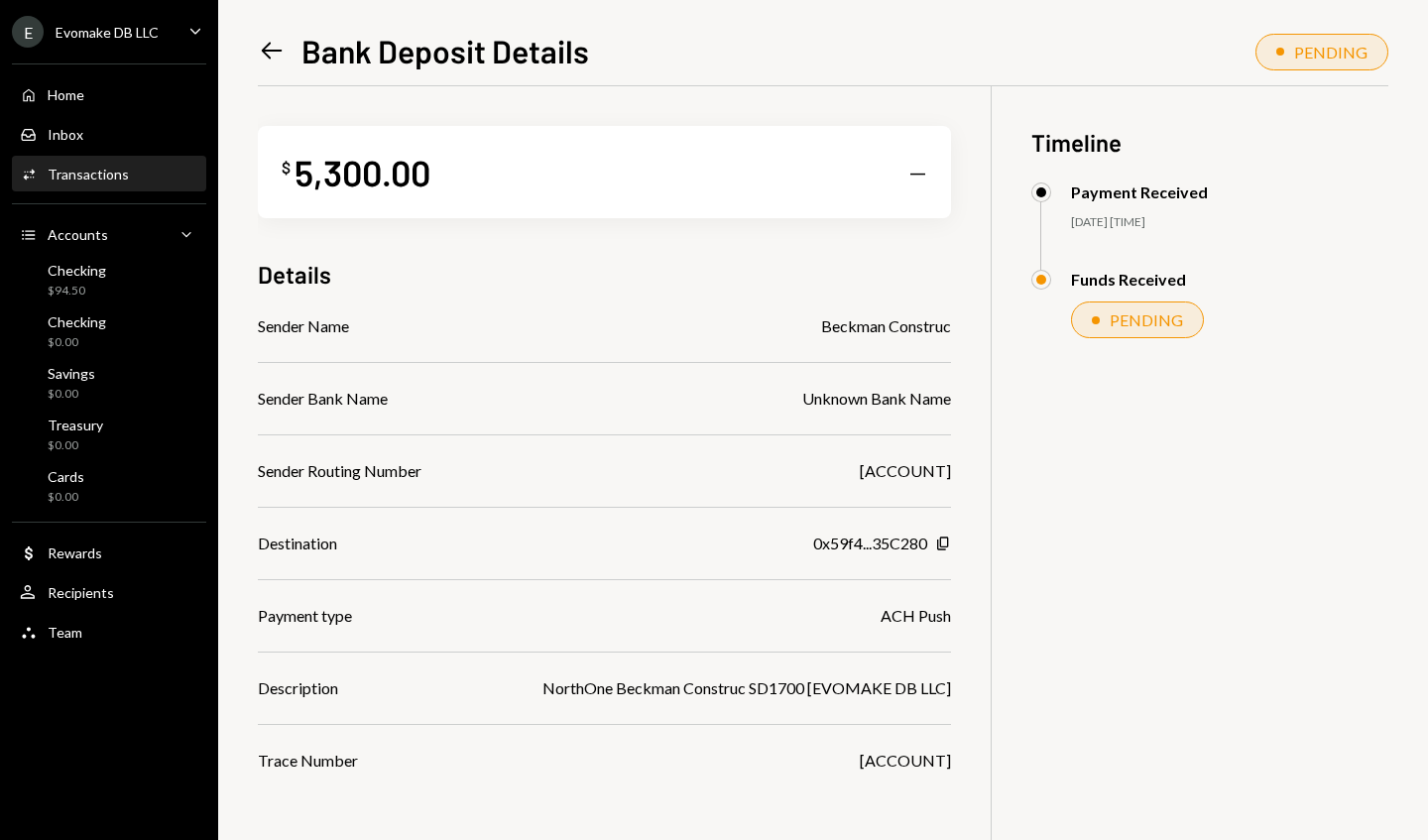 click on "Home Home" at bounding box center [109, 95] 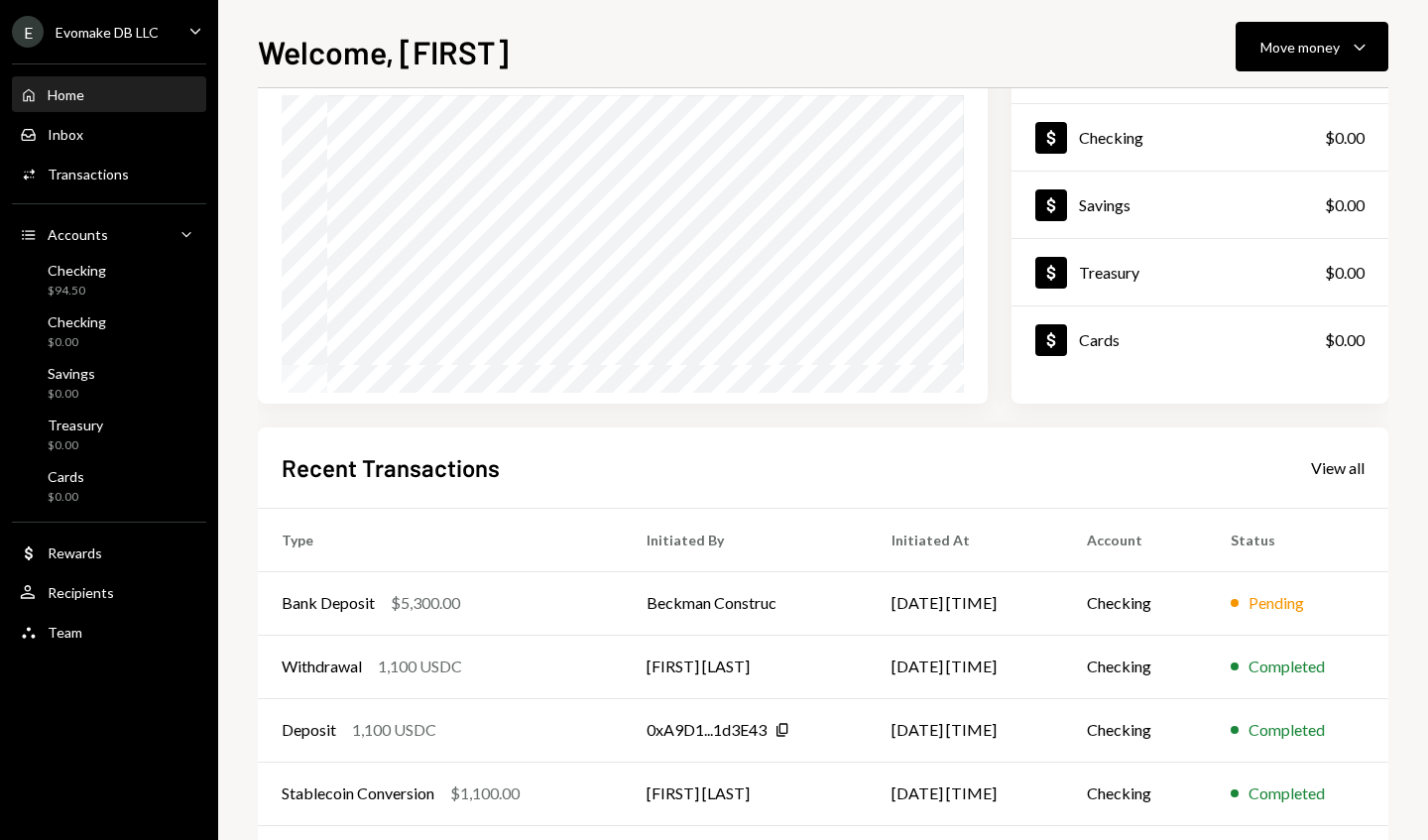 scroll, scrollTop: 261, scrollLeft: 0, axis: vertical 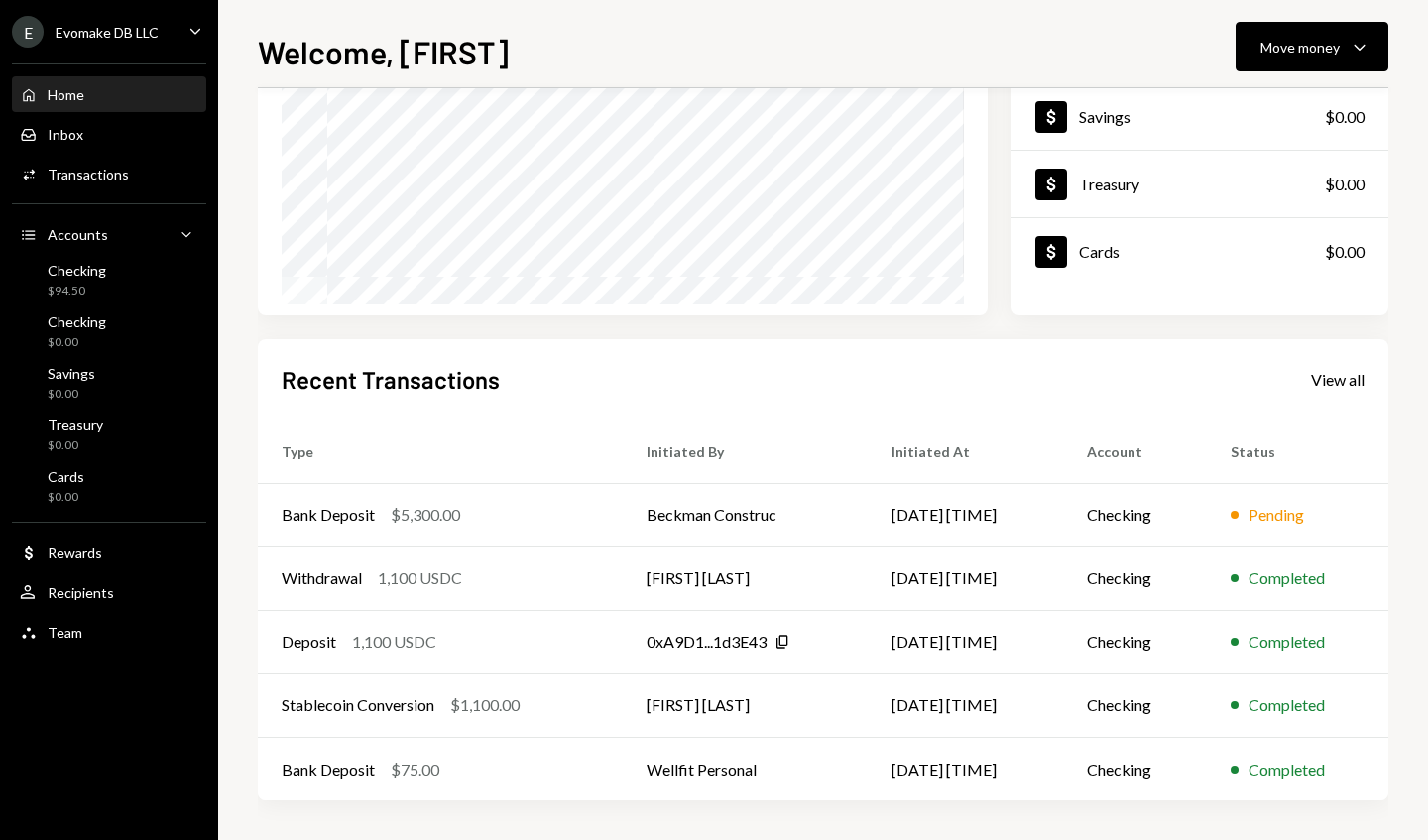 click on "View all" at bounding box center [1338, 380] 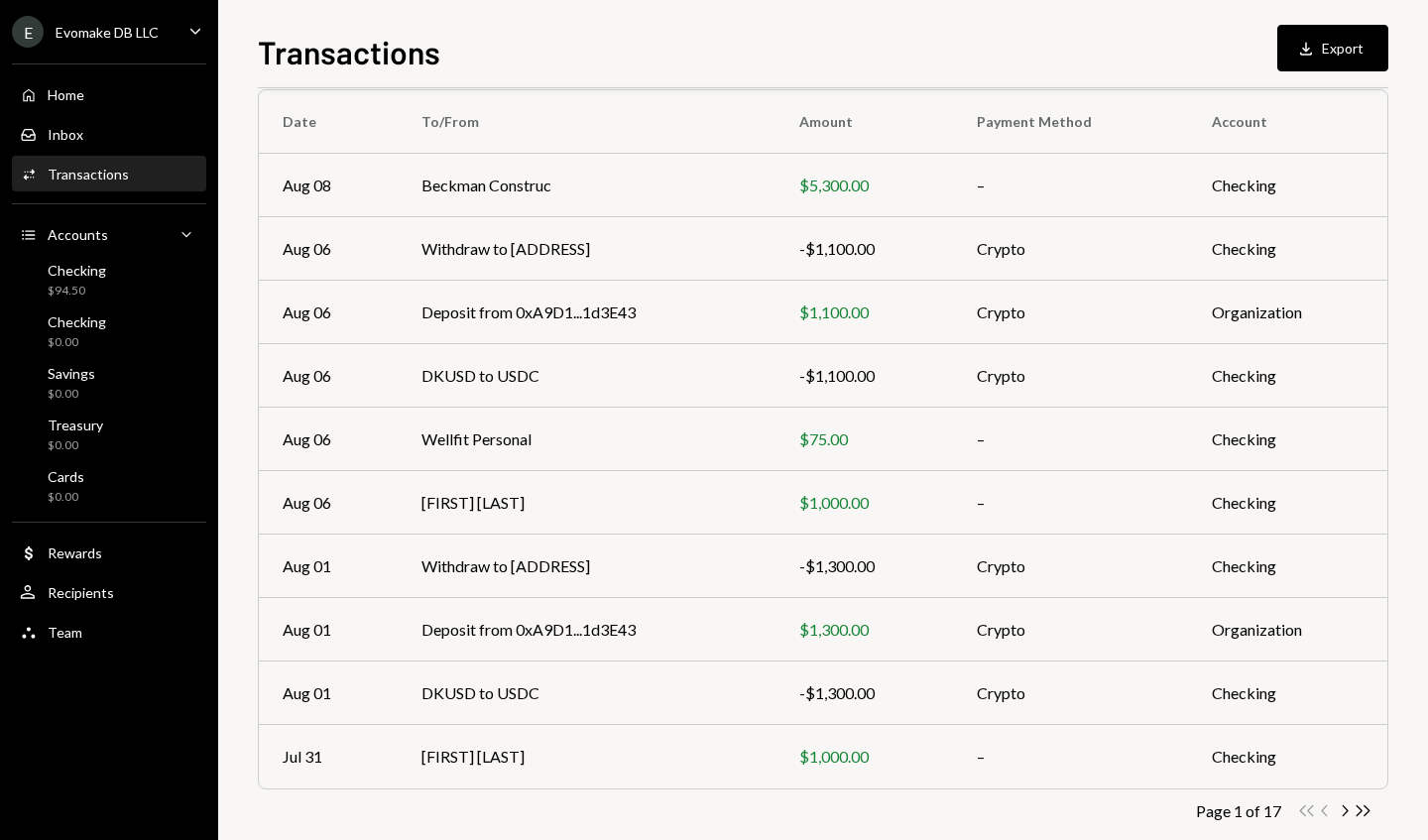 scroll, scrollTop: 179, scrollLeft: 0, axis: vertical 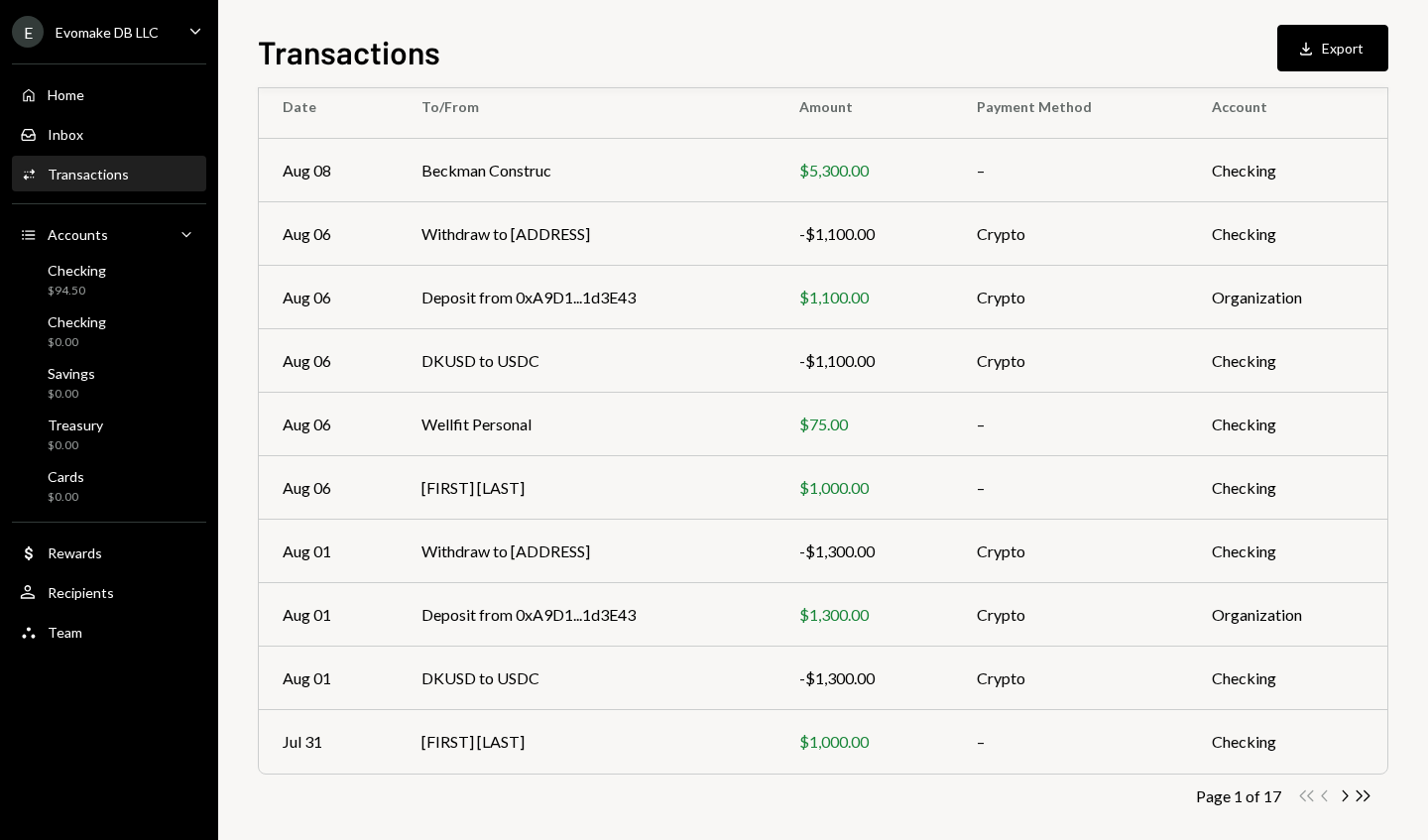 click on "–" at bounding box center (1070, 742) 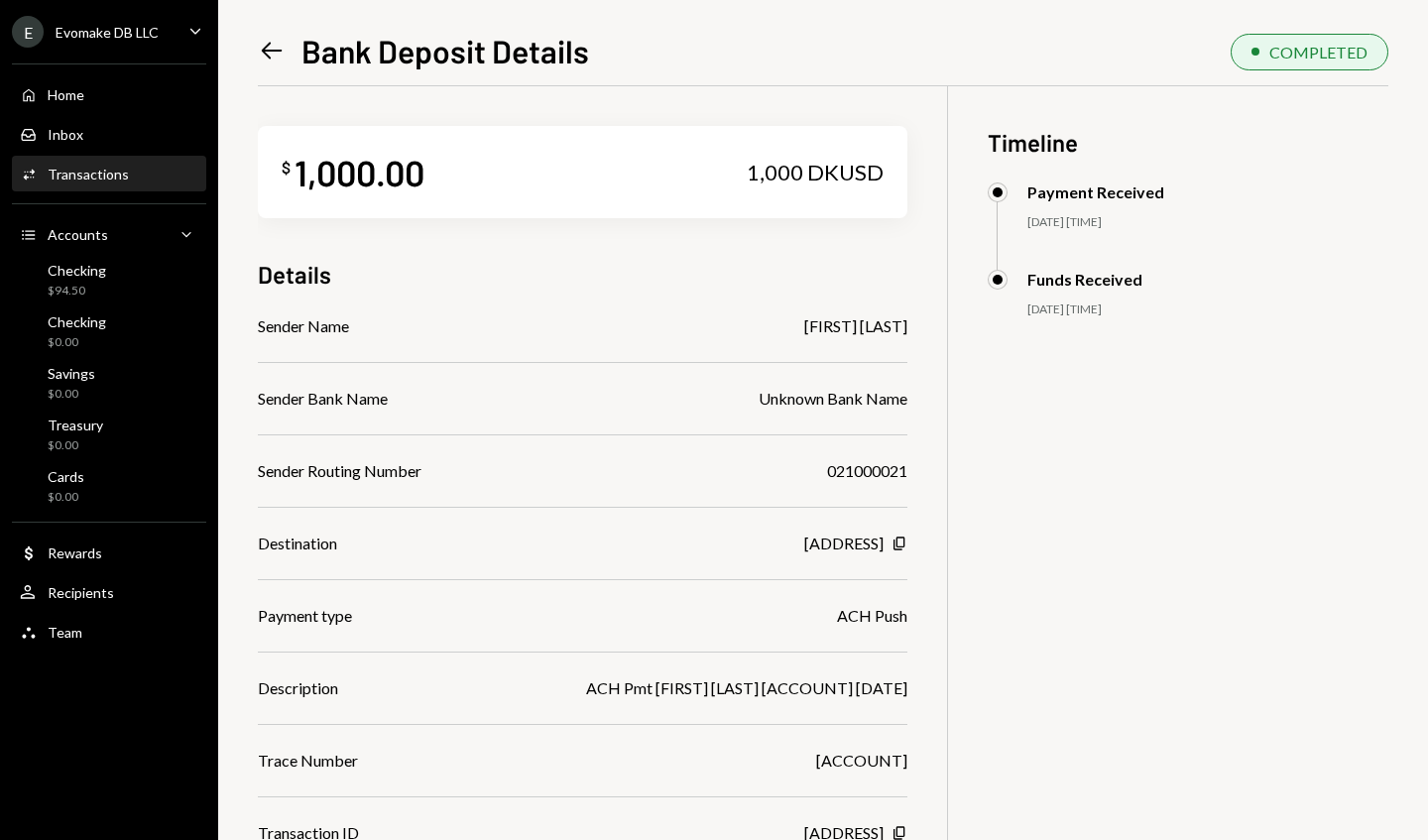 click on "Transactions" at bounding box center (88, 174) 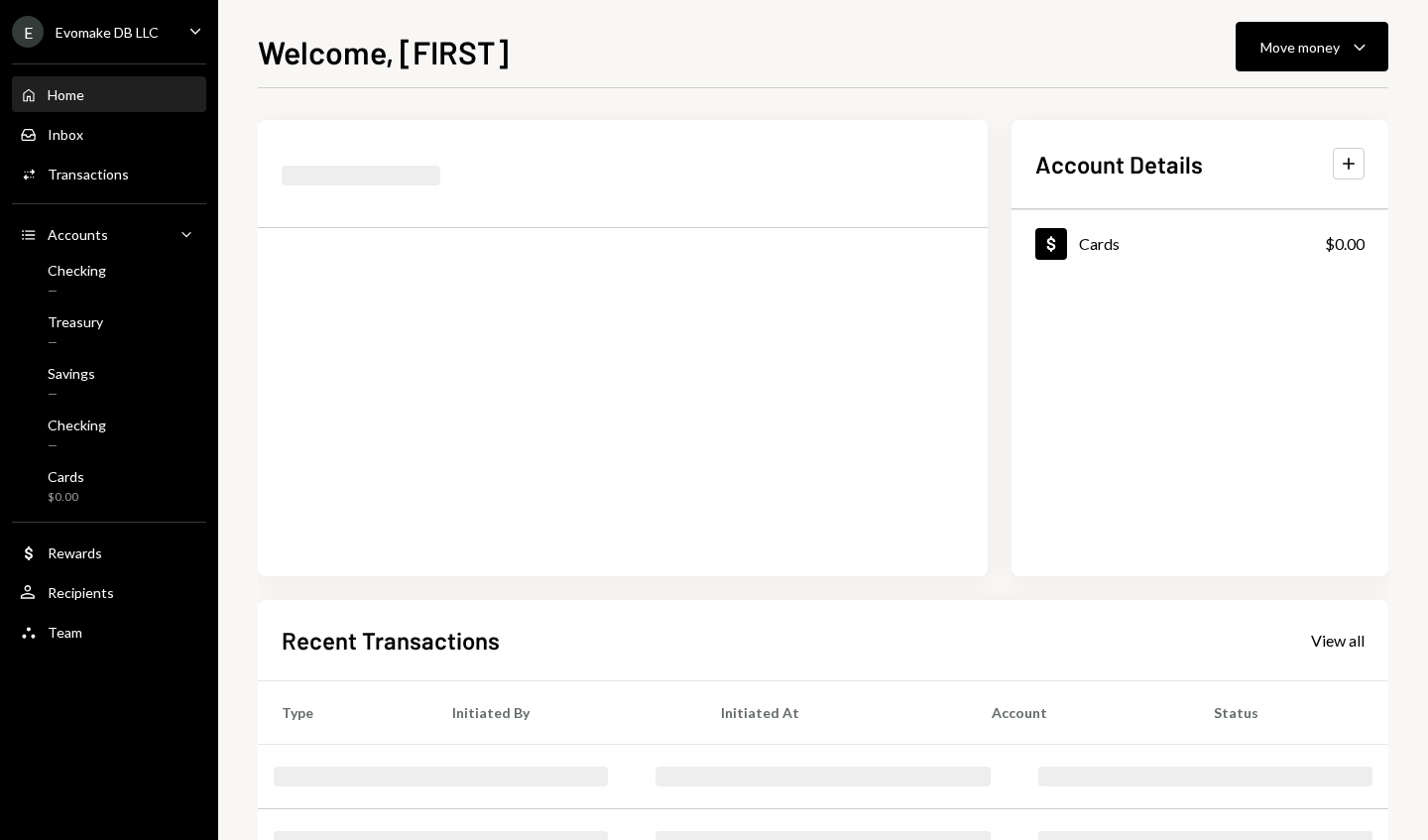 scroll, scrollTop: 0, scrollLeft: 0, axis: both 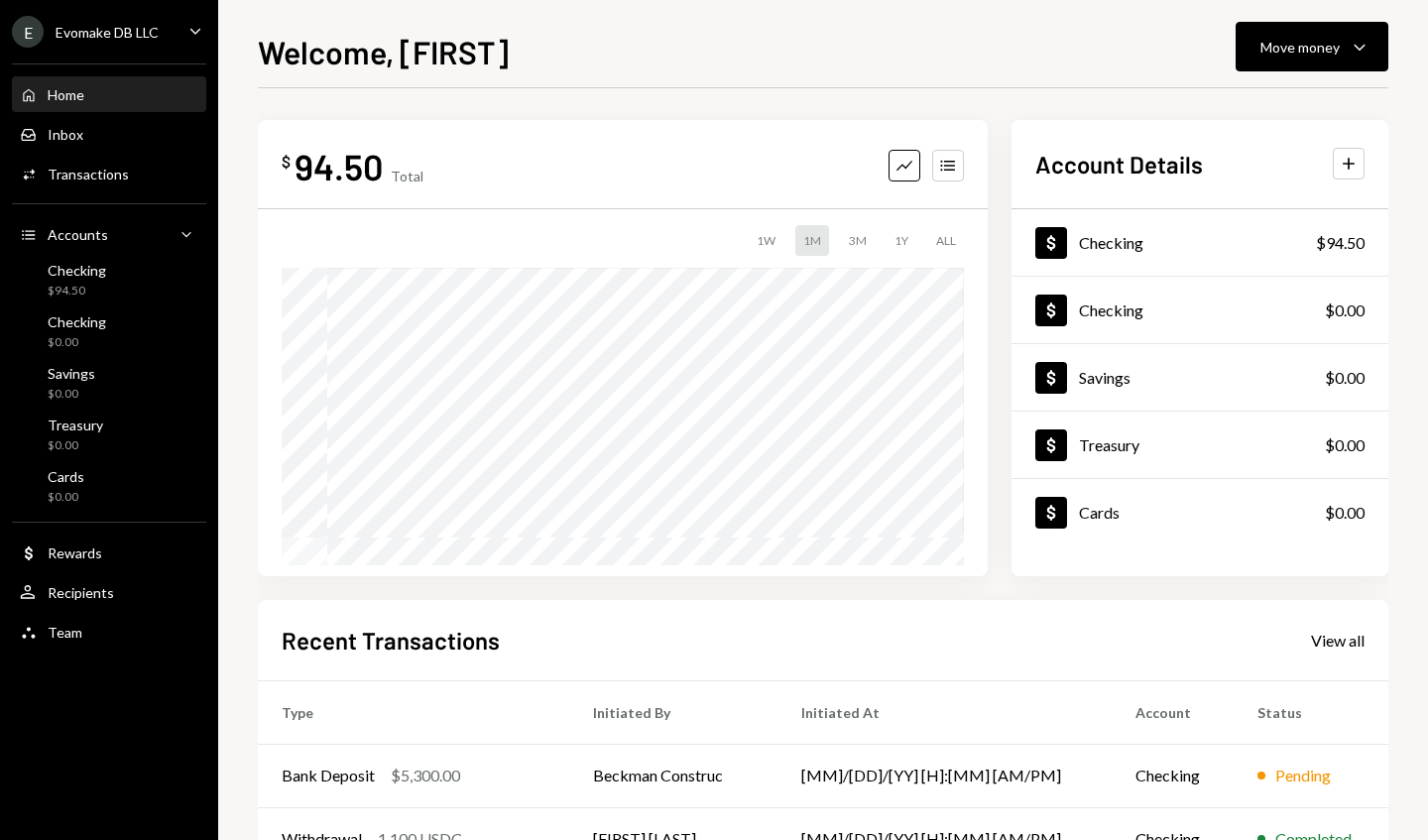 click on "View all" at bounding box center [1338, 641] 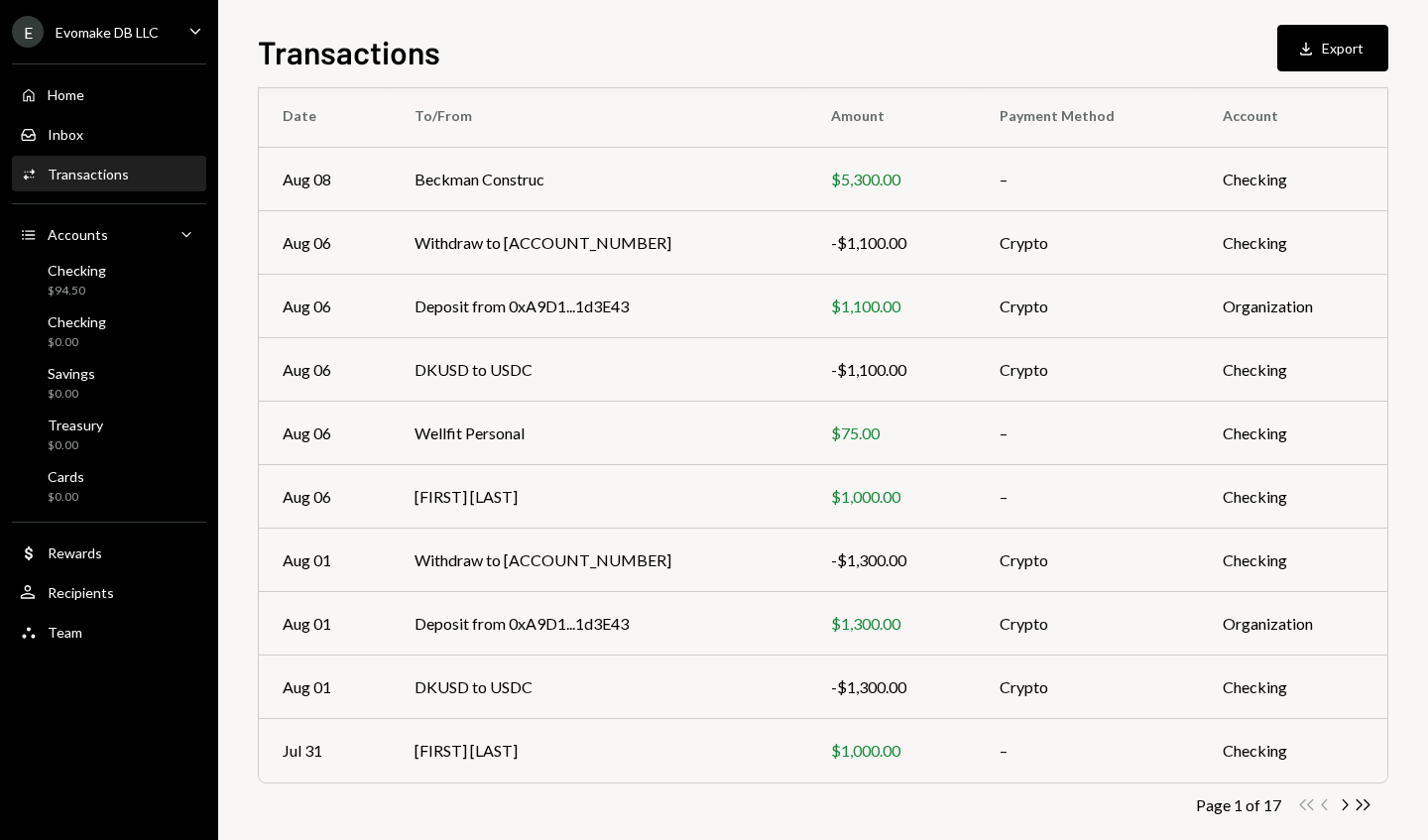 scroll, scrollTop: 0, scrollLeft: 0, axis: both 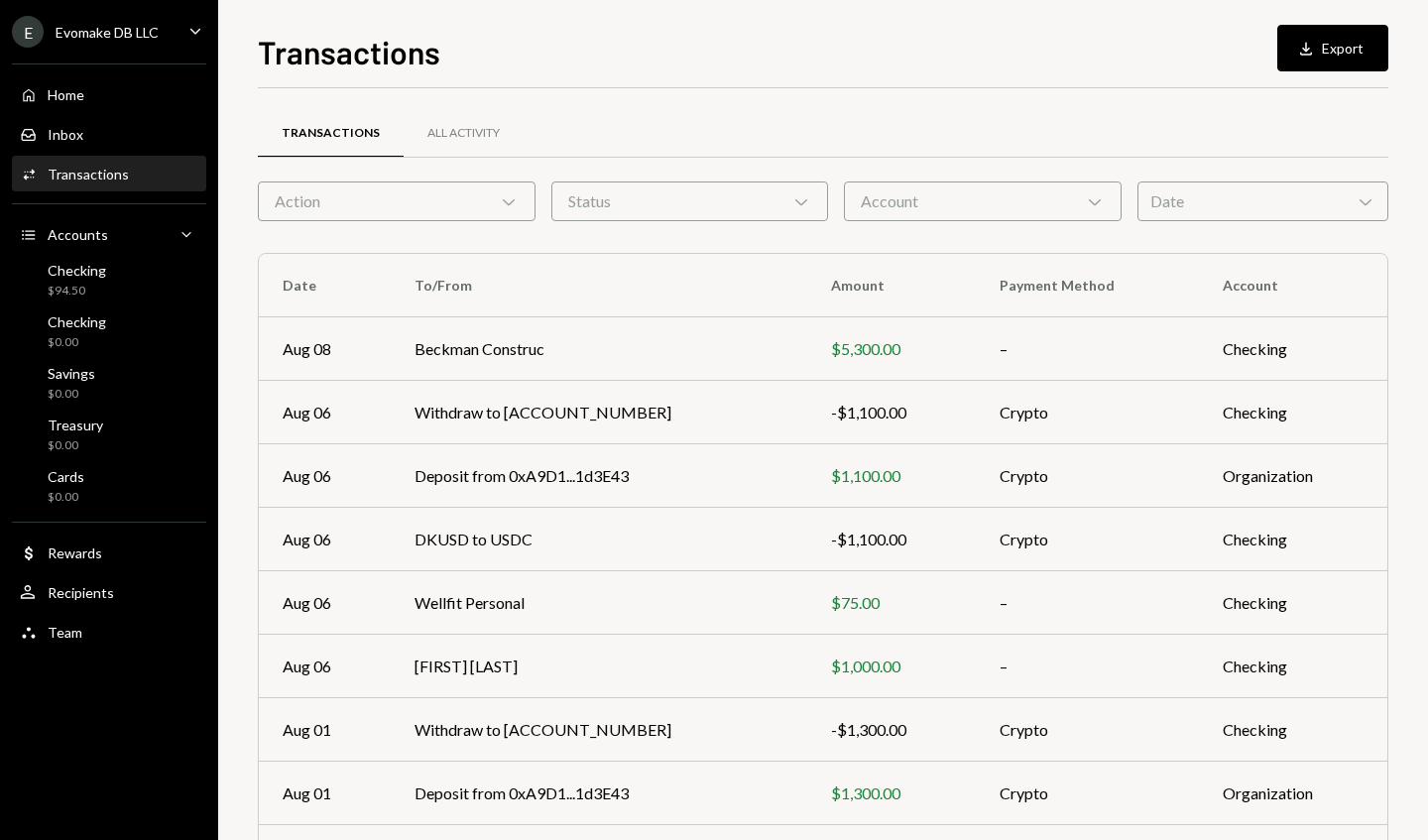 click on "All Activity" at bounding box center [463, 134] 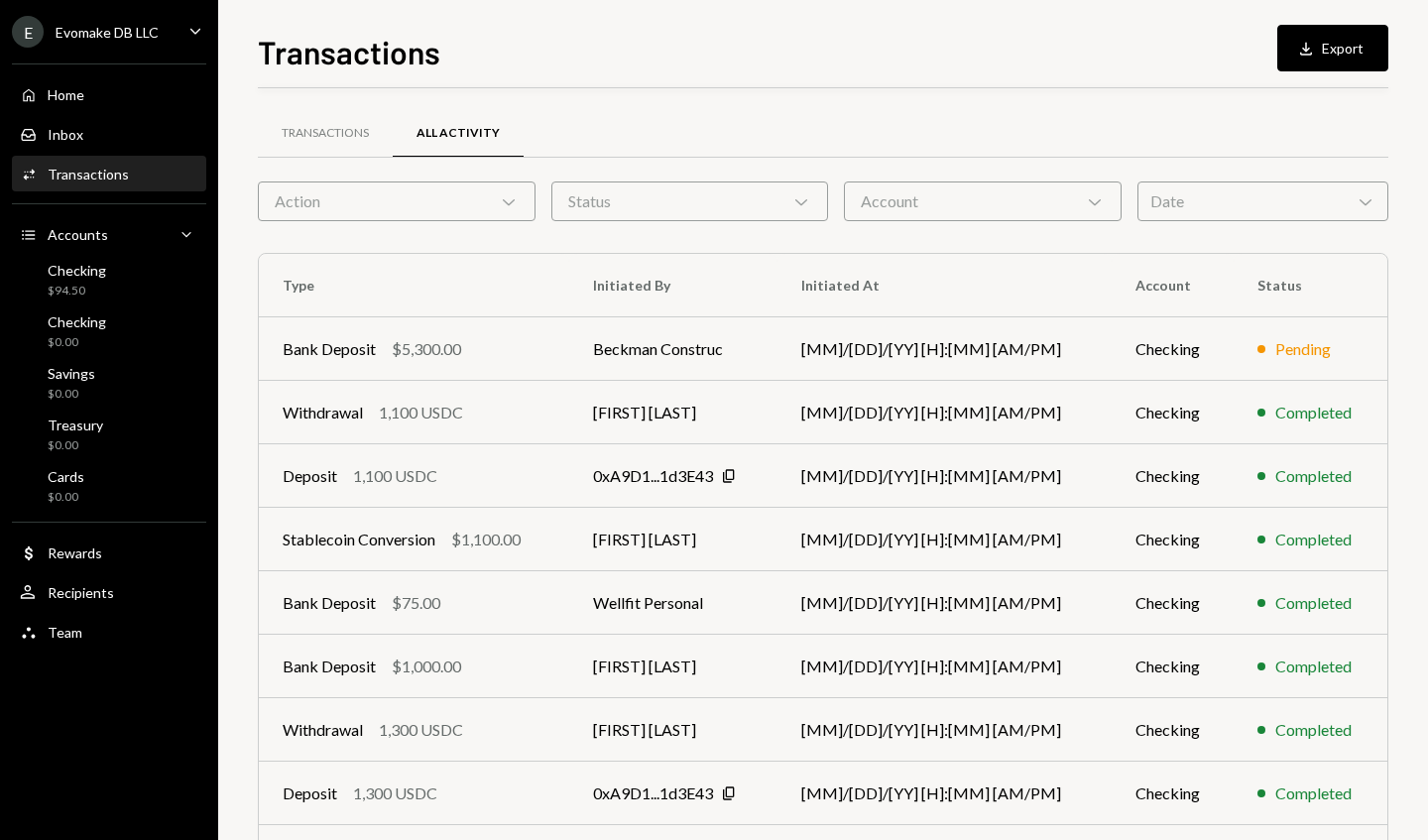 scroll, scrollTop: 0, scrollLeft: 0, axis: both 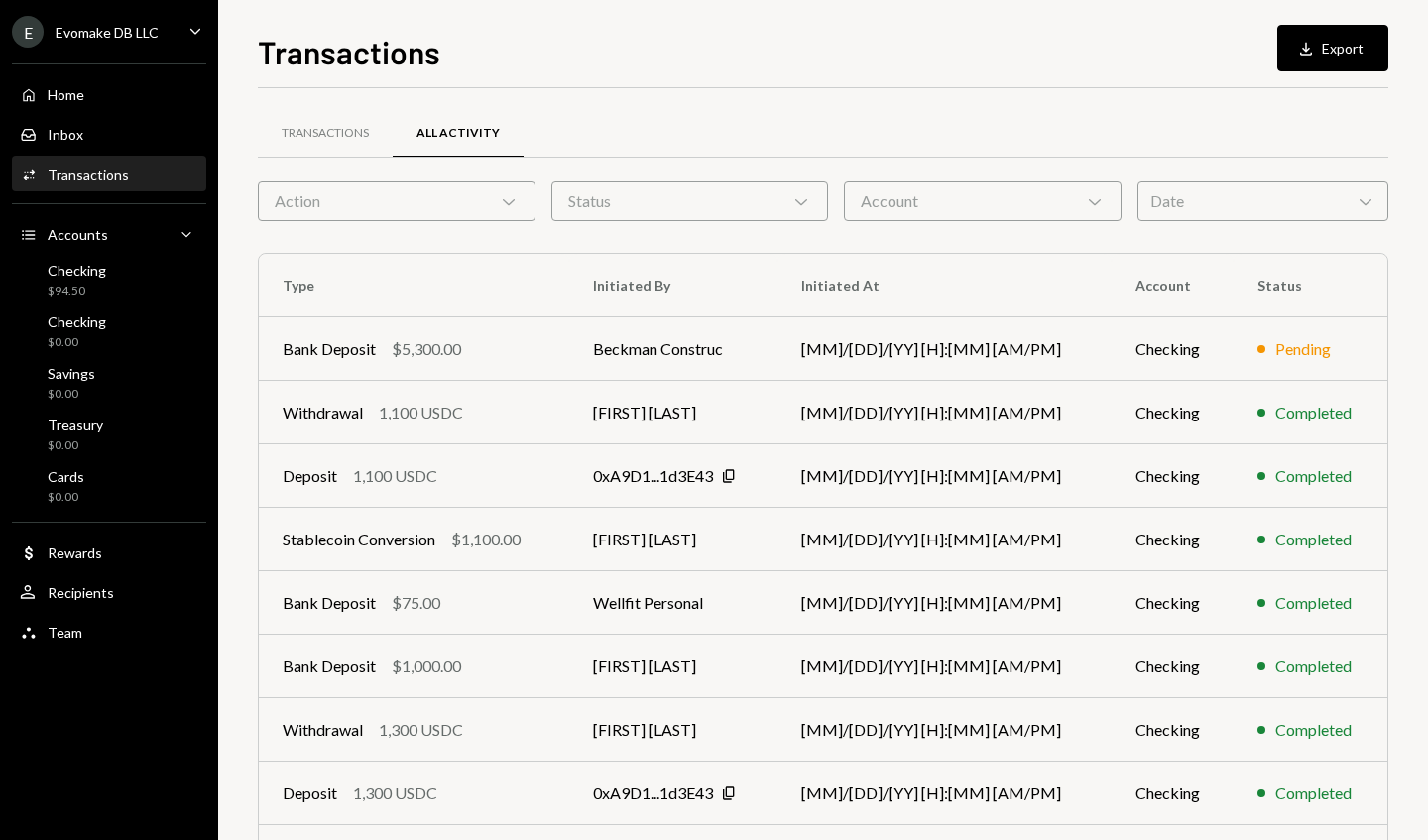 click on "Date Chevron Down" at bounding box center (1262, 201) 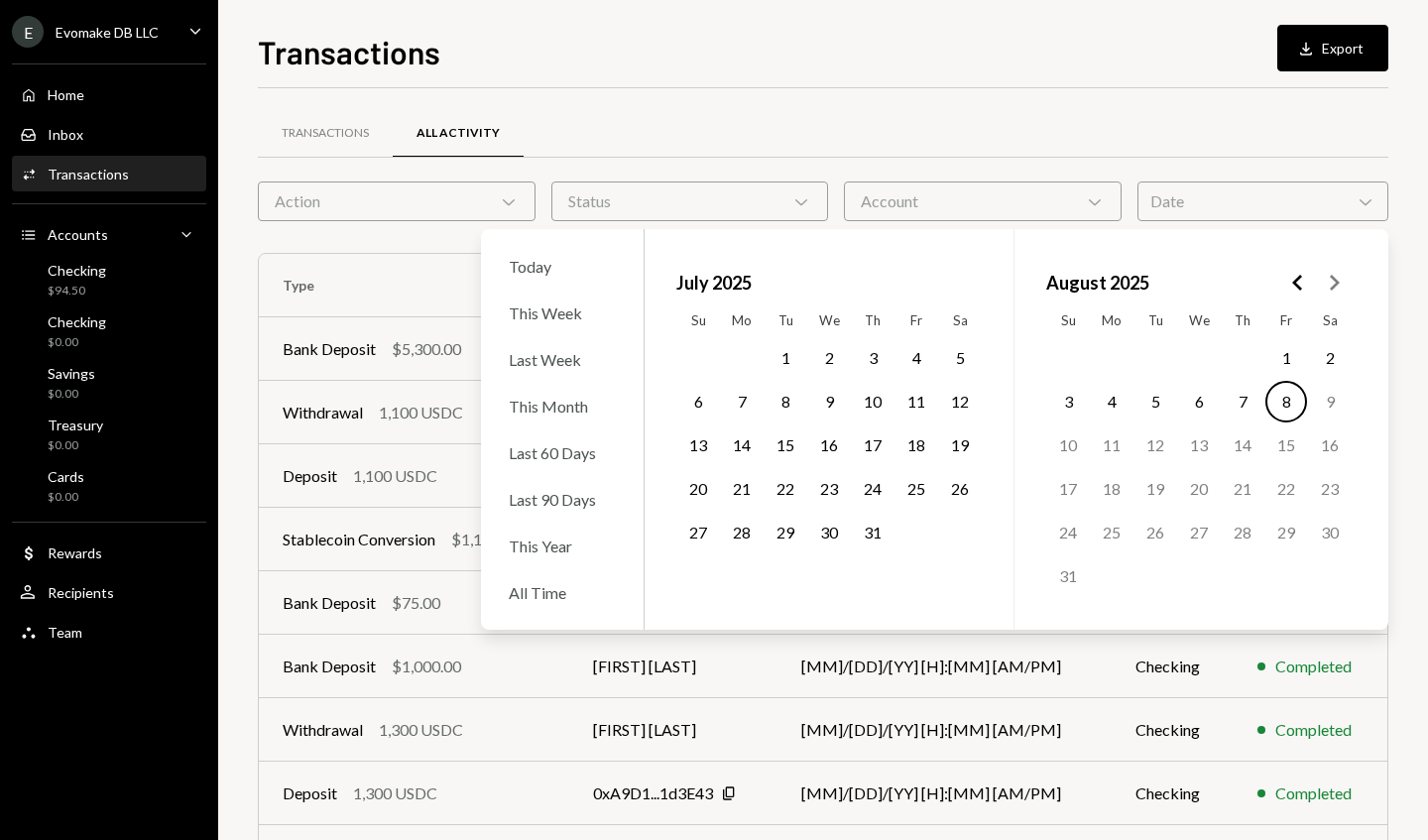 click on "Last 90 Days" at bounding box center (562, 499) 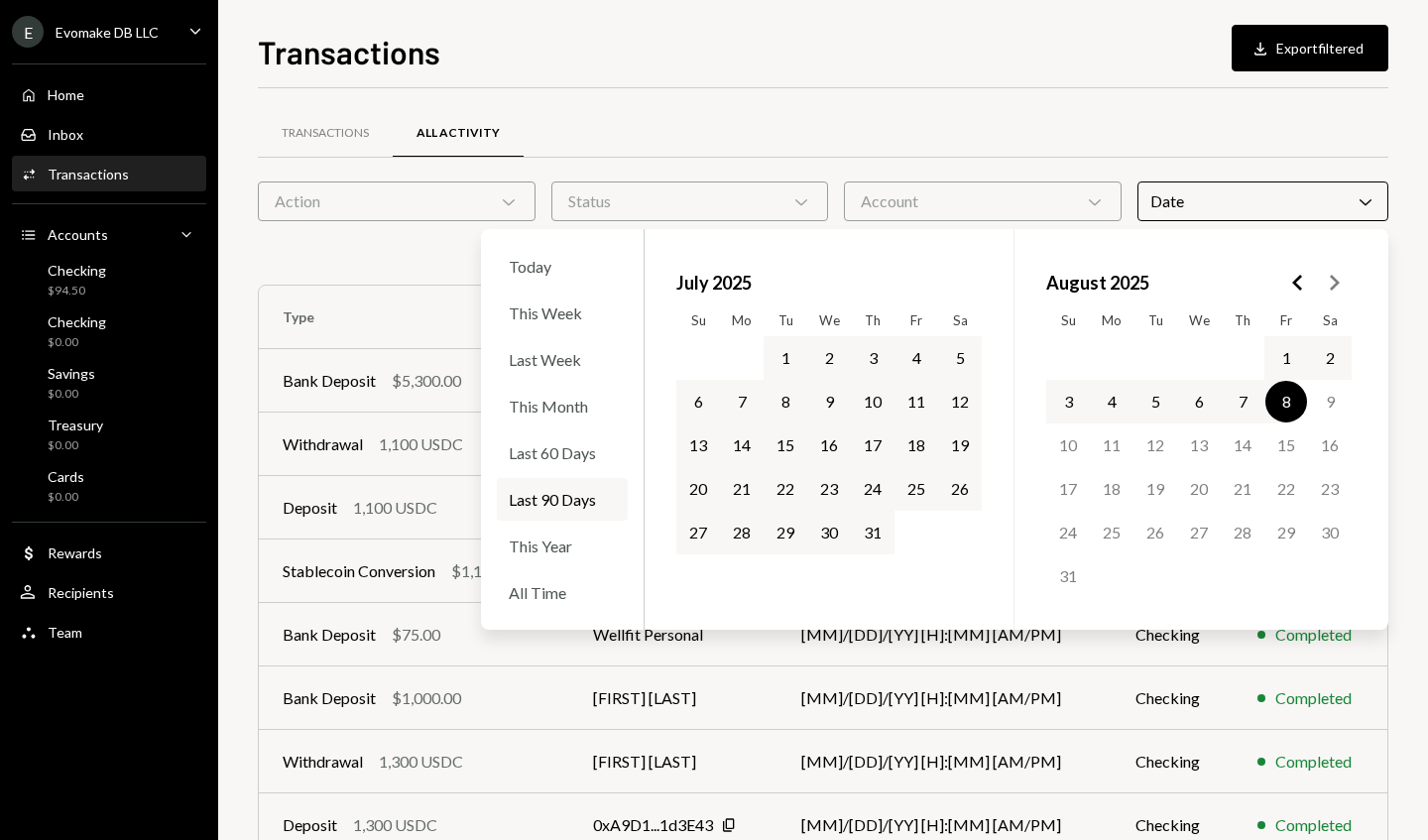 click on "Type" at bounding box center (414, 317) 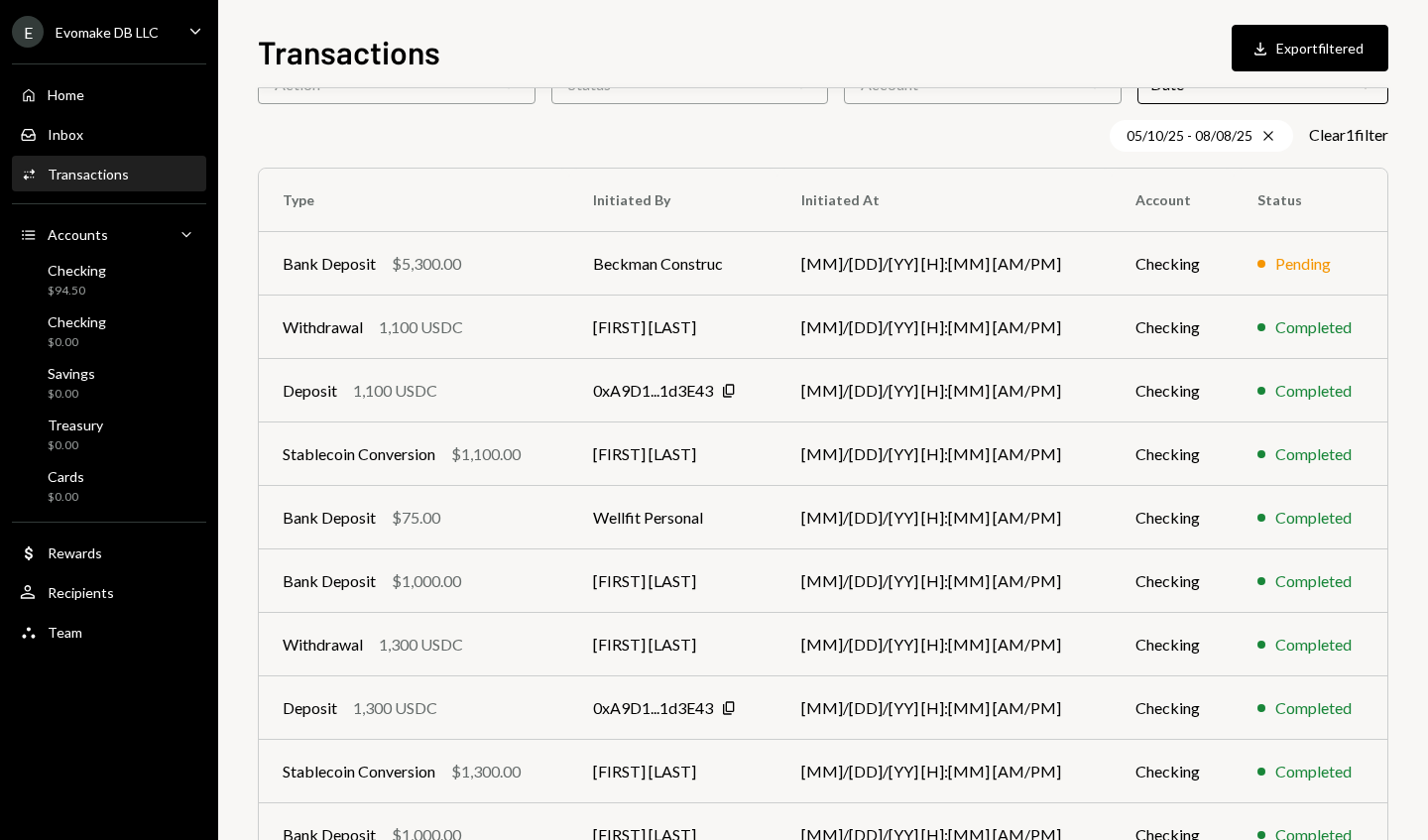 scroll, scrollTop: 44, scrollLeft: 0, axis: vertical 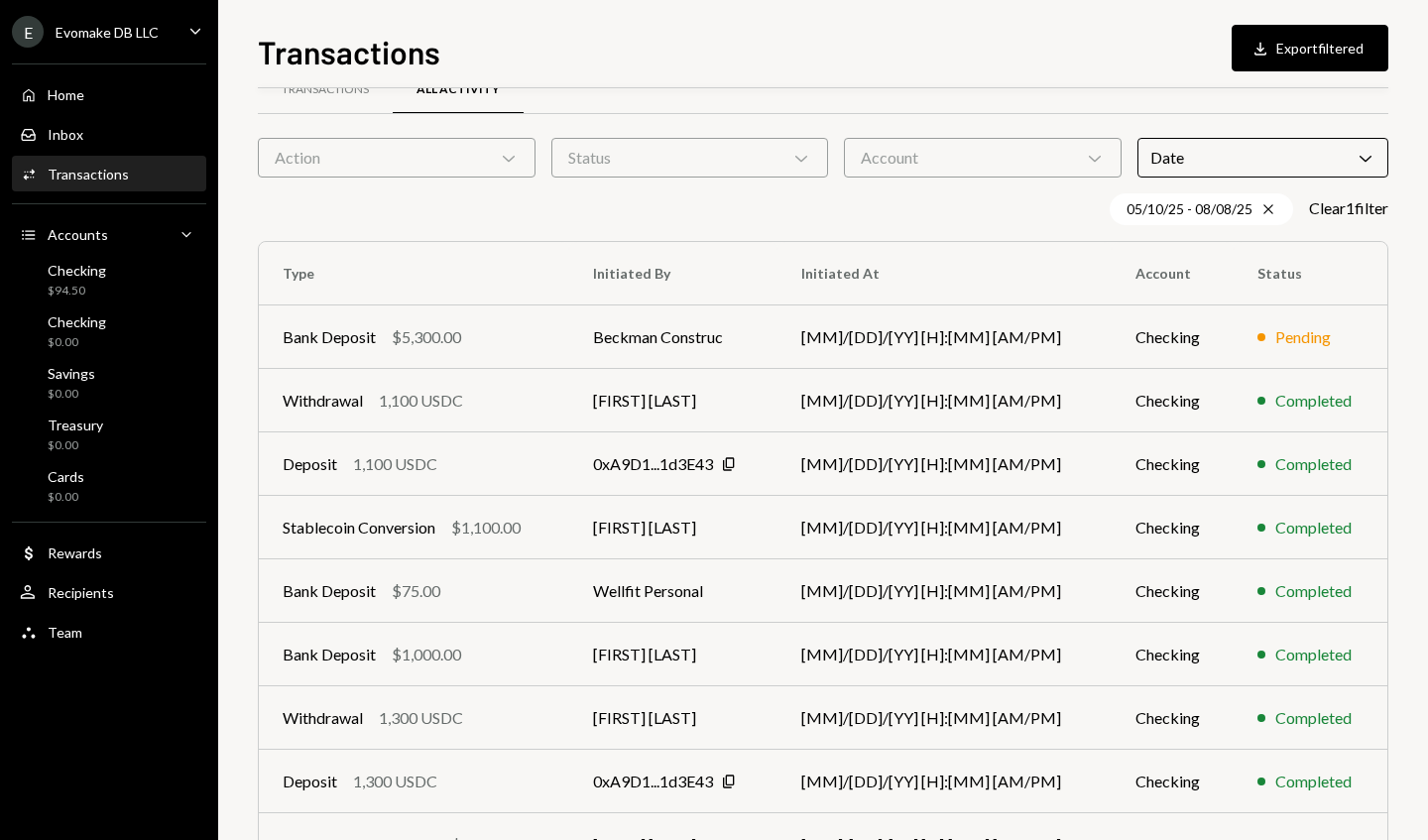 click on "Chevron Down" 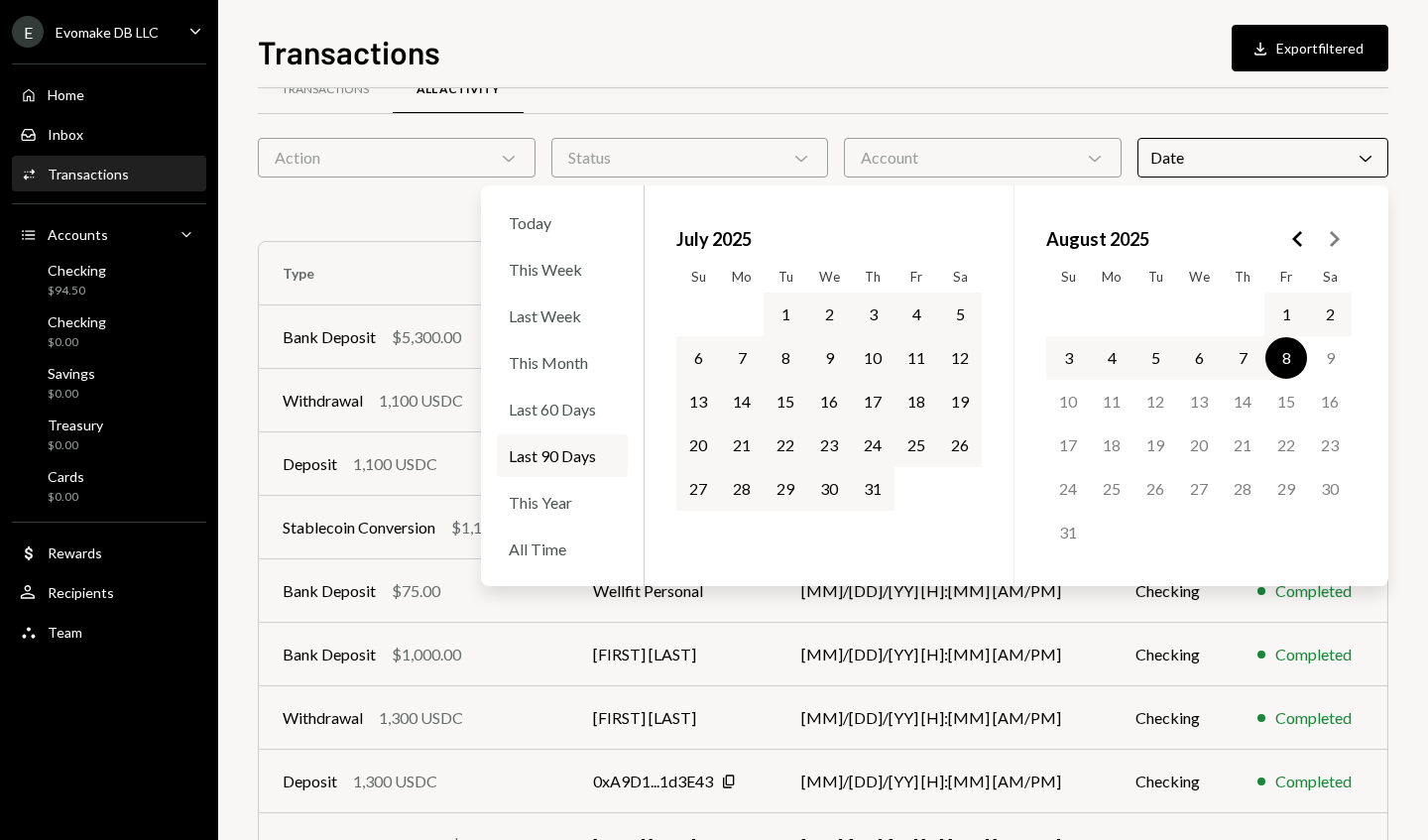 click on "Type" at bounding box center [414, 274] 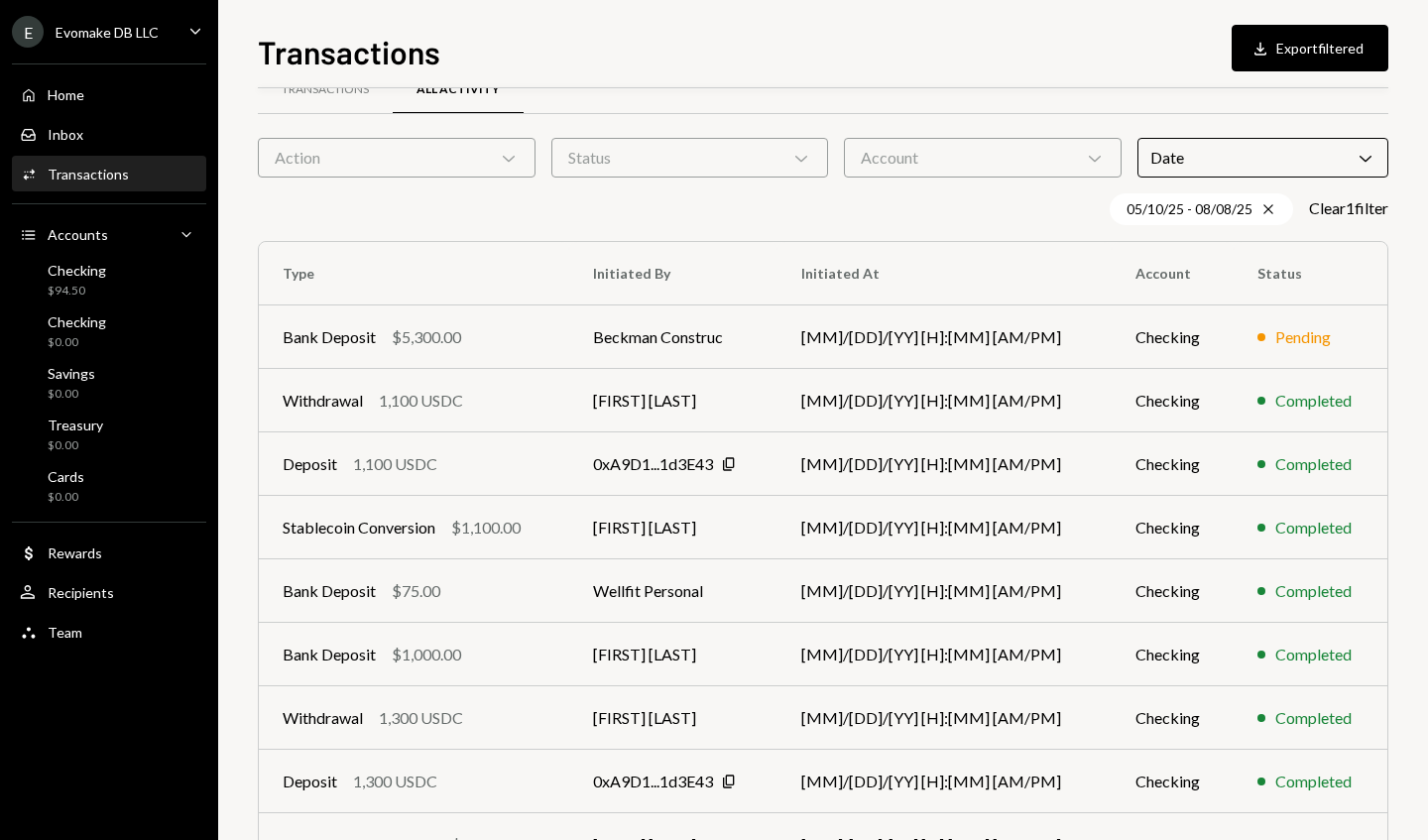 click on "Action Chevron Down" at bounding box center (397, 158) 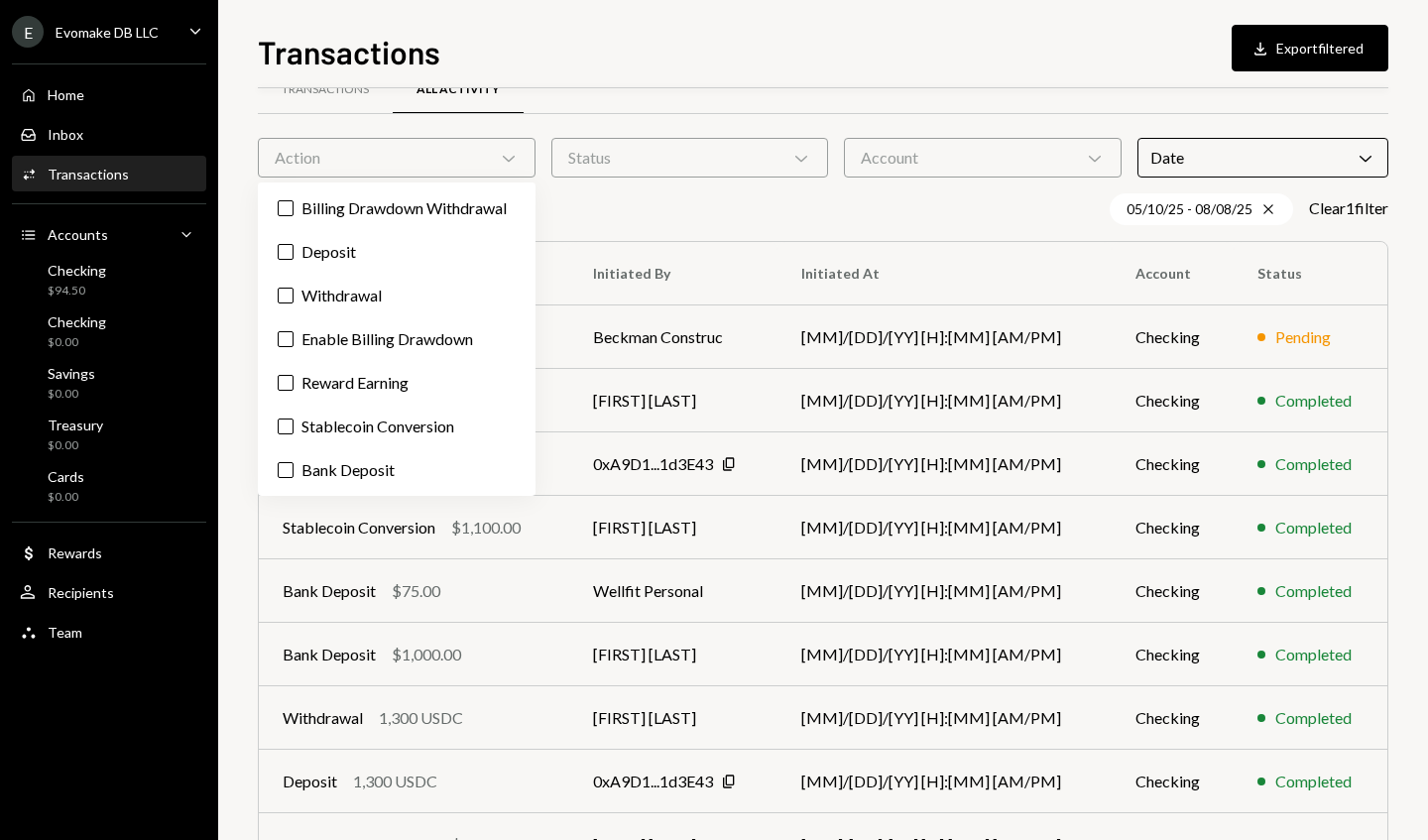 click on "Account Chevron Down" at bounding box center [983, 158] 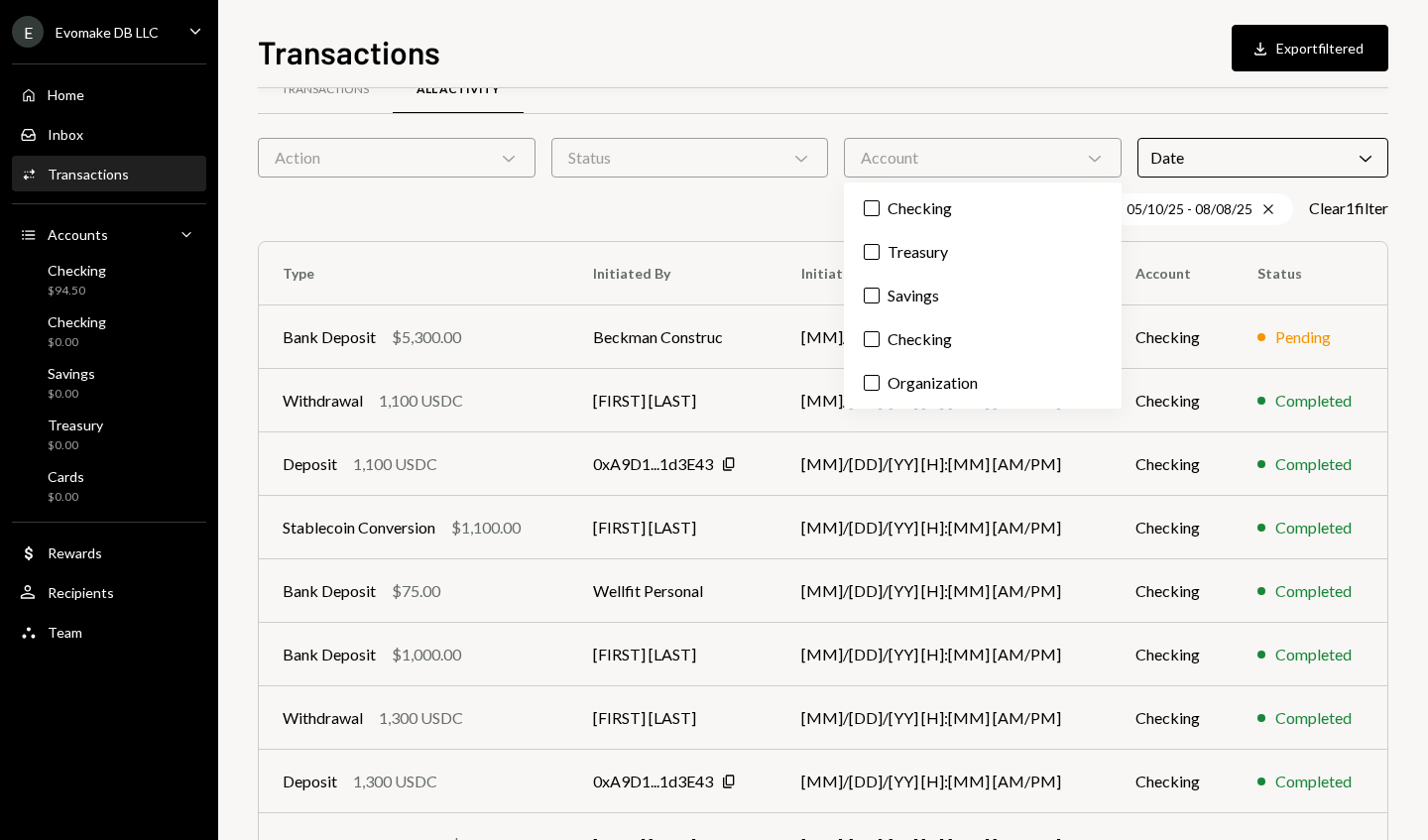 click on "Status Chevron Down" at bounding box center [690, 158] 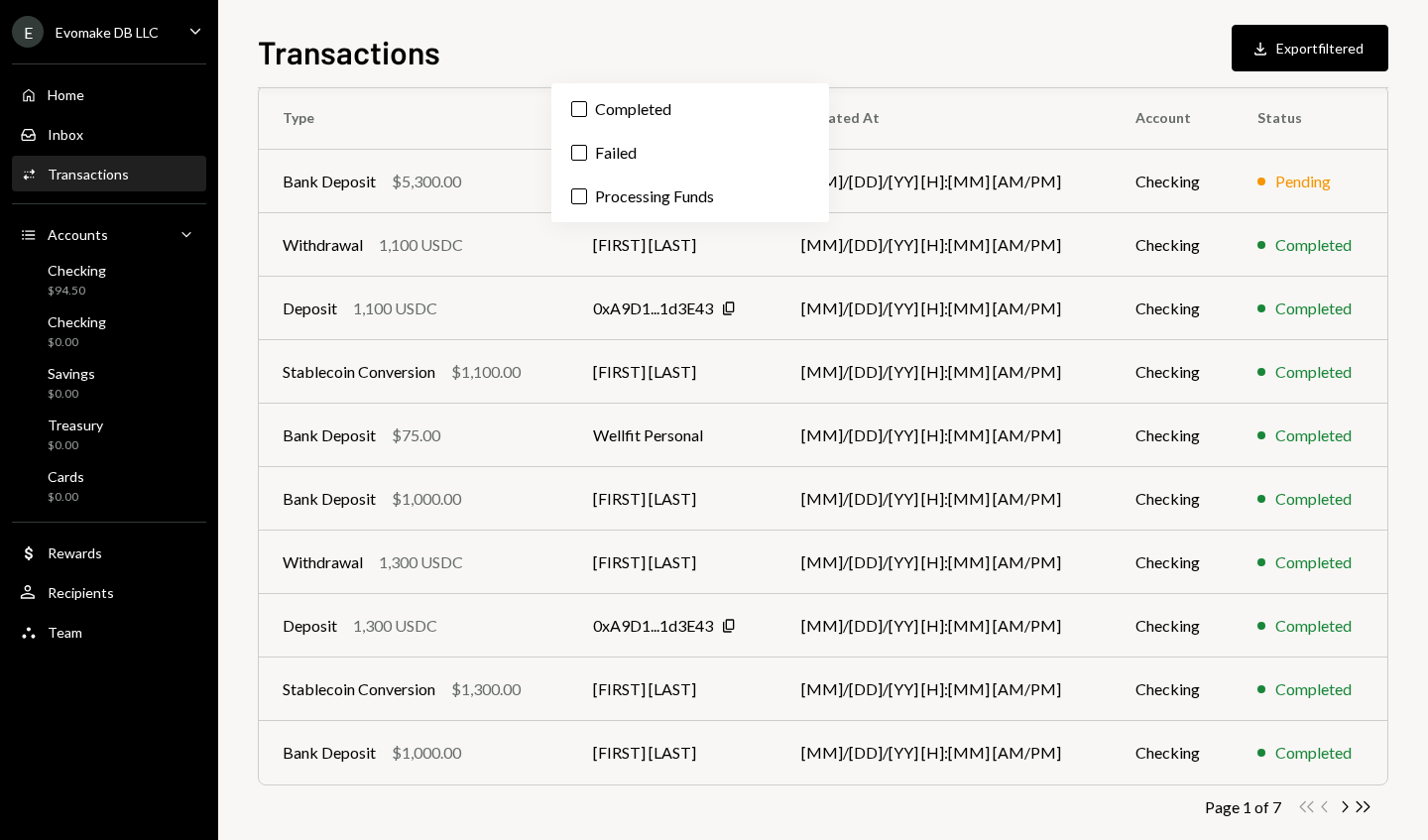 scroll, scrollTop: 227, scrollLeft: 0, axis: vertical 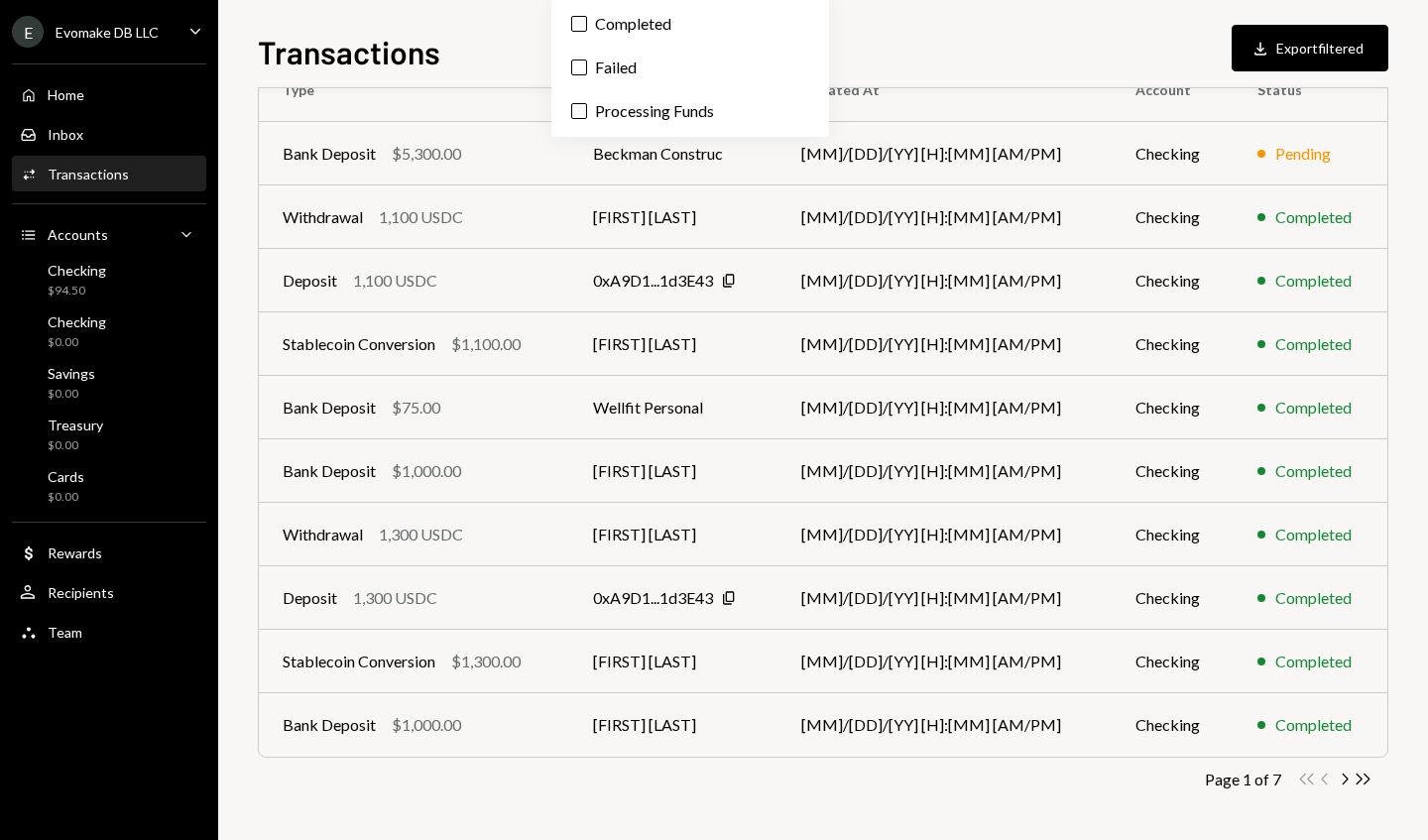 click on "Completed" at bounding box center [1310, 344] 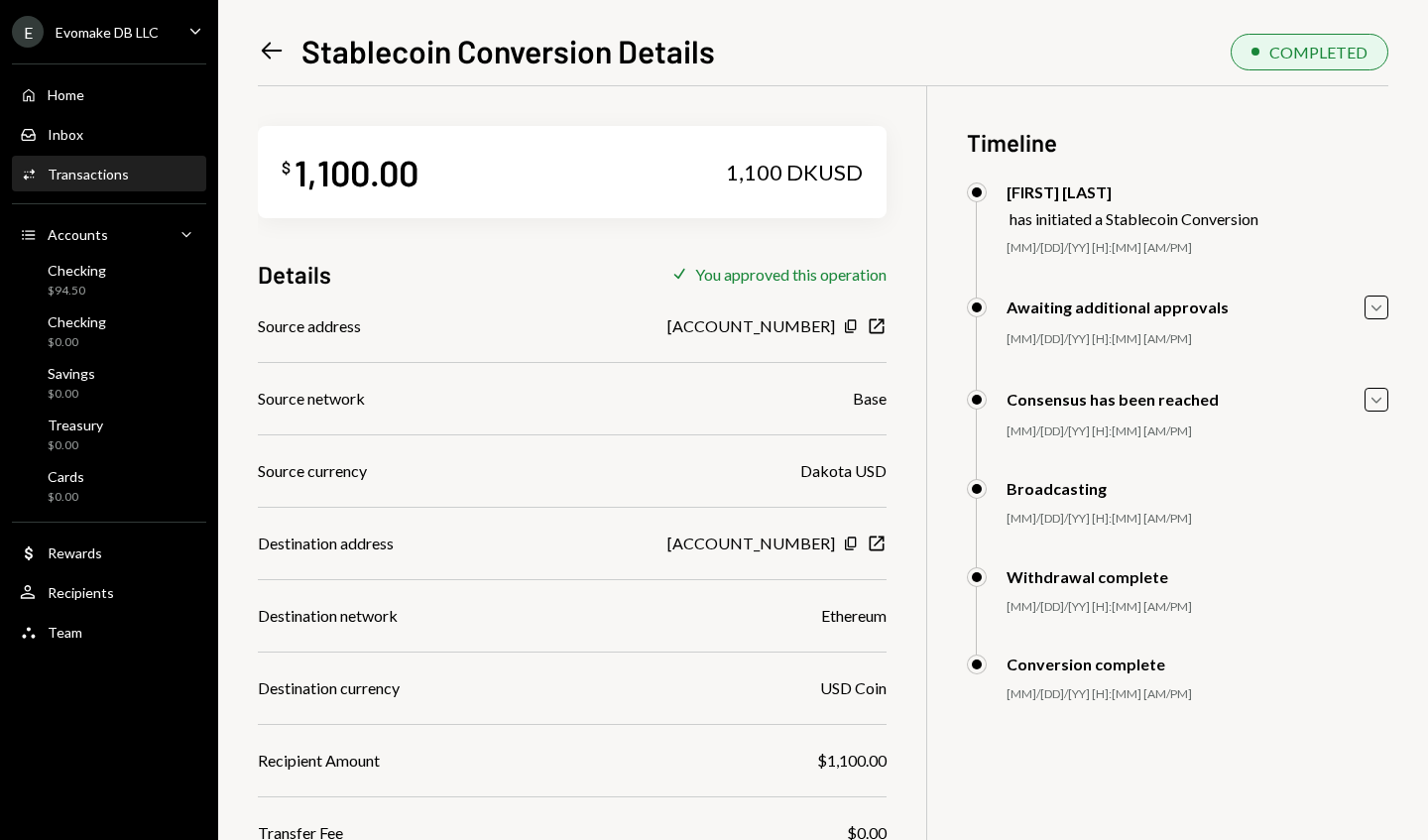 click on "Left Arrow" 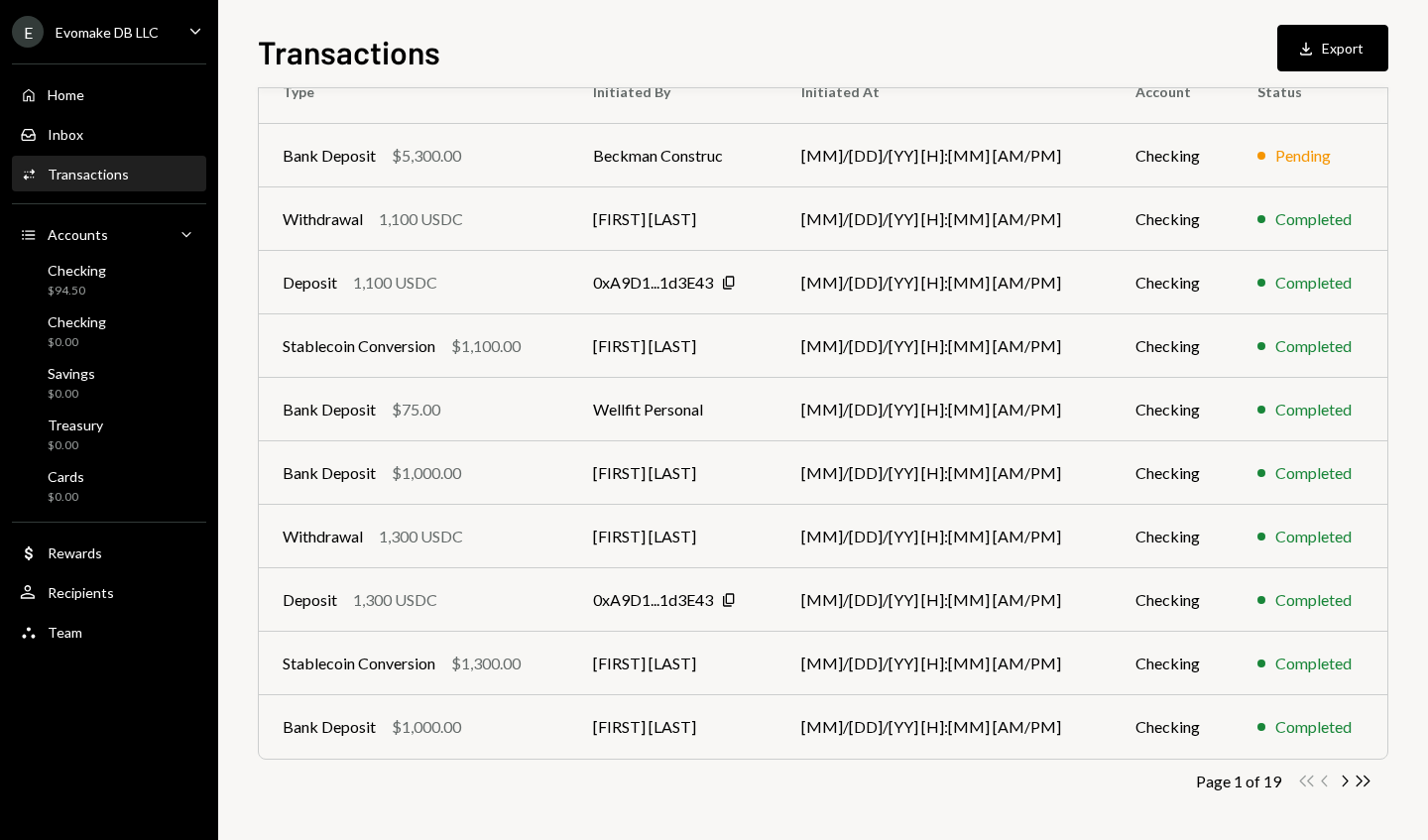 scroll, scrollTop: 195, scrollLeft: 0, axis: vertical 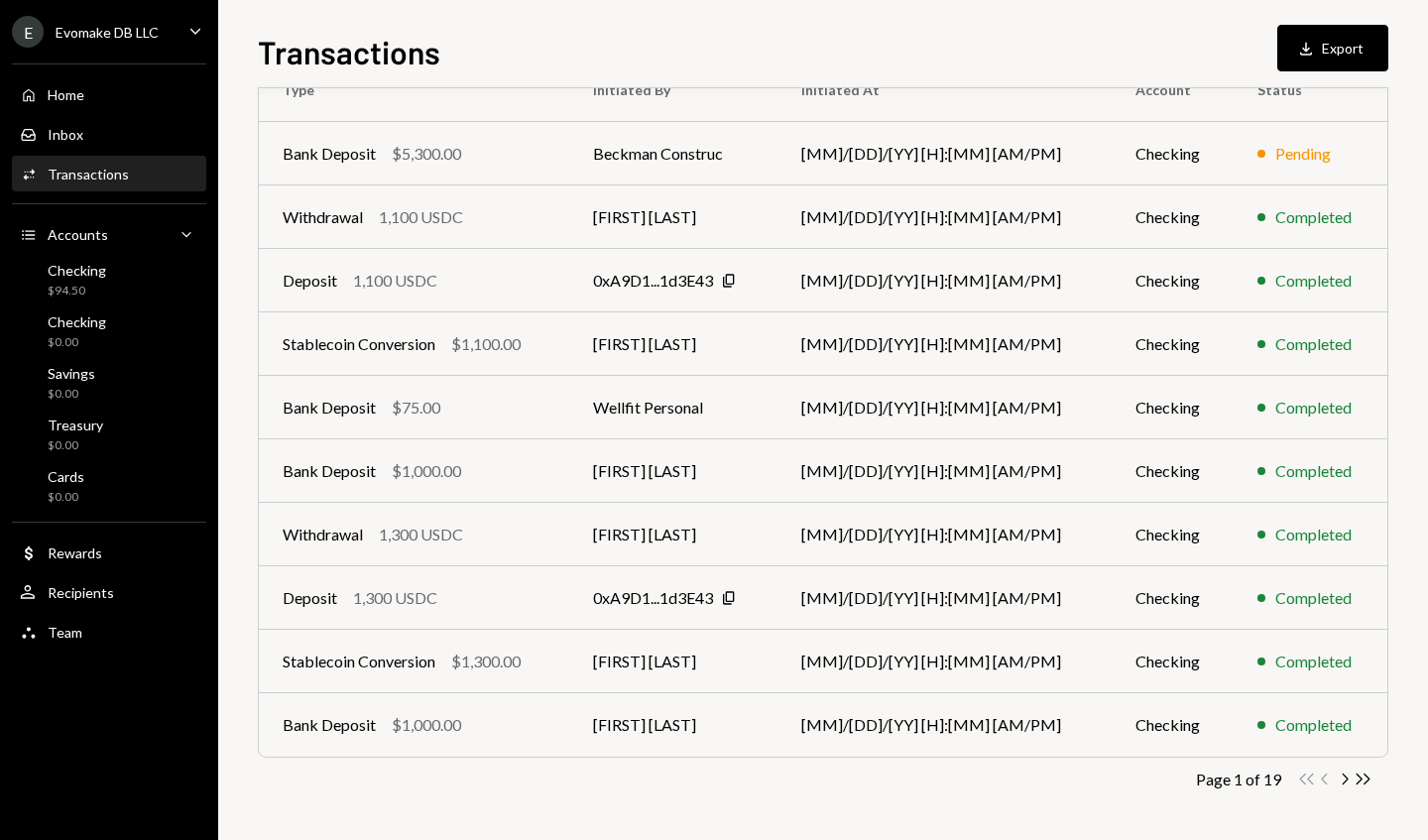 click on "Bank Deposit" at bounding box center [329, 408] 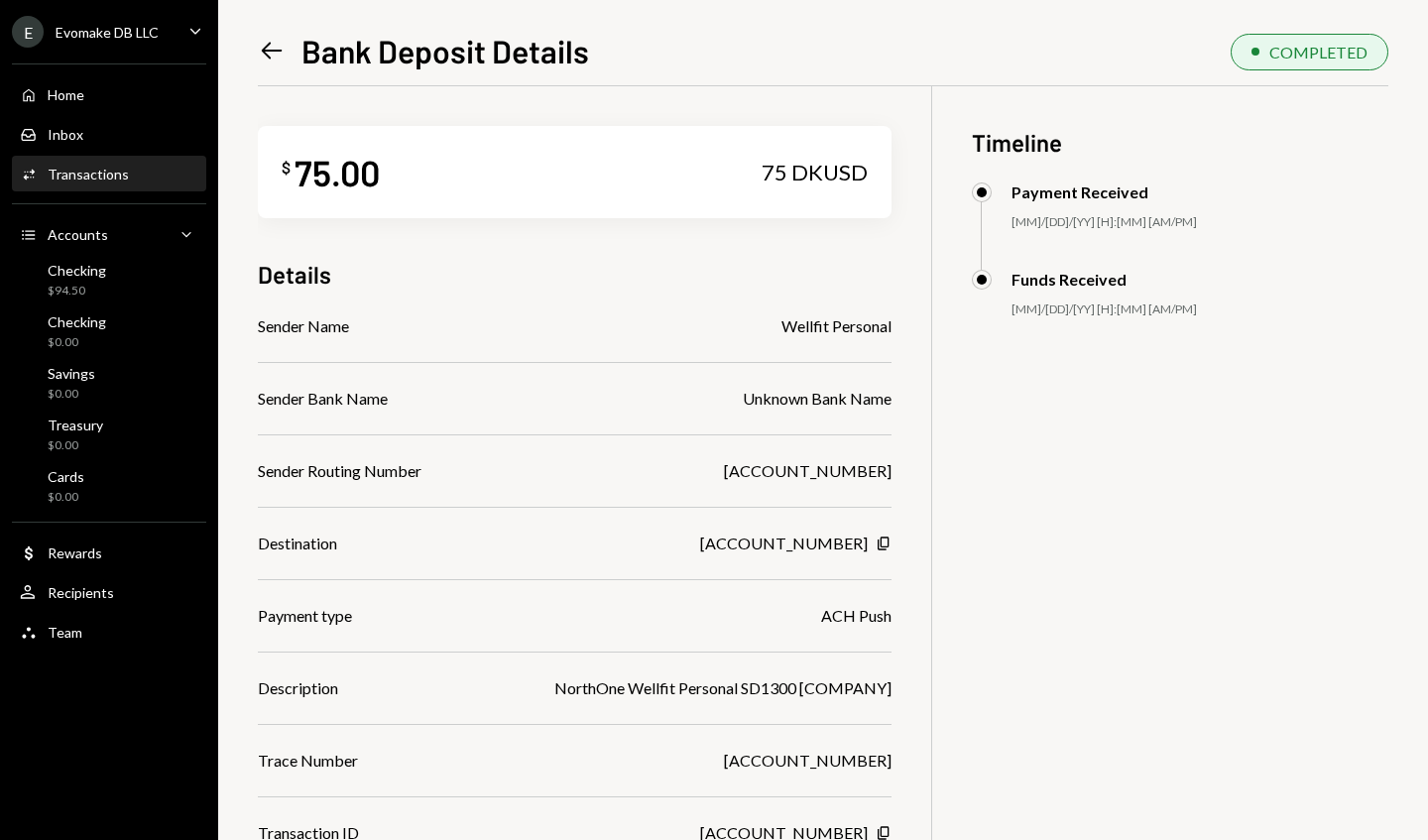 click on "Left Arrow" 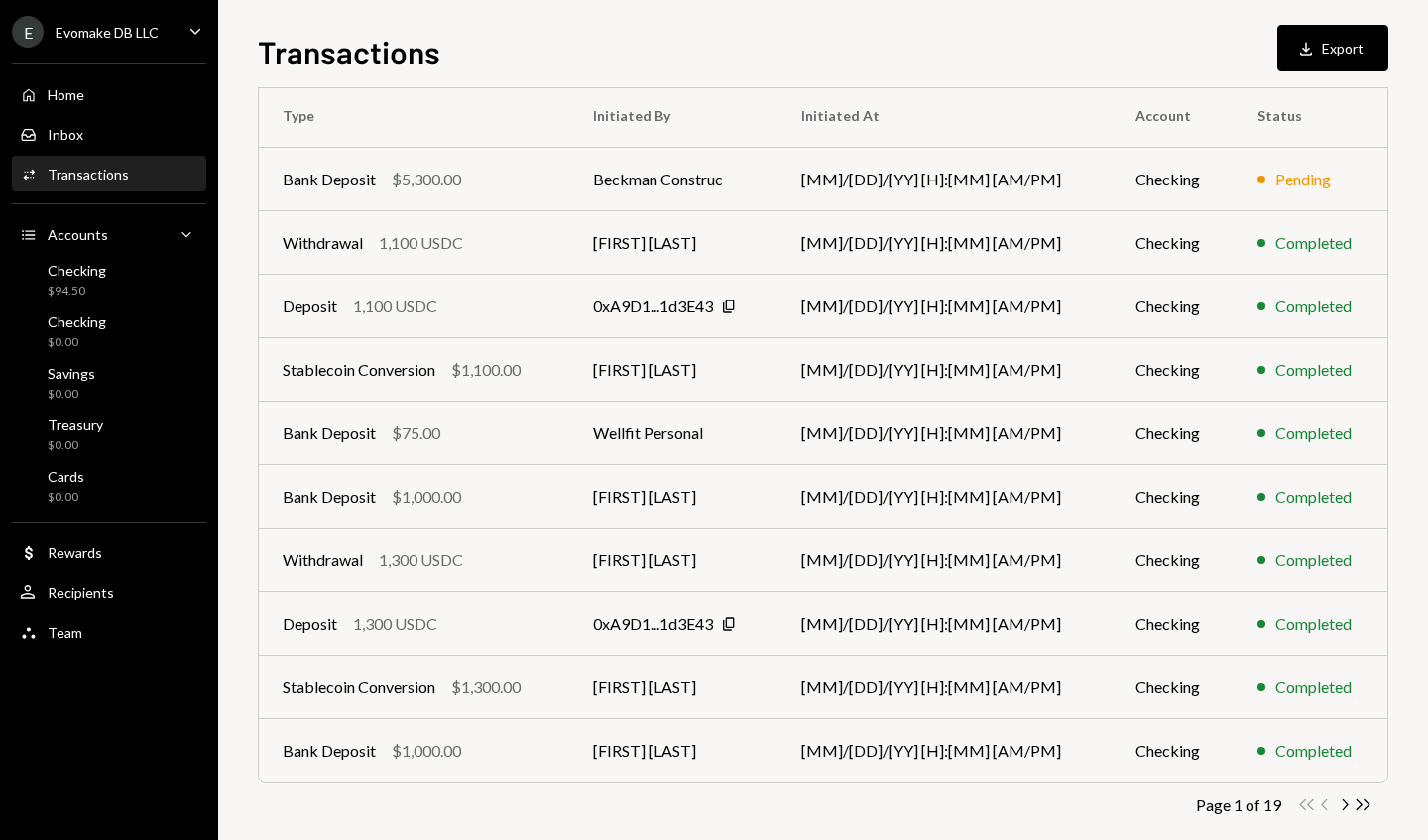 scroll, scrollTop: 195, scrollLeft: 0, axis: vertical 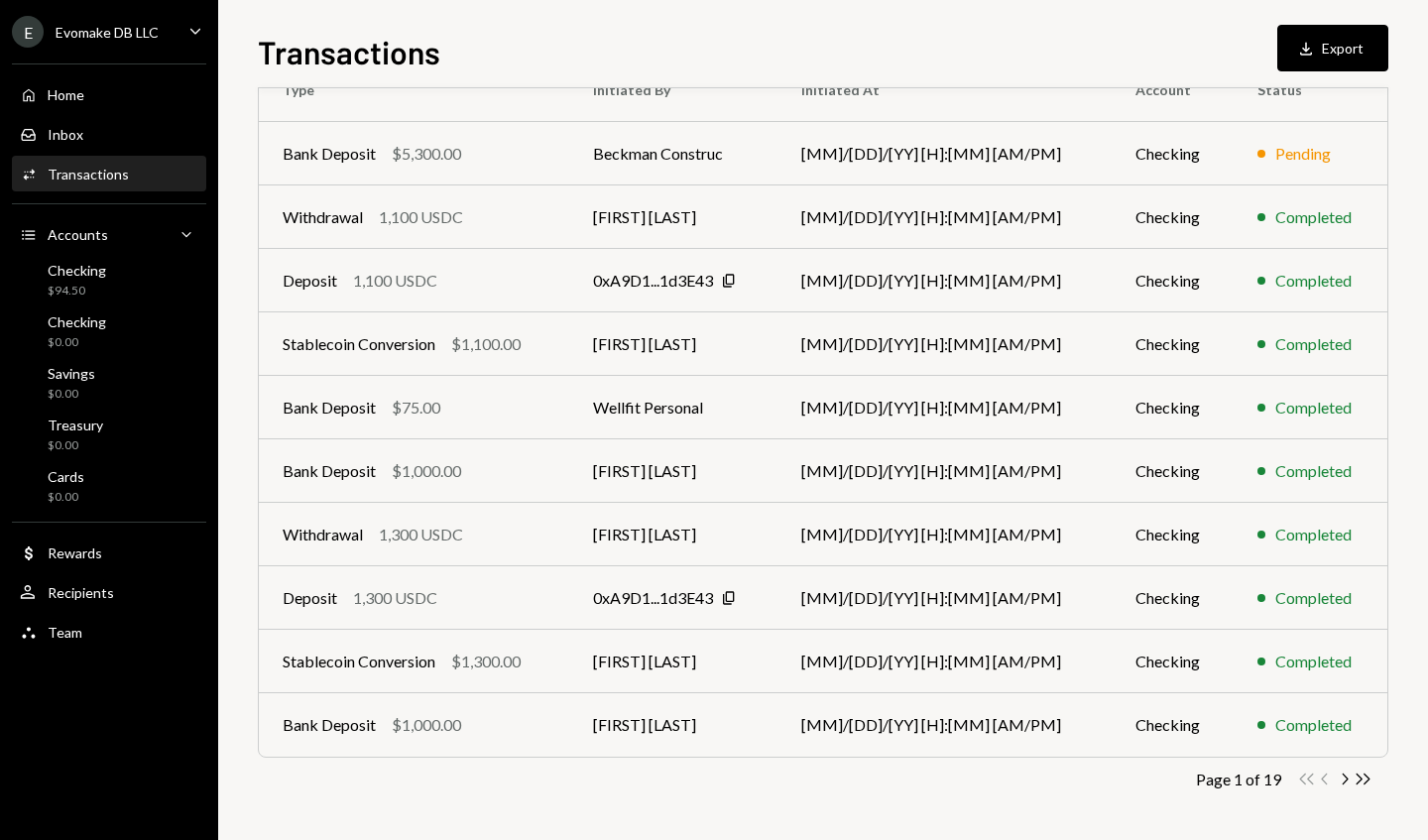 click on "Bank Deposit" at bounding box center [329, 725] 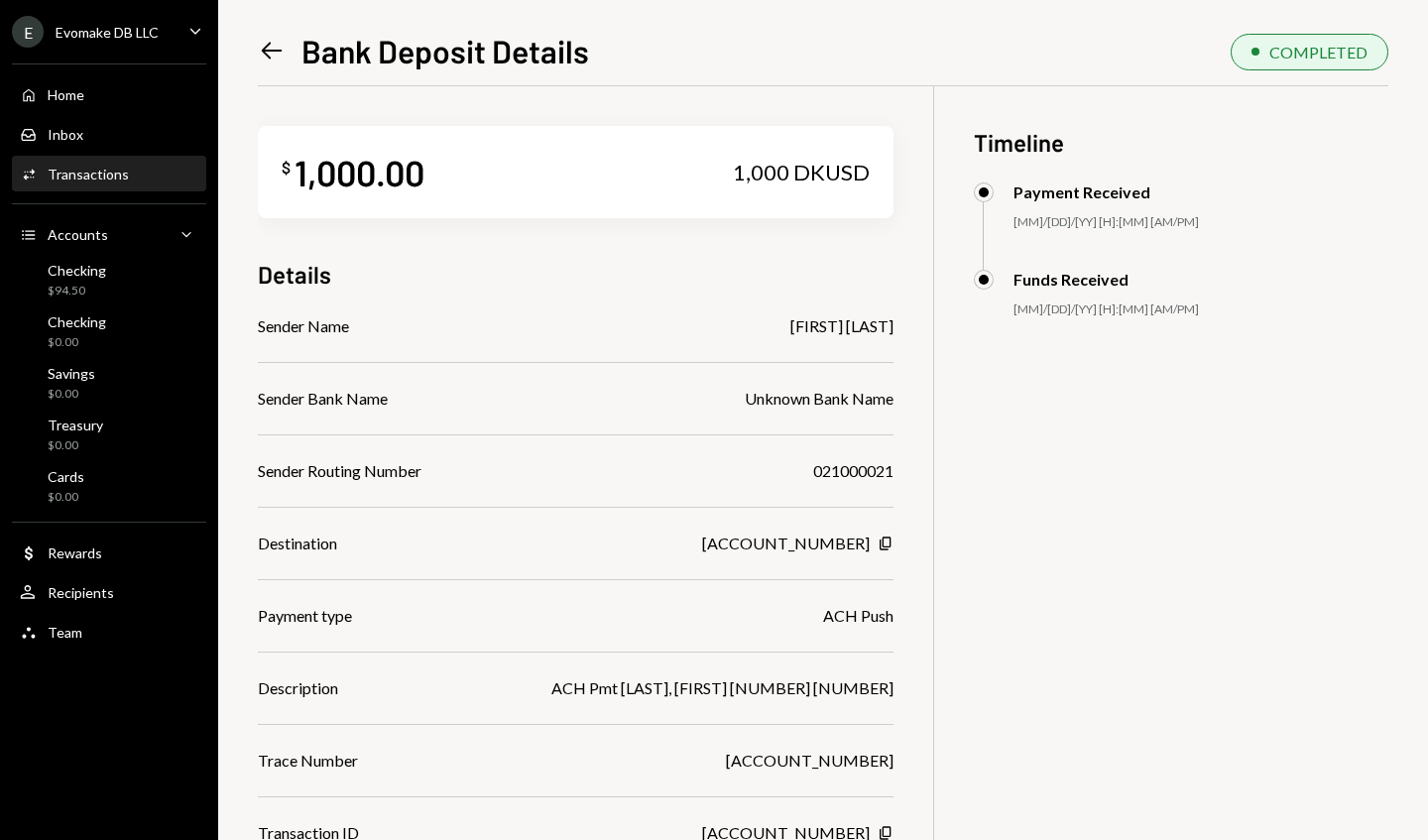 click on "Left Arrow" 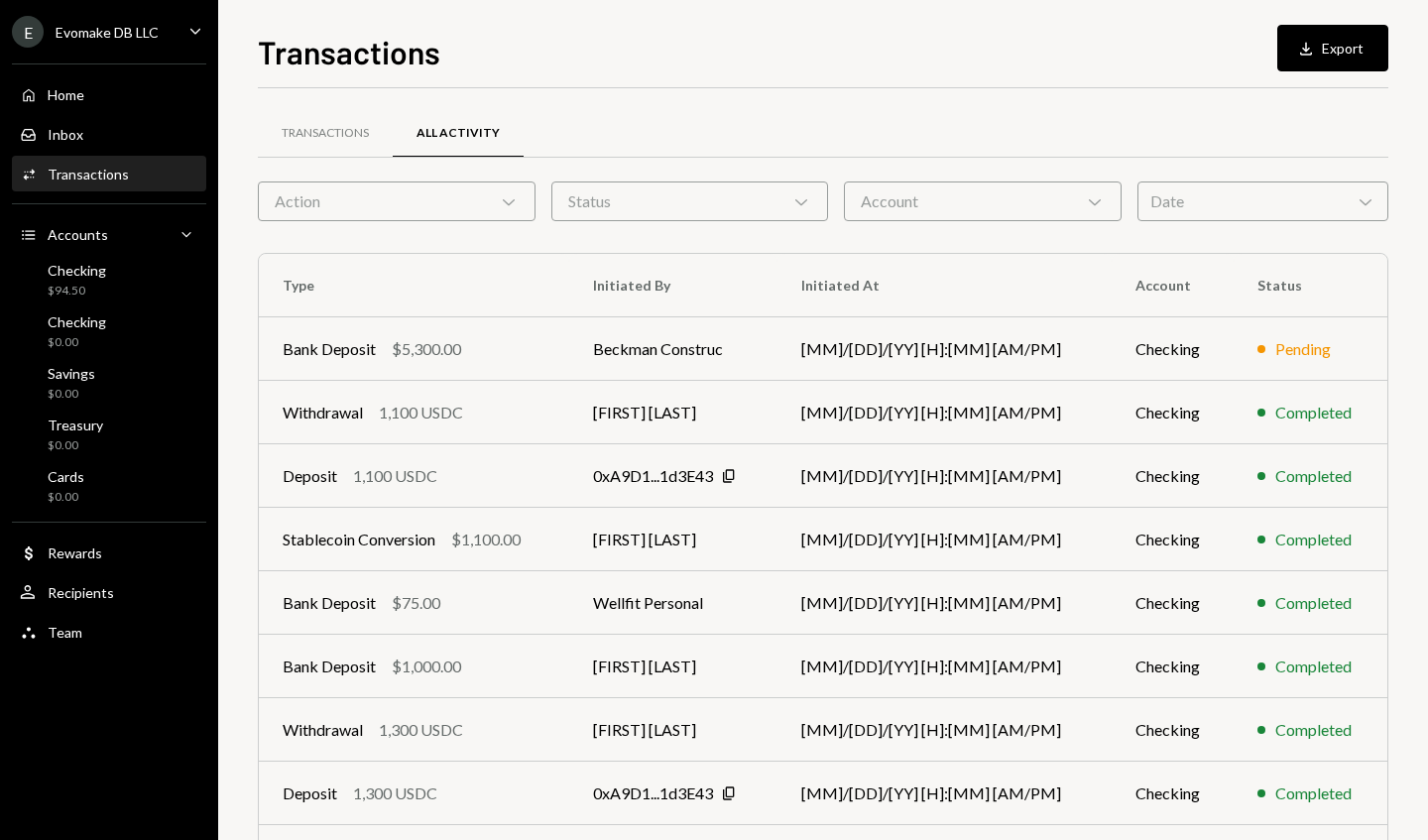 click on "Bank Deposit" at bounding box center (329, 666) 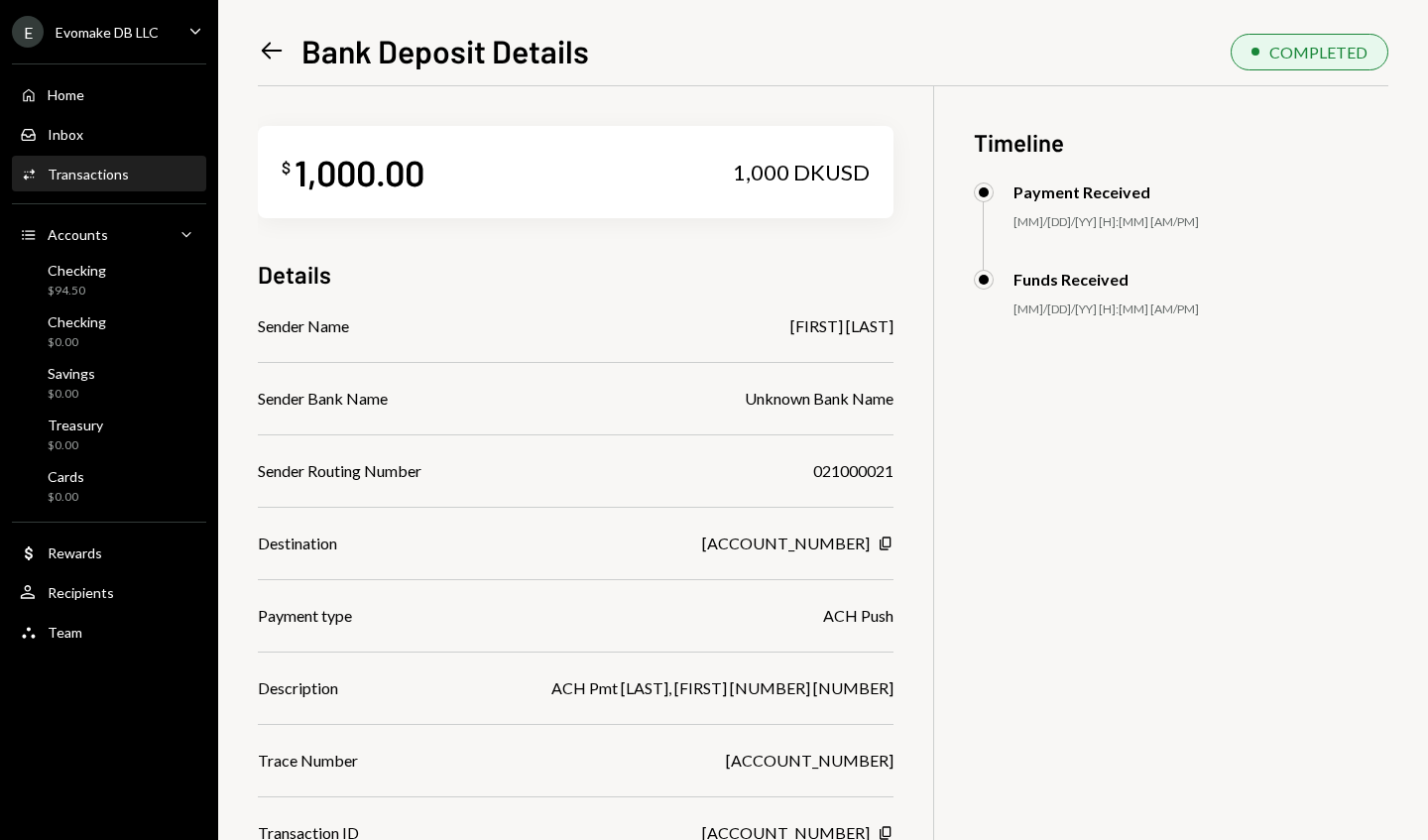 click on "Left Arrow" 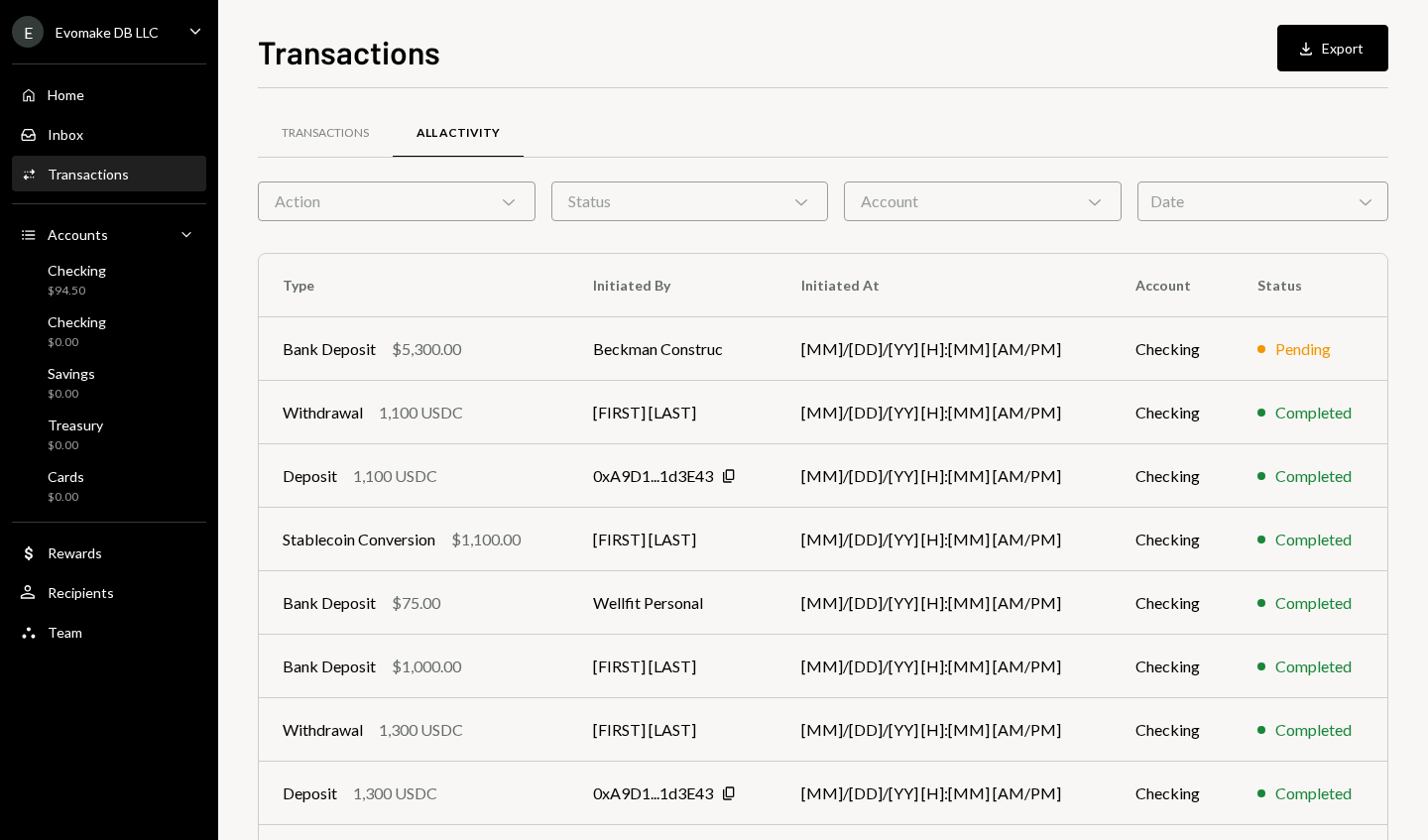 scroll, scrollTop: 195, scrollLeft: 0, axis: vertical 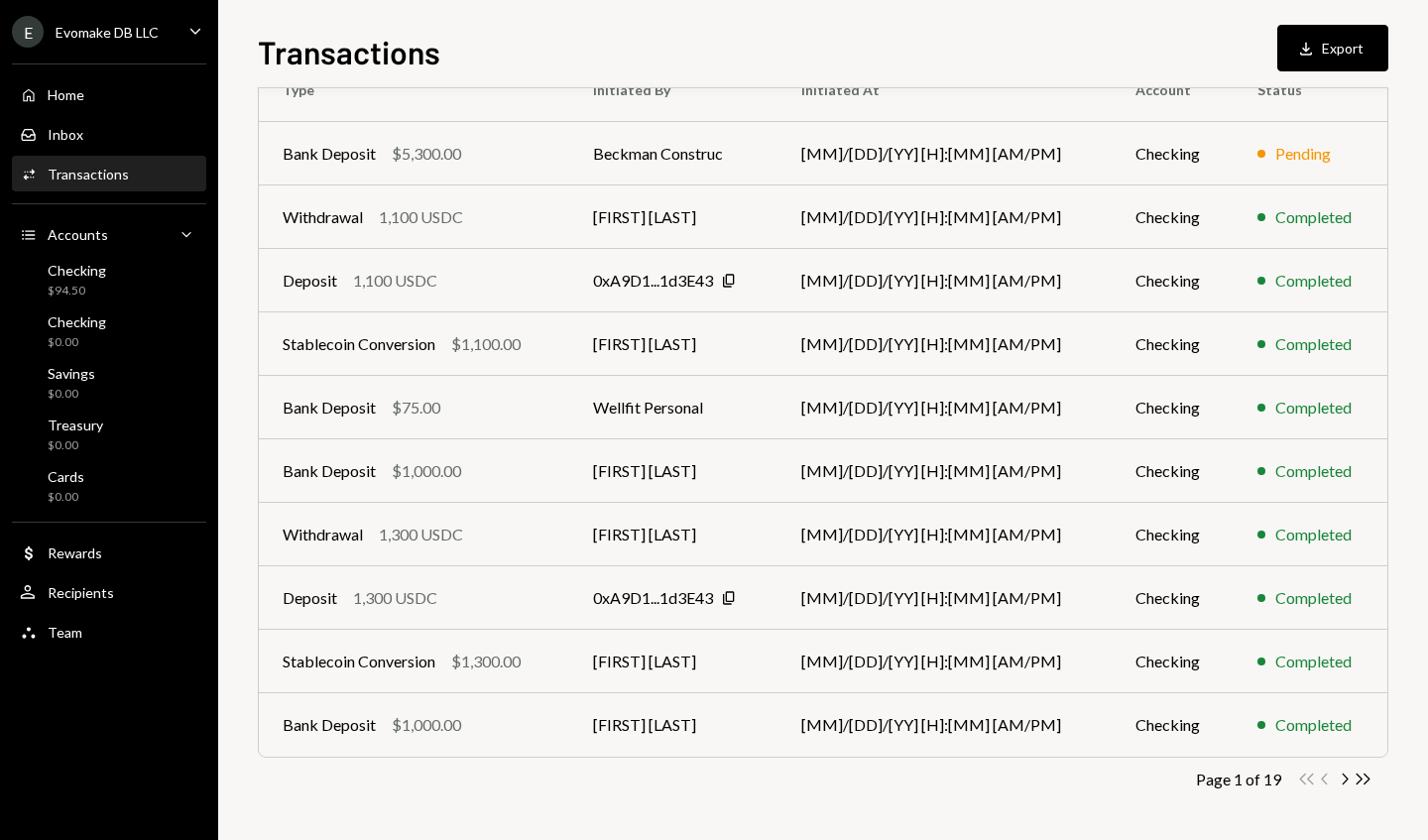 click on "Chevron Right" 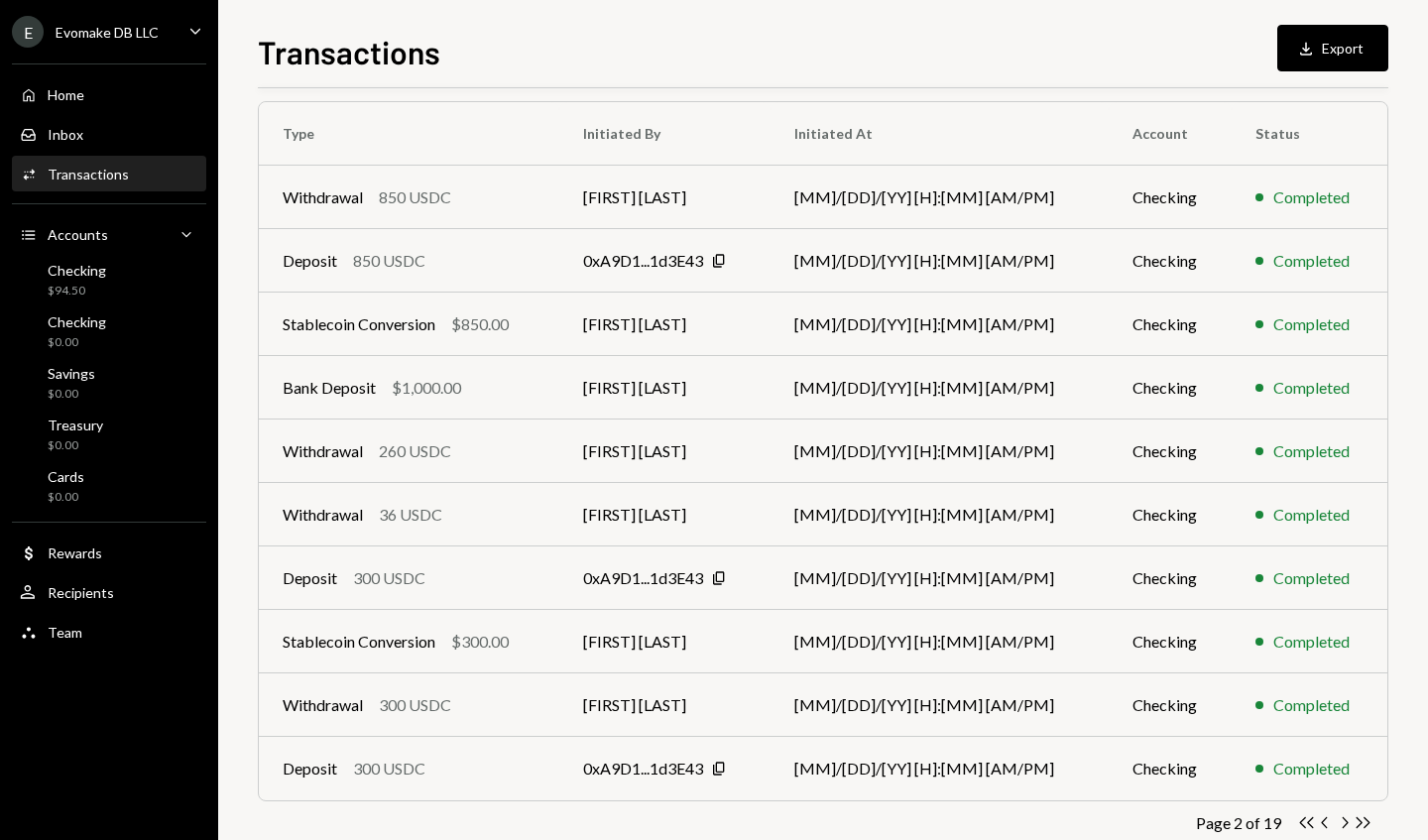 scroll, scrollTop: 157, scrollLeft: 0, axis: vertical 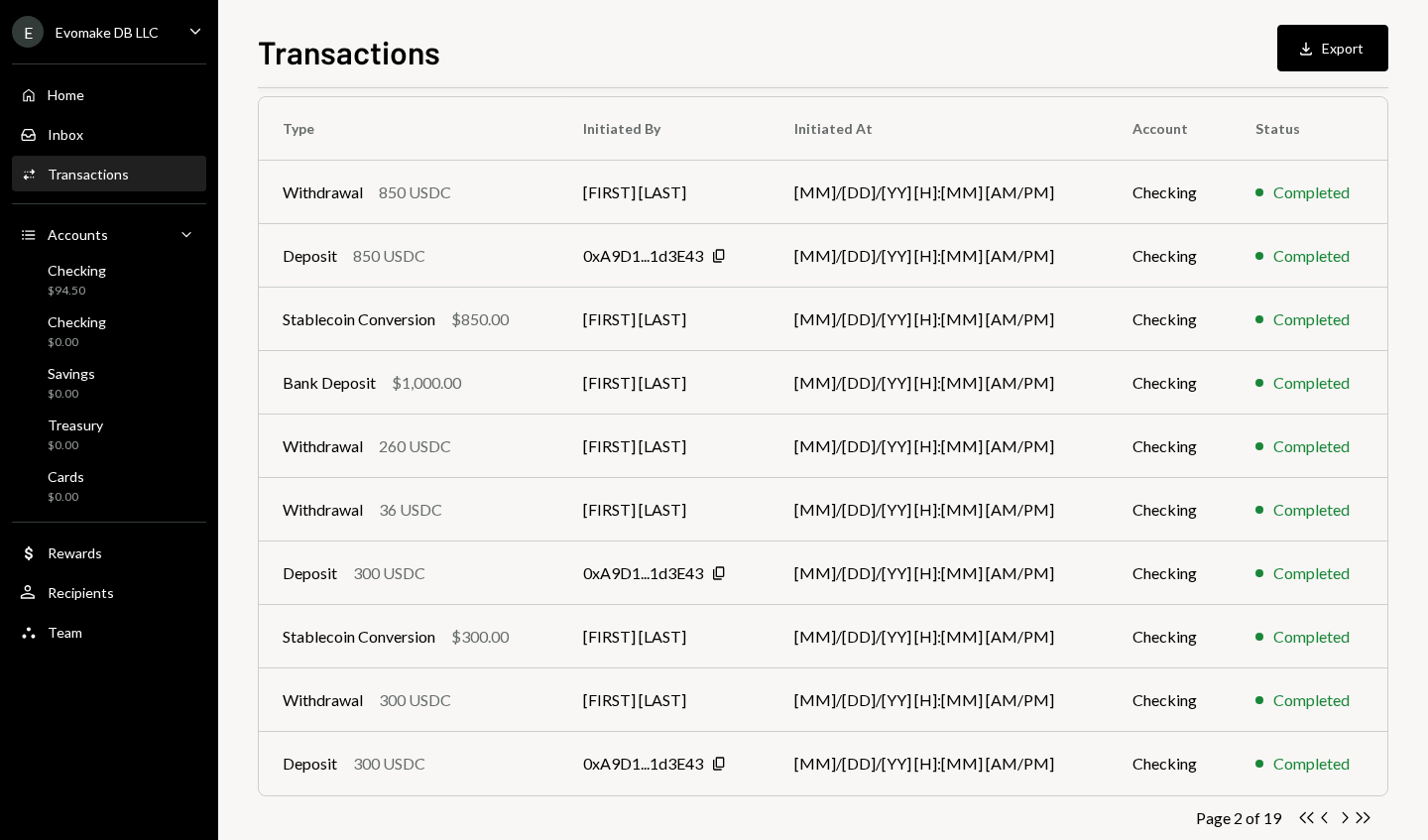 click on "Bank Deposit $1,000.00" at bounding box center [409, 383] 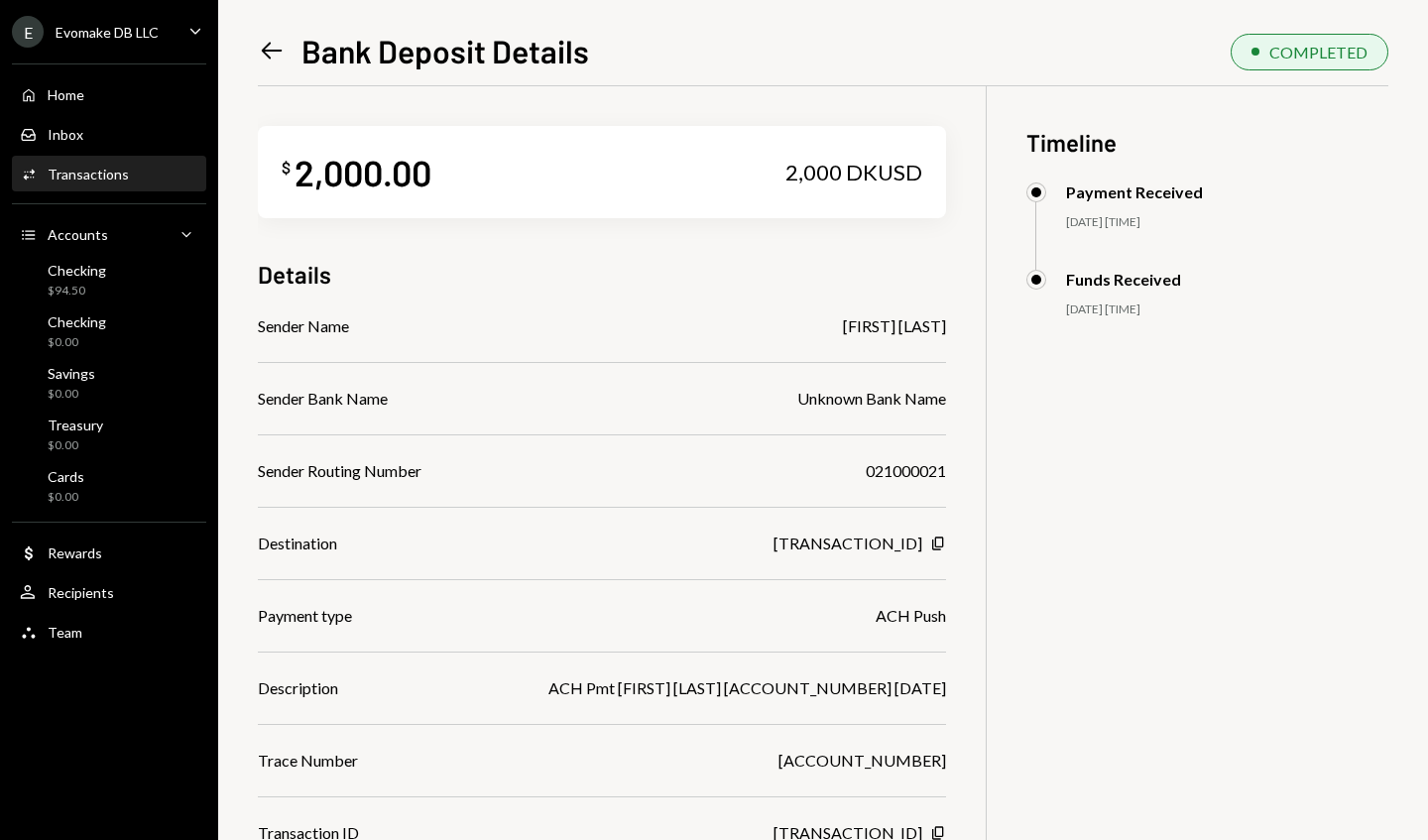 scroll, scrollTop: 0, scrollLeft: 0, axis: both 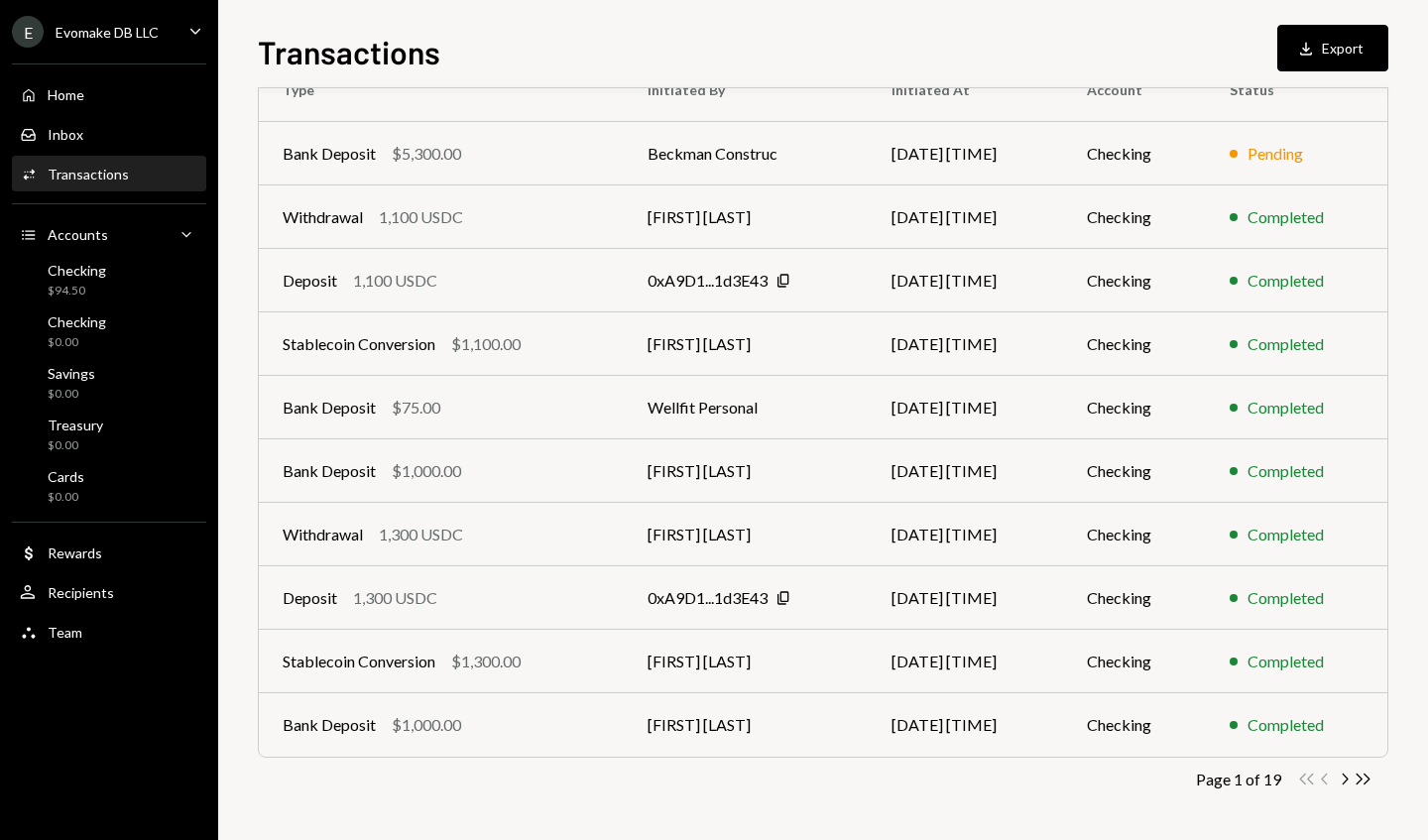 click on "Chevron Right" 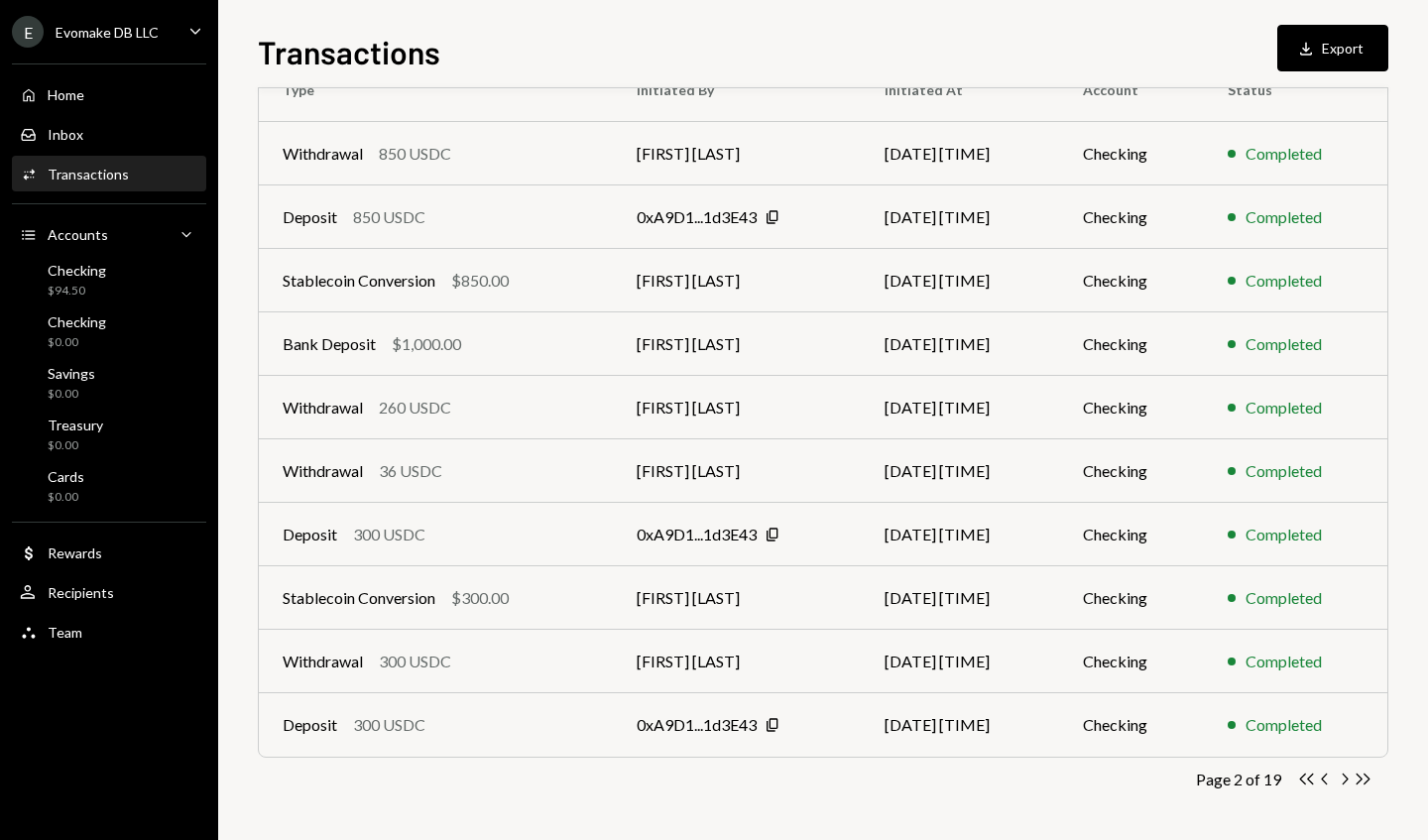 click on "Bank Deposit" at bounding box center [329, 344] 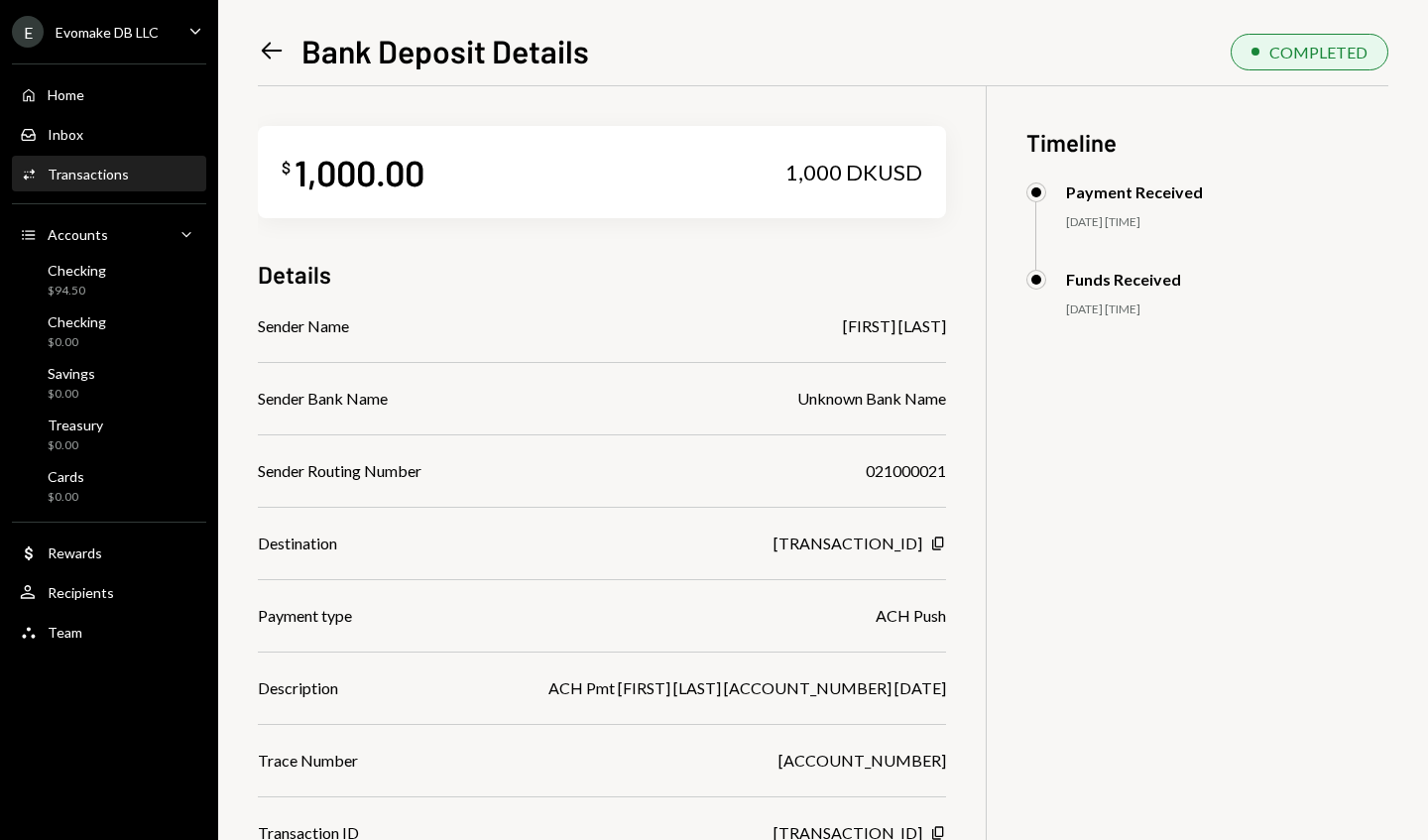 click on "Left Arrow" 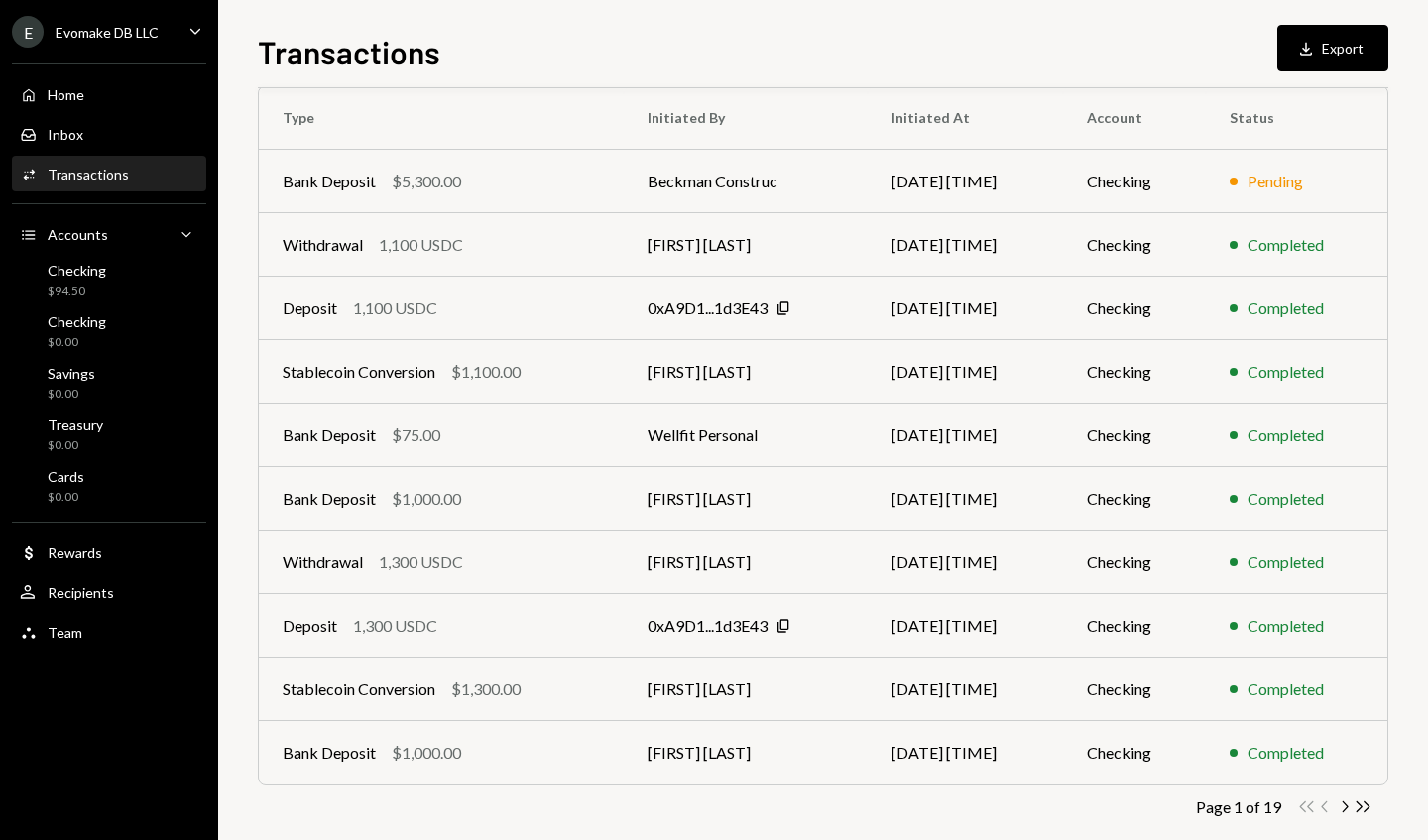 scroll, scrollTop: 183, scrollLeft: 0, axis: vertical 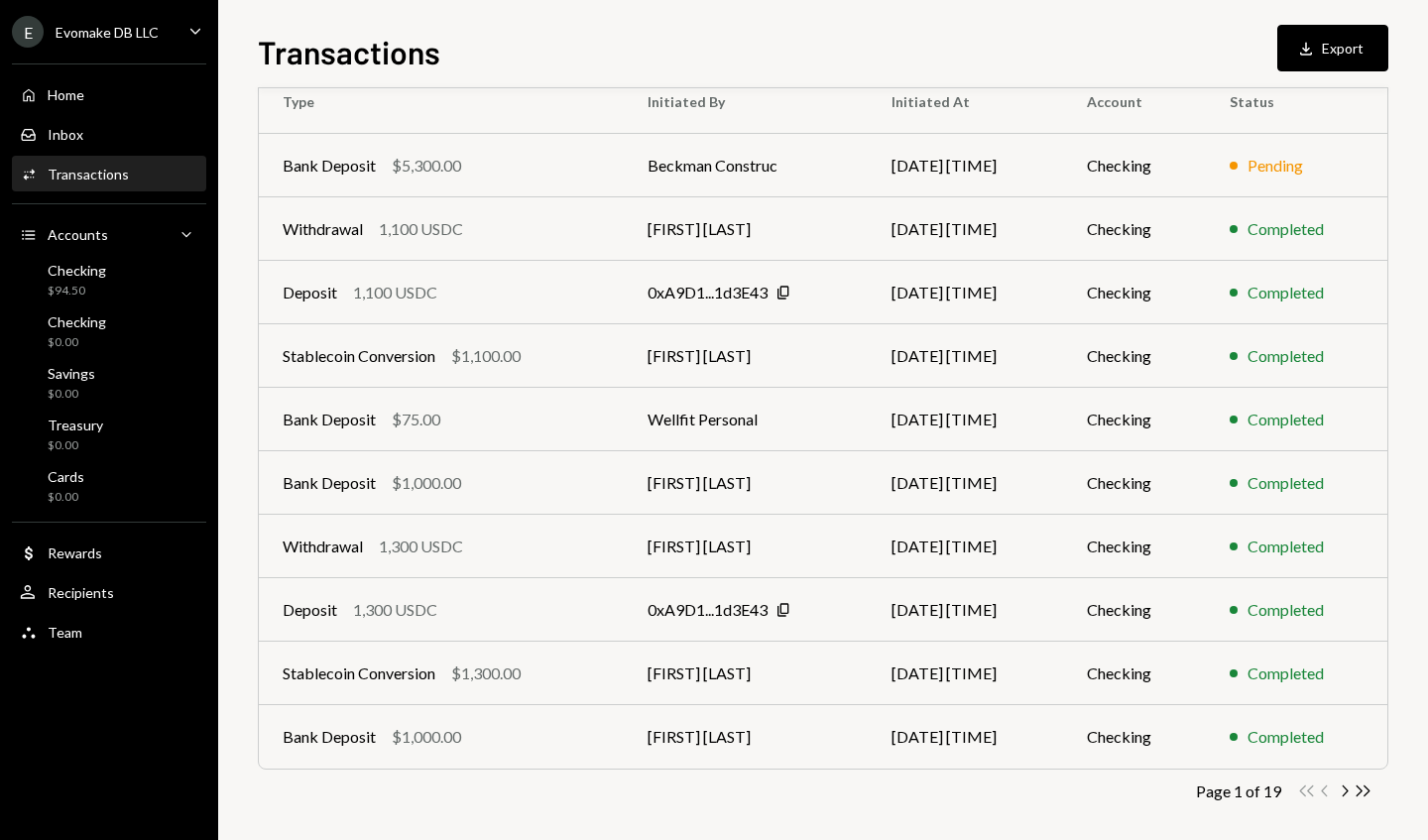 click on "Chevron Right" 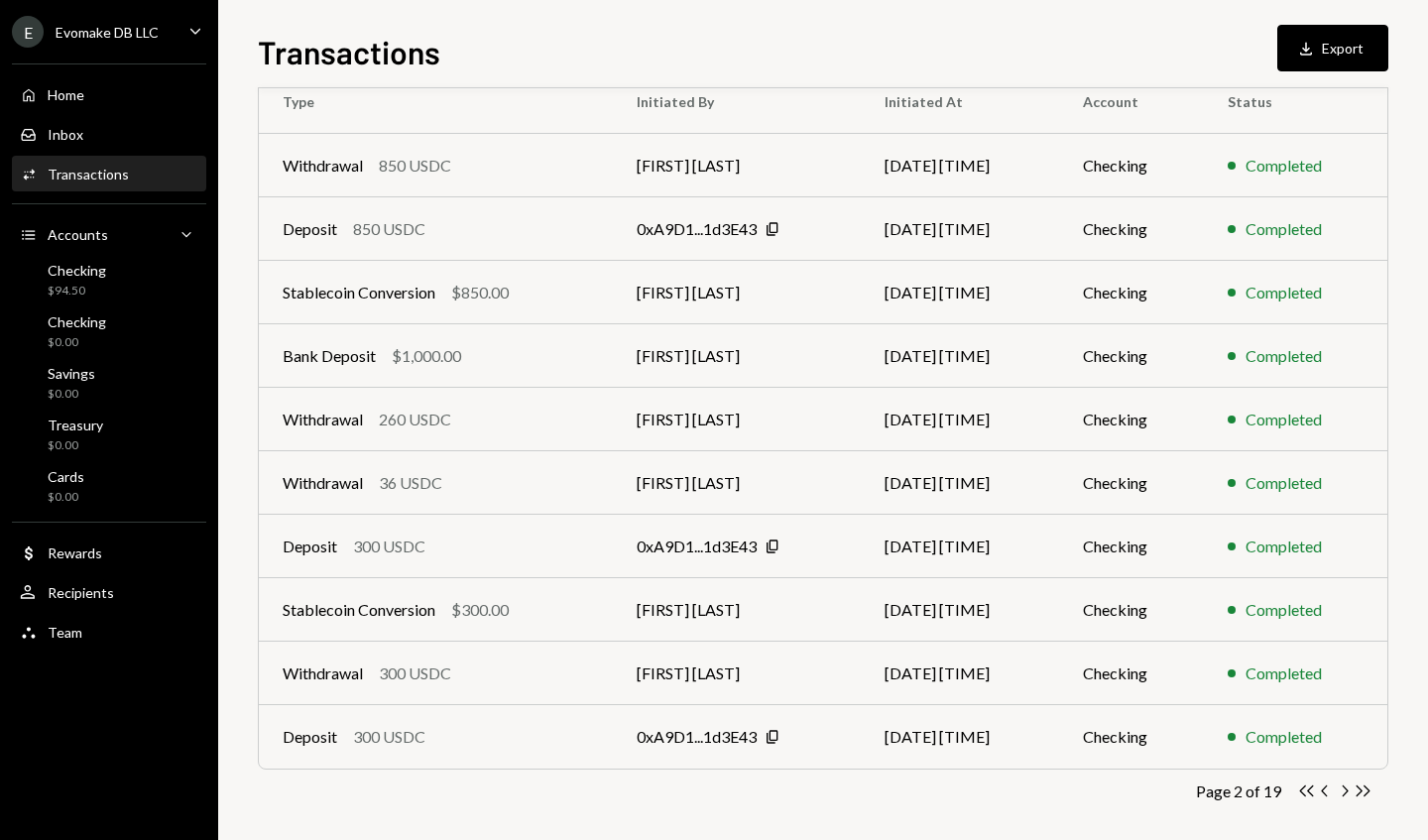 click 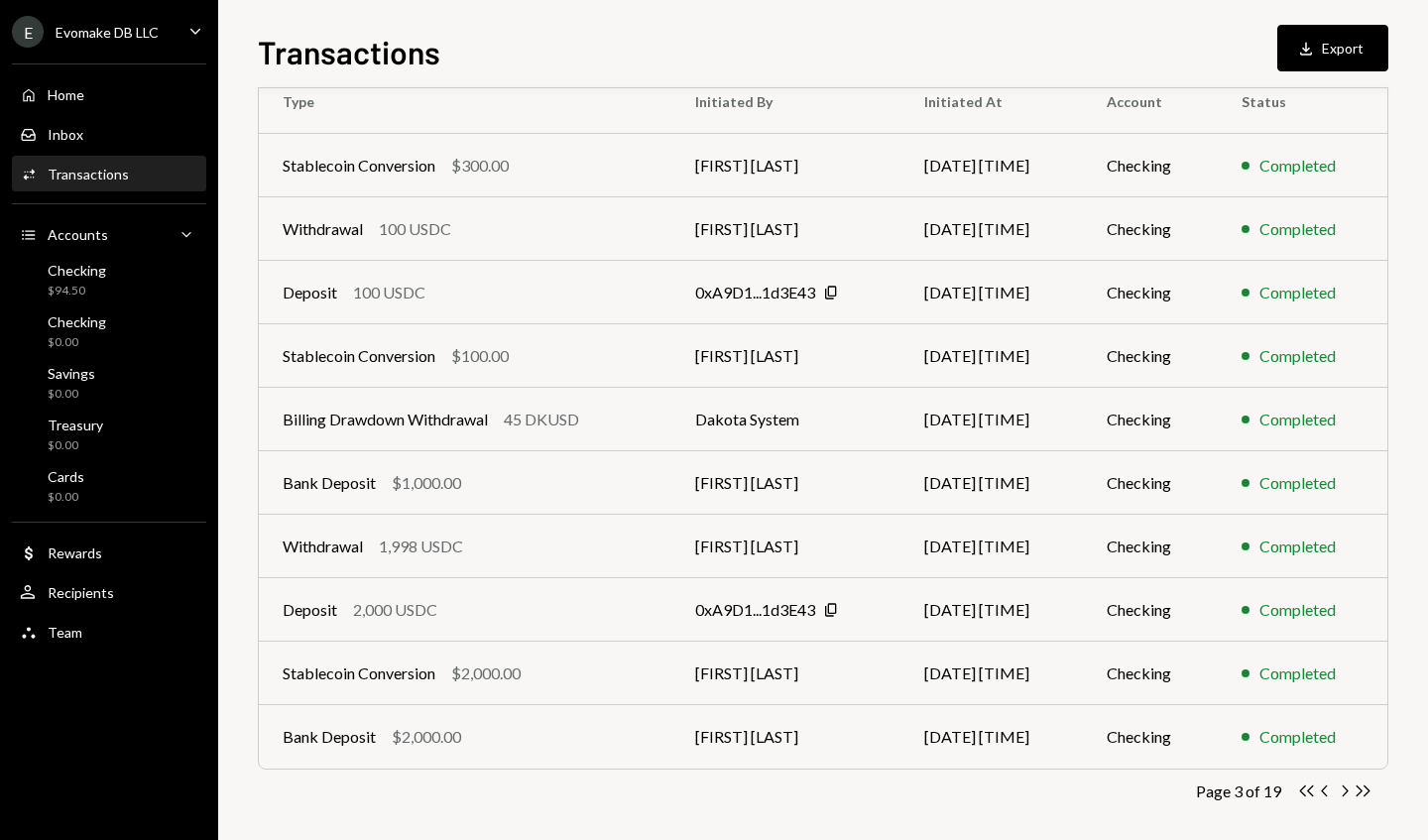 click on "Bank Deposit $1,000.00" at bounding box center [465, 483] 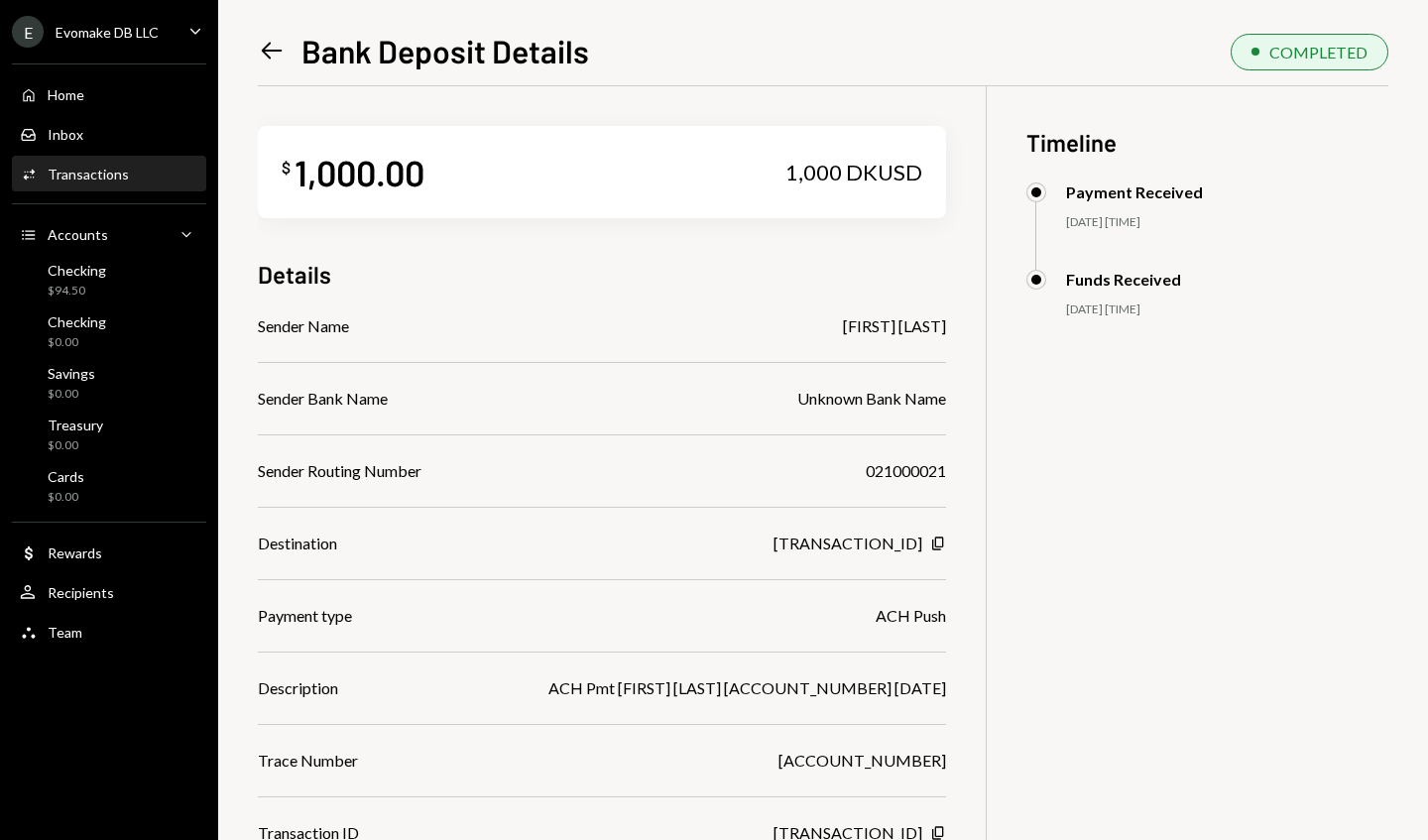 click on "Left Arrow" 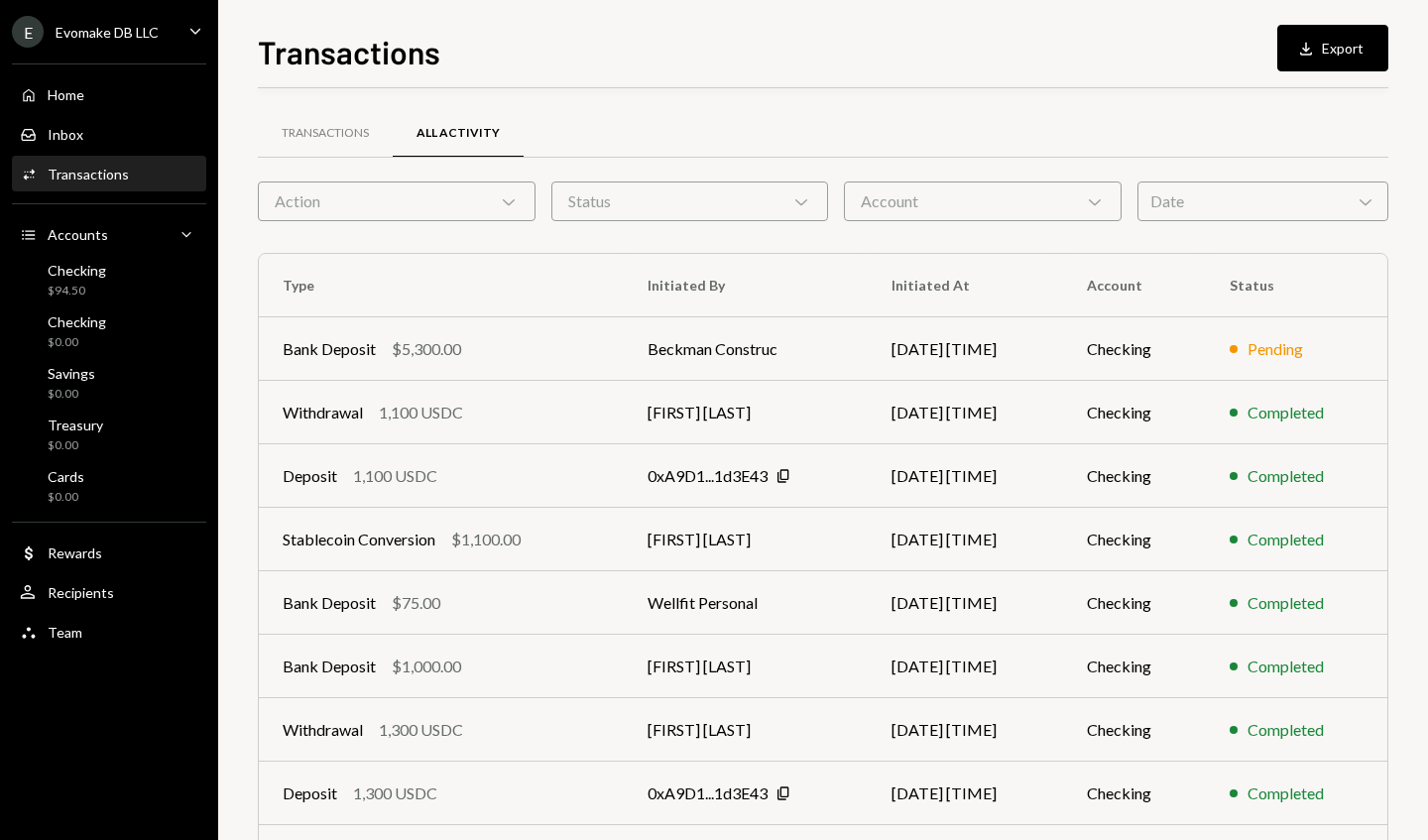 scroll, scrollTop: 195, scrollLeft: 0, axis: vertical 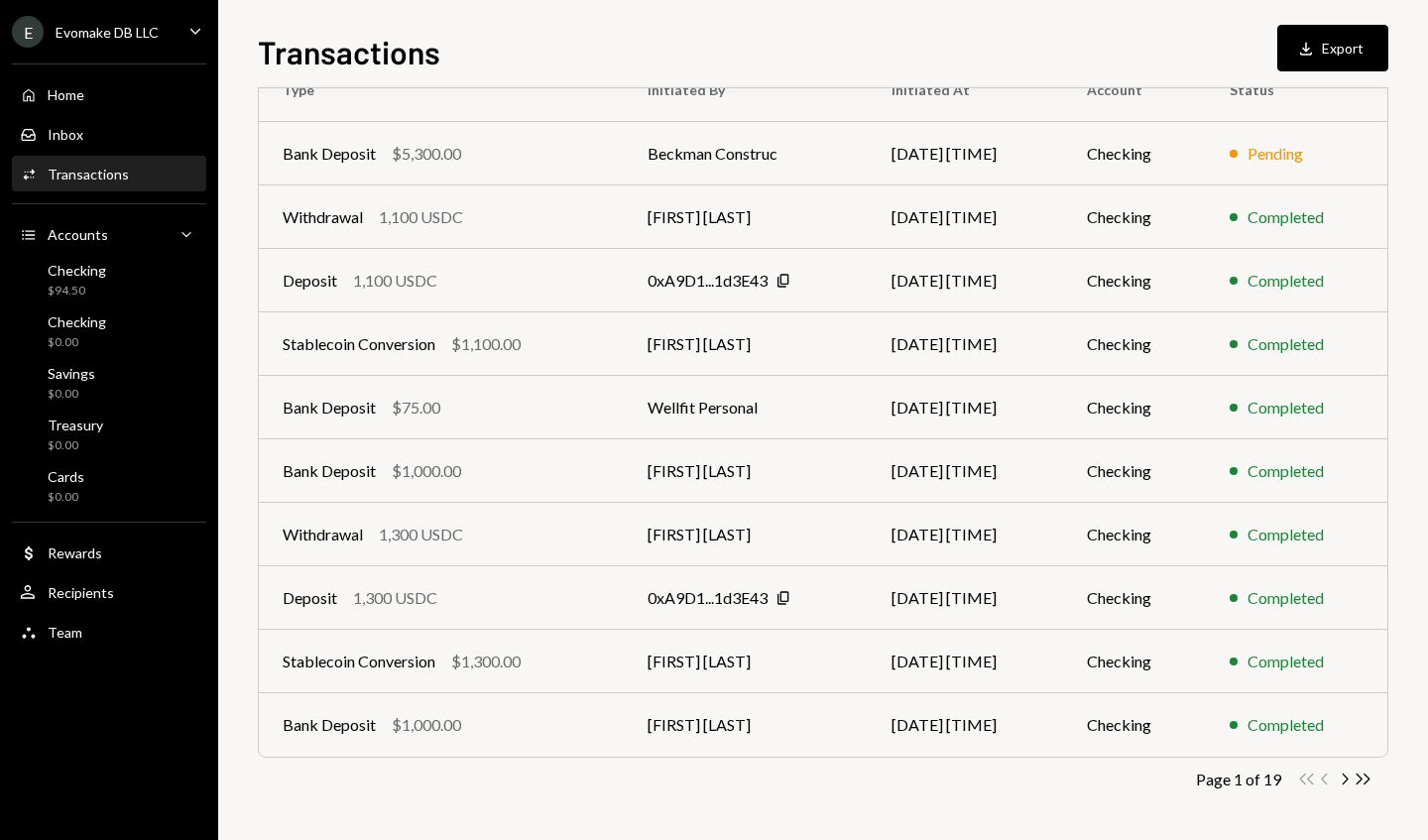 click on "Chevron Right" 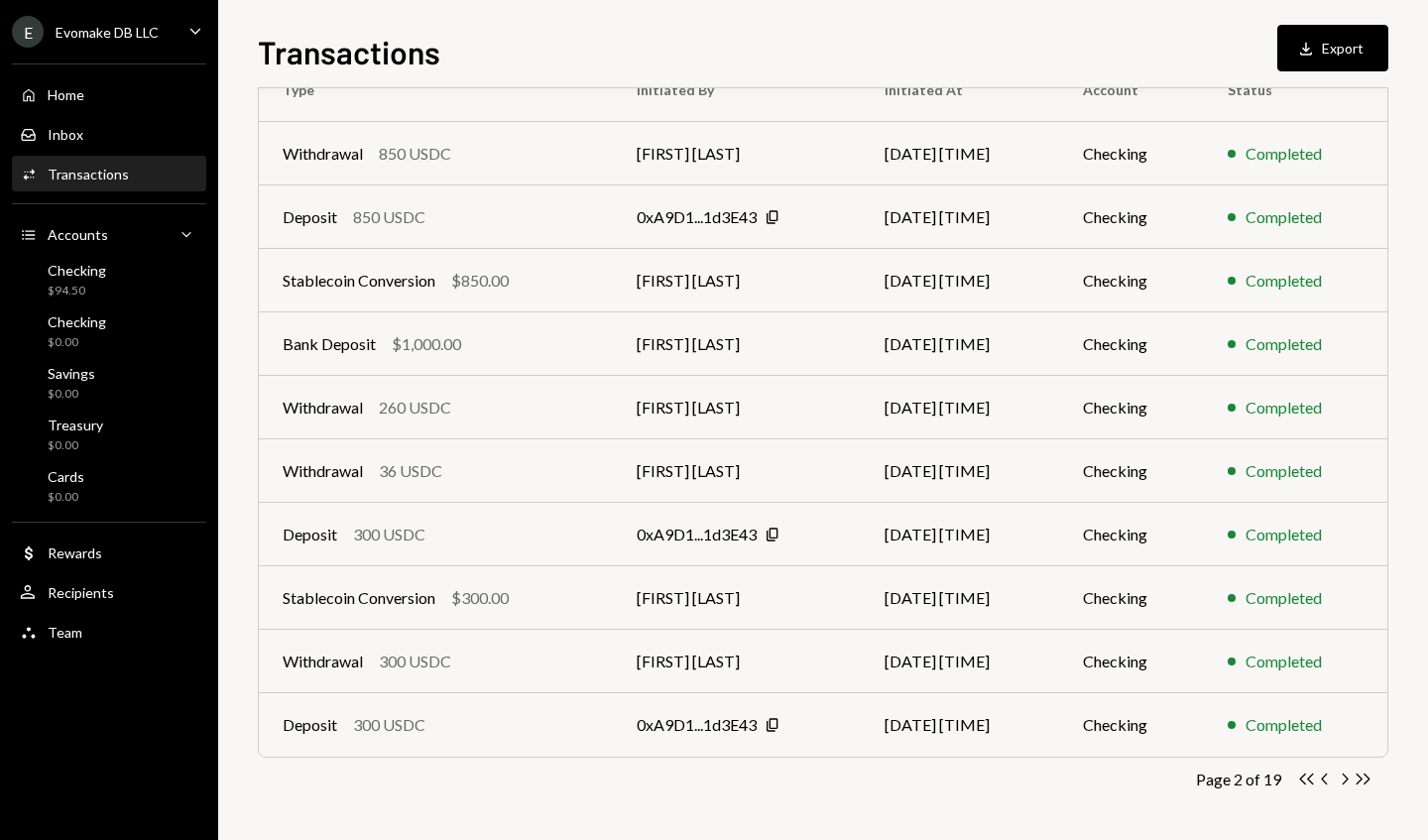 click on "Chevron Right" 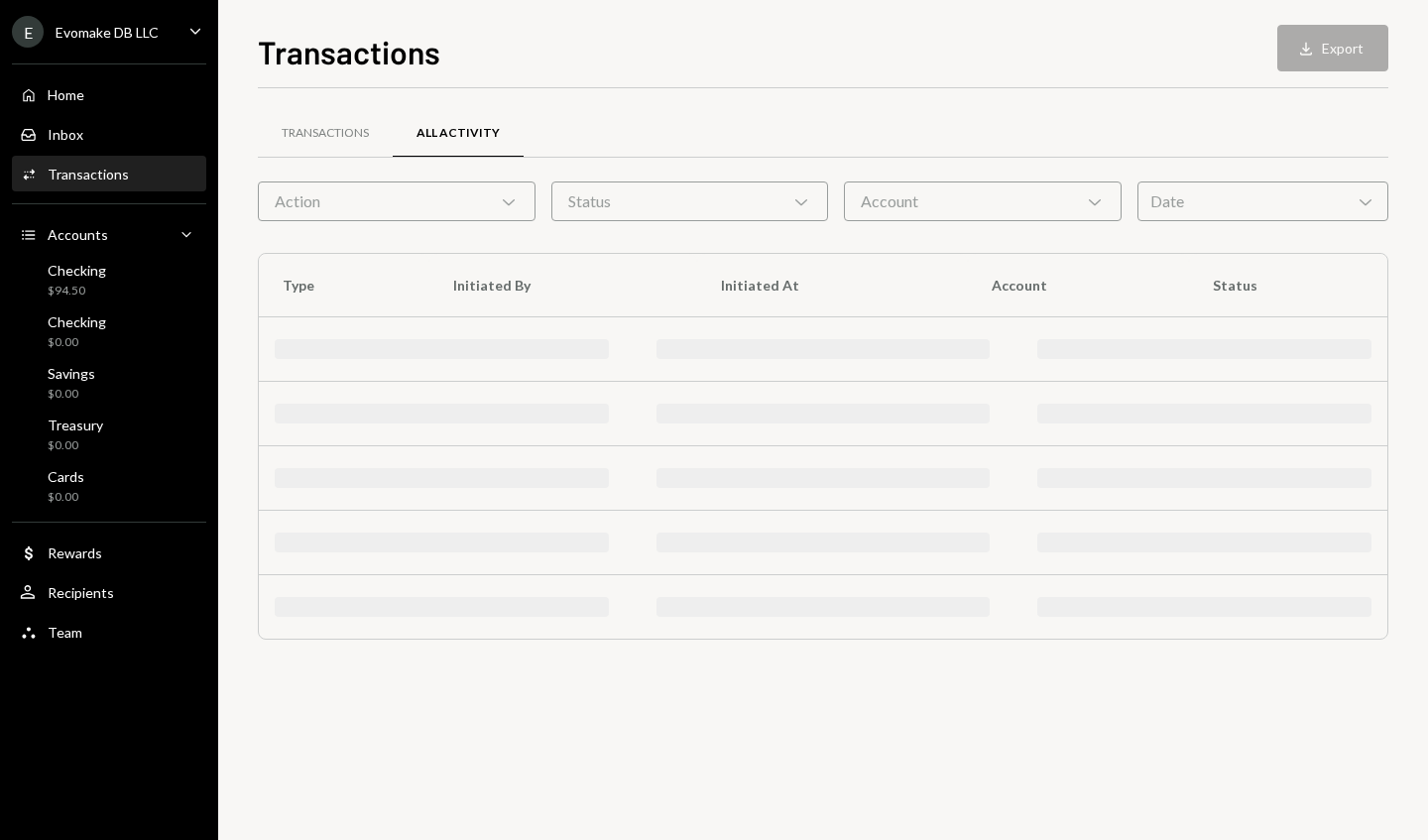 scroll, scrollTop: 0, scrollLeft: 0, axis: both 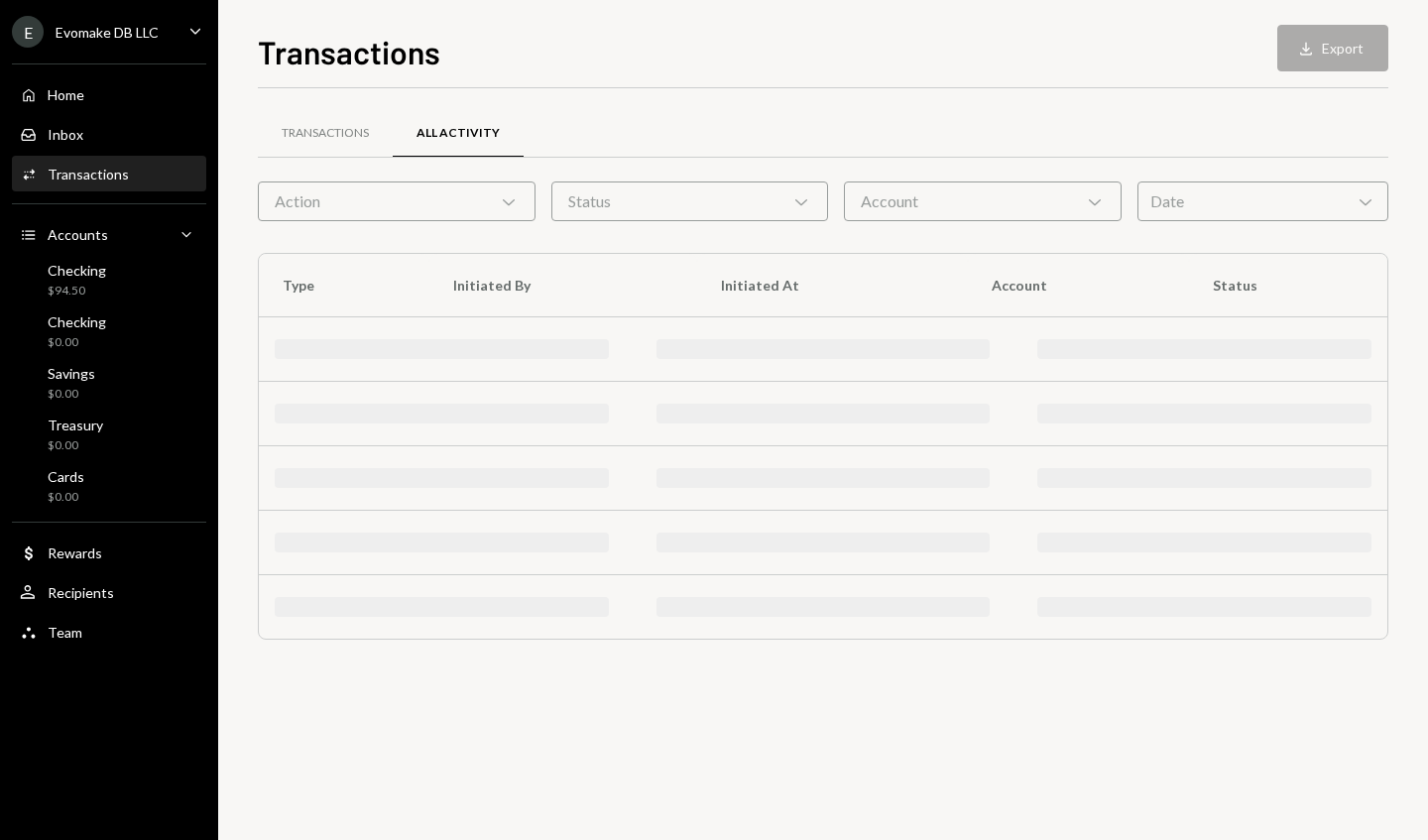 click on "Transactions All Activity Action Chevron Down Status Chevron Down Account Chevron Down Date Chevron Down Type Initiated By Initiated At Account Status" at bounding box center [823, 464] 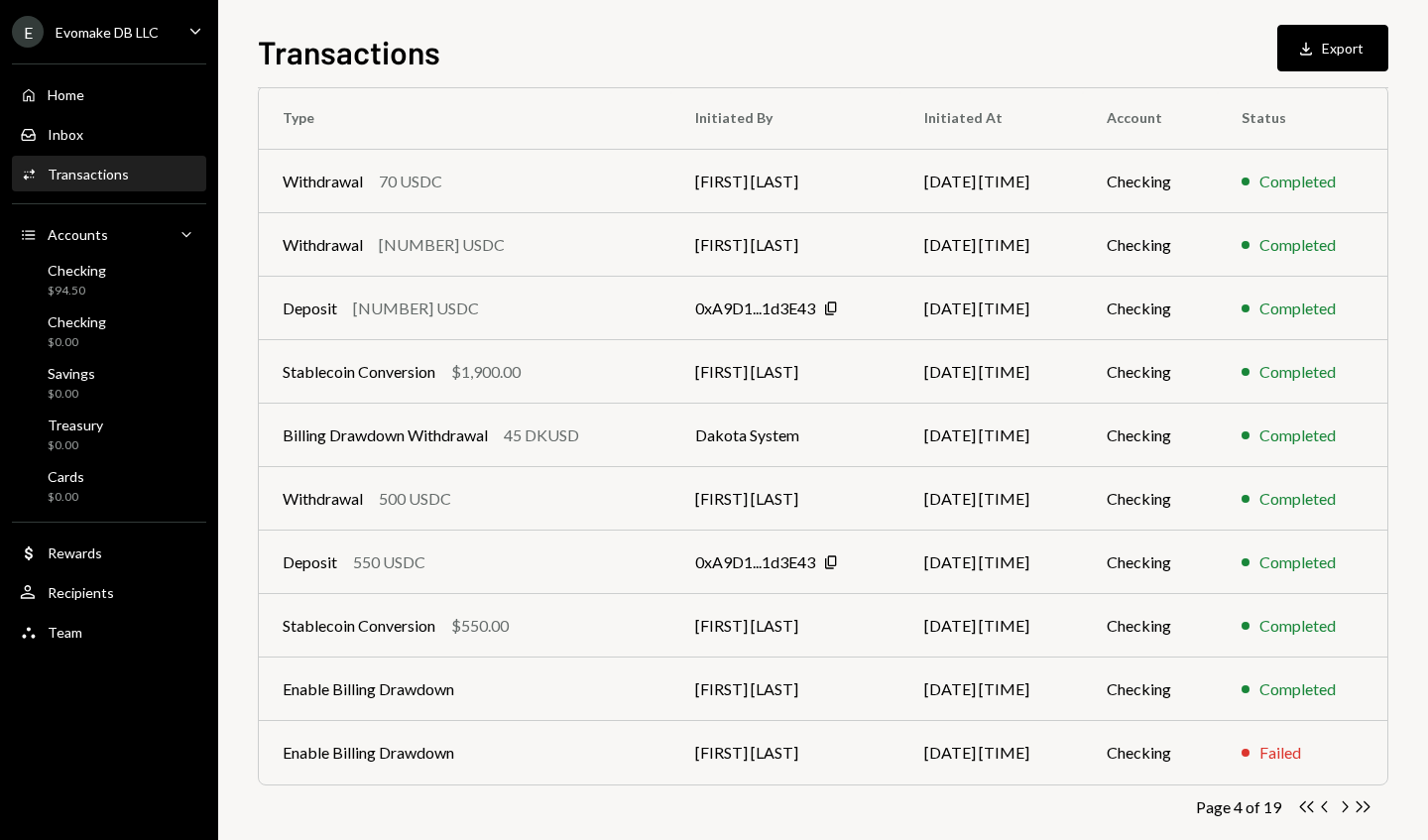 scroll, scrollTop: 195, scrollLeft: 0, axis: vertical 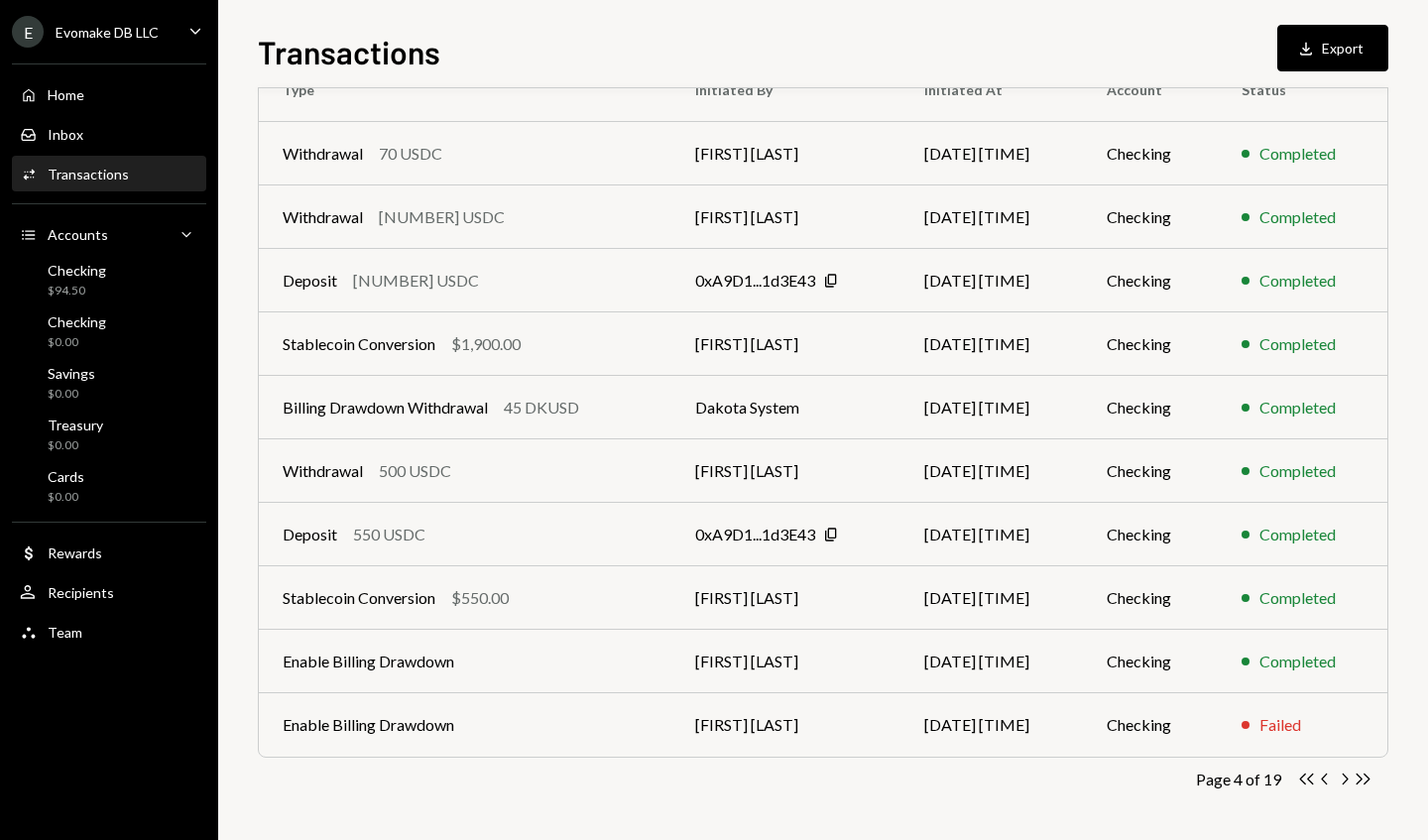 click on "Chevron Right" 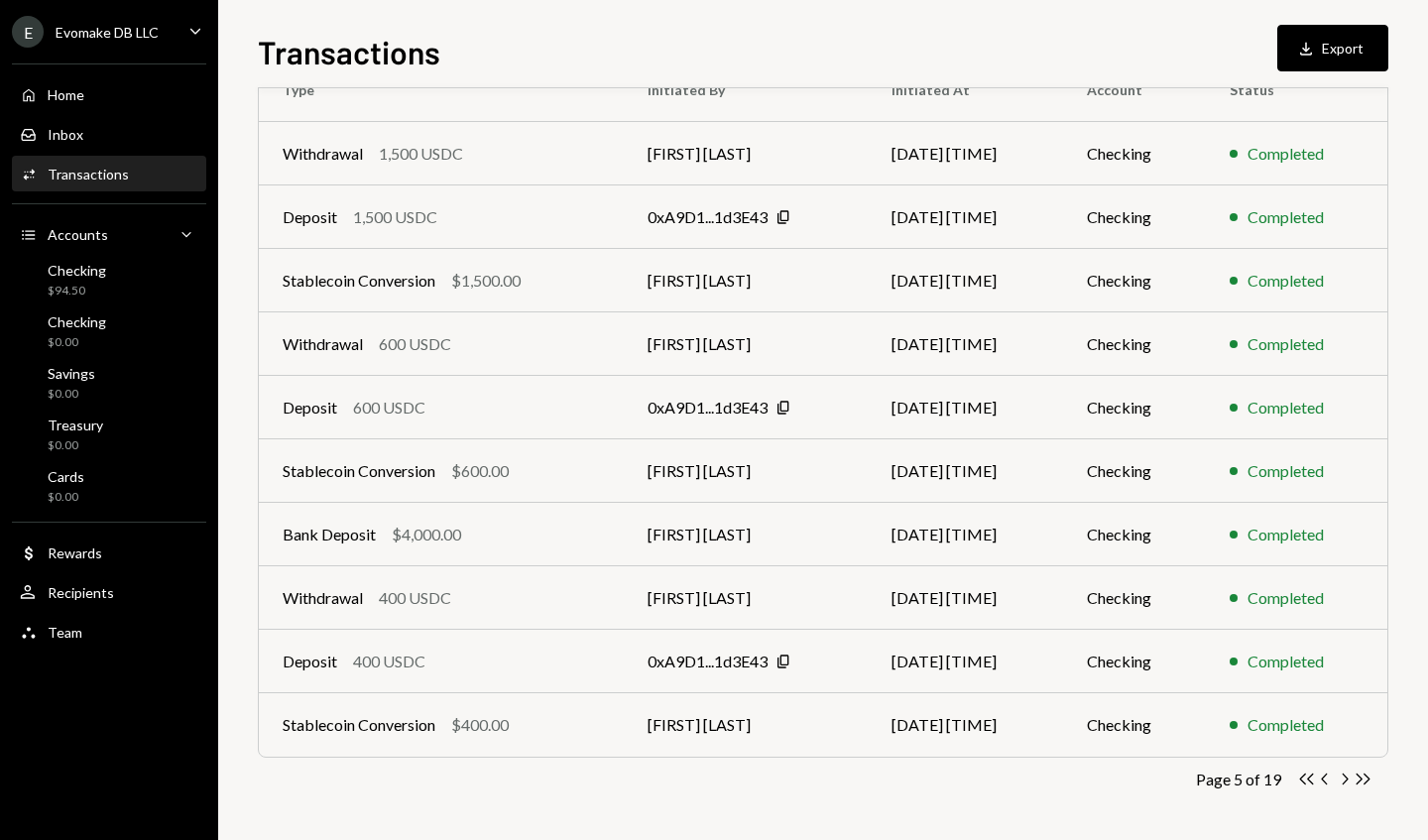 scroll, scrollTop: 195, scrollLeft: 0, axis: vertical 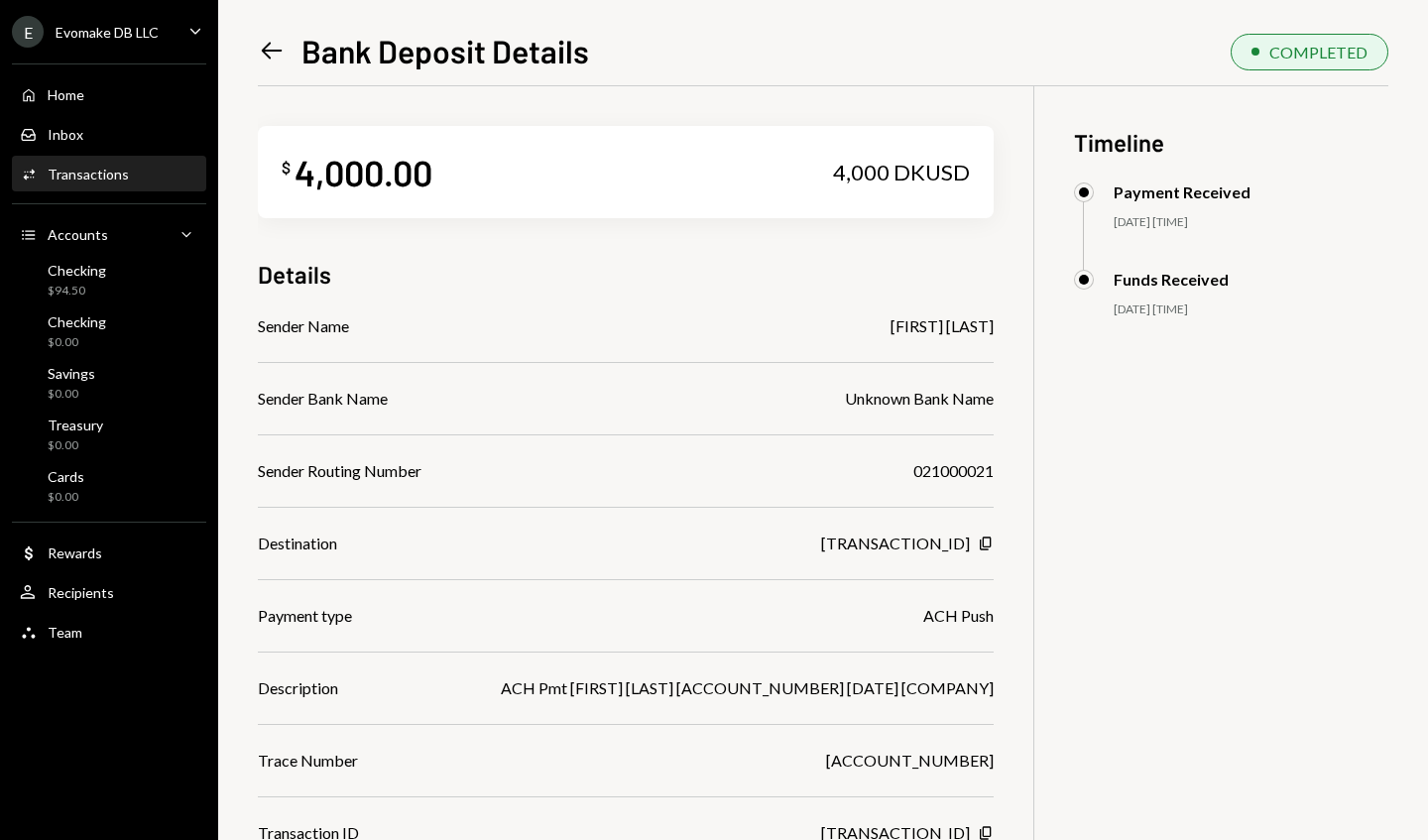 click on "Left Arrow" 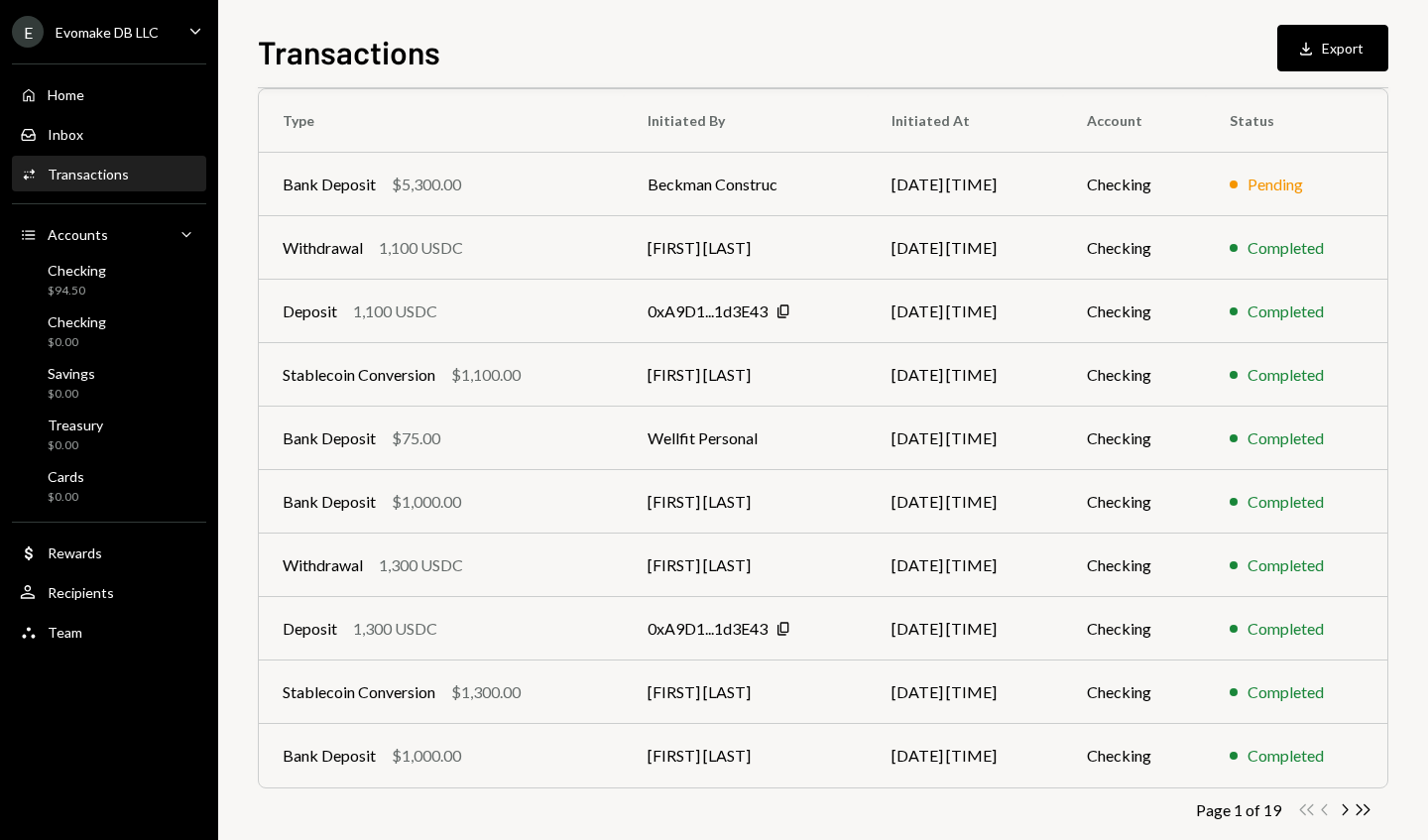 scroll, scrollTop: 195, scrollLeft: 0, axis: vertical 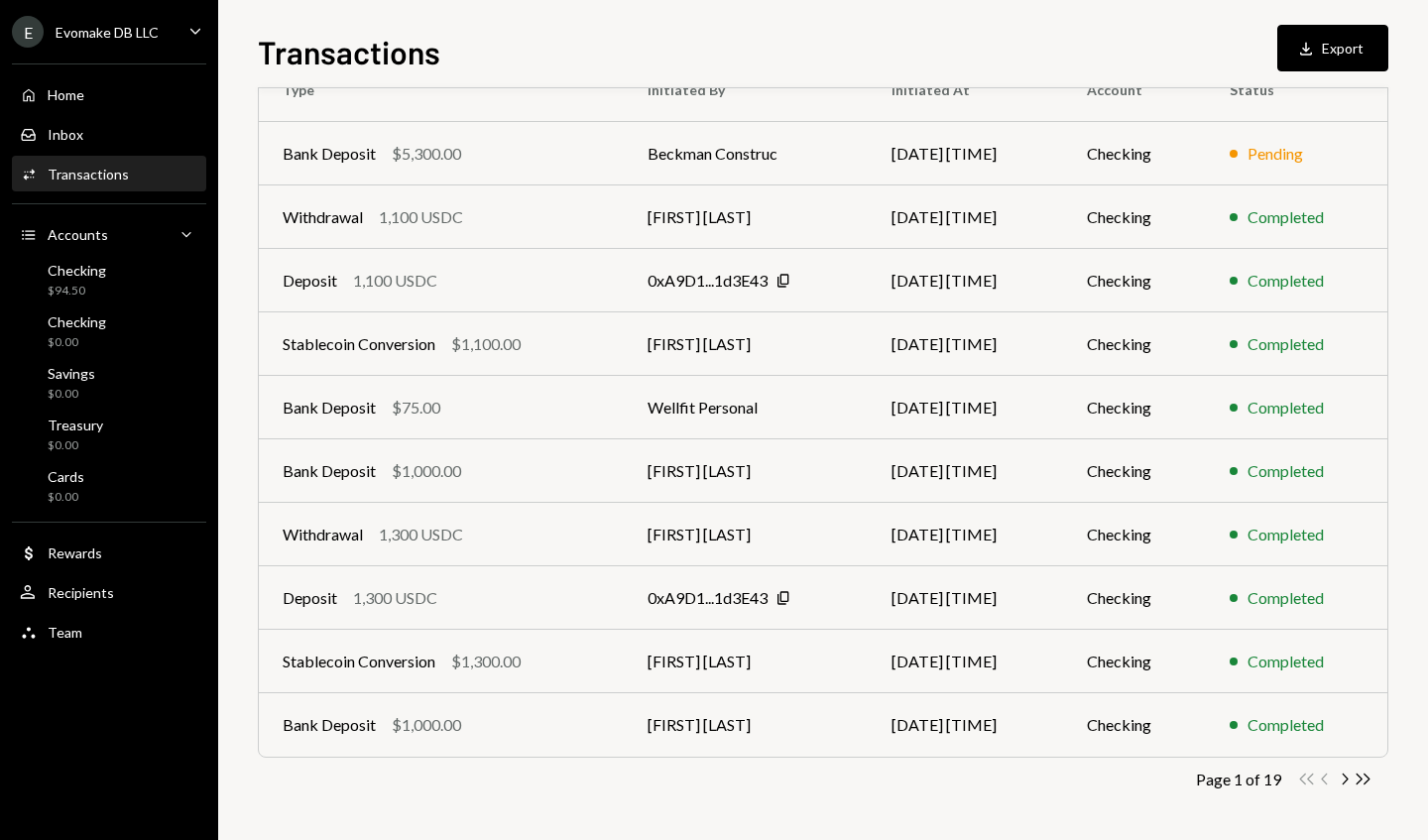 click on "Chevron Right" 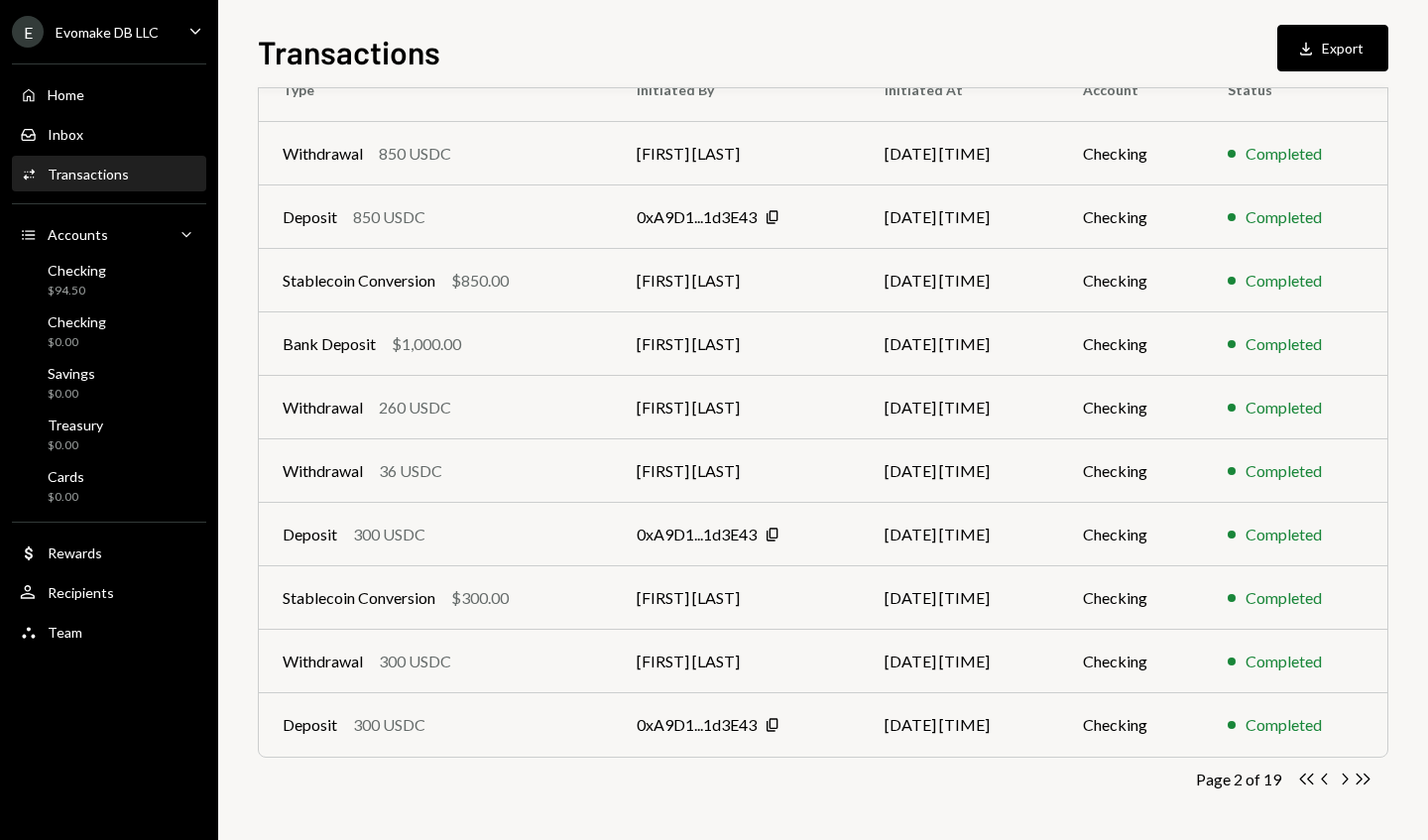 click on "Chevron Right" 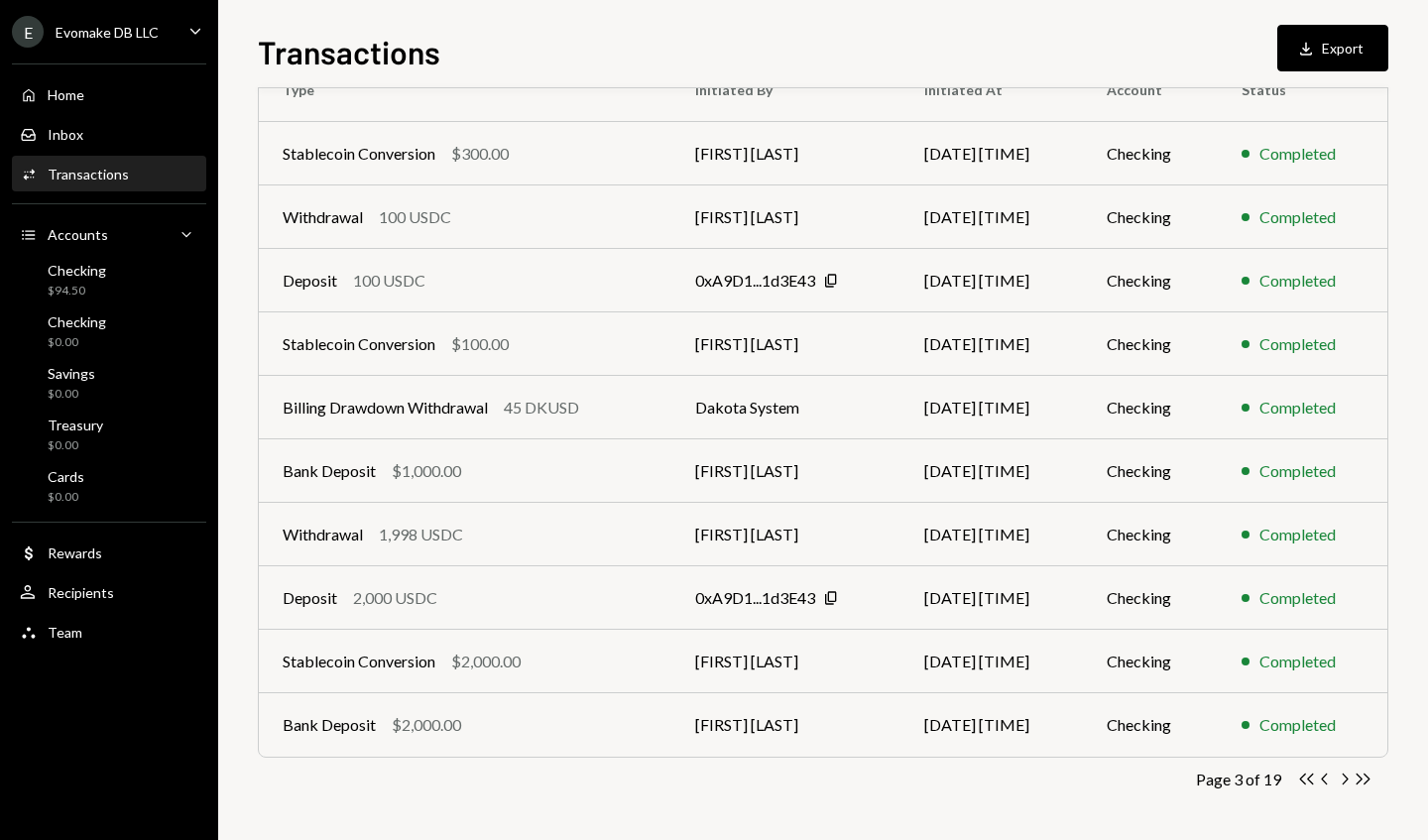 click on "Chevron Right" 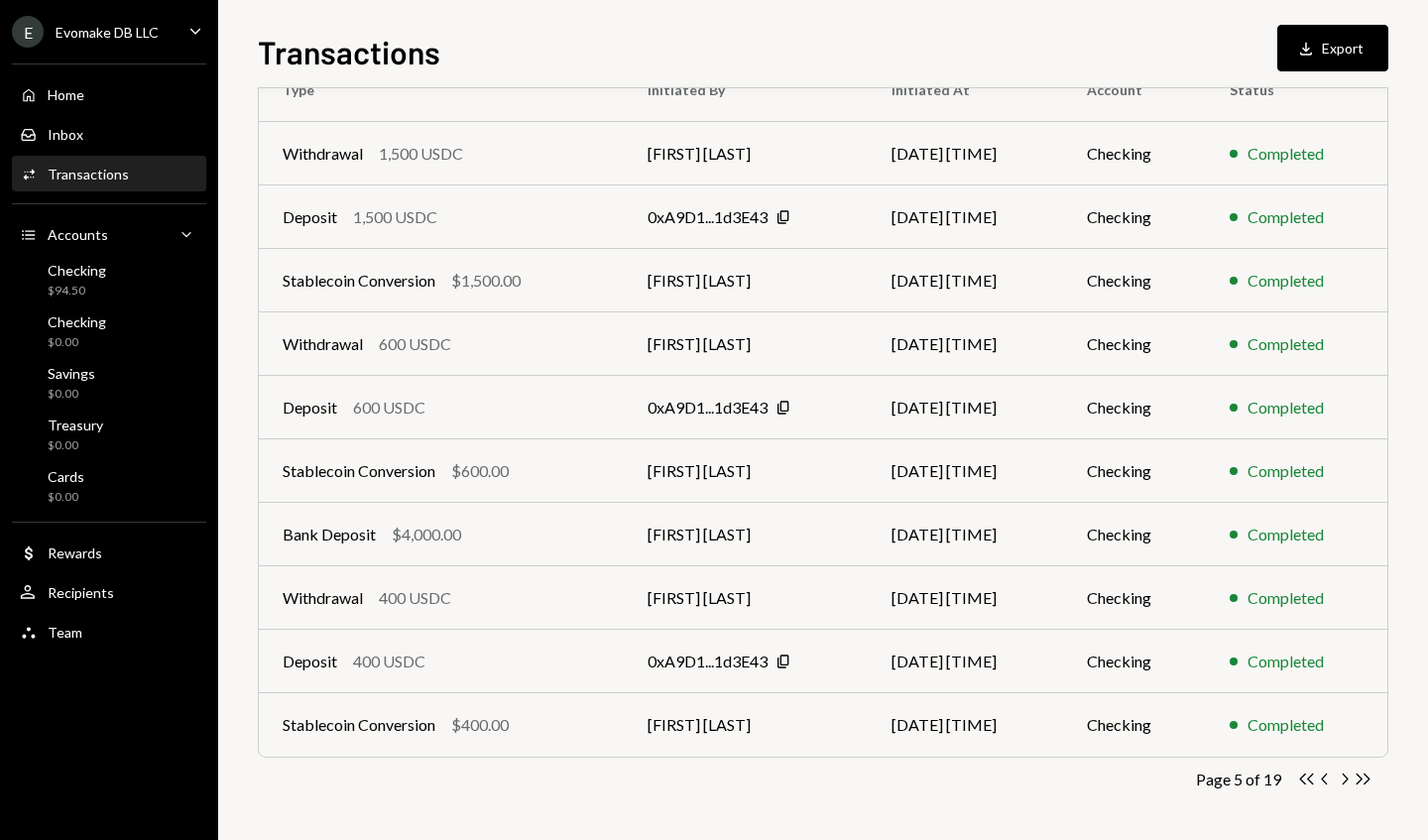 click on "Chevron Right" 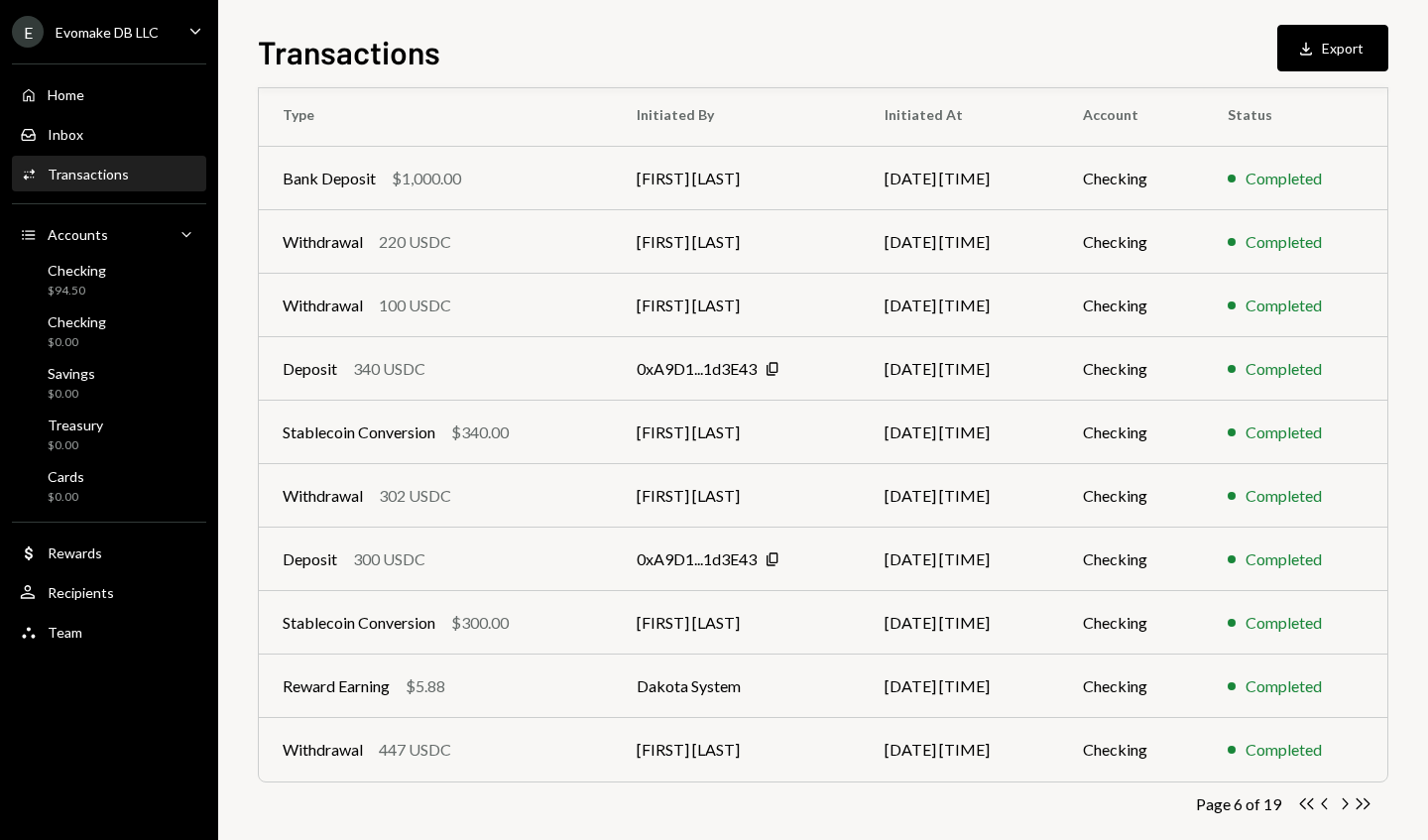 scroll, scrollTop: 177, scrollLeft: 0, axis: vertical 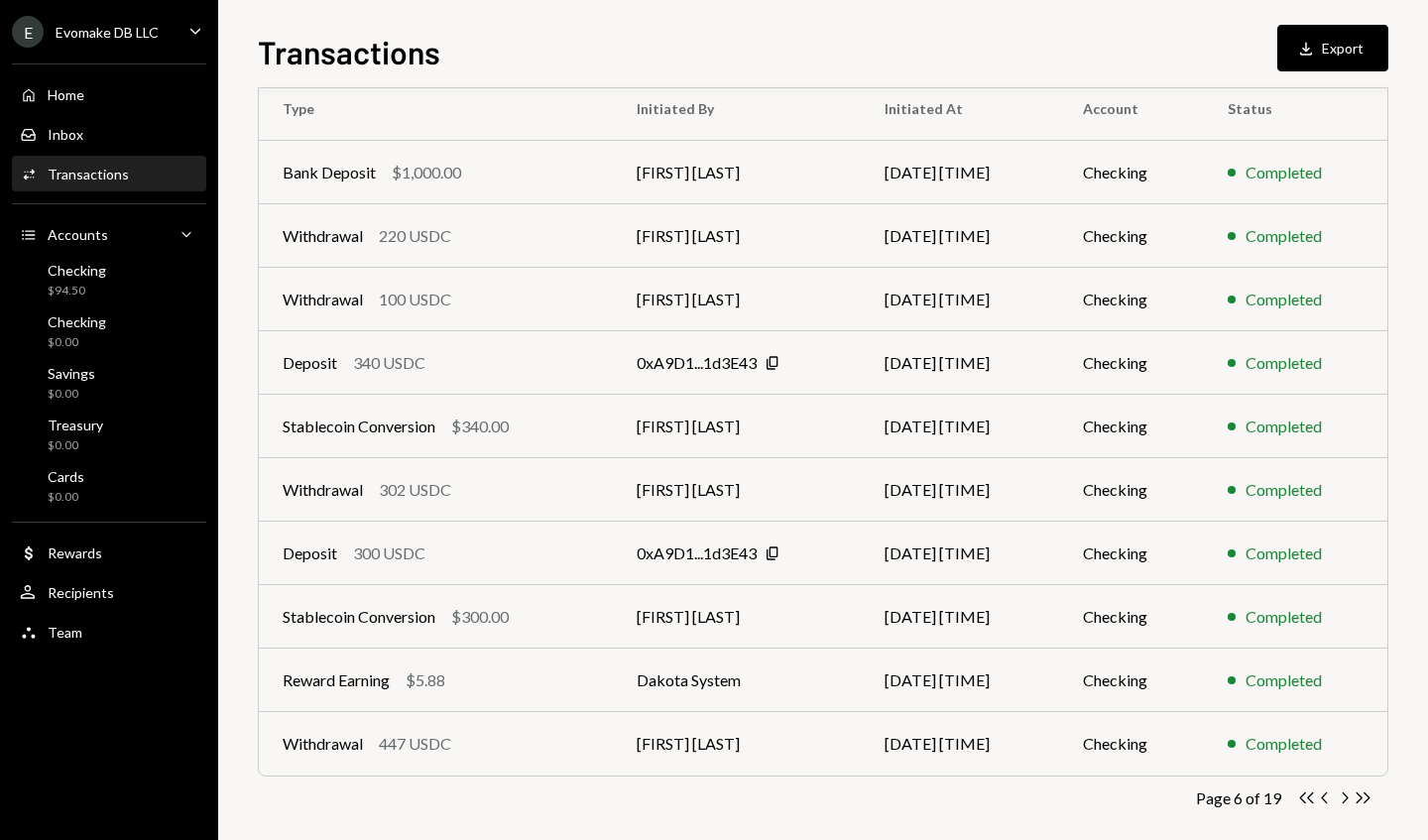 click on "Chevron Right" 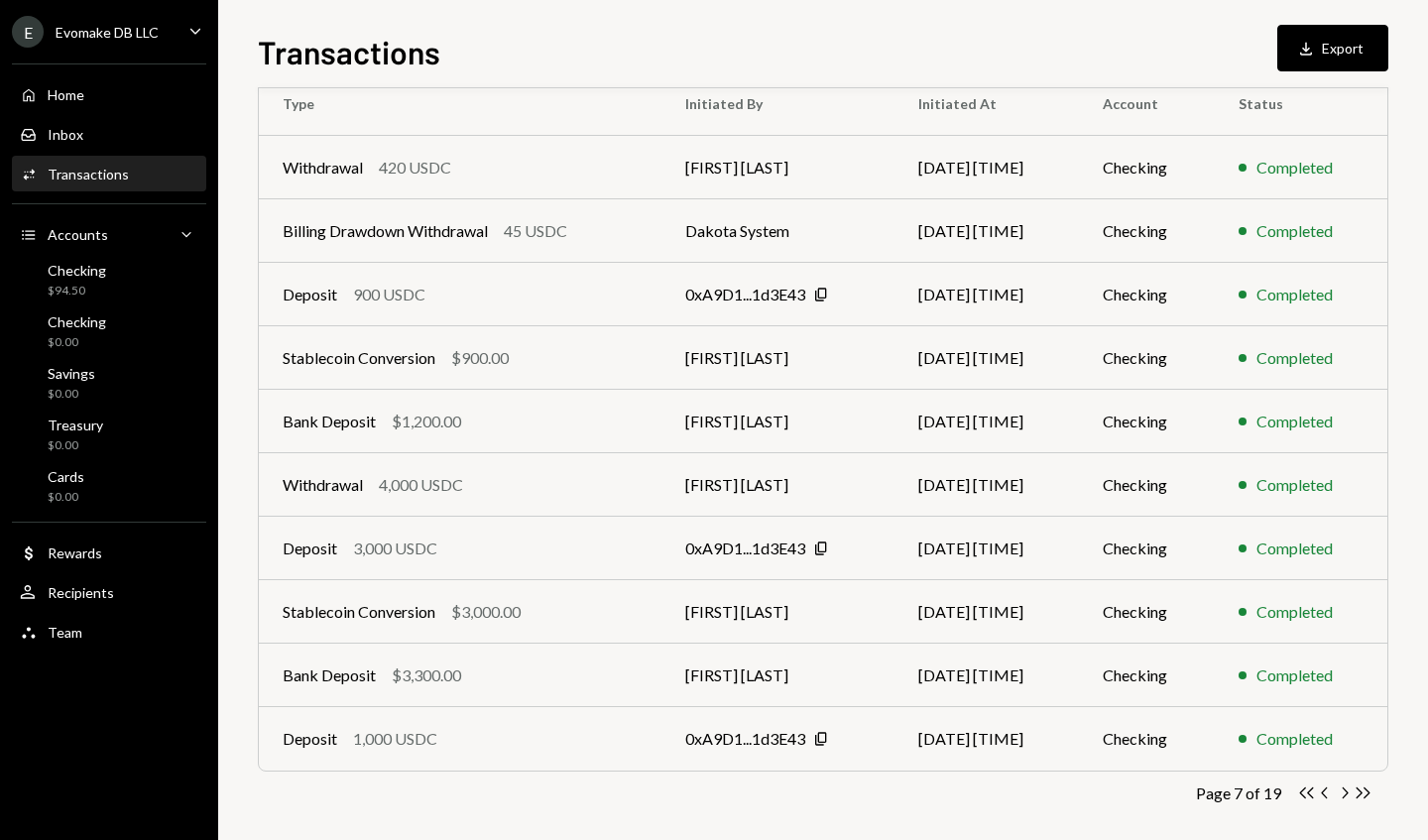 scroll, scrollTop: 195, scrollLeft: 0, axis: vertical 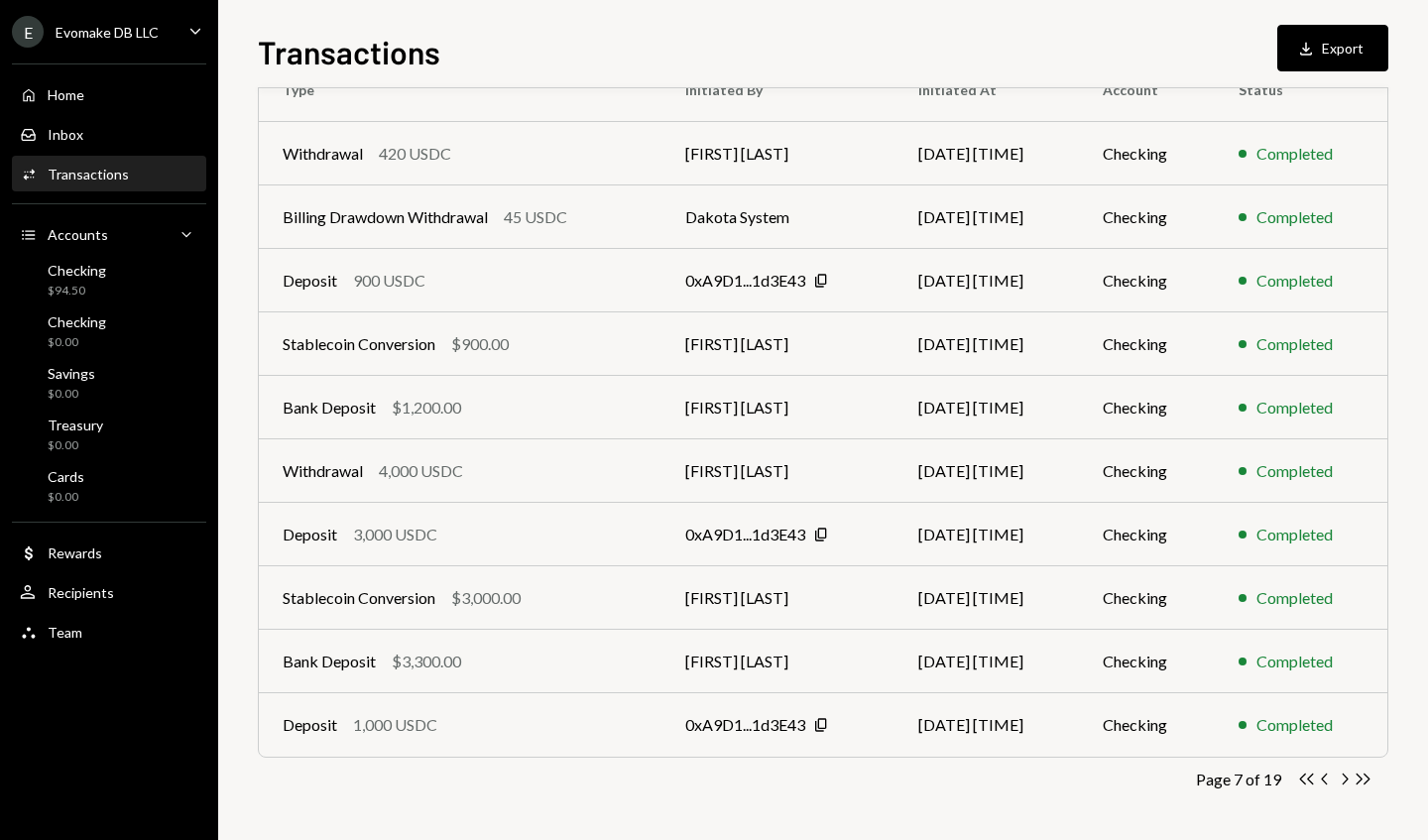 click on "Chevron Left" 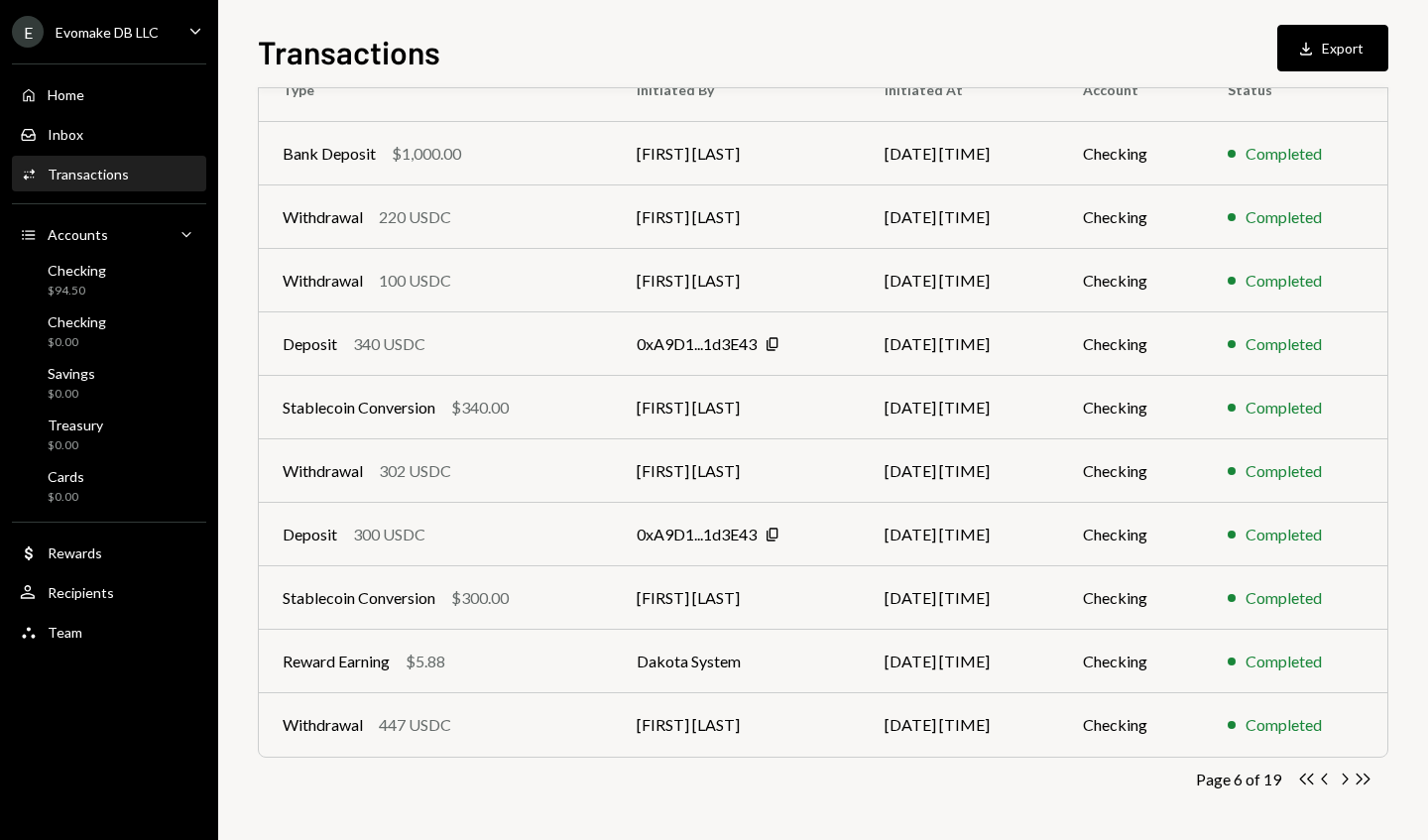 click on "Chevron Left" 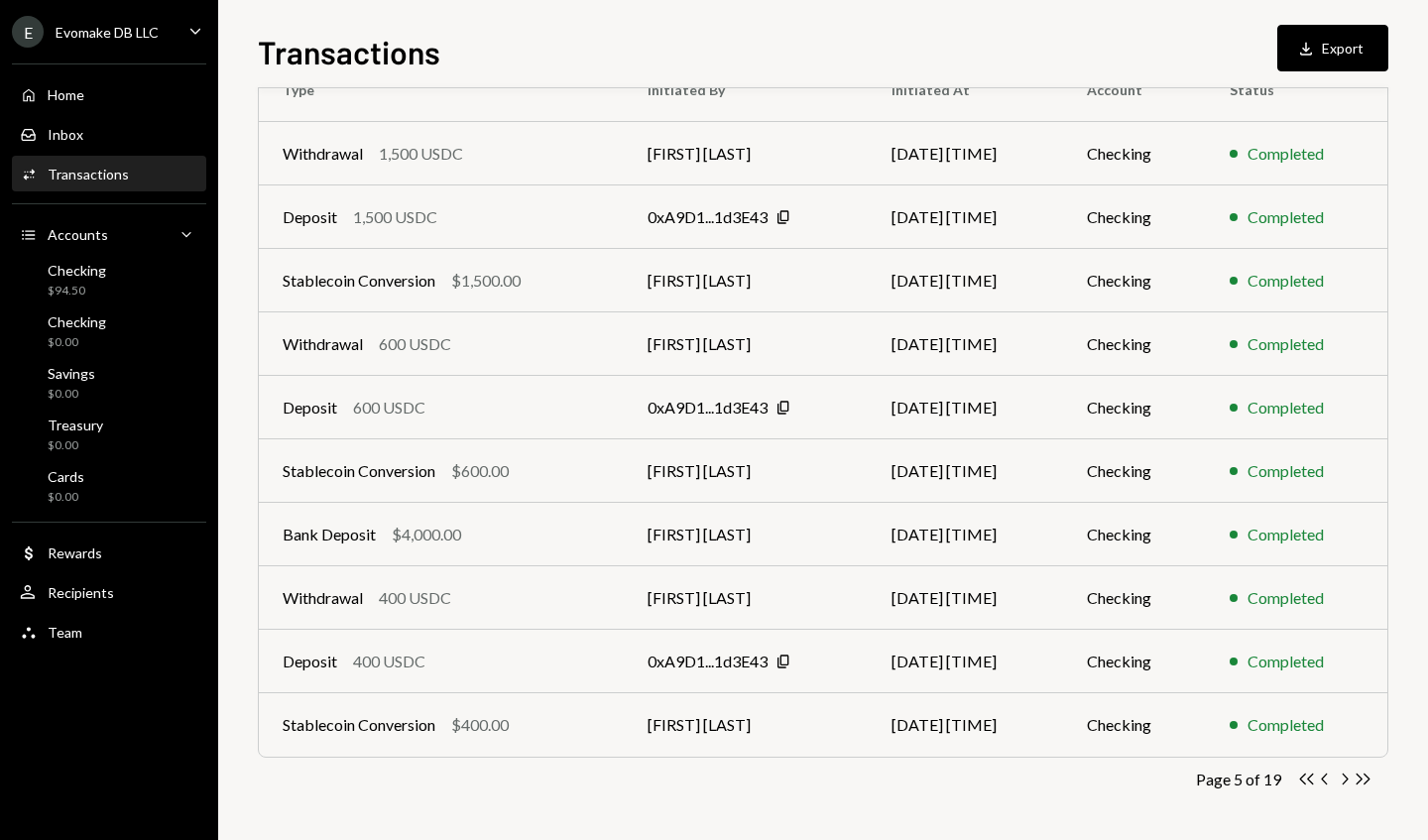 click on "Chevron Left" 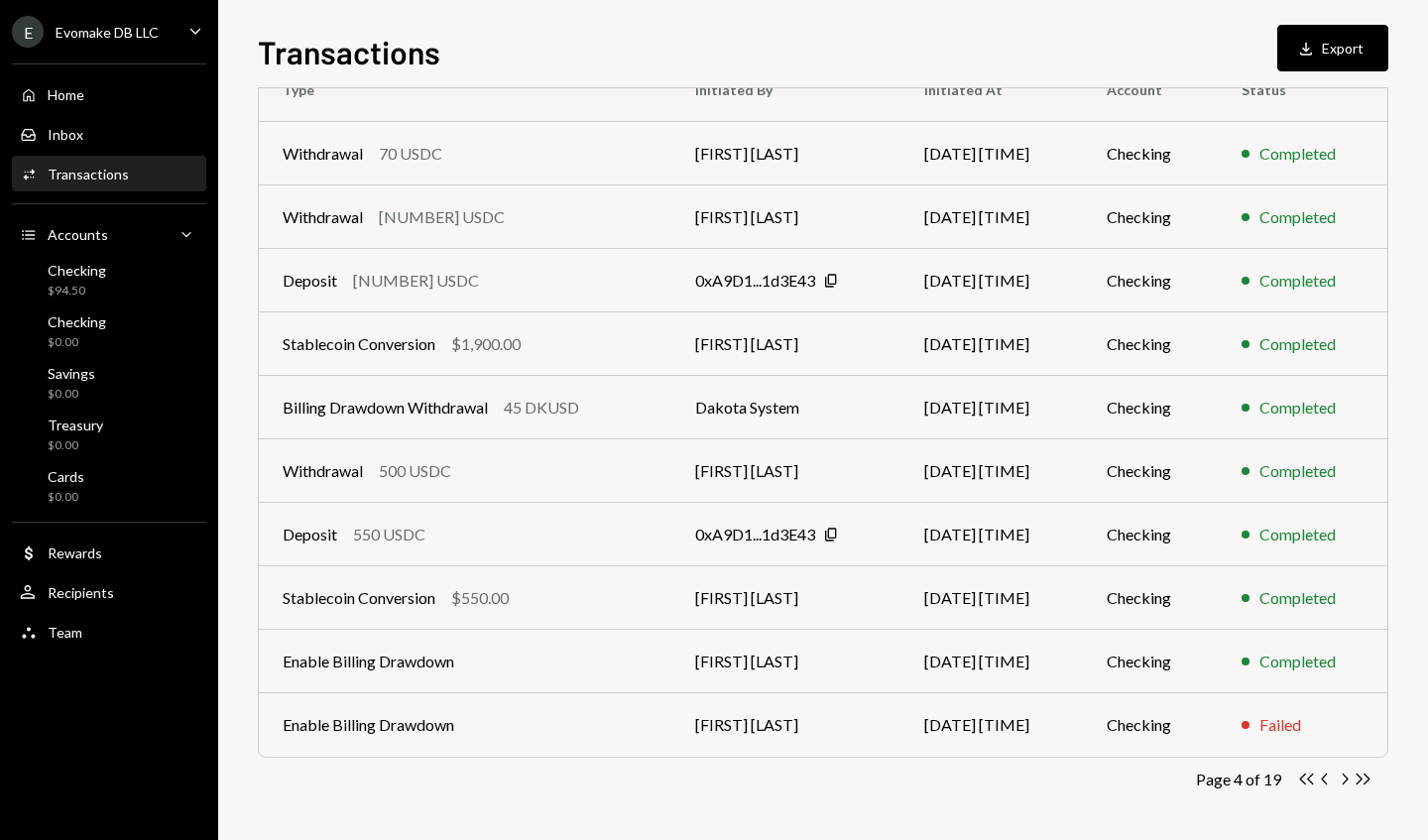 scroll, scrollTop: 0, scrollLeft: 0, axis: both 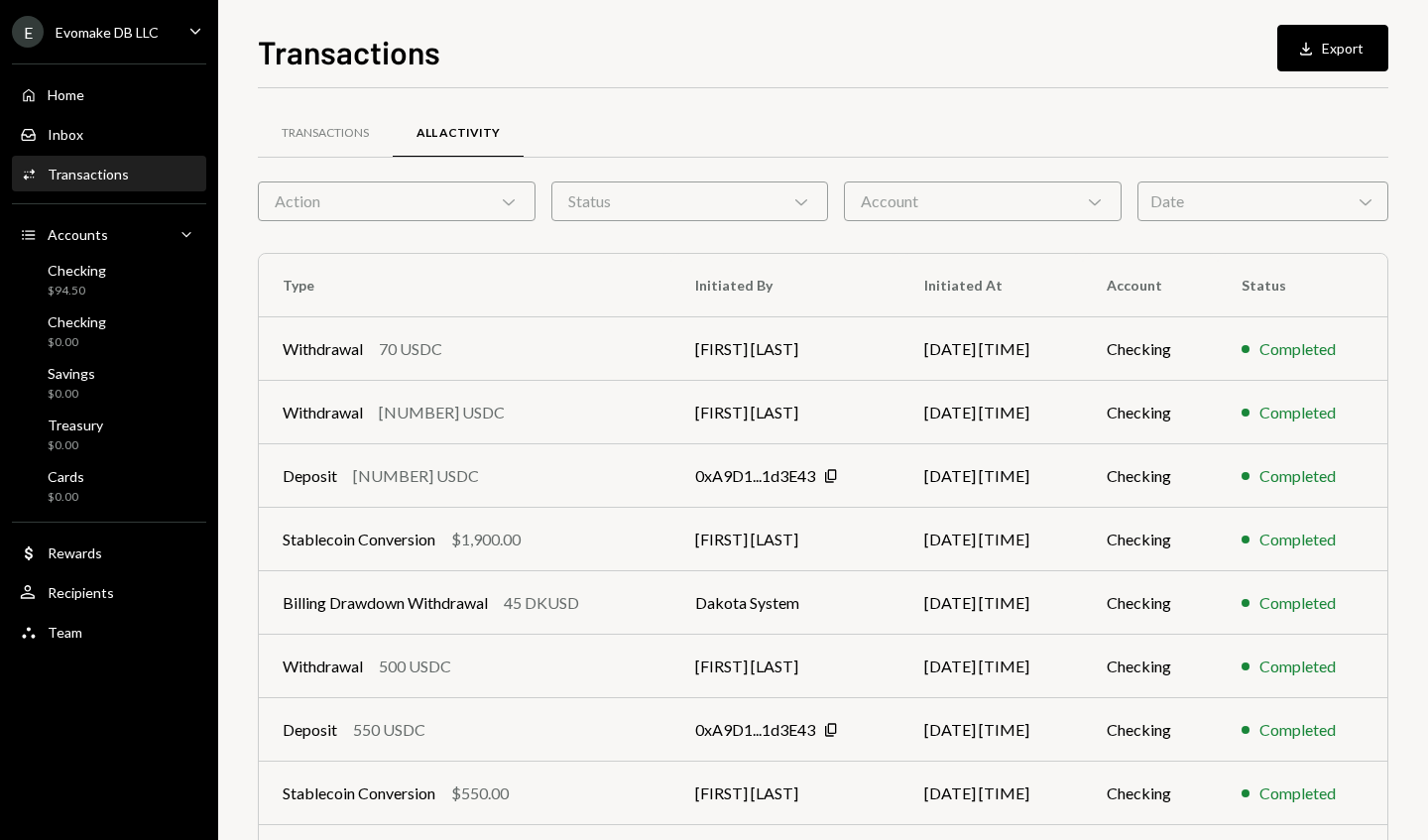 click on "Action Chevron Down" at bounding box center (397, 201) 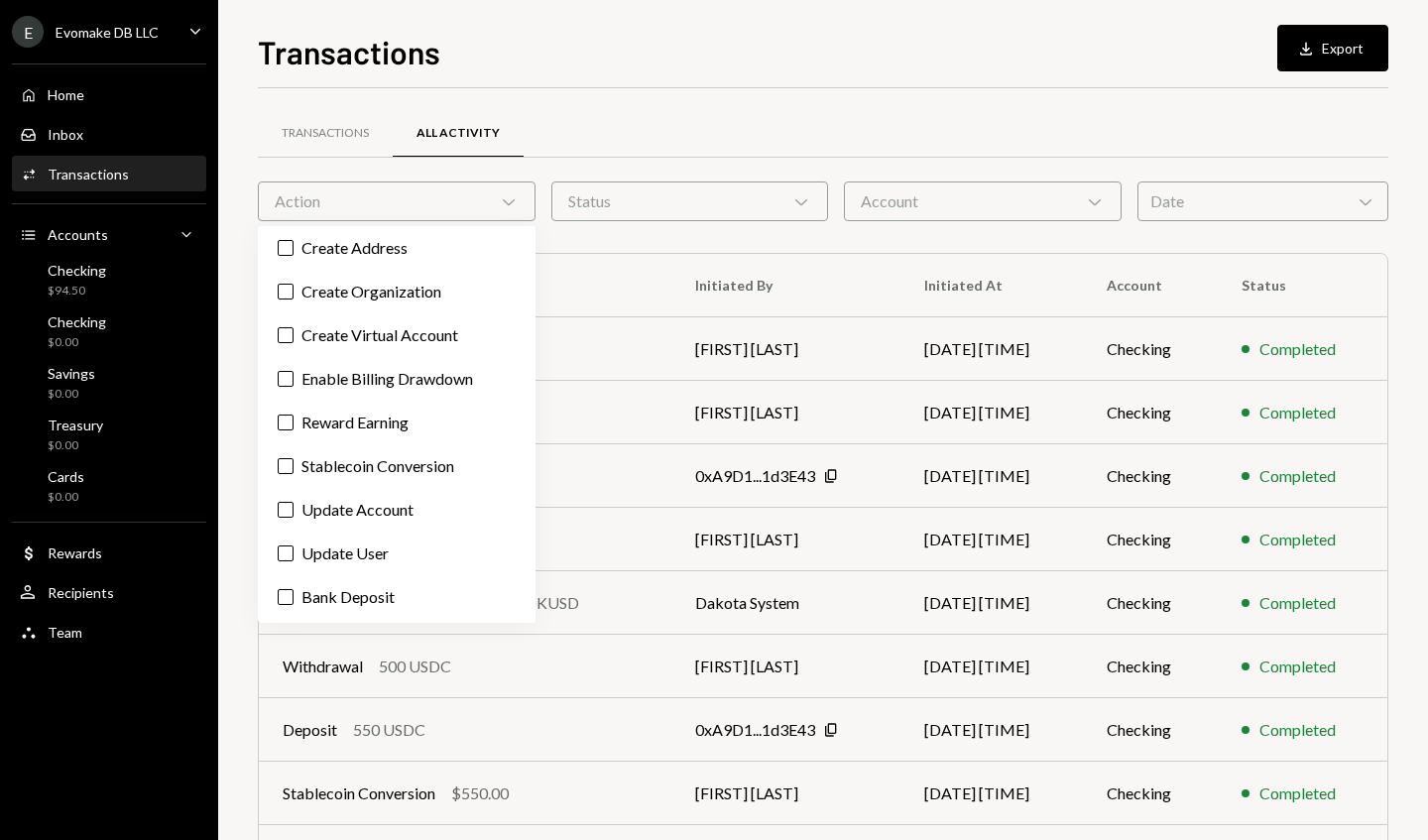 scroll, scrollTop: 202, scrollLeft: 0, axis: vertical 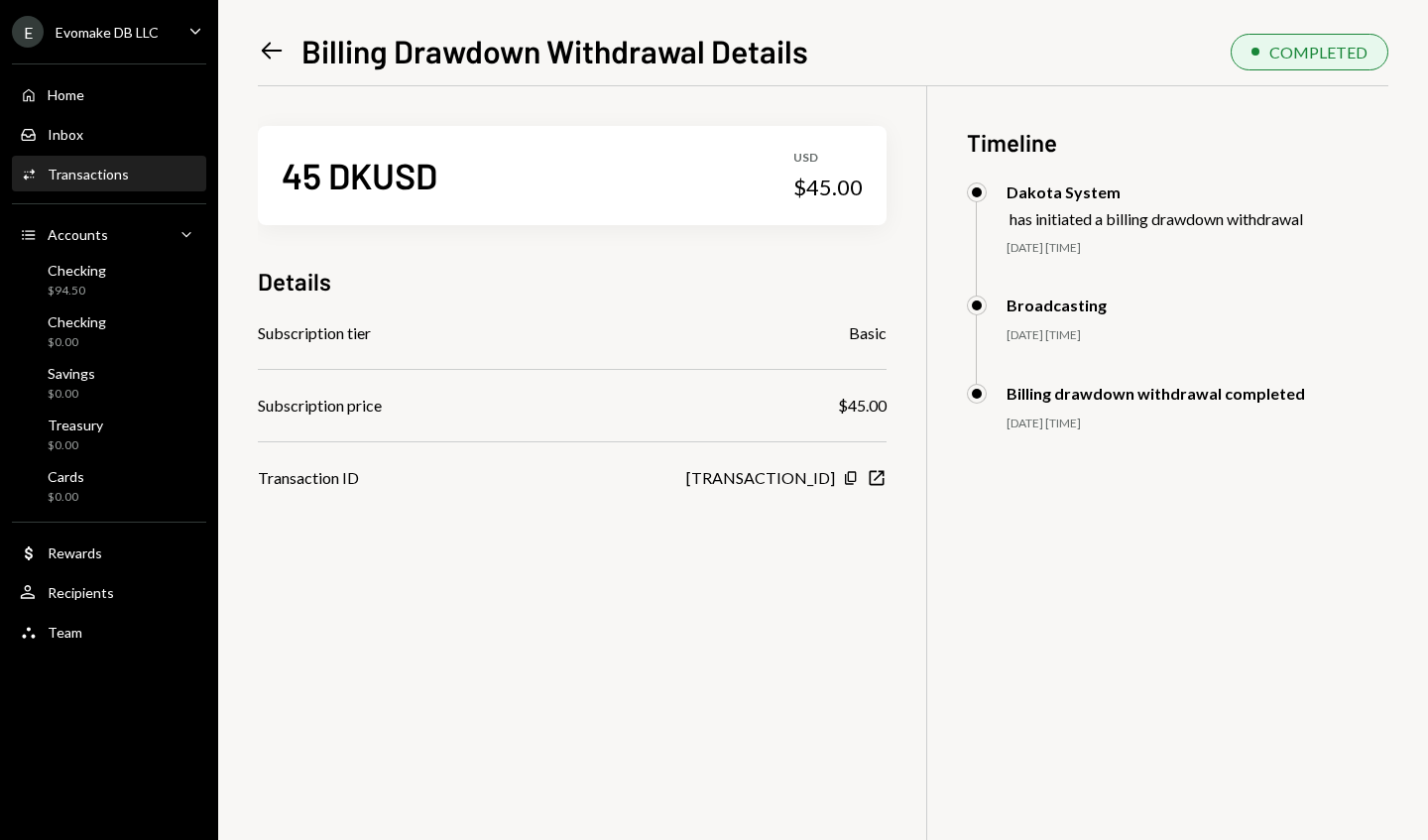 click on "Left Arrow" 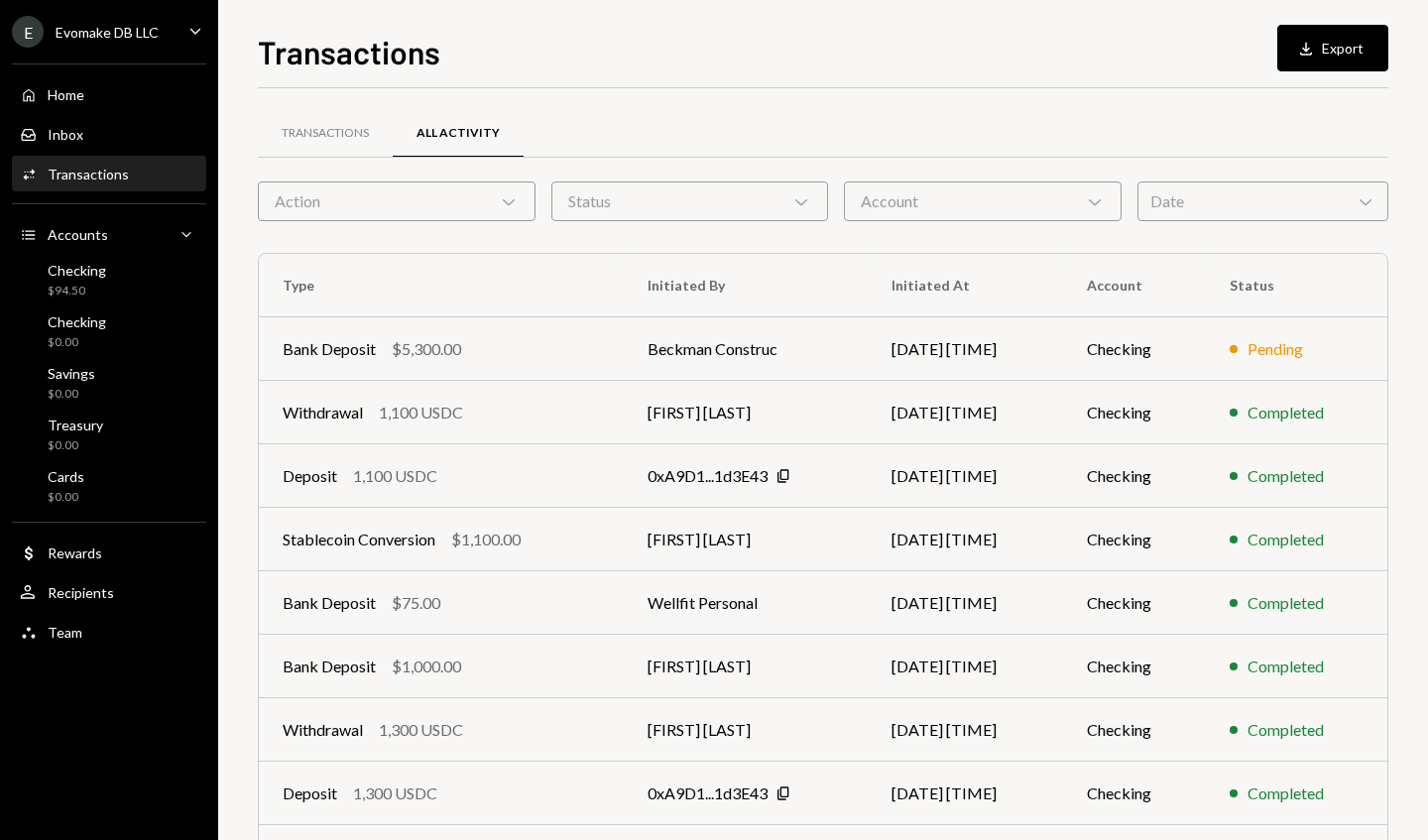 click on "Action Chevron Down" at bounding box center [397, 201] 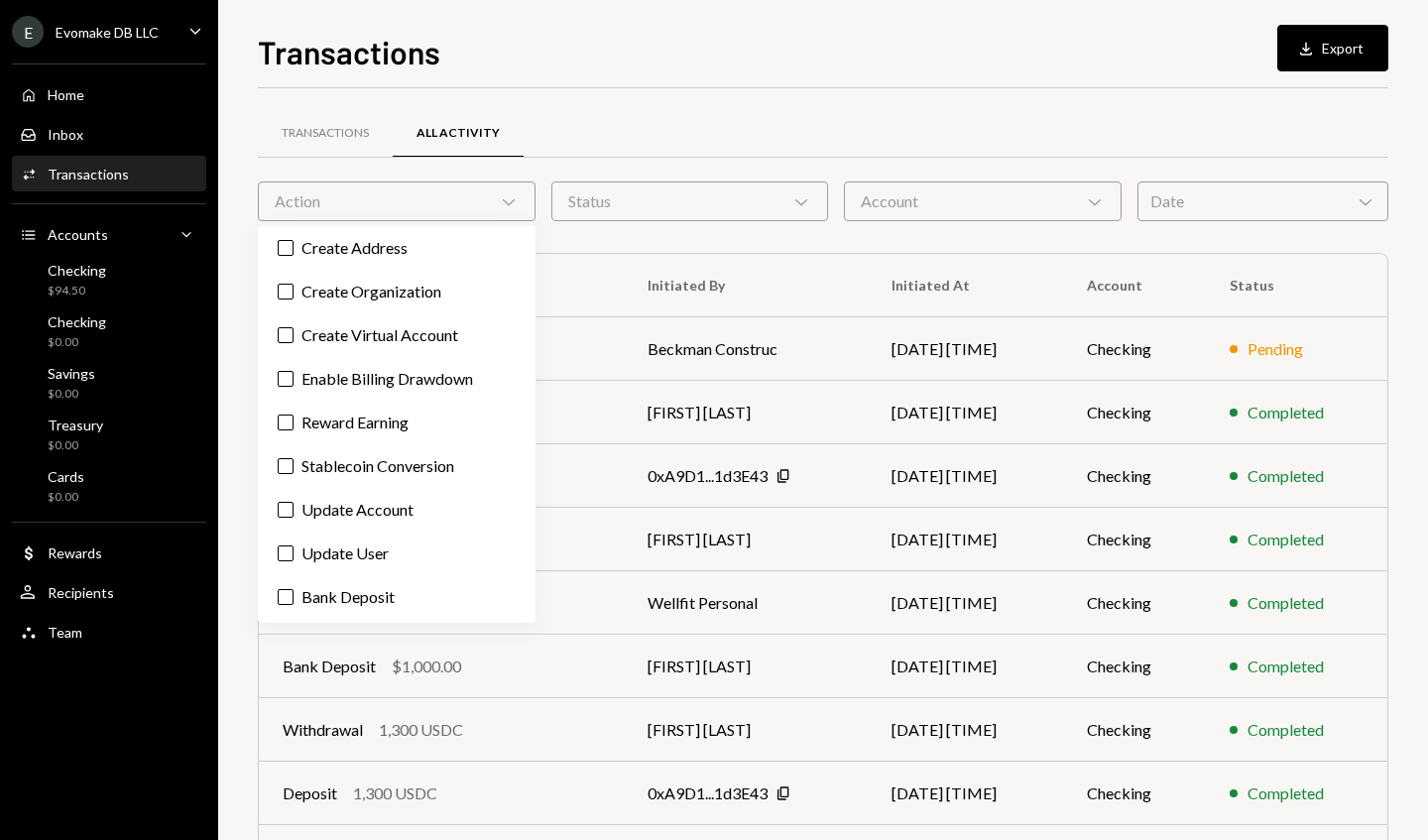 scroll, scrollTop: 202, scrollLeft: 0, axis: vertical 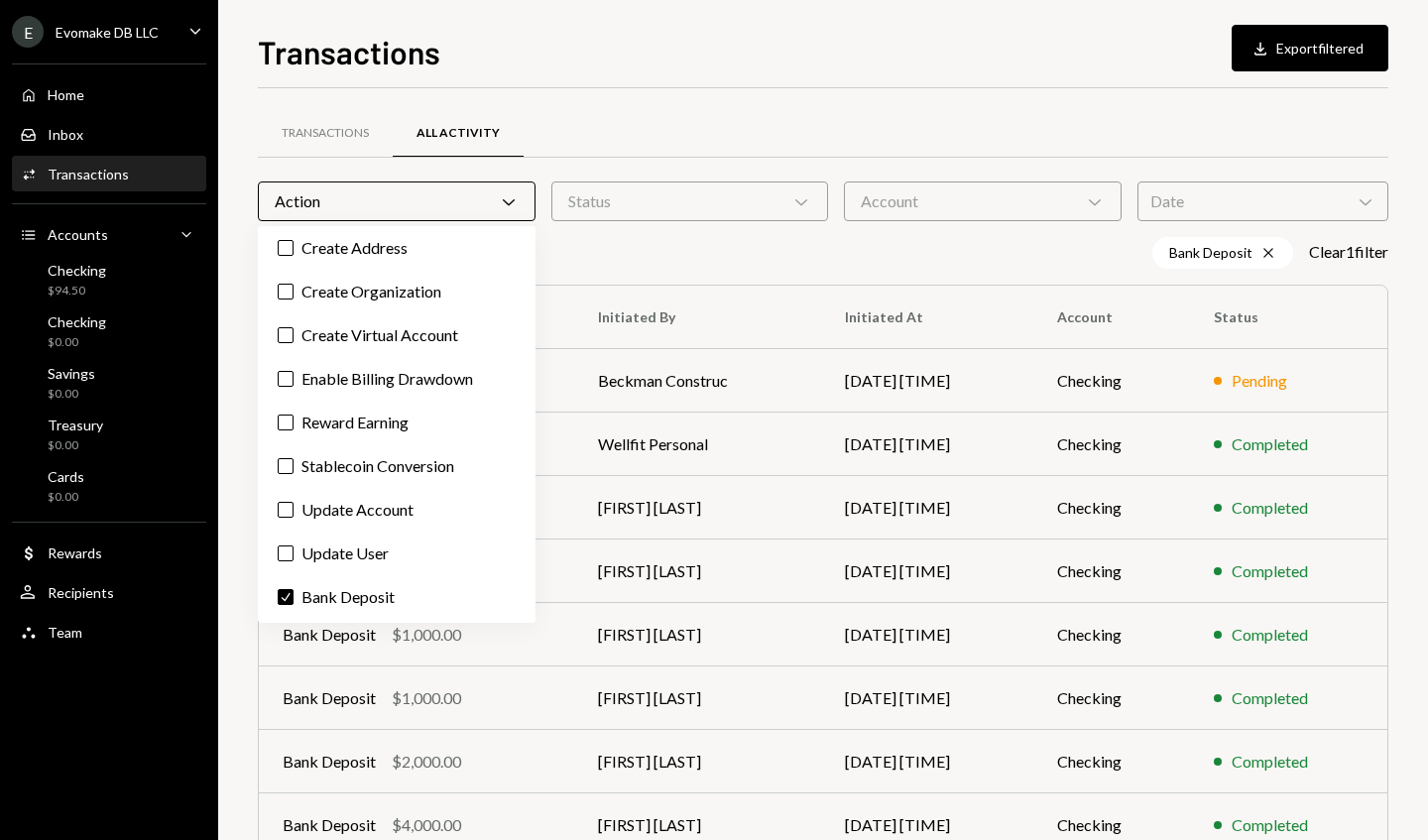 click on "Date Chevron Down" at bounding box center (1262, 201) 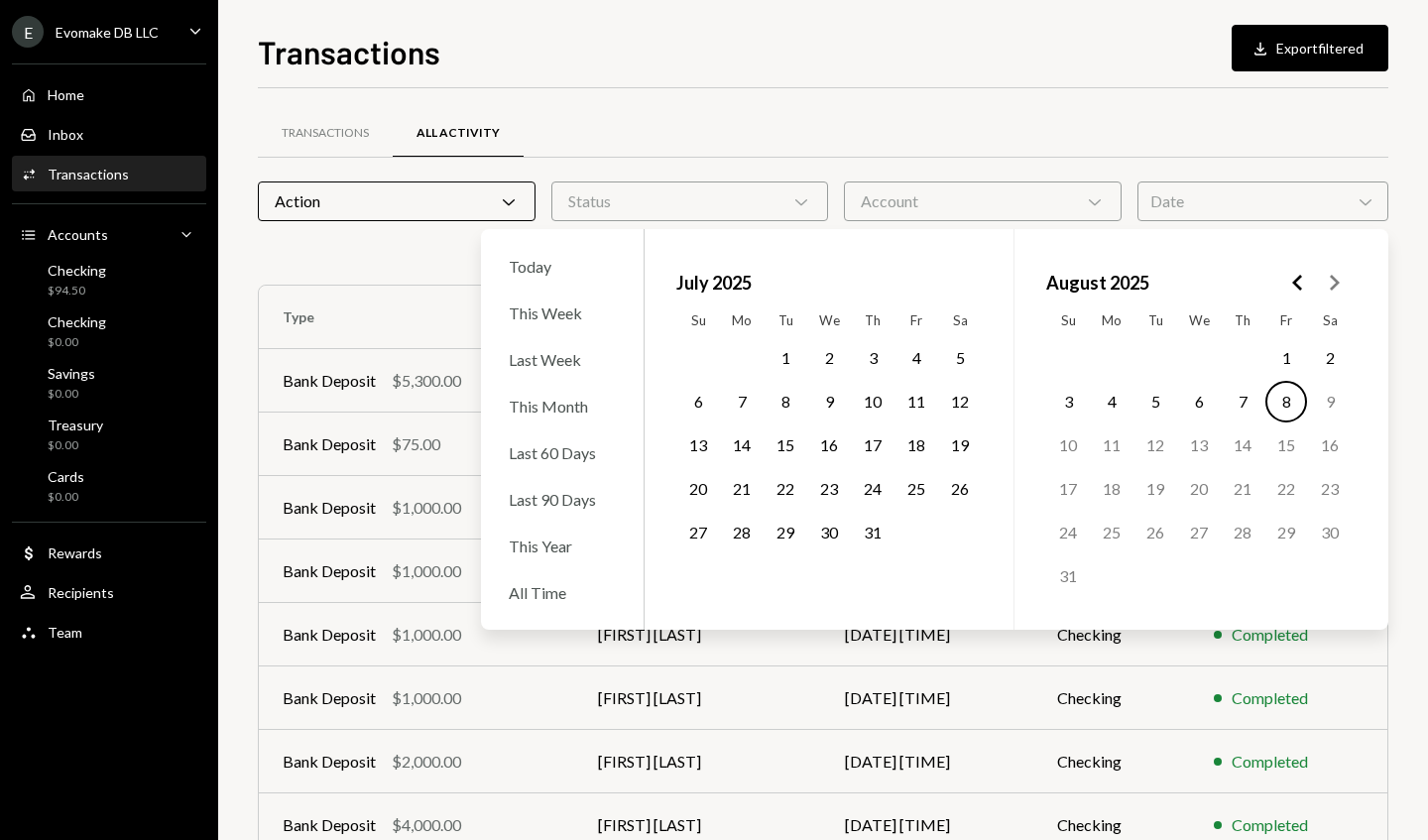 click on "All Time" at bounding box center (562, 592) 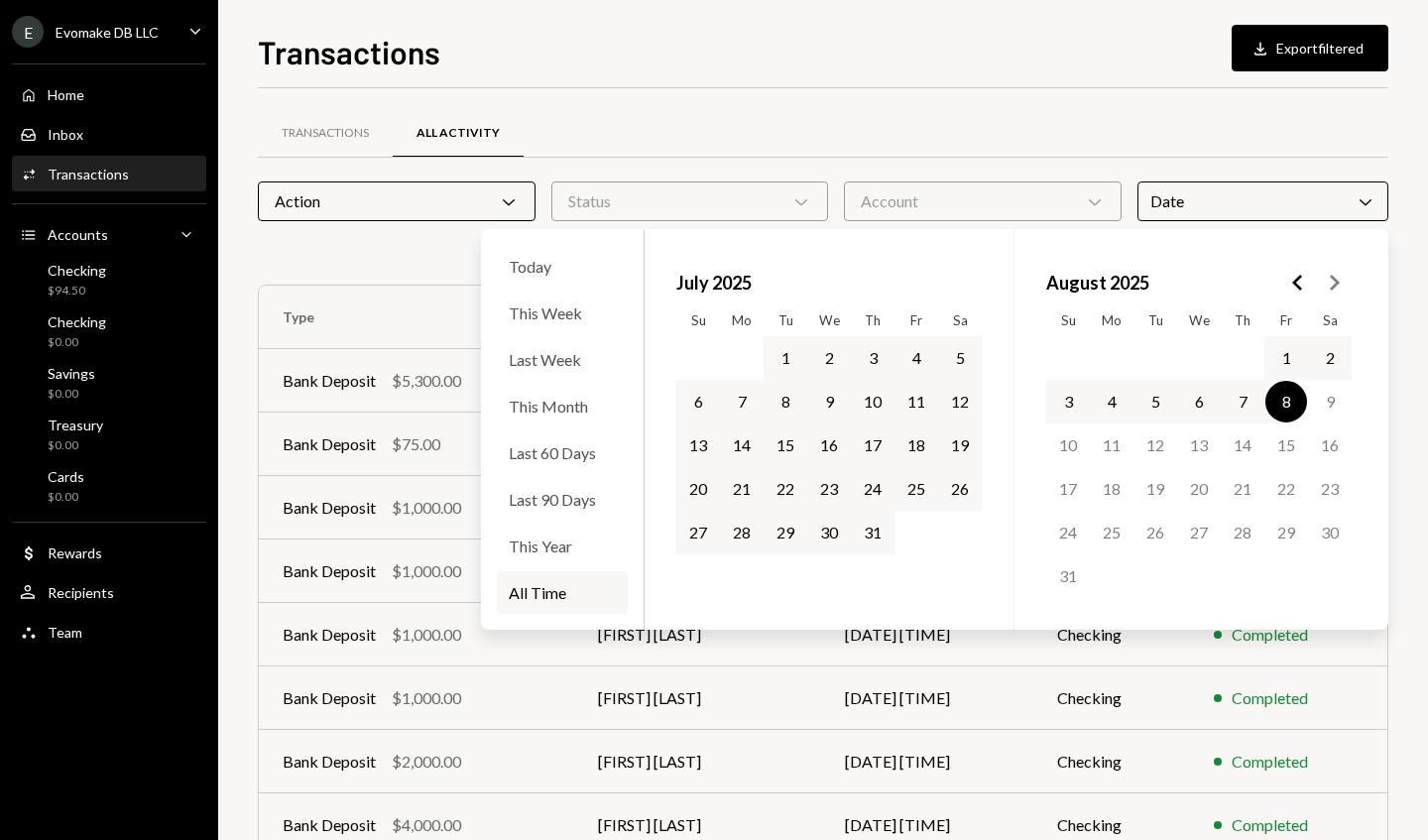 click on "Bank Deposit $5,300.00" at bounding box center (416, 381) 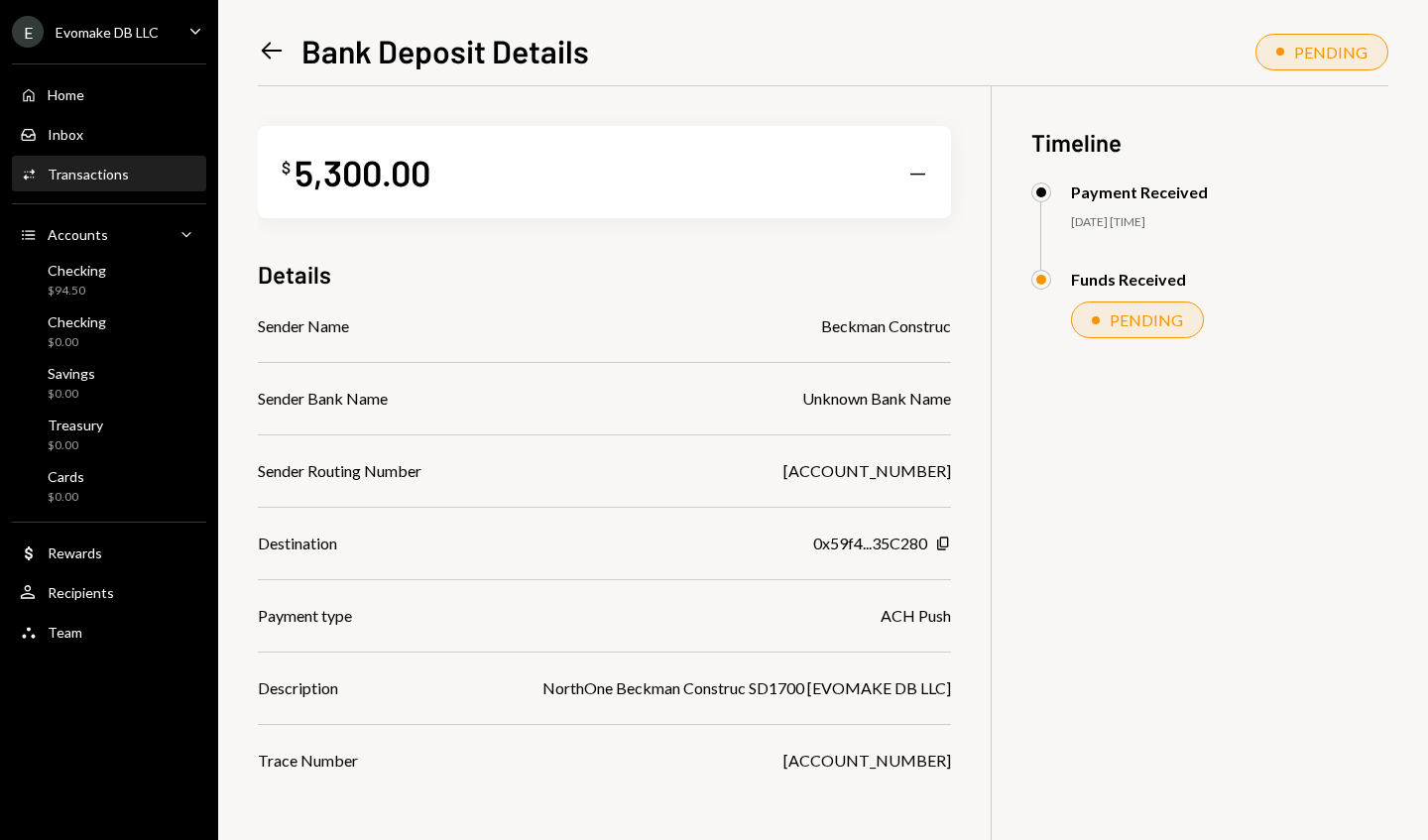 click on "Left Arrow" 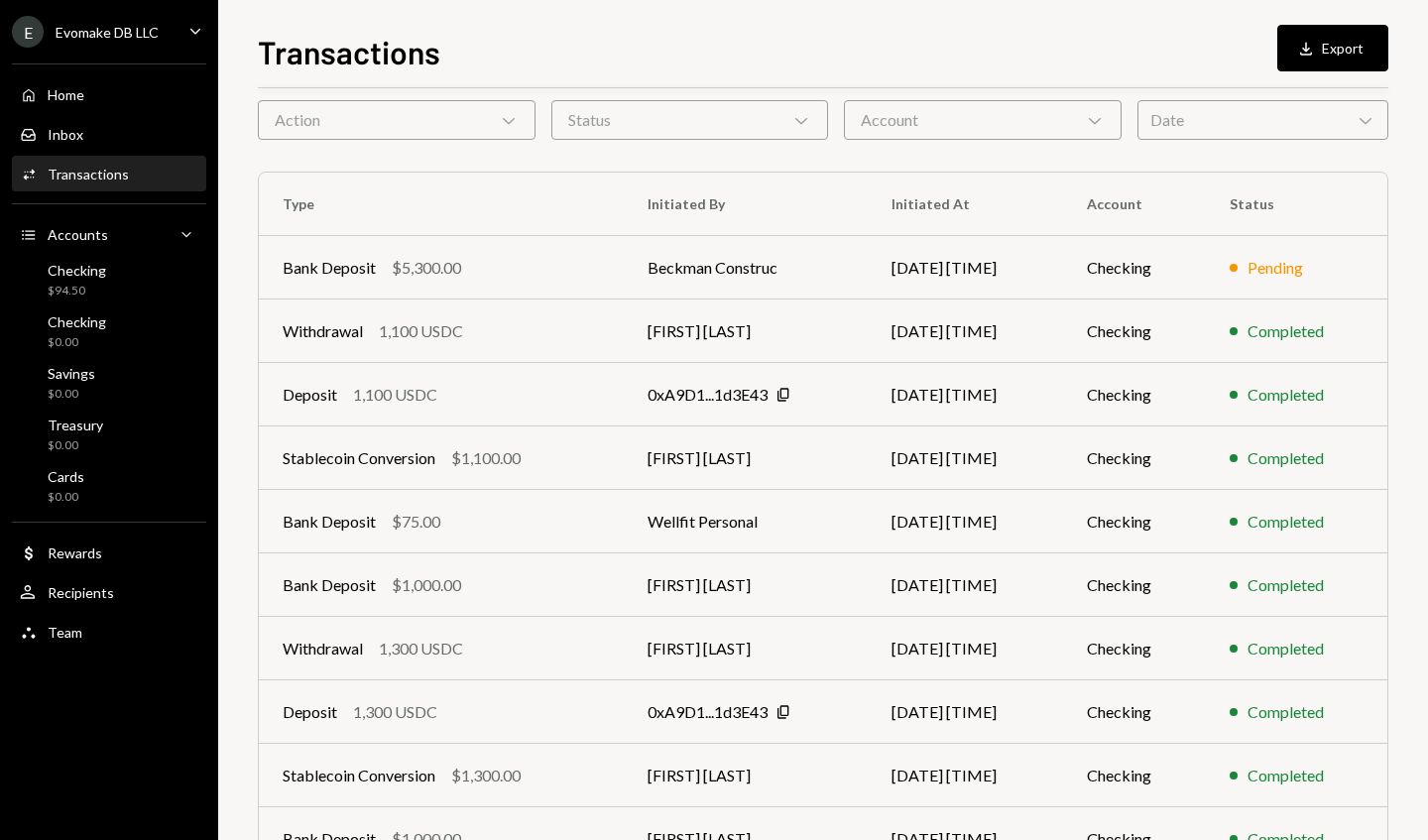 scroll, scrollTop: 0, scrollLeft: 0, axis: both 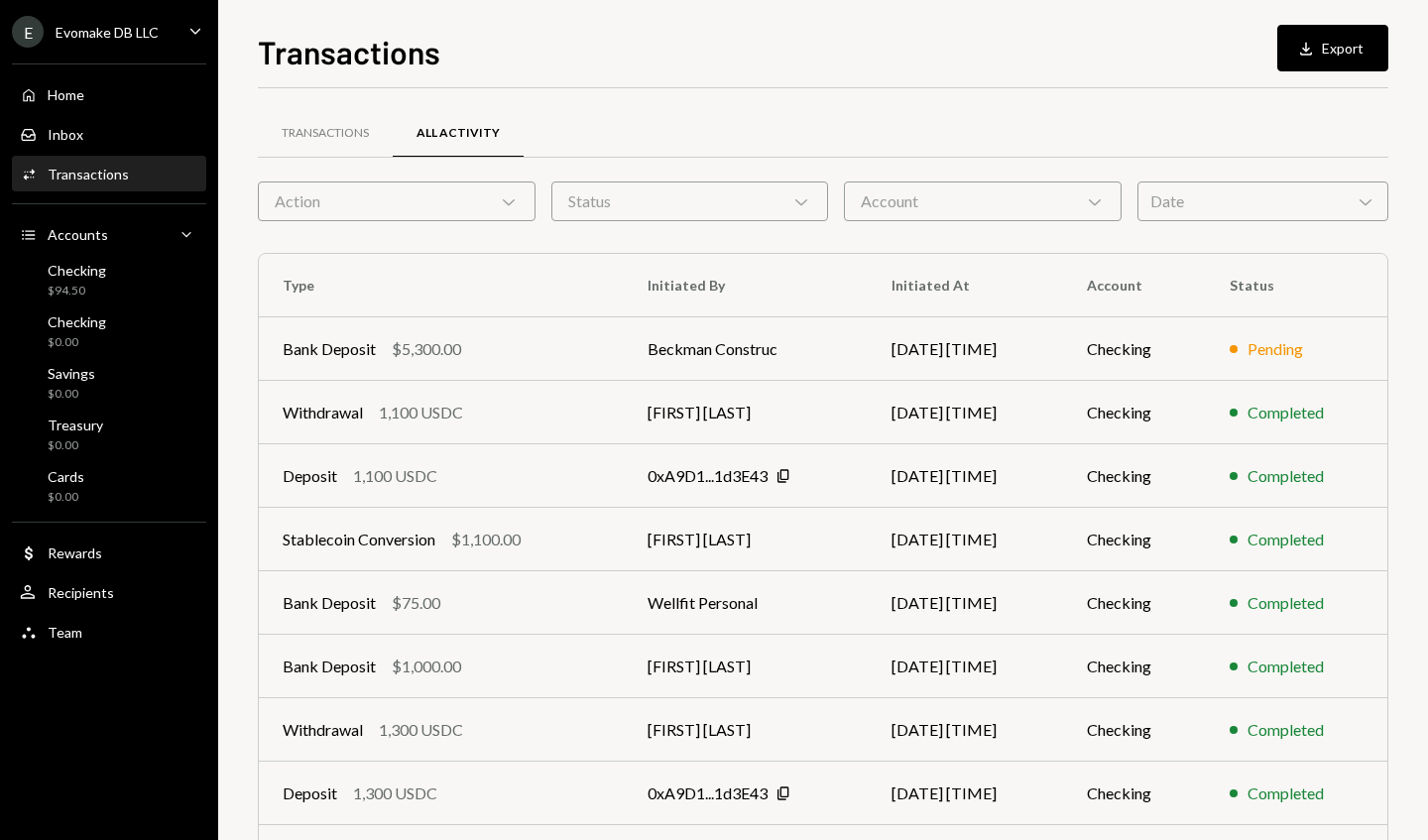 click on "Action Chevron Down" at bounding box center [397, 201] 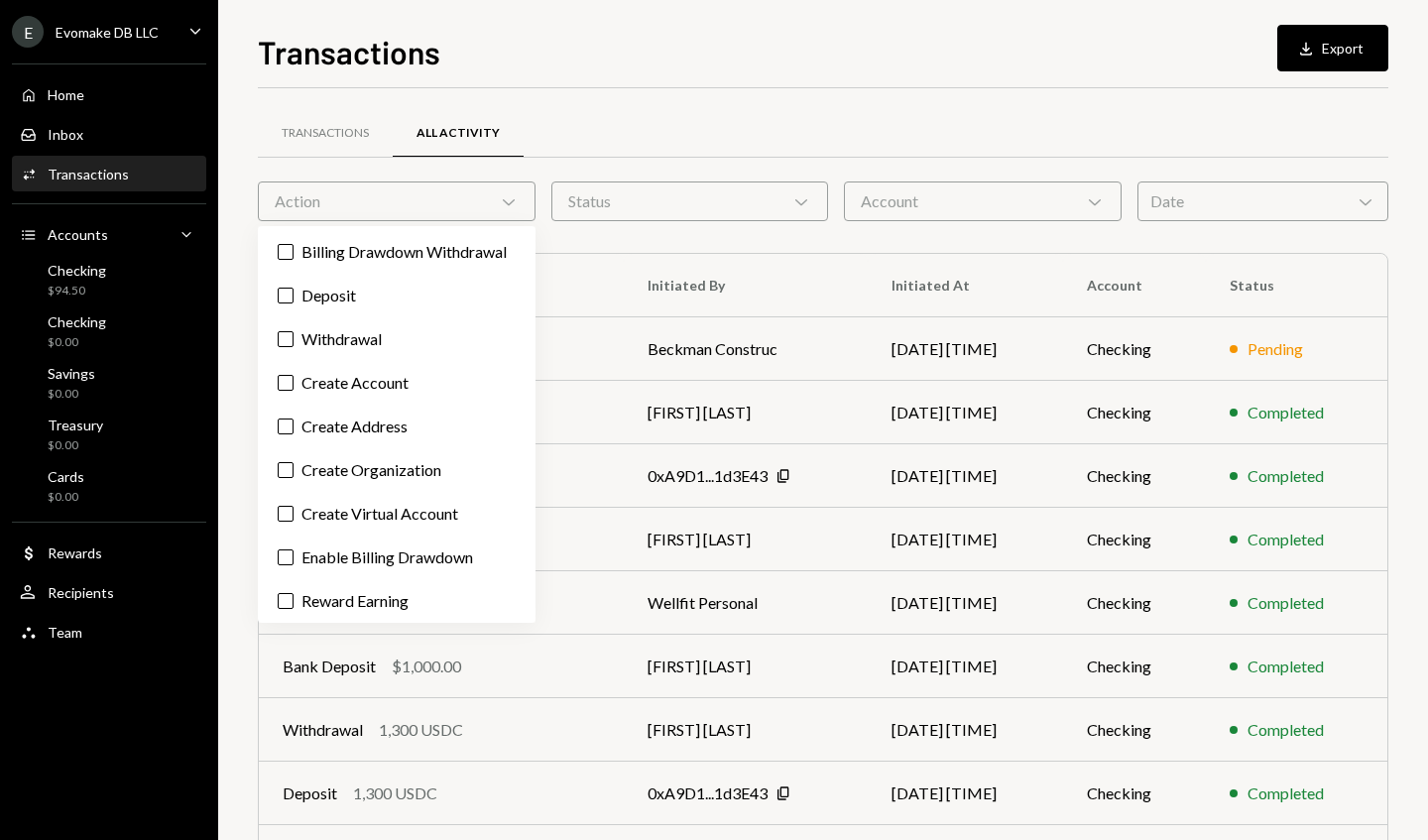 scroll, scrollTop: 202, scrollLeft: 0, axis: vertical 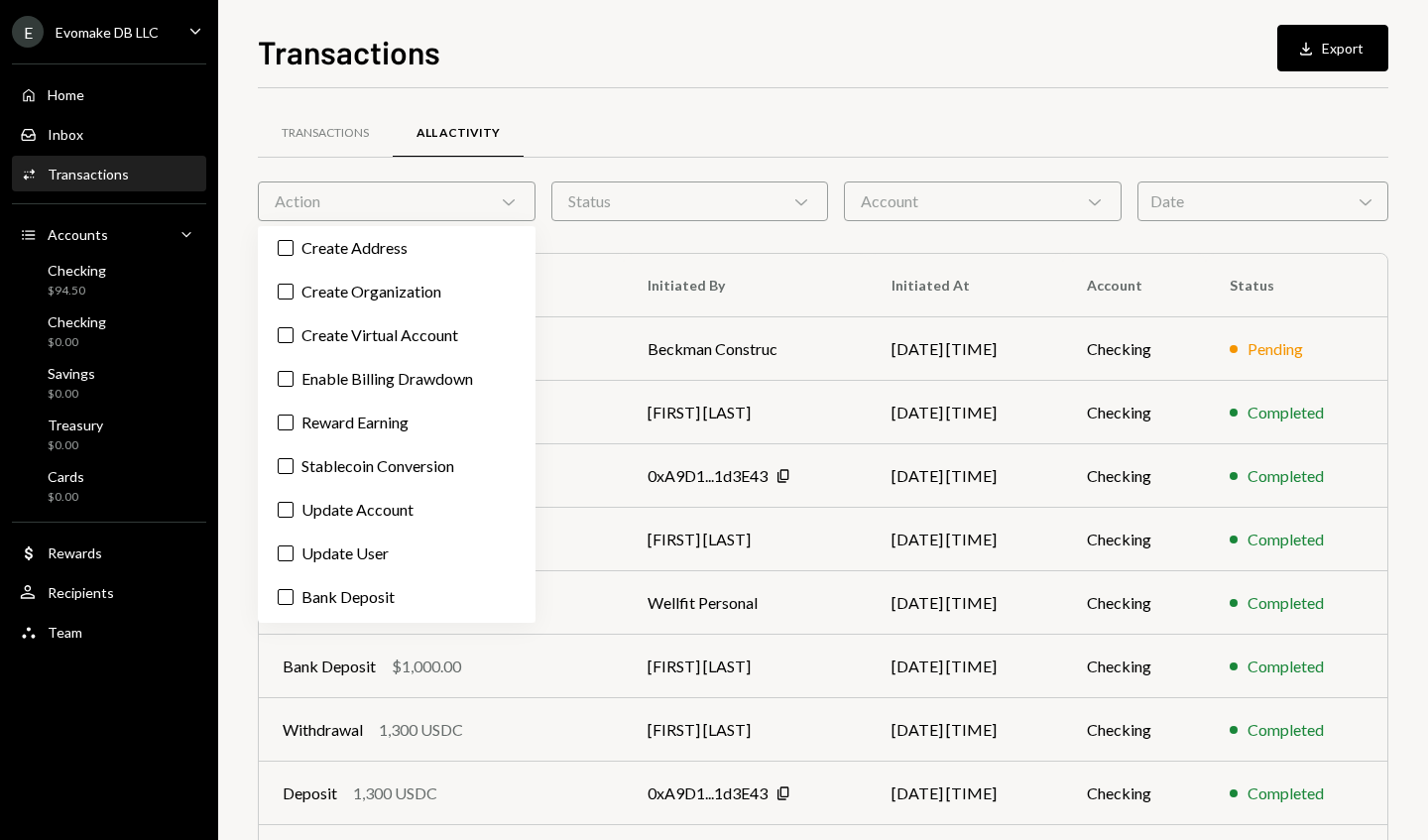 click on "Bank Deposit" at bounding box center [397, 597] 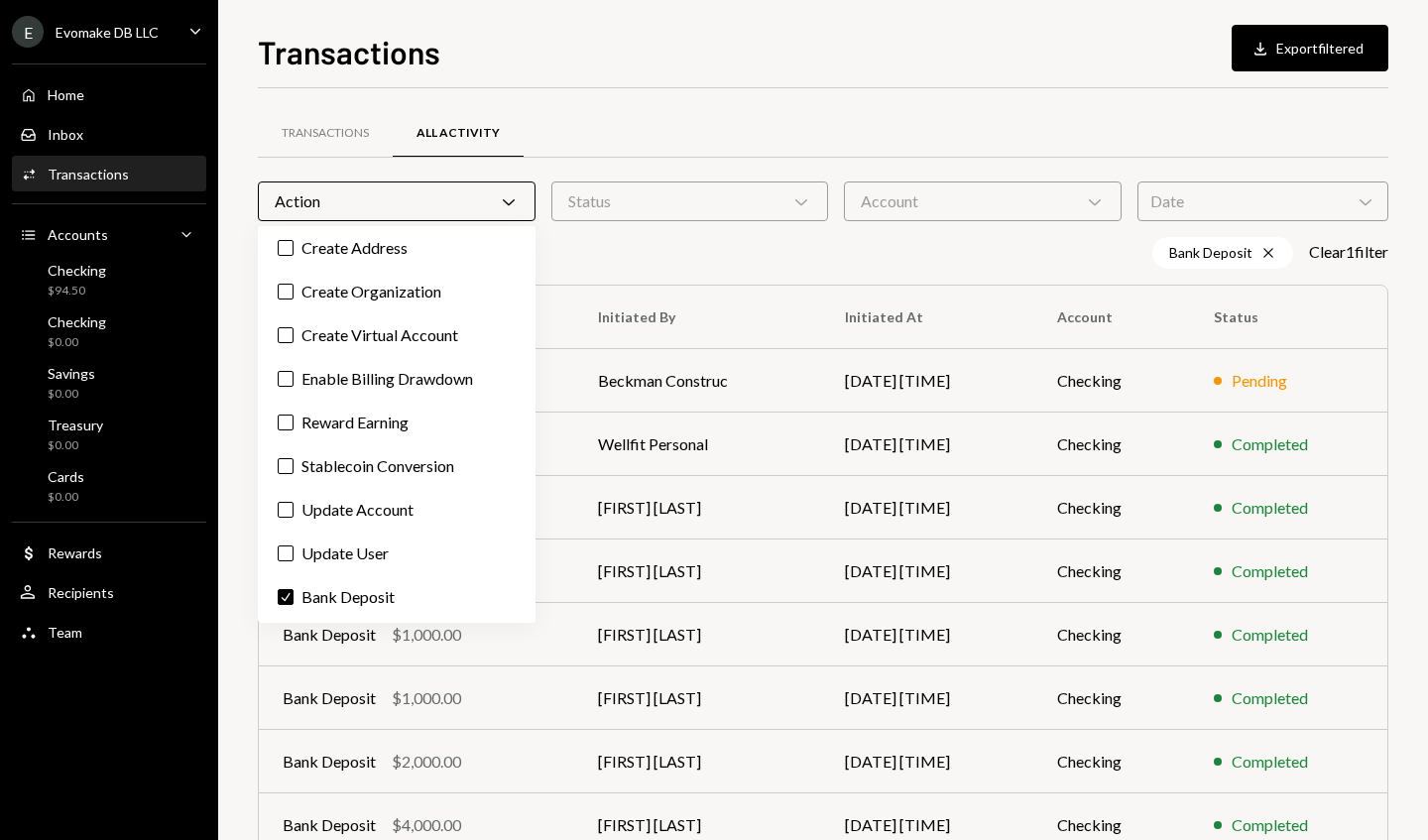 click on "Date Chevron Down" at bounding box center (1262, 201) 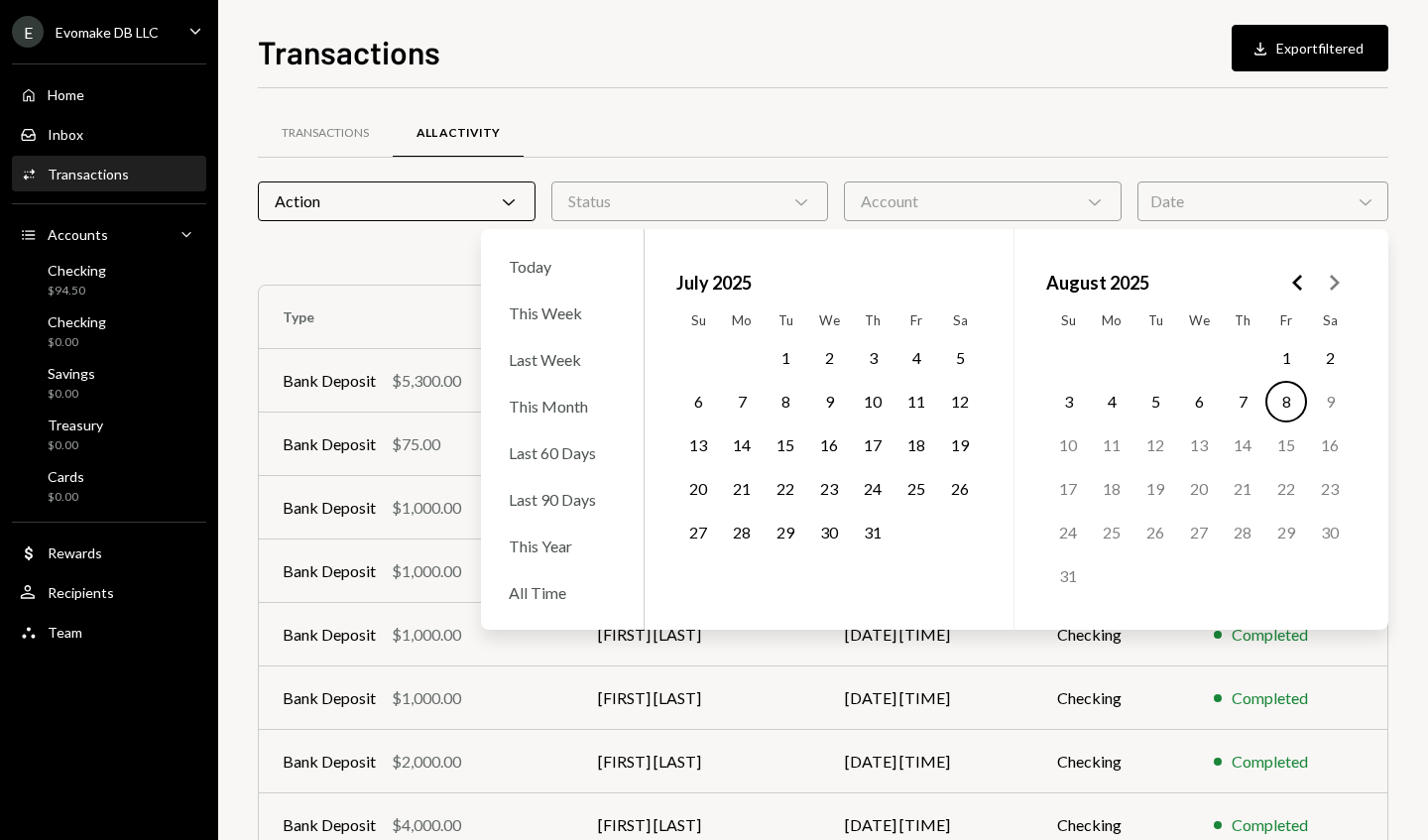 click on "All Time" at bounding box center (562, 592) 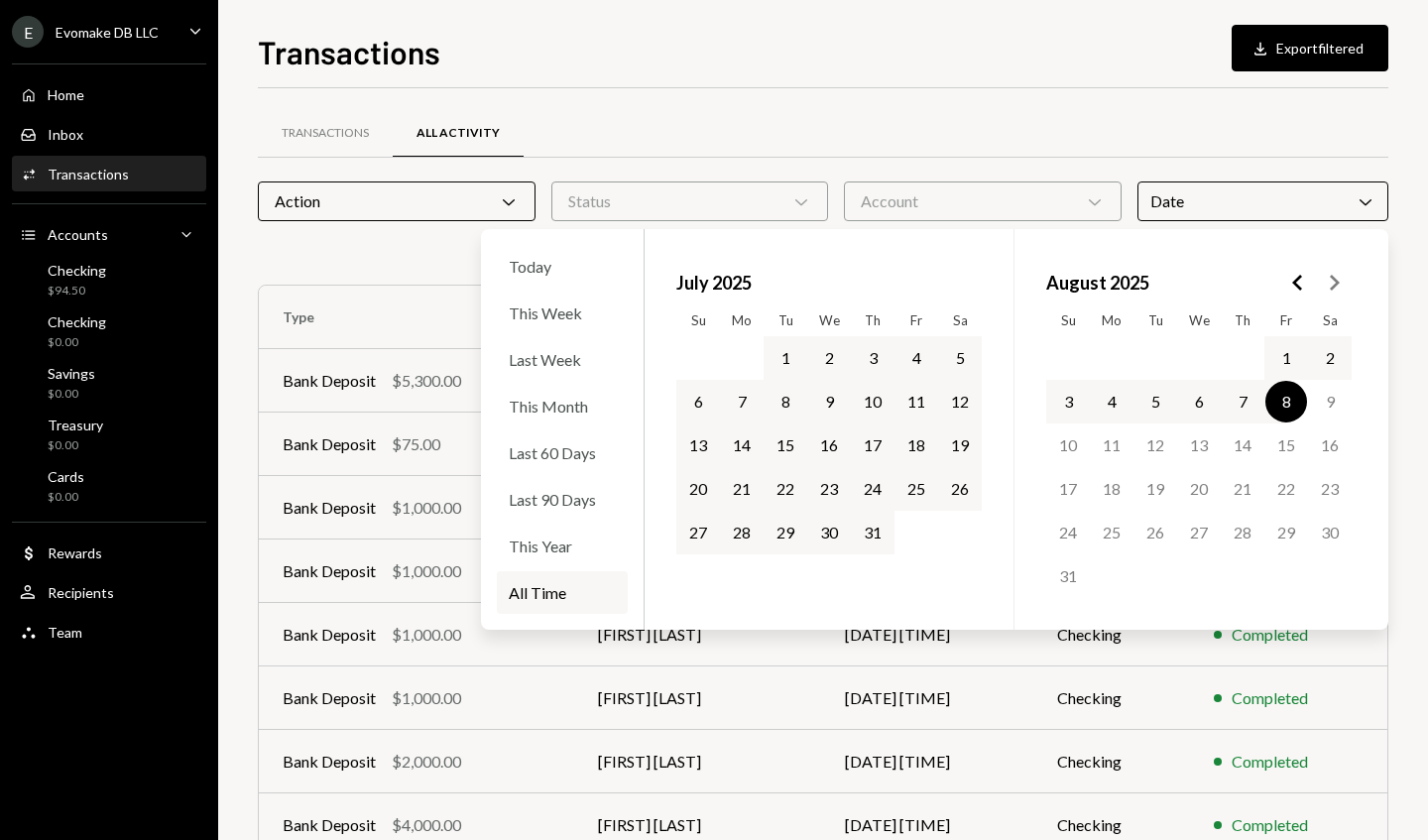 click on "Transactions All Activity" at bounding box center [823, 133] 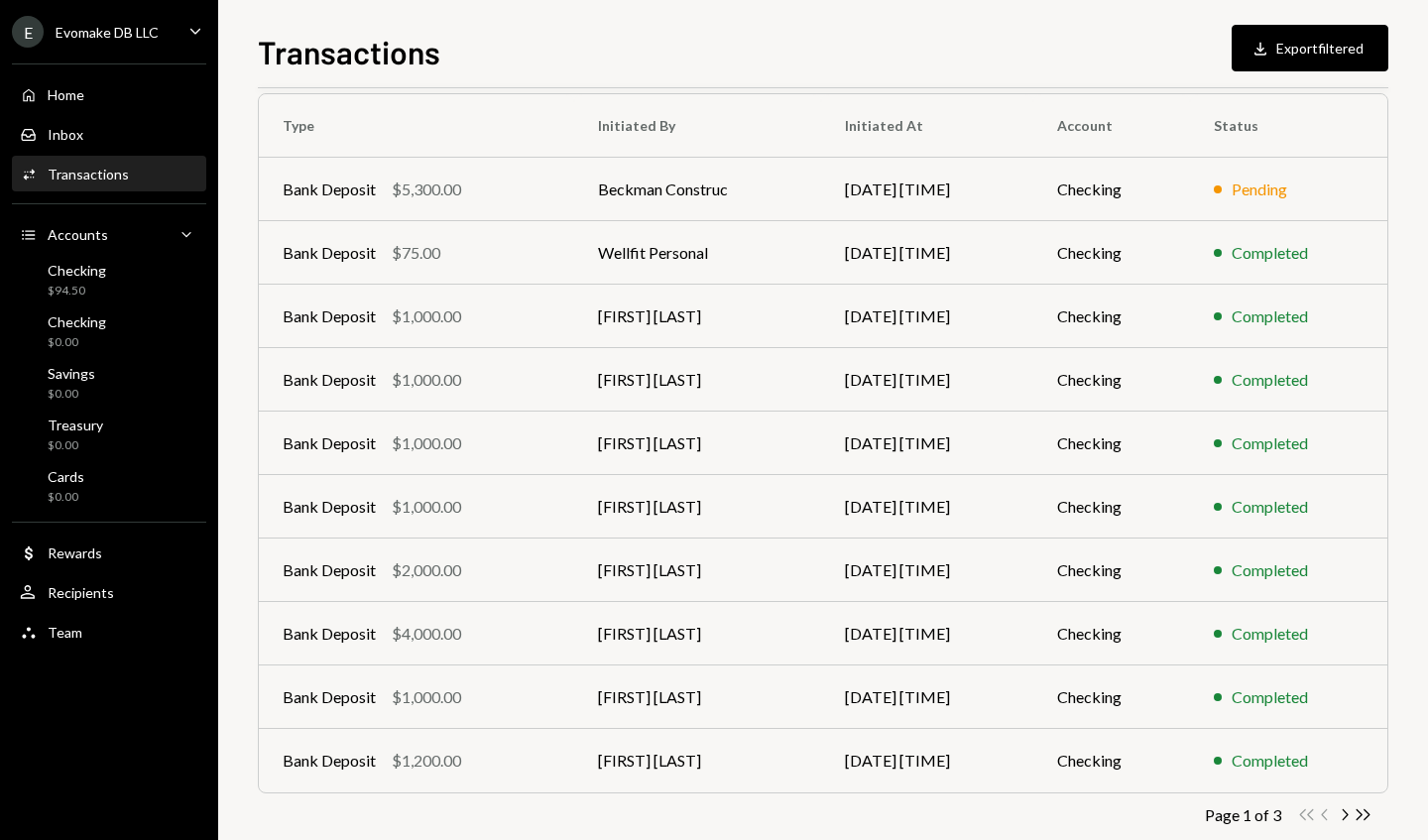 scroll, scrollTop: 209, scrollLeft: 0, axis: vertical 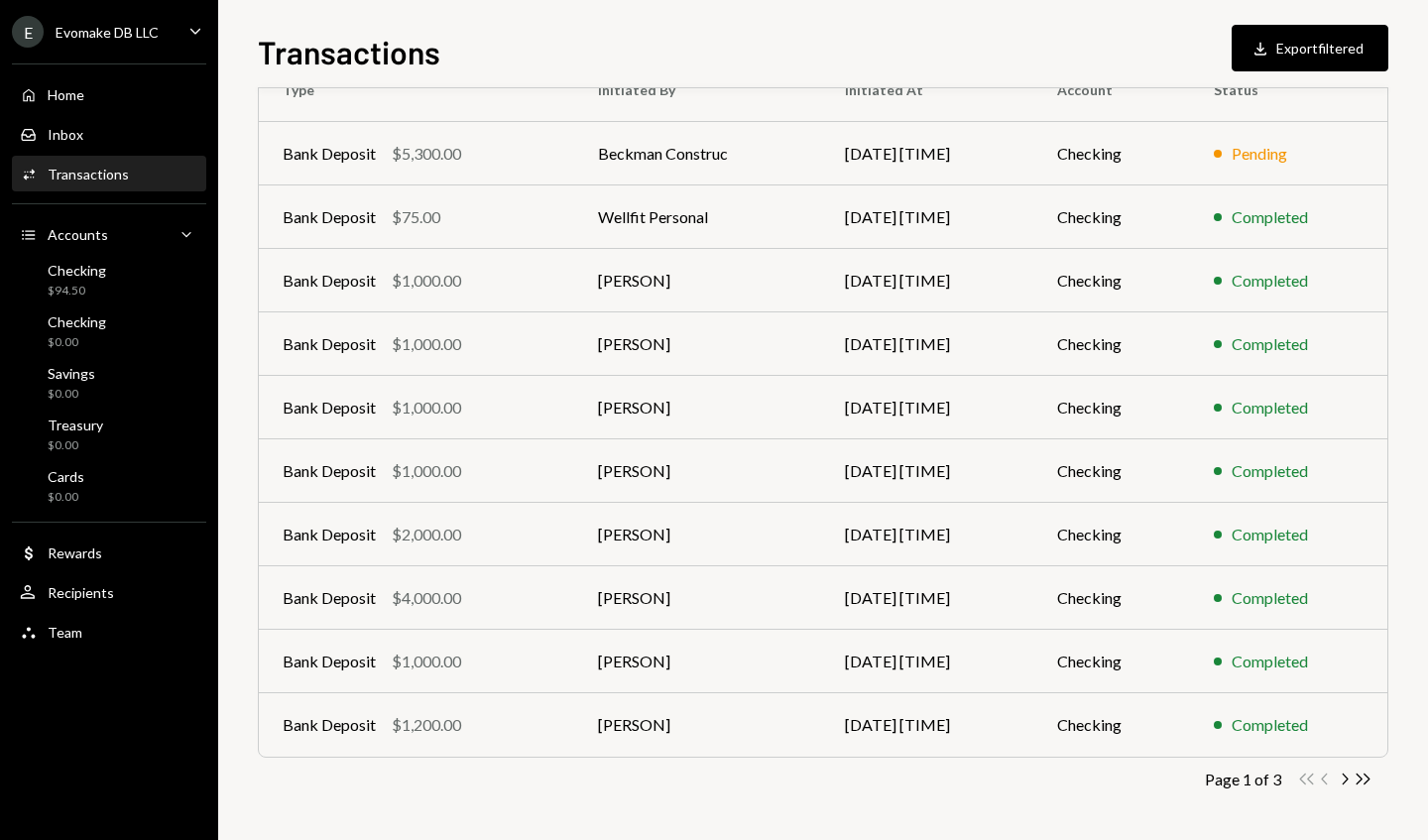 click on "Chevron Right" 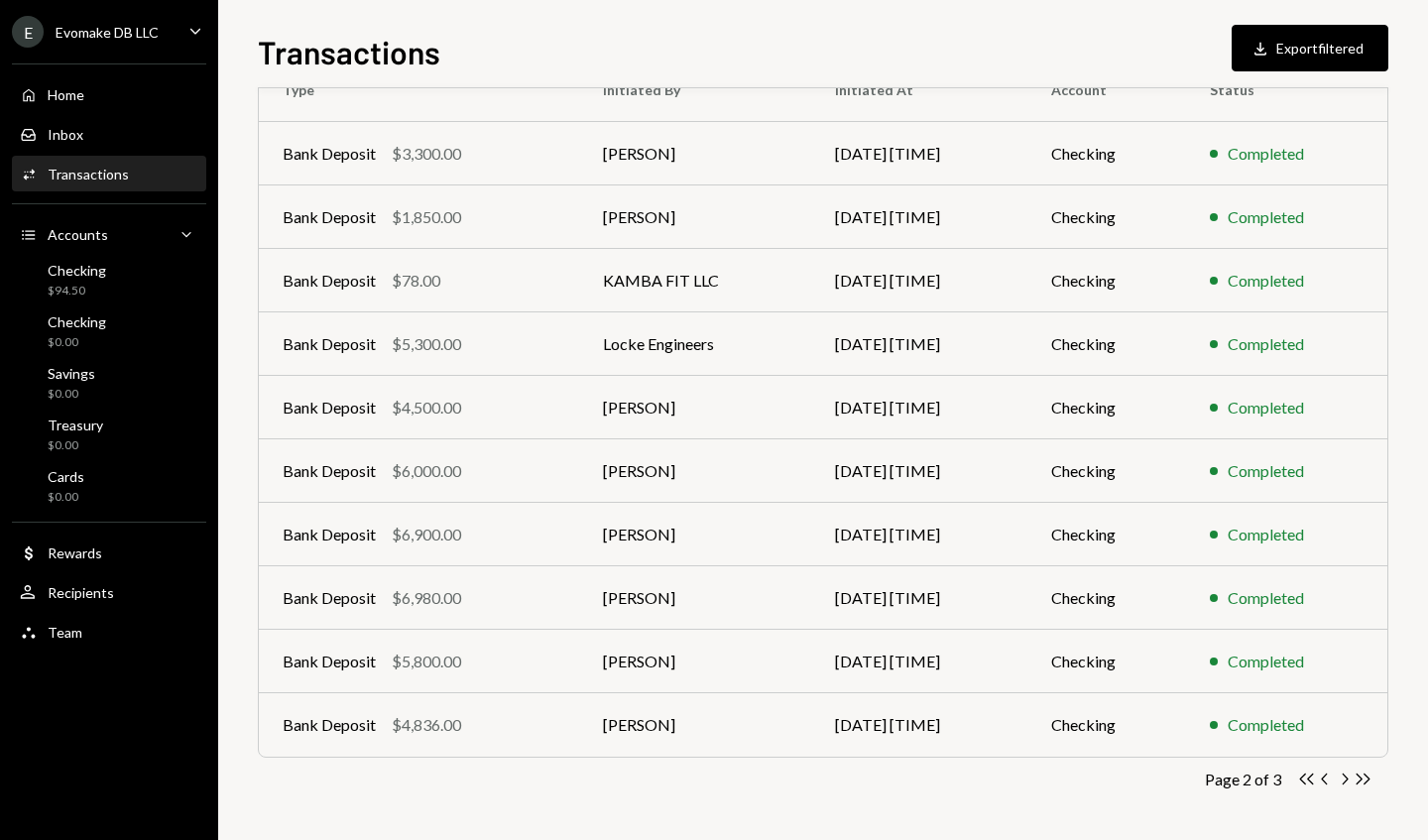 scroll, scrollTop: 227, scrollLeft: 0, axis: vertical 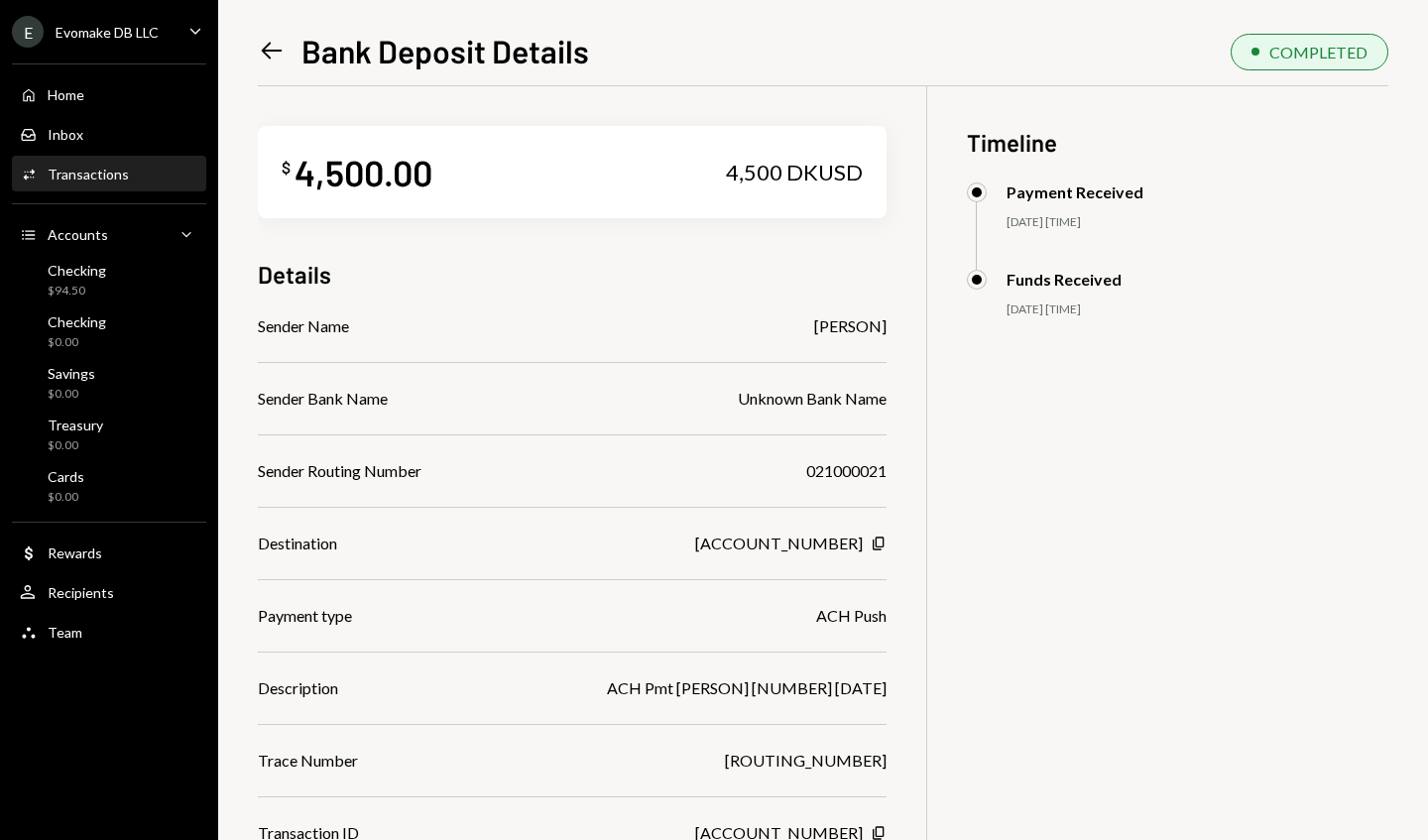 click on "Left Arrow" 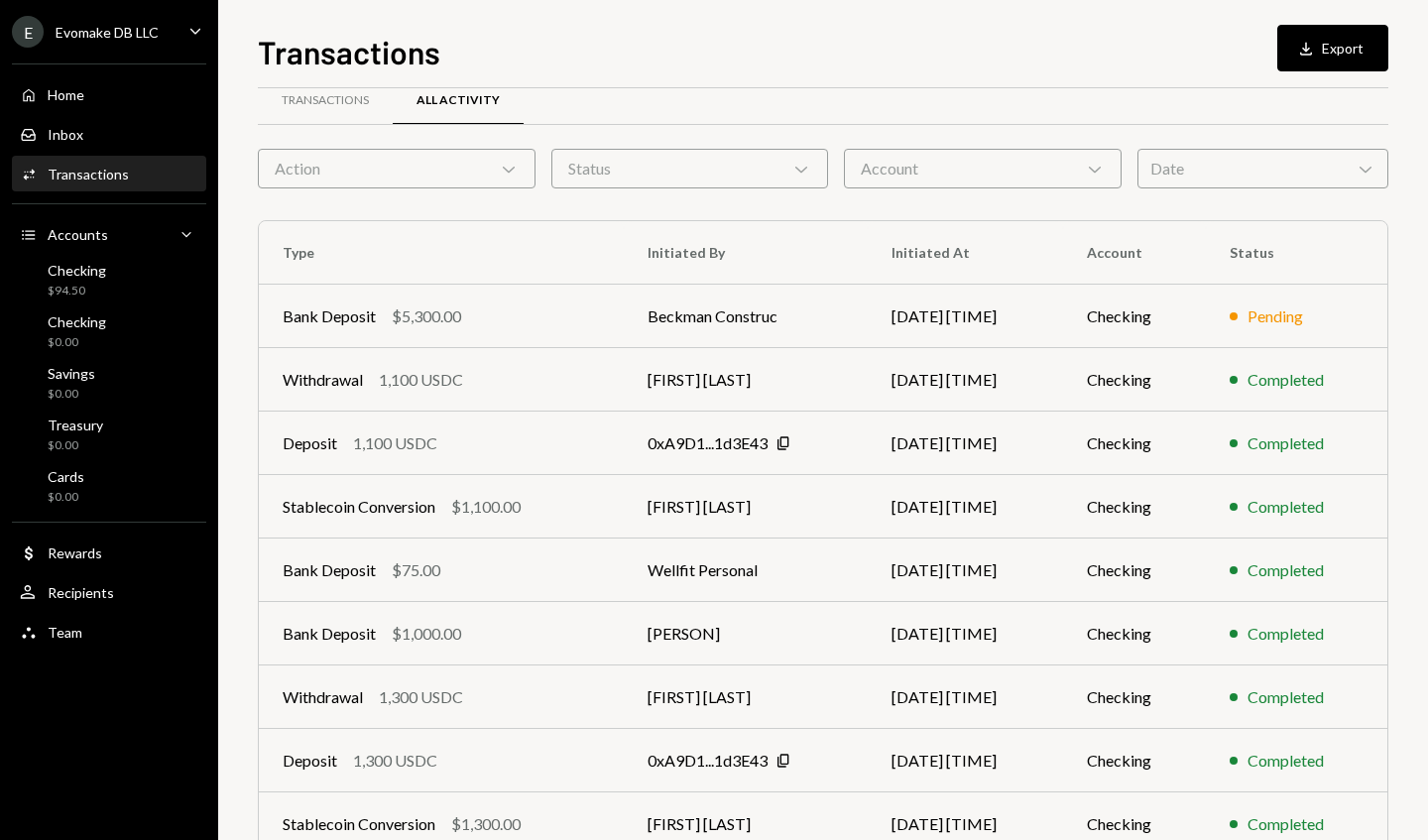 scroll, scrollTop: 0, scrollLeft: 0, axis: both 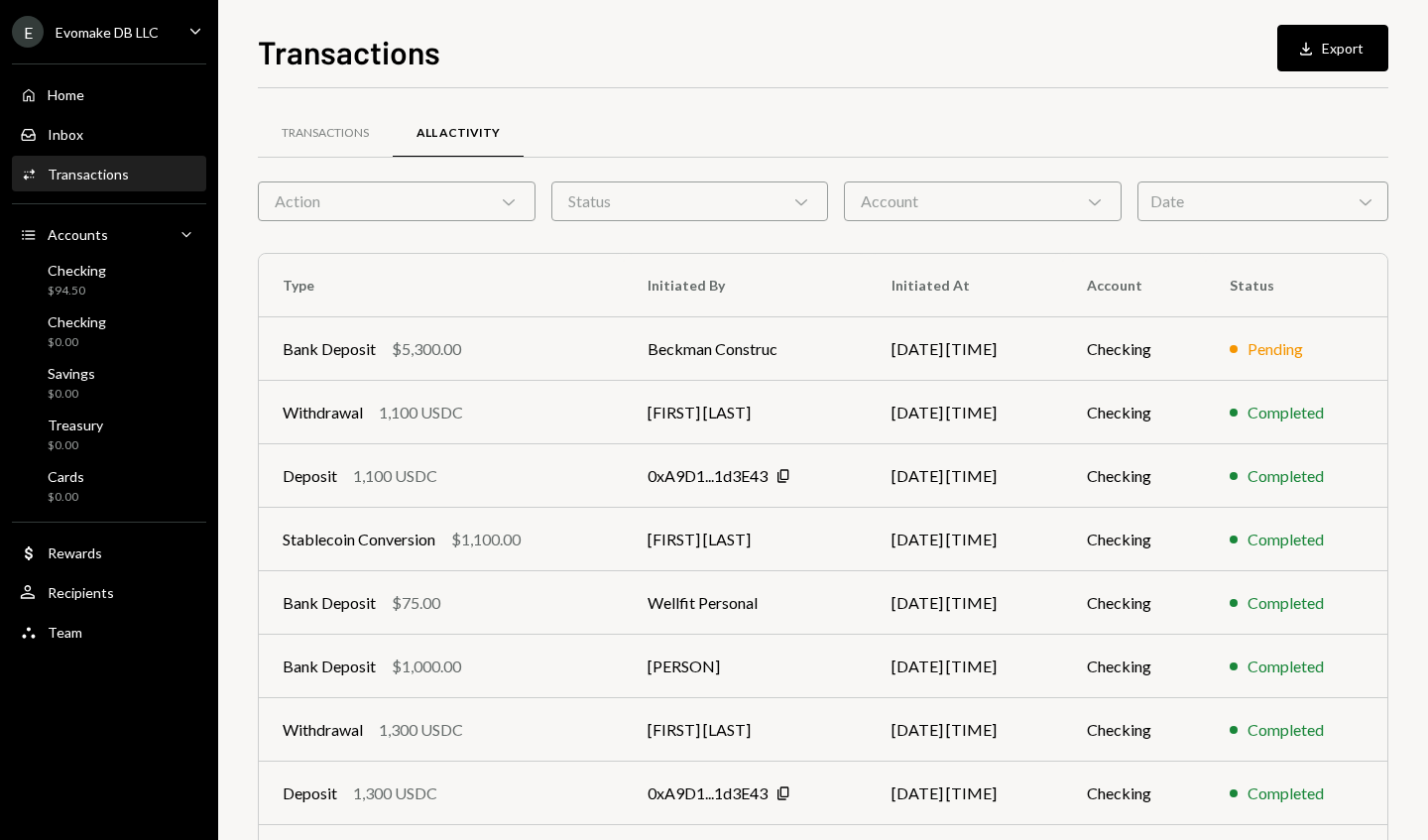 click on "Action Chevron Down" at bounding box center [397, 201] 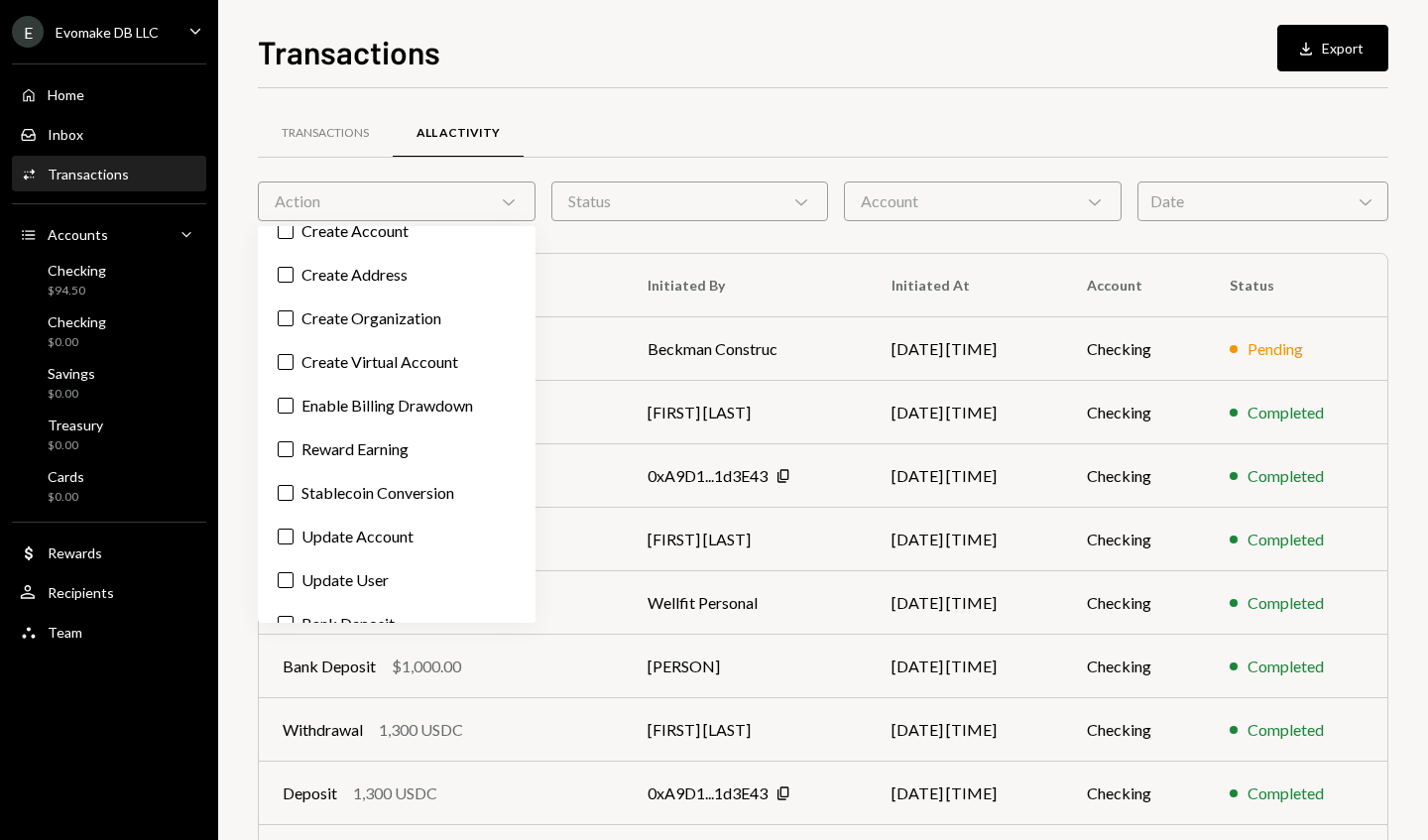 scroll, scrollTop: 202, scrollLeft: 0, axis: vertical 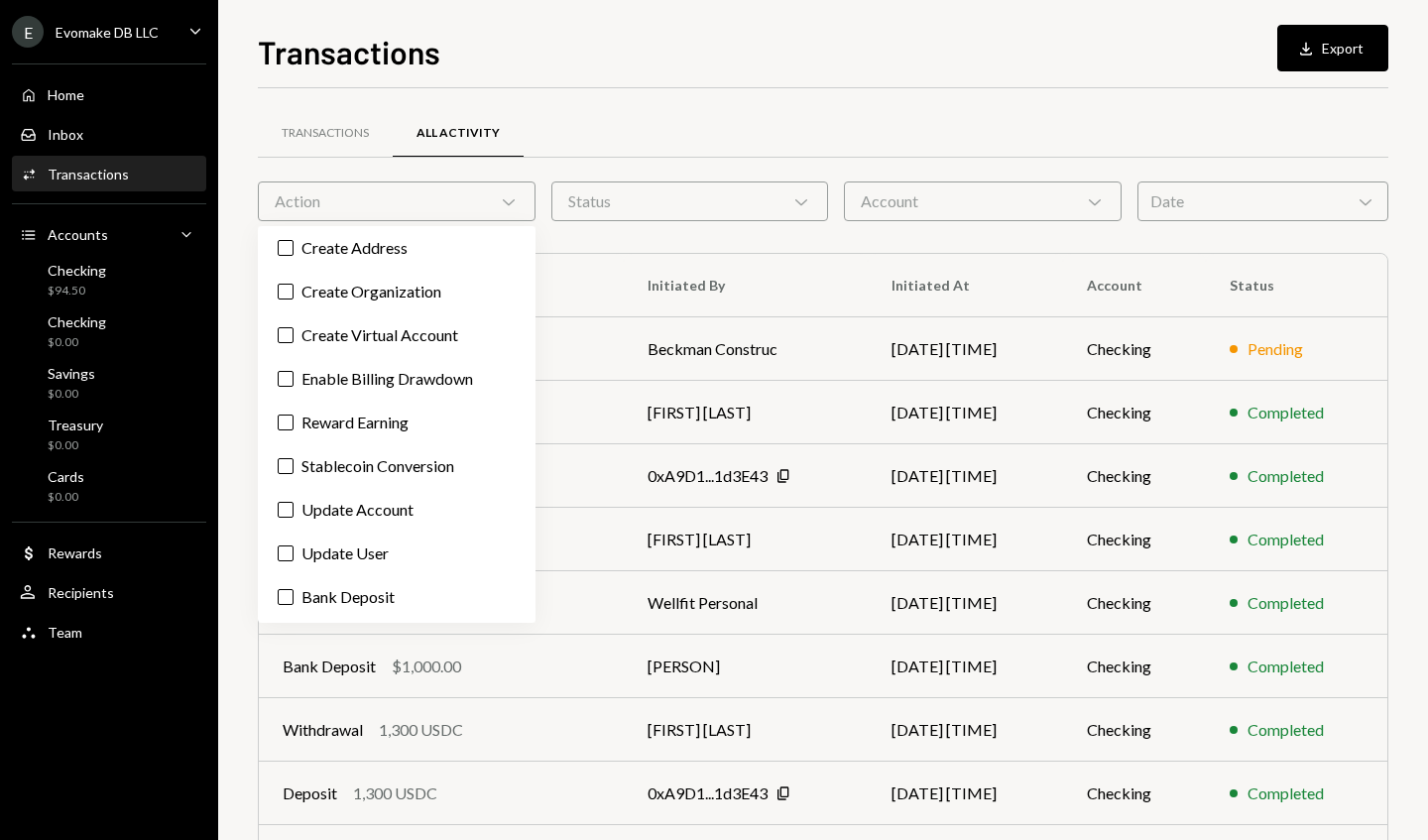 click on "Billing Drawdown Withdrawal Deposit Withdrawal Create Account Create Address Create Organization Create Virtual Account Enable Billing Drawdown Reward Earning Stablecoin Conversion Update Account Update User Bank Deposit" at bounding box center [397, 424] 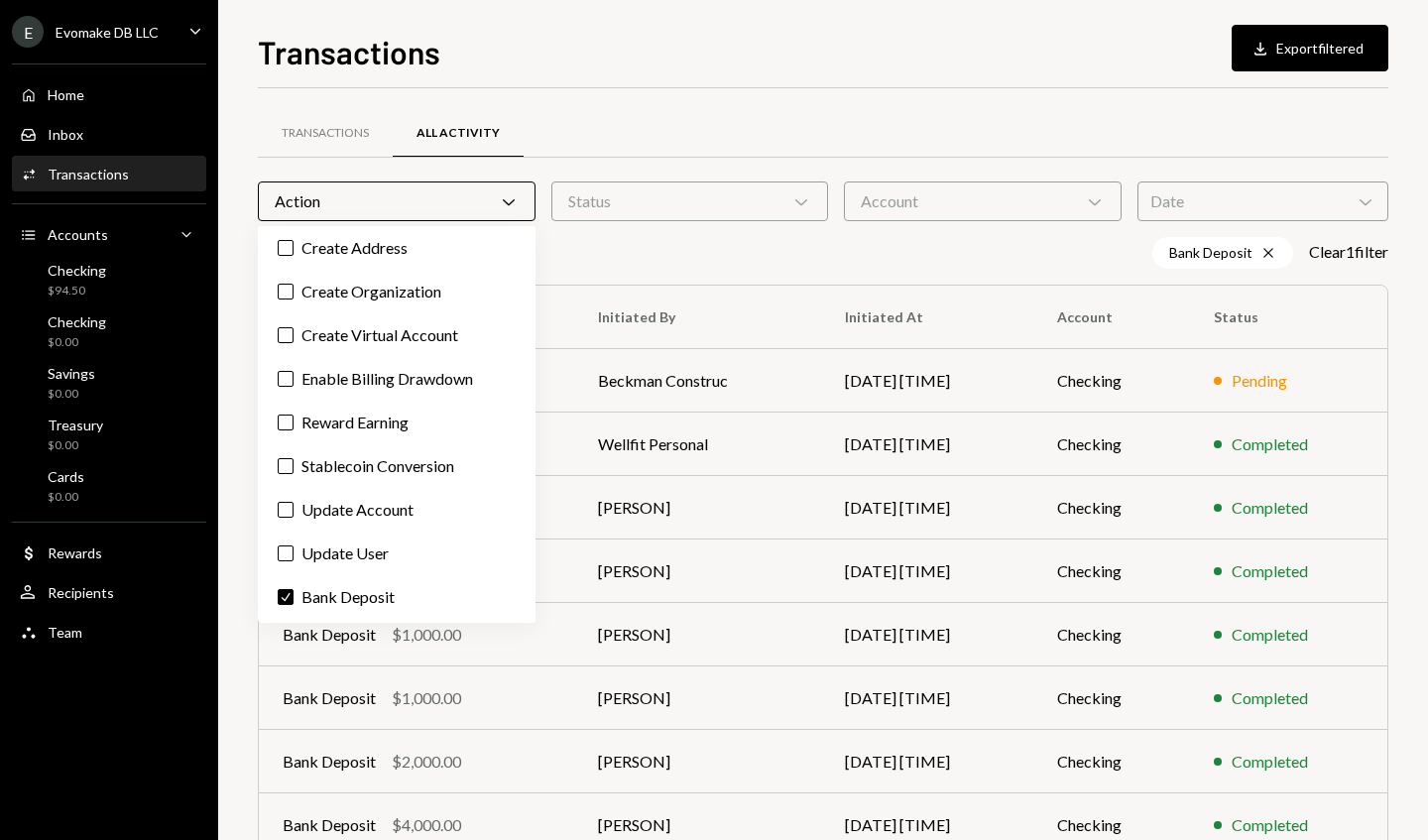 click on "Date Chevron Down" at bounding box center [1262, 201] 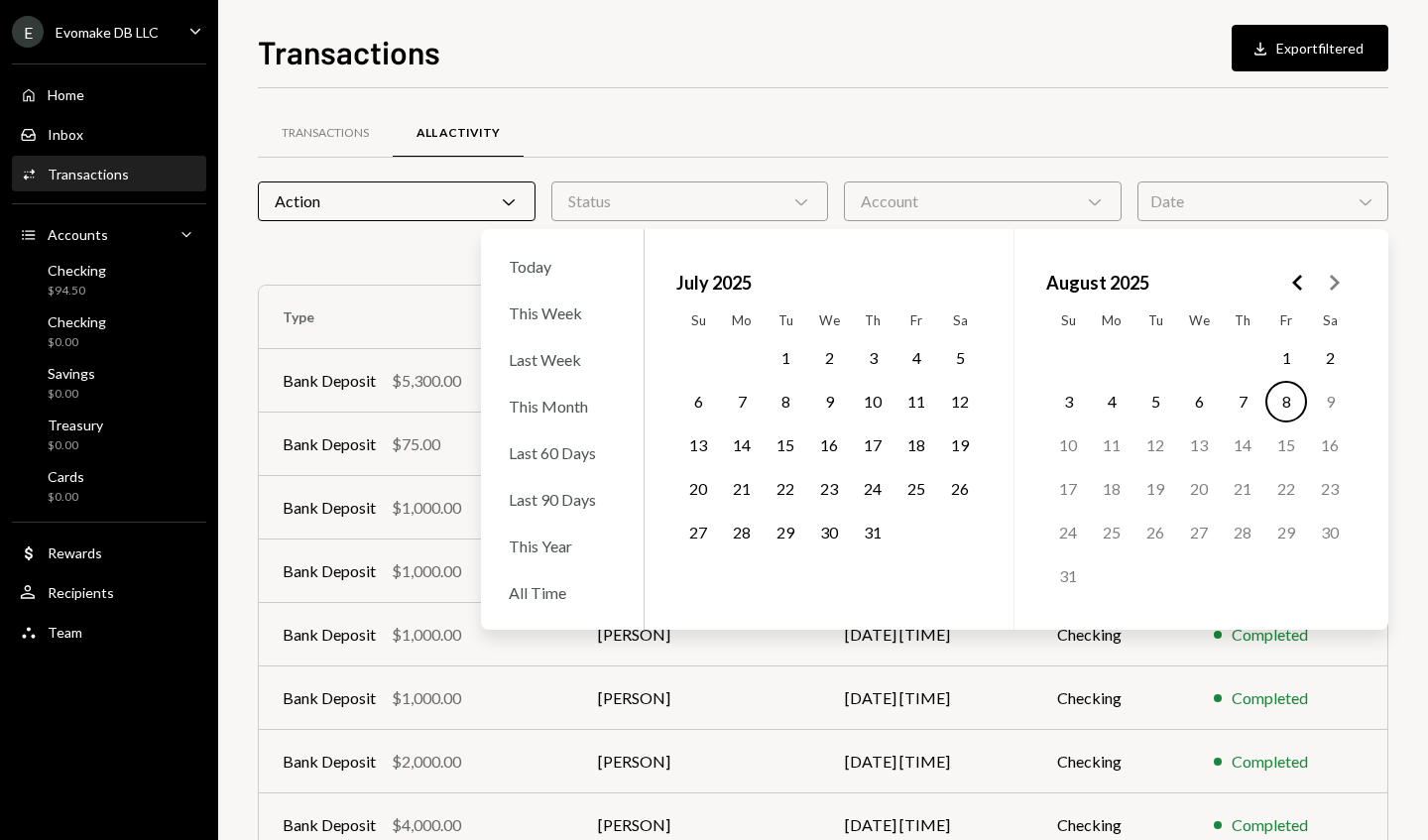 click on "All Time" at bounding box center [562, 592] 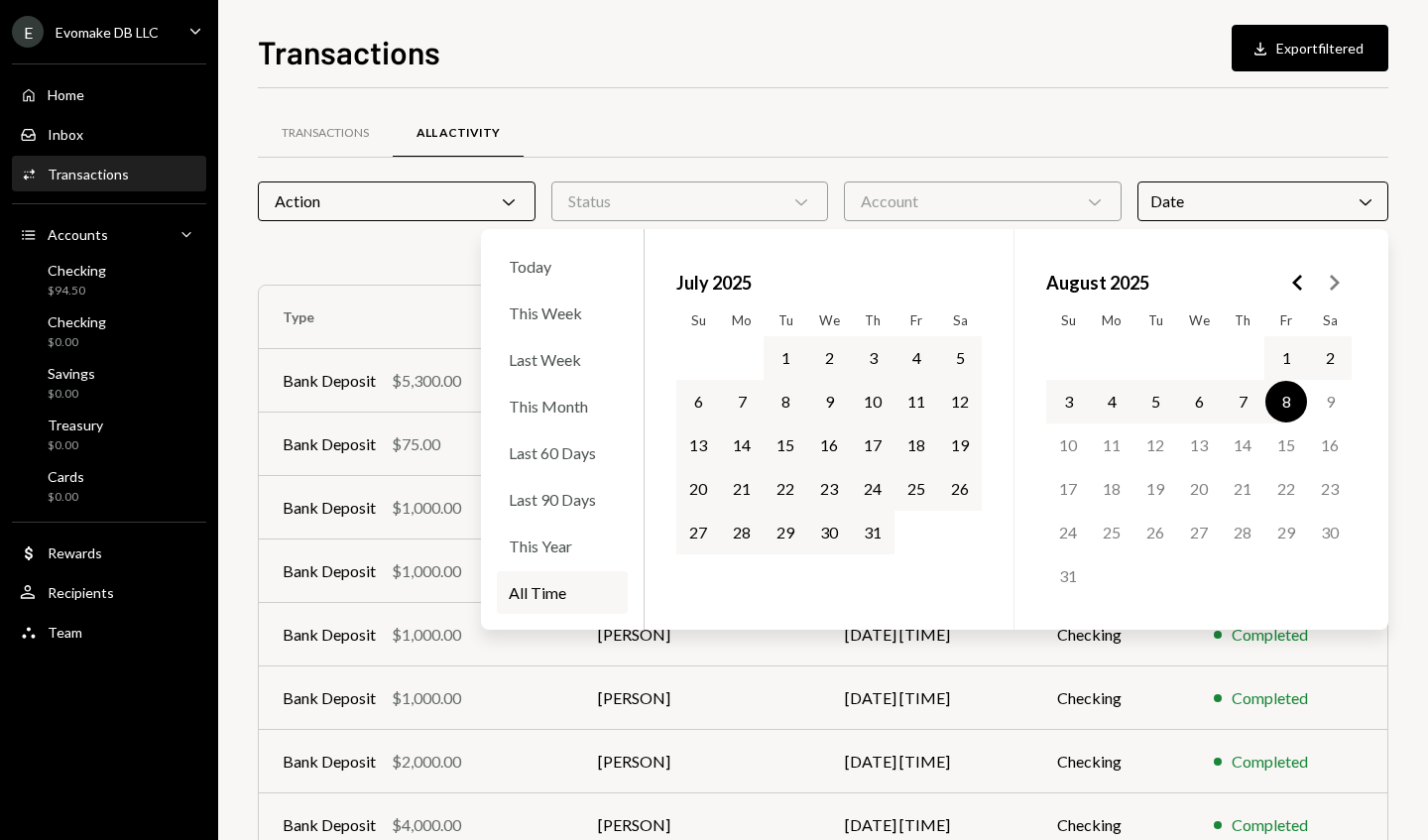 click on "All Time" at bounding box center (562, 592) 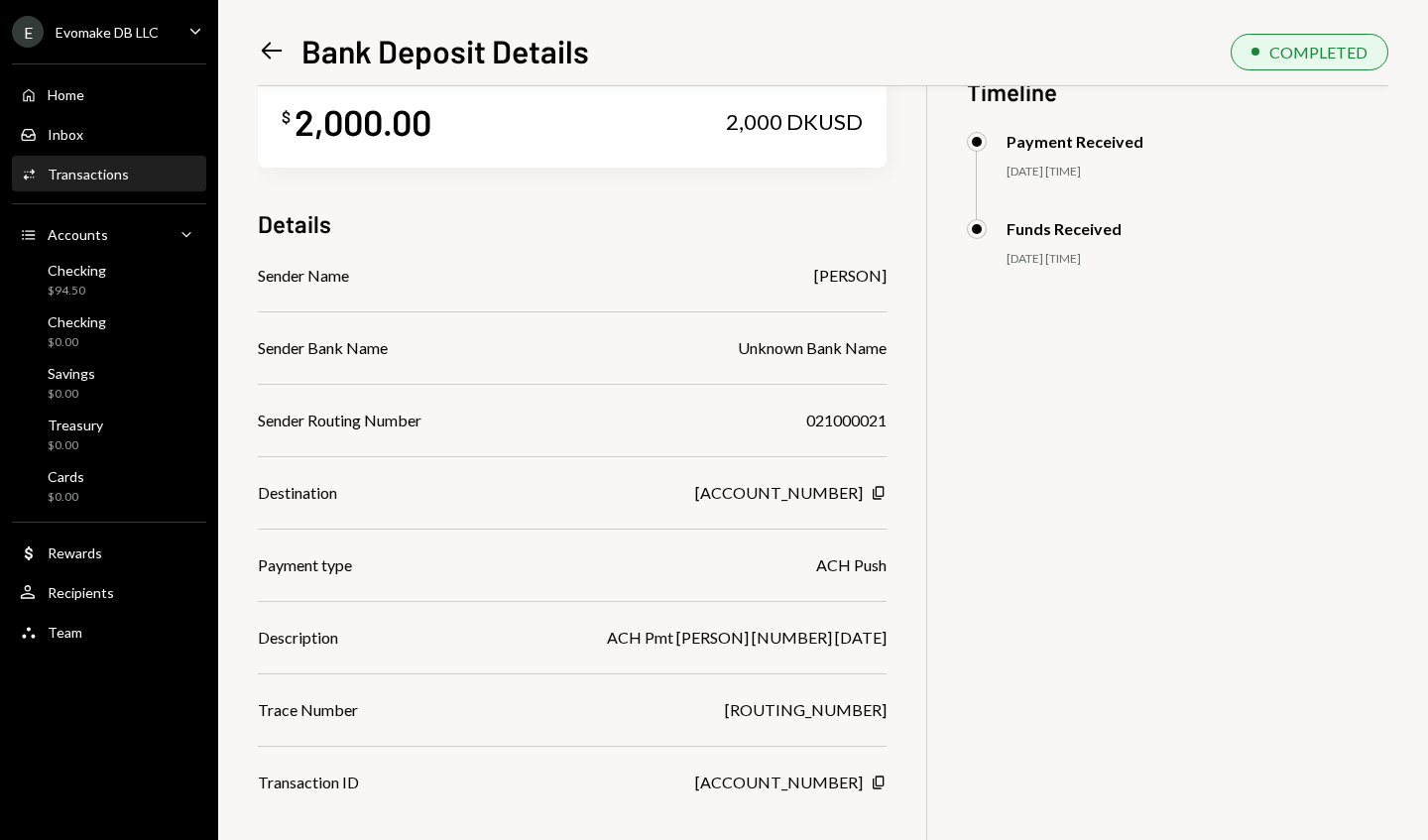 scroll, scrollTop: 0, scrollLeft: 0, axis: both 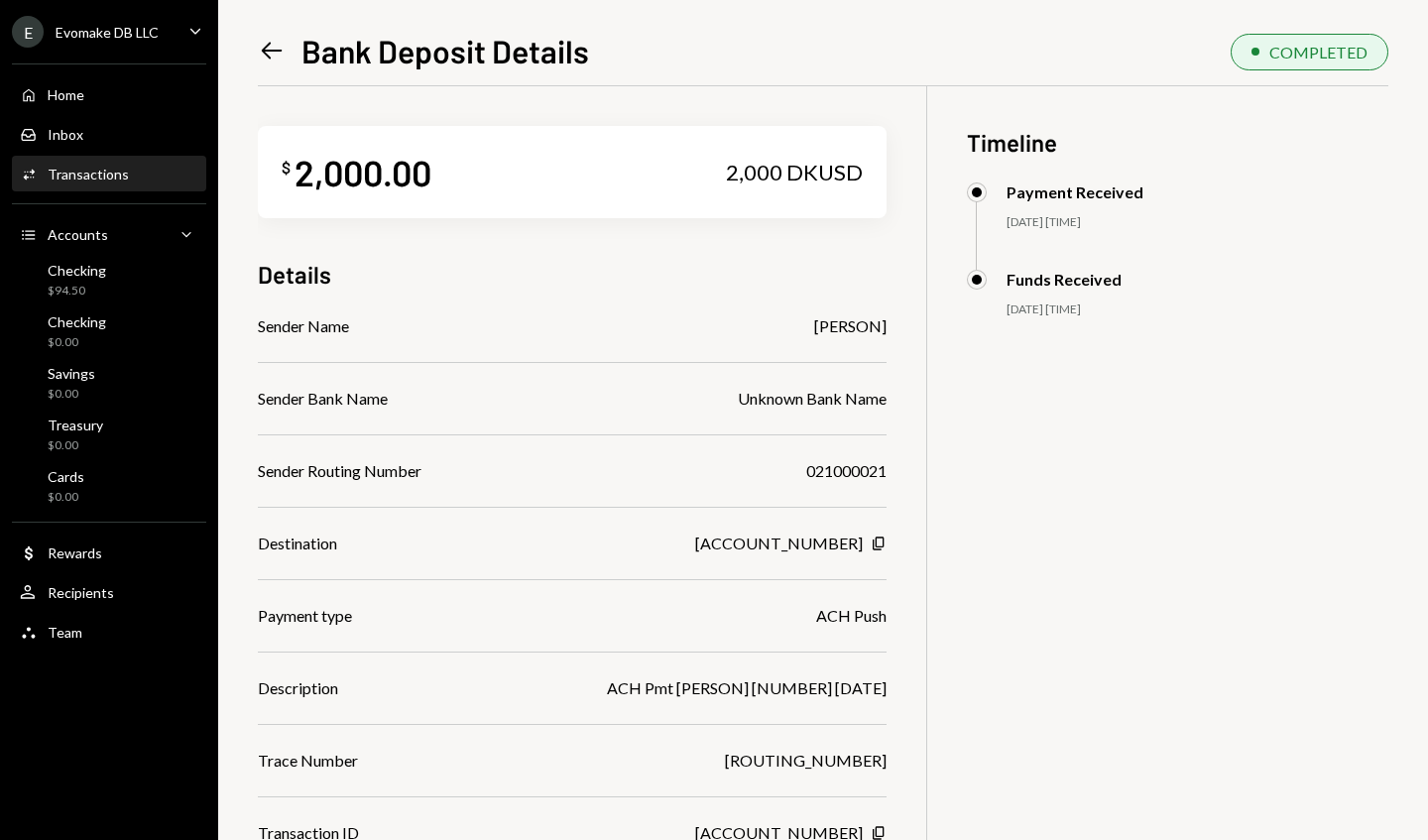 click 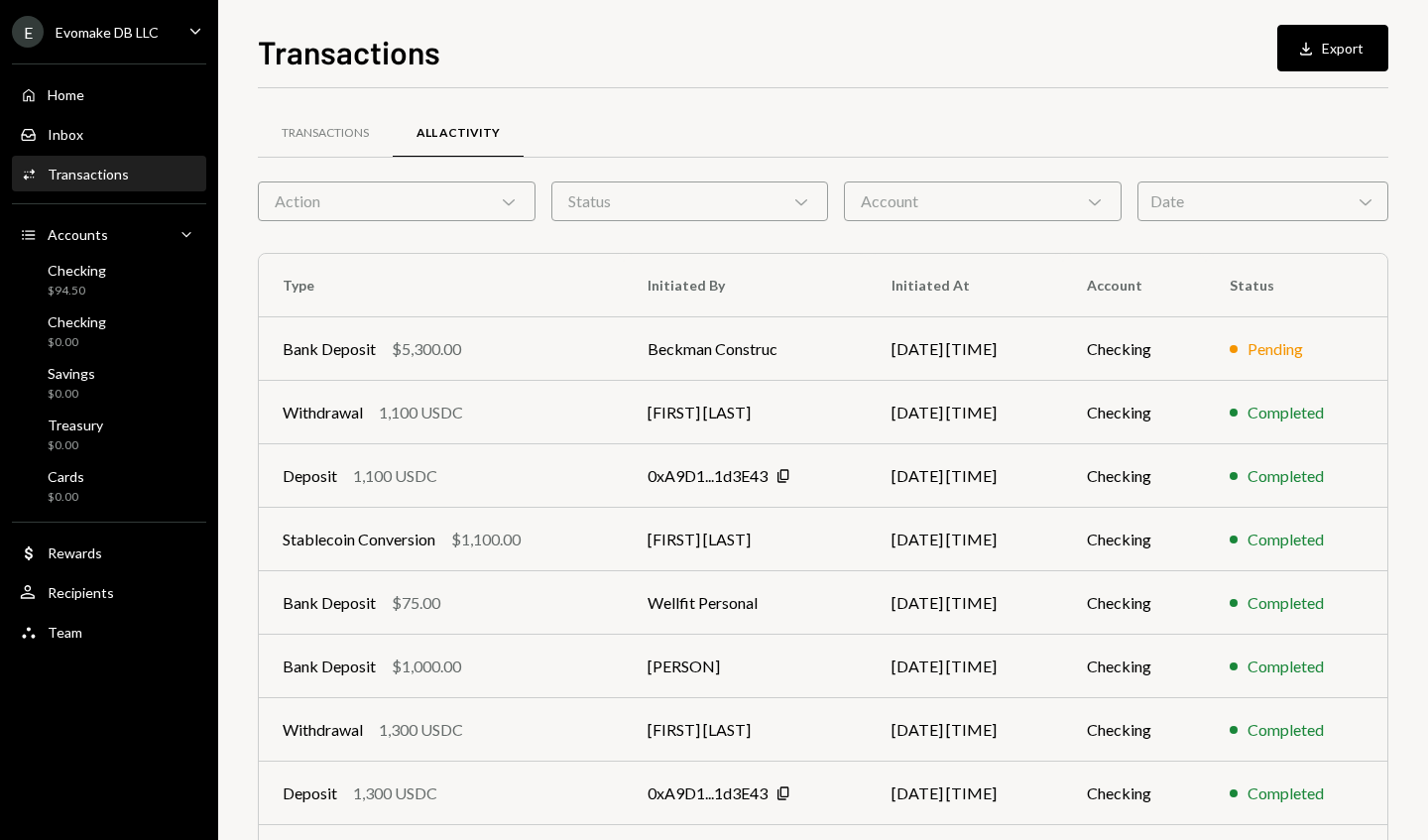 click on "Action Chevron Down" at bounding box center [397, 201] 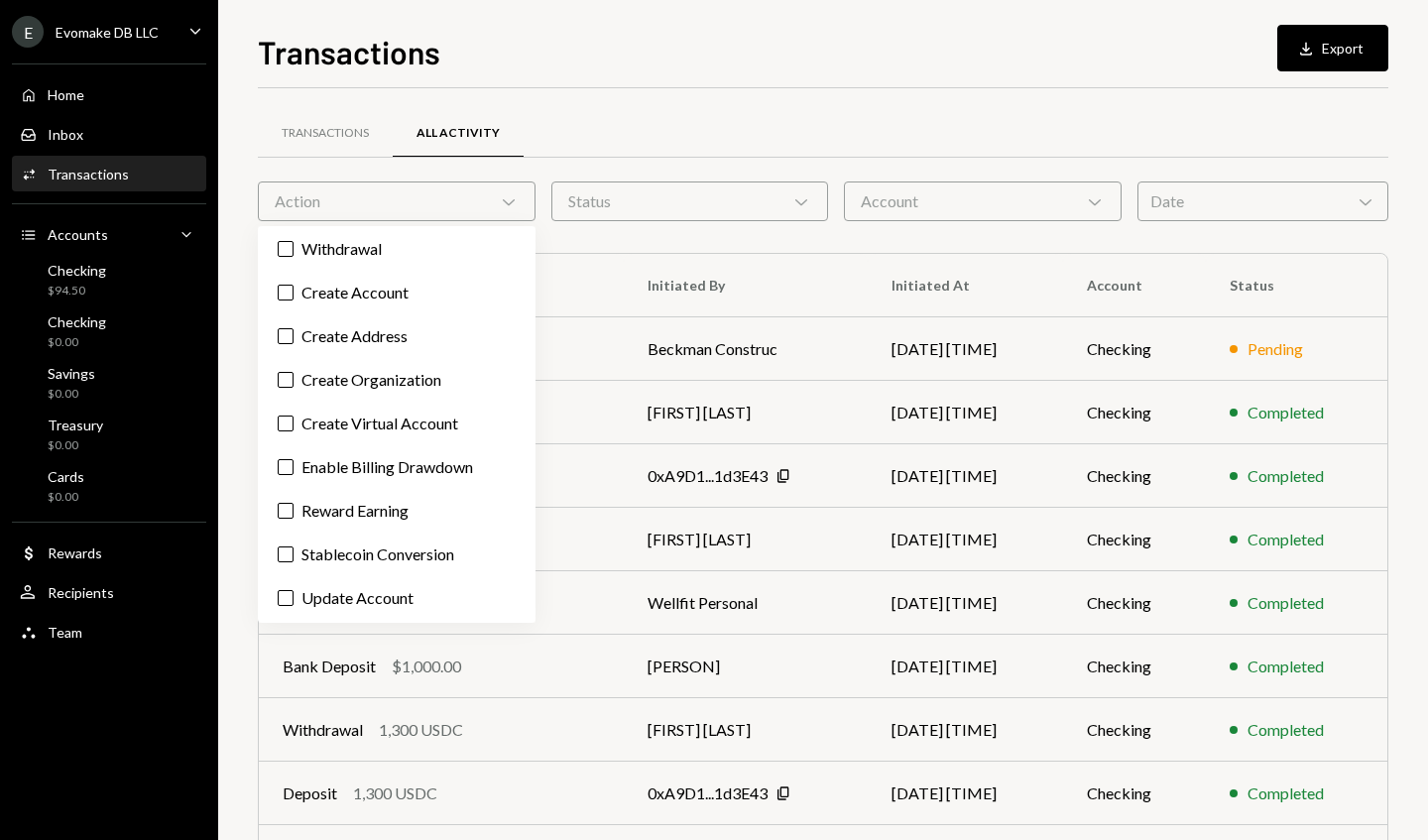 scroll, scrollTop: 202, scrollLeft: 0, axis: vertical 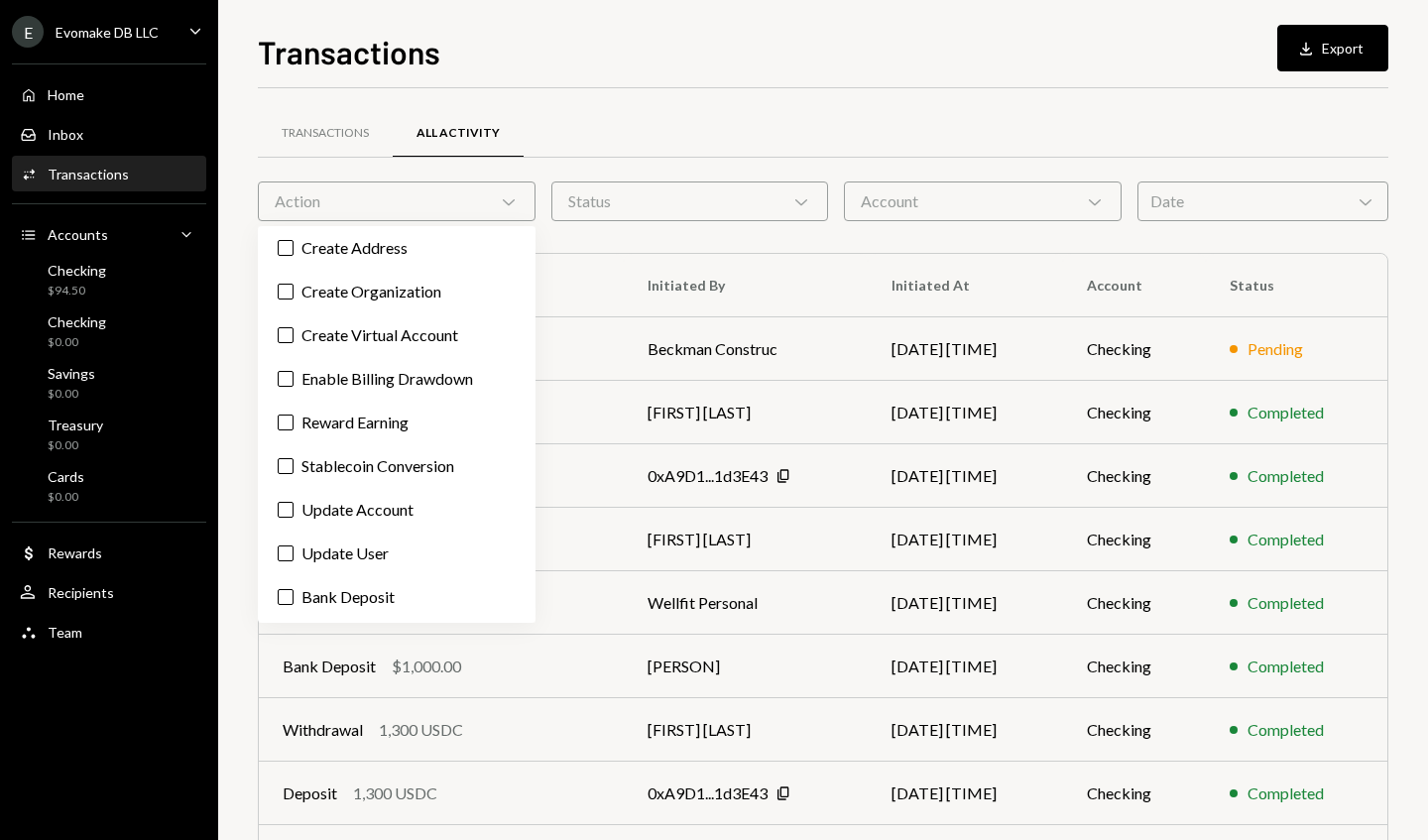 click on "Bank Deposit $75.00" at bounding box center [441, 603] 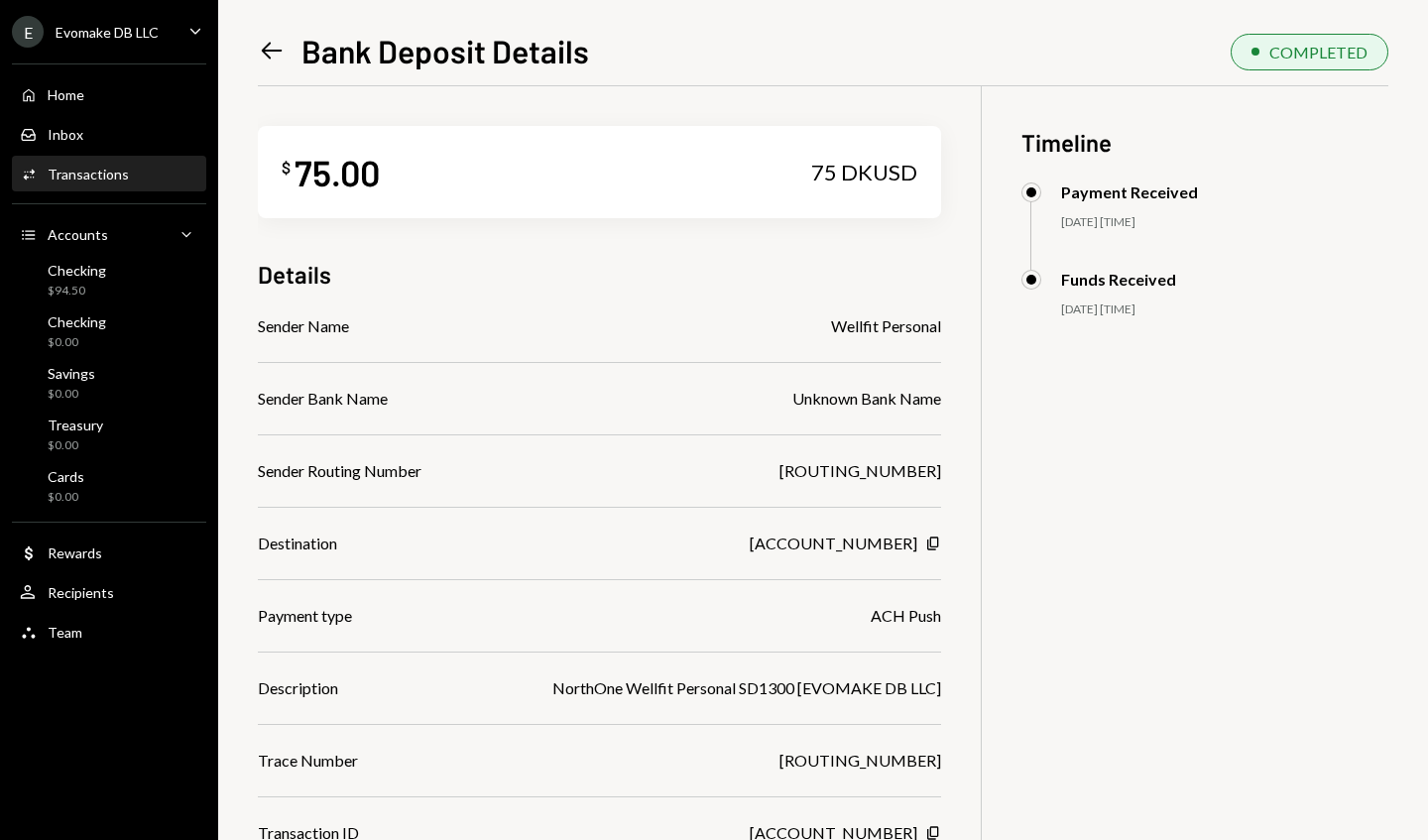 click 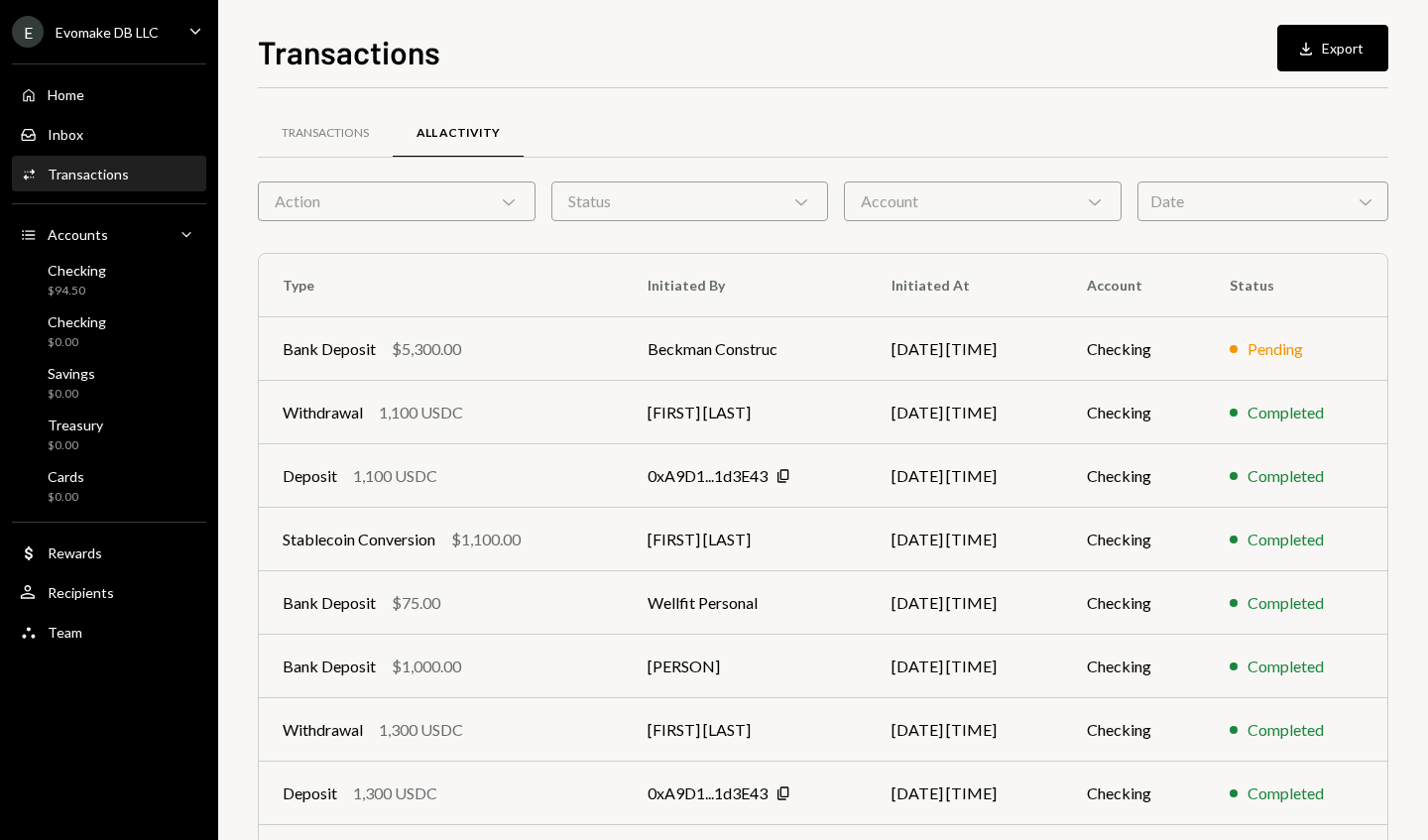 click on "Action Chevron Down" at bounding box center [397, 201] 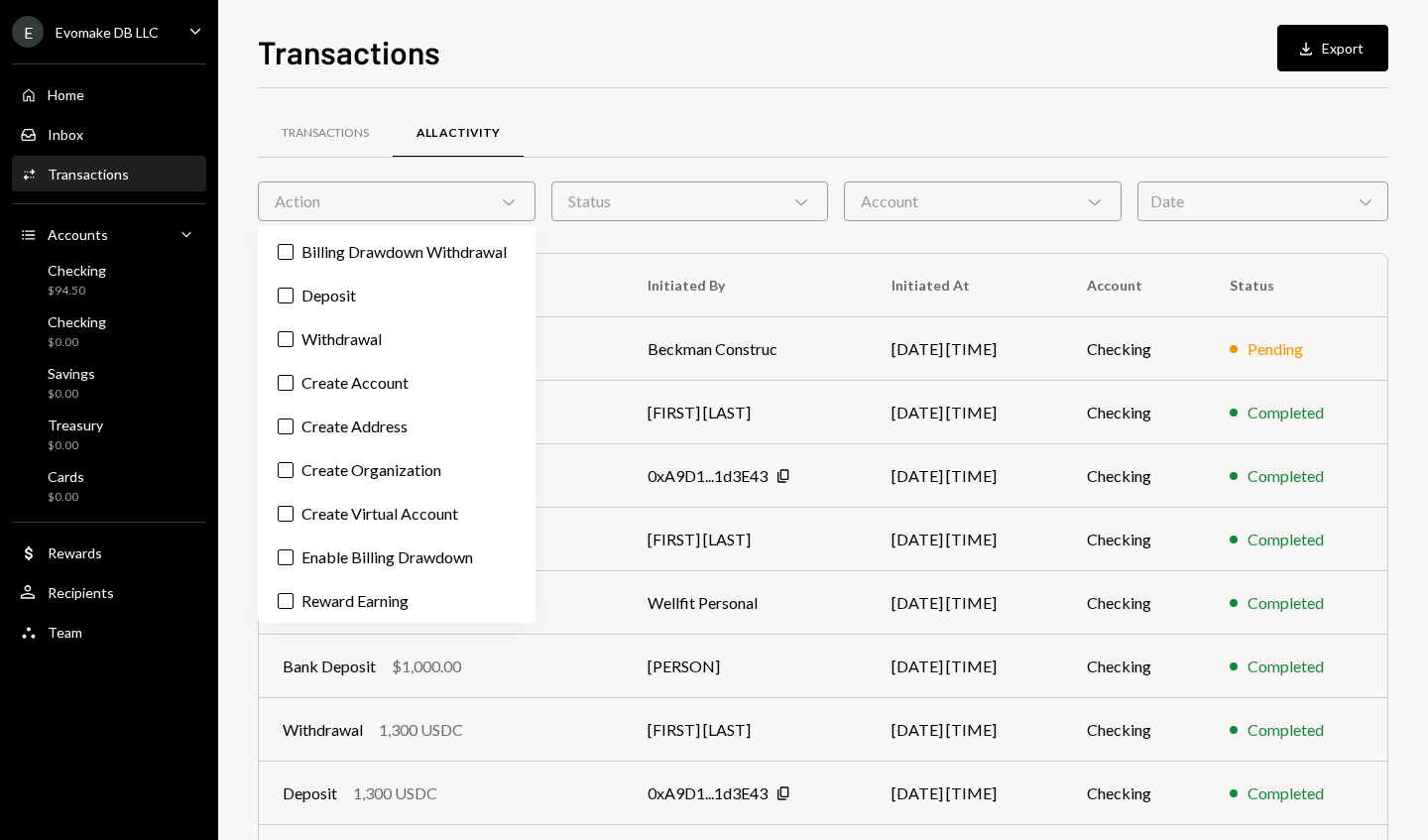 scroll, scrollTop: 202, scrollLeft: 0, axis: vertical 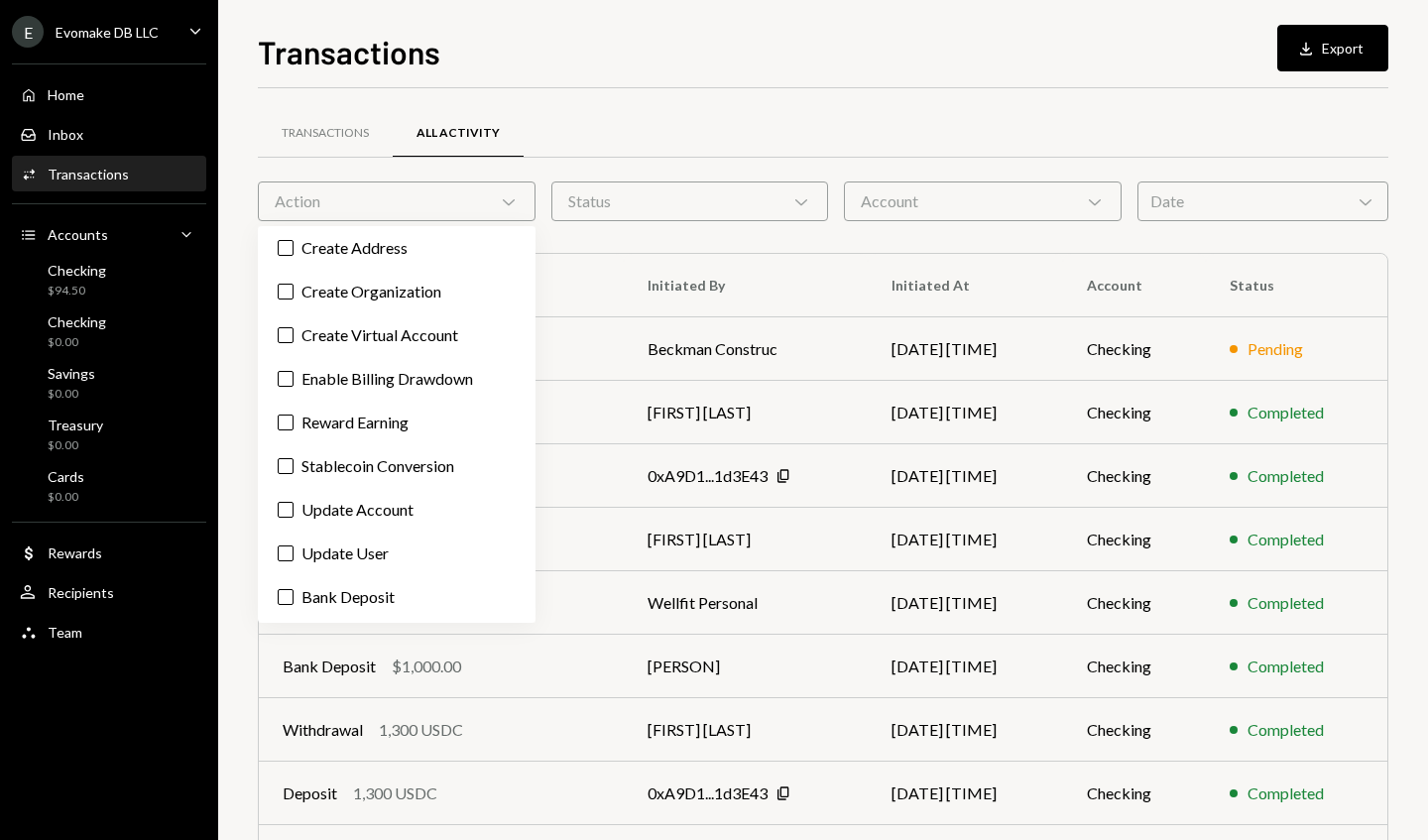 click on "Bank Deposit" at bounding box center [397, 597] 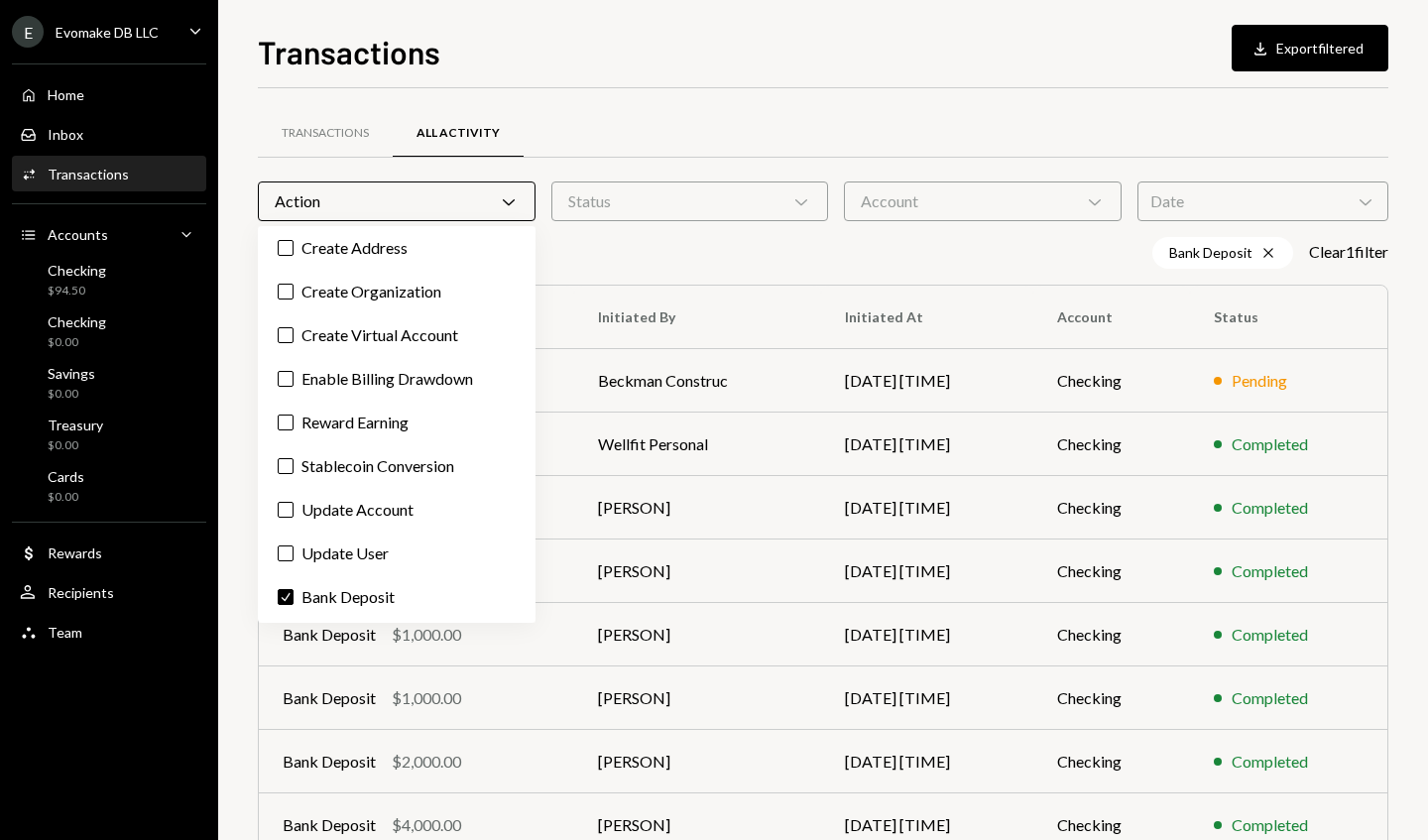 click on "Date Chevron Down" at bounding box center [1262, 201] 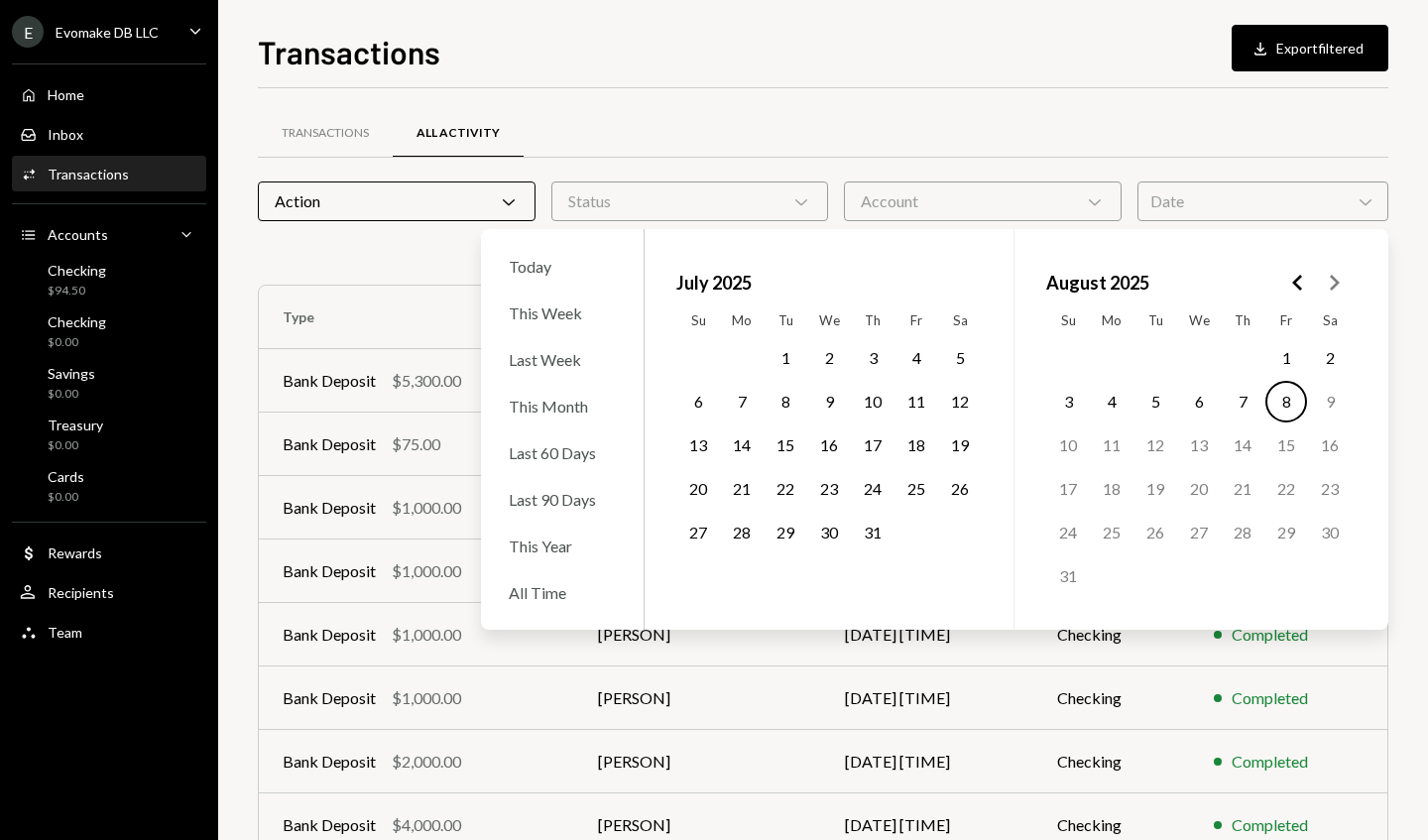 click on "Today This Week Last Week This Month Last 60 Days Last 90 Days This Year All Time" at bounding box center (562, 429) 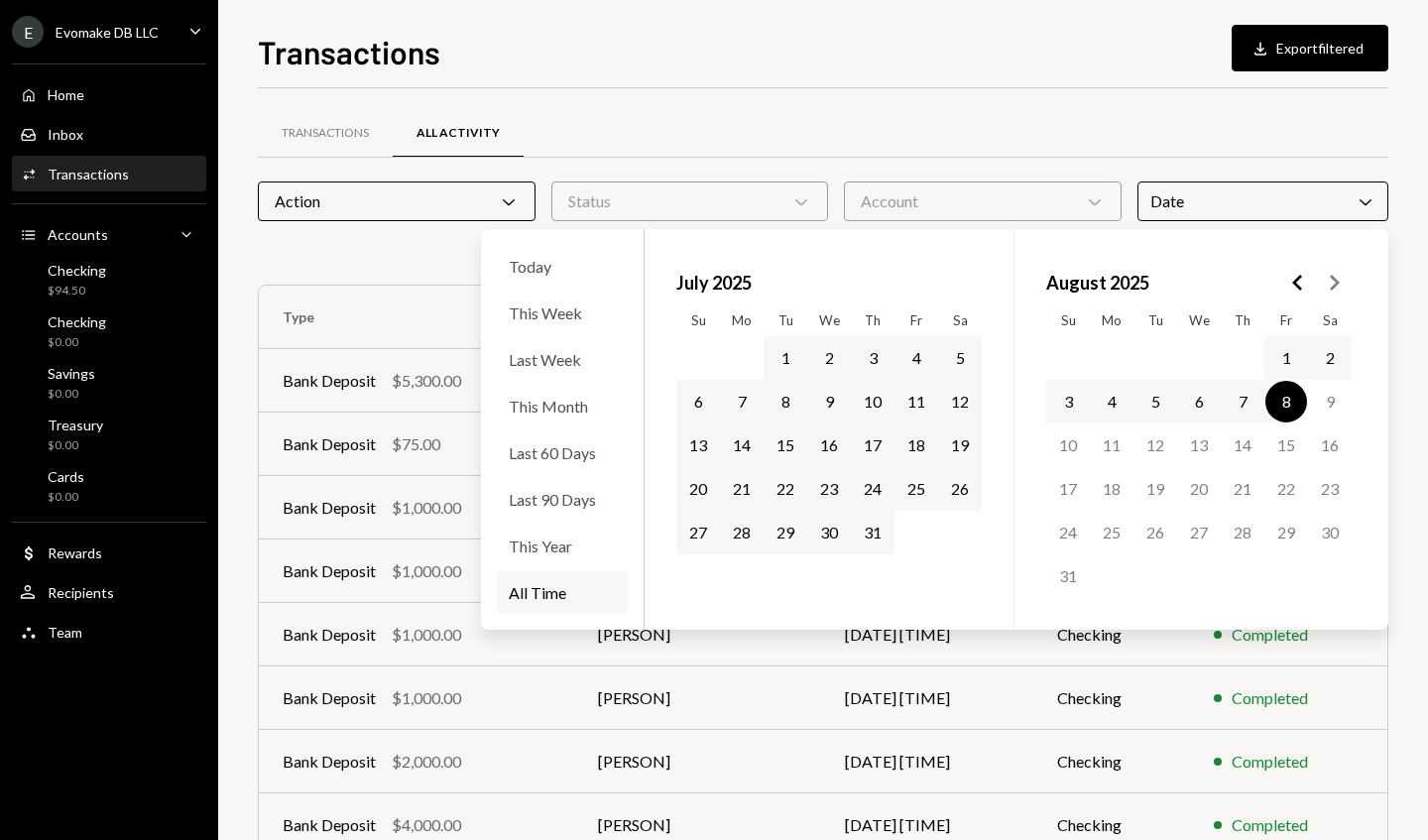 click on "All Time" at bounding box center [562, 592] 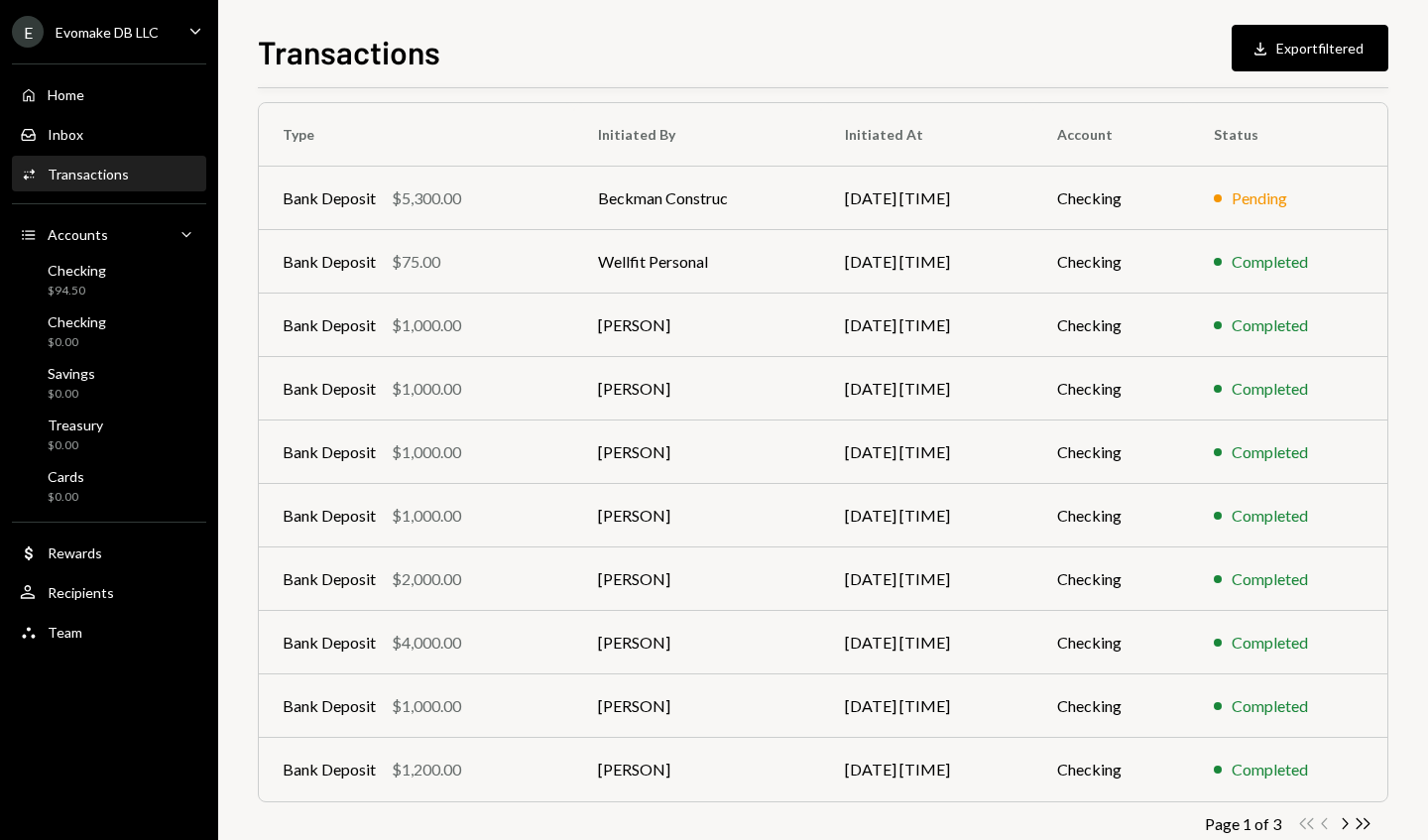 scroll, scrollTop: 227, scrollLeft: 0, axis: vertical 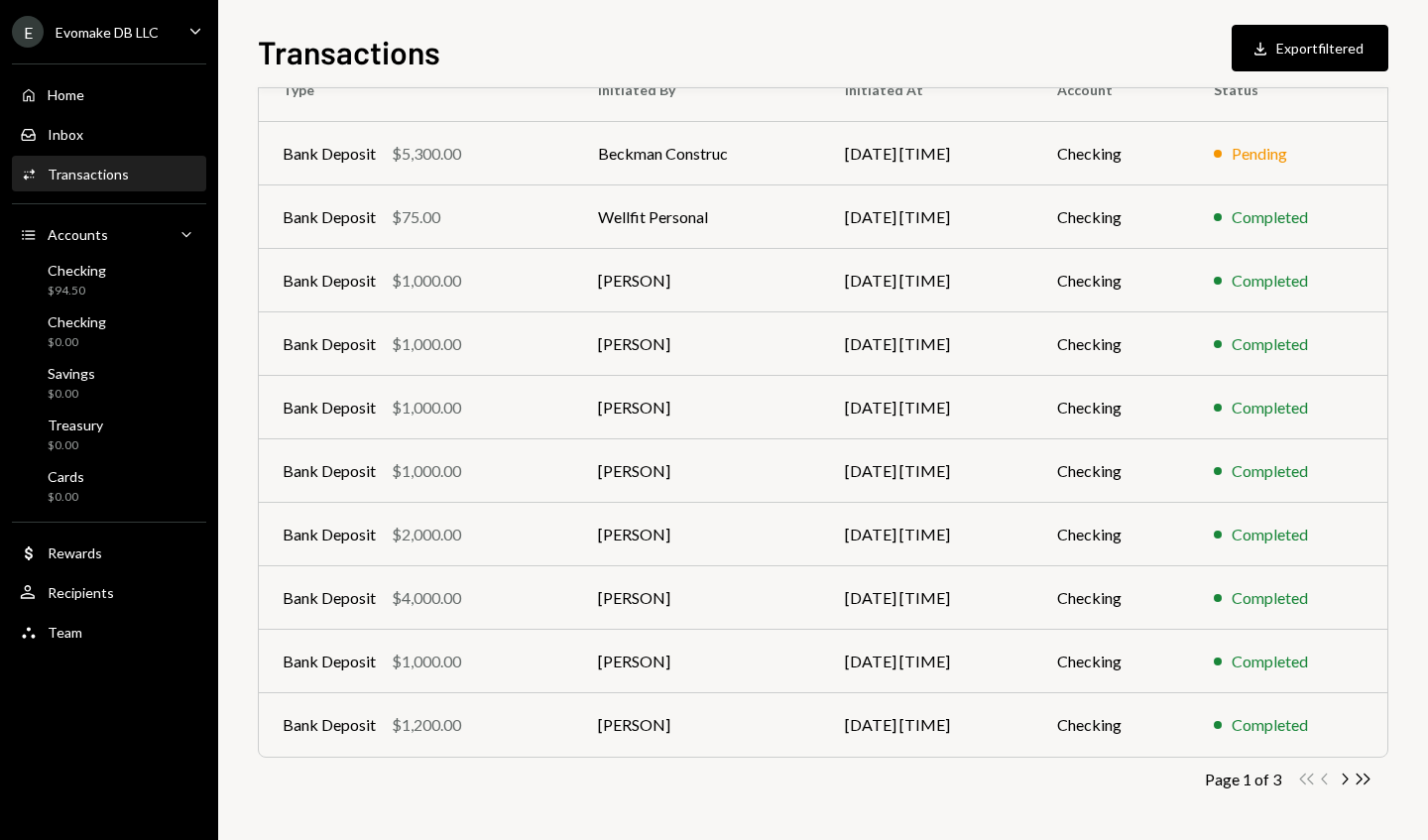click on "Chevron Right" 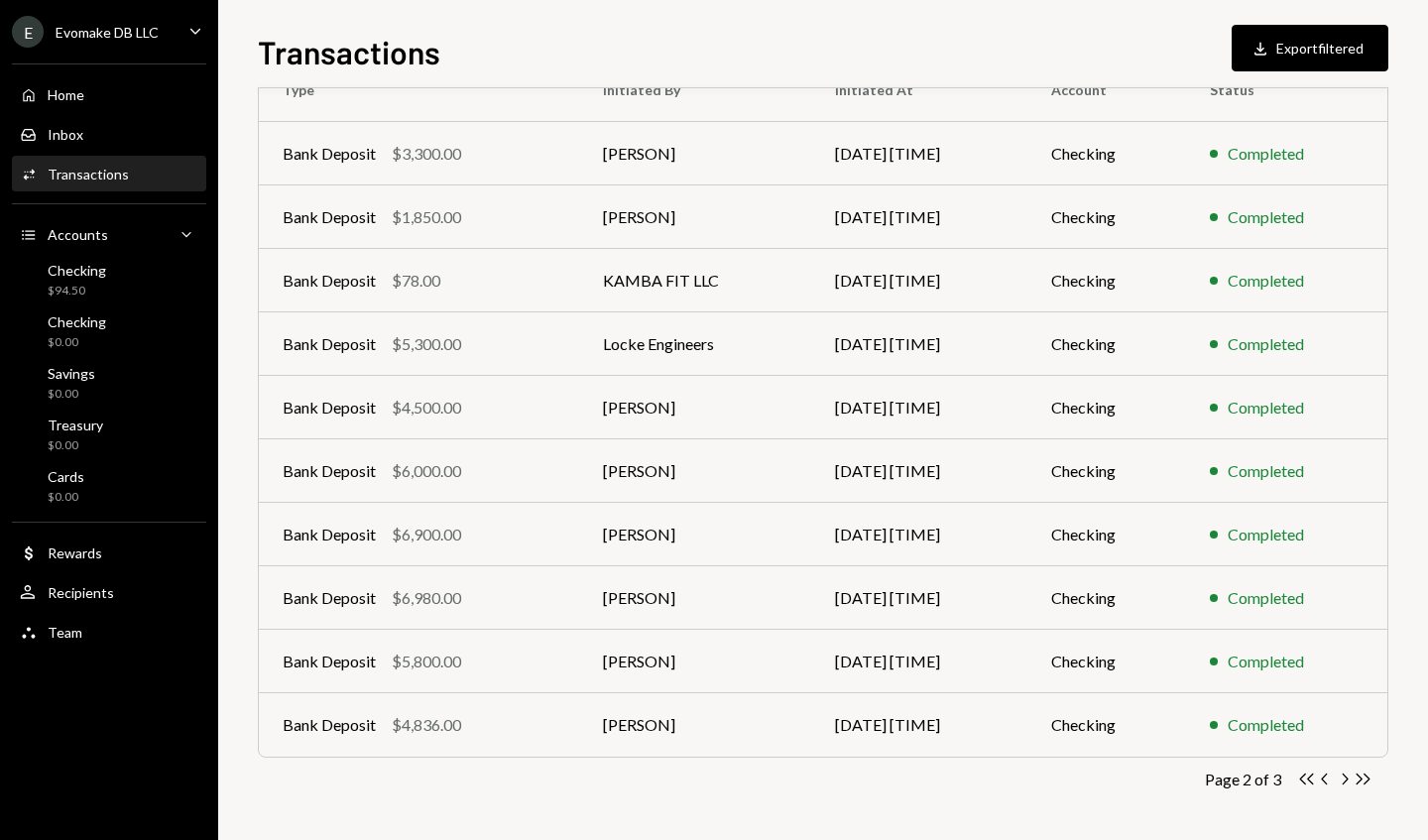 scroll, scrollTop: 225, scrollLeft: 0, axis: vertical 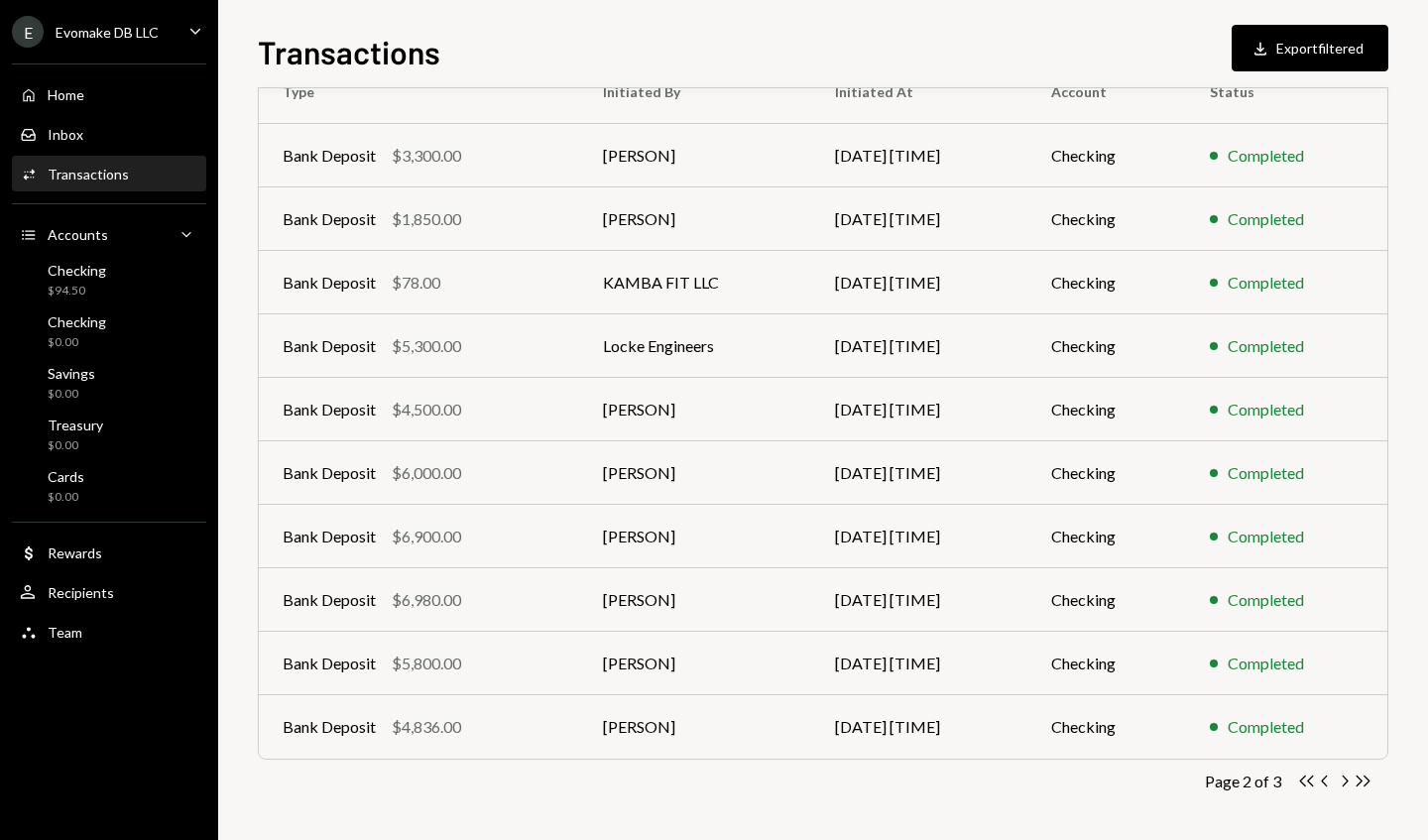 click on "Checking" at bounding box center [1107, 727] 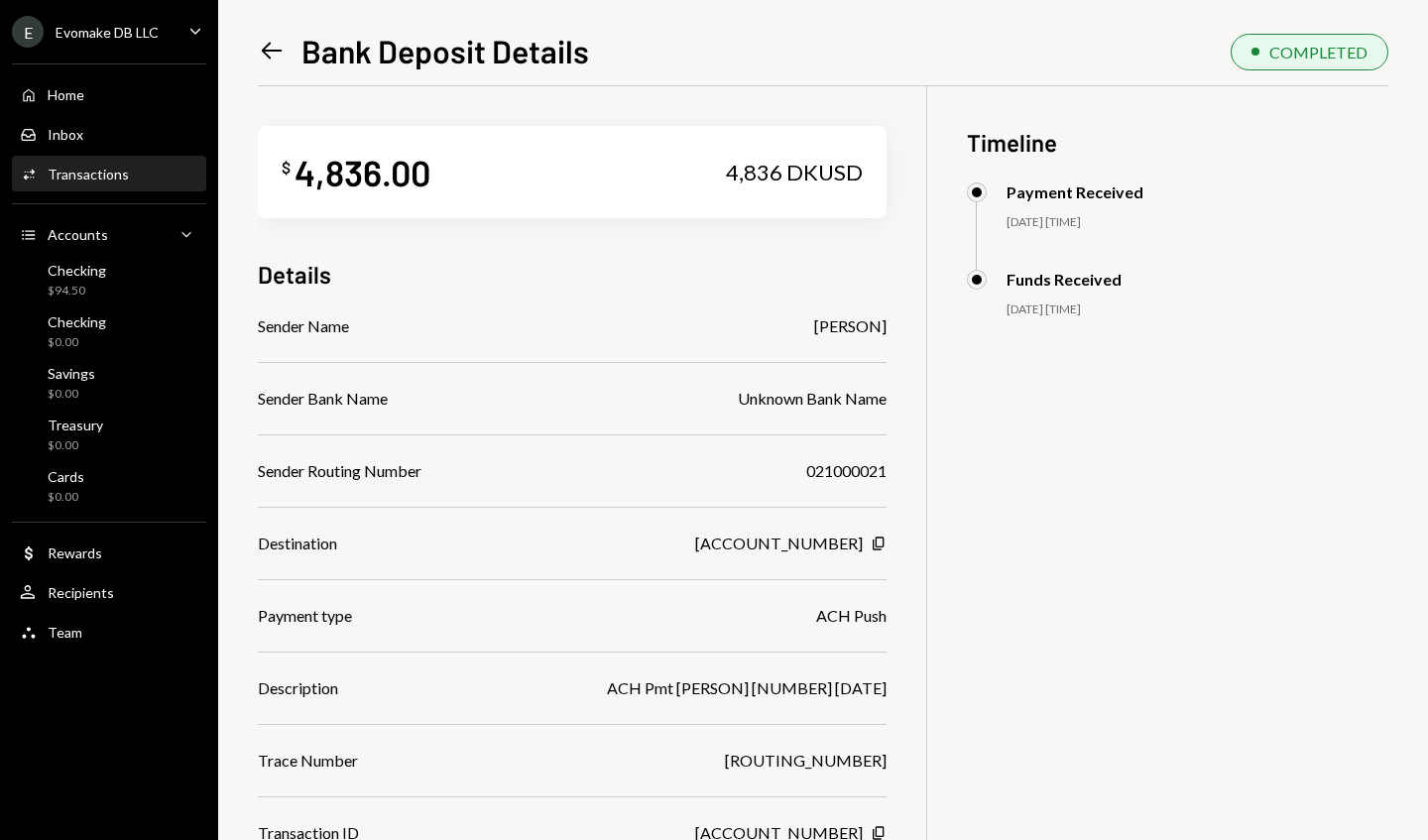 click on "Left Arrow" 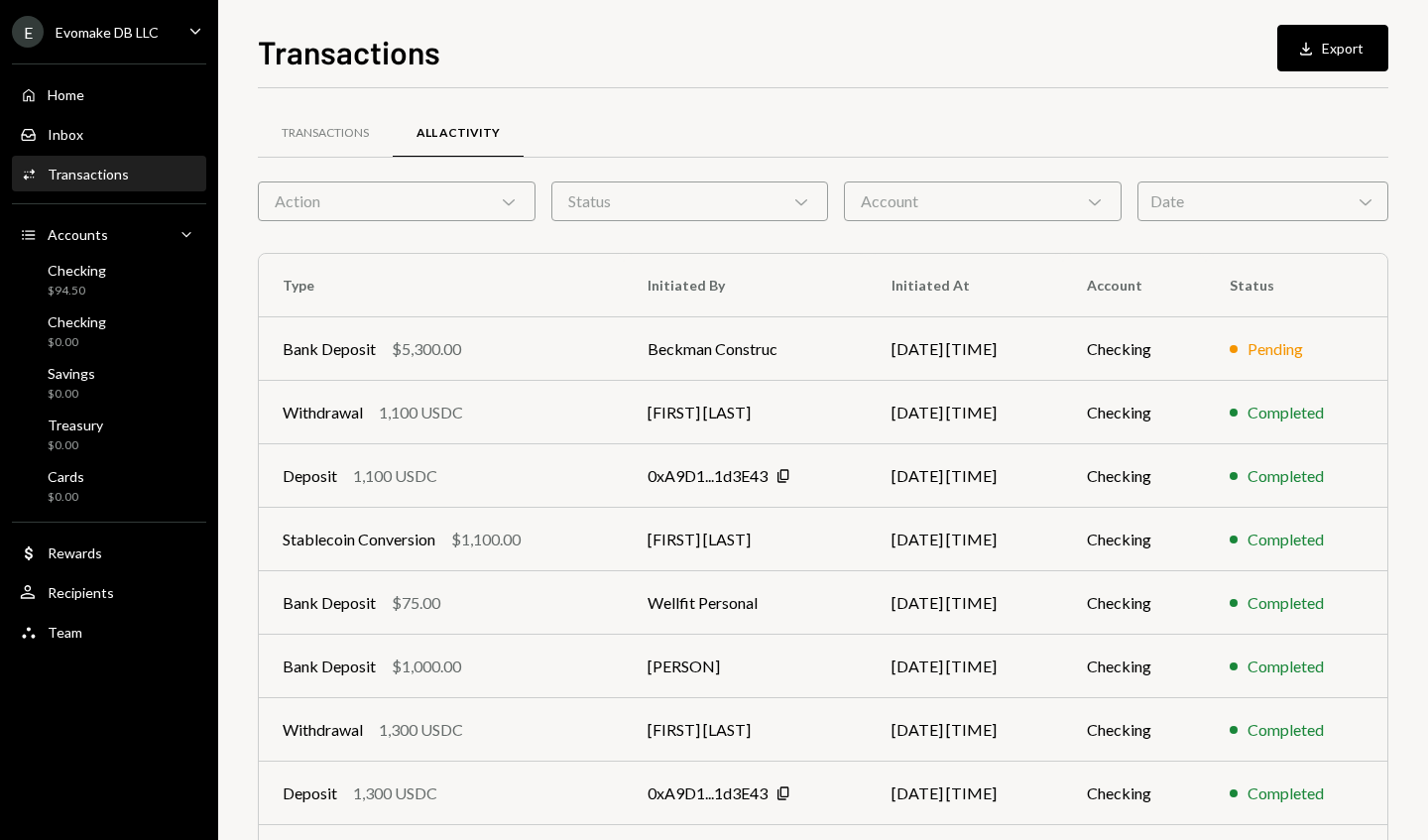 click on "Action Chevron Down" at bounding box center (397, 201) 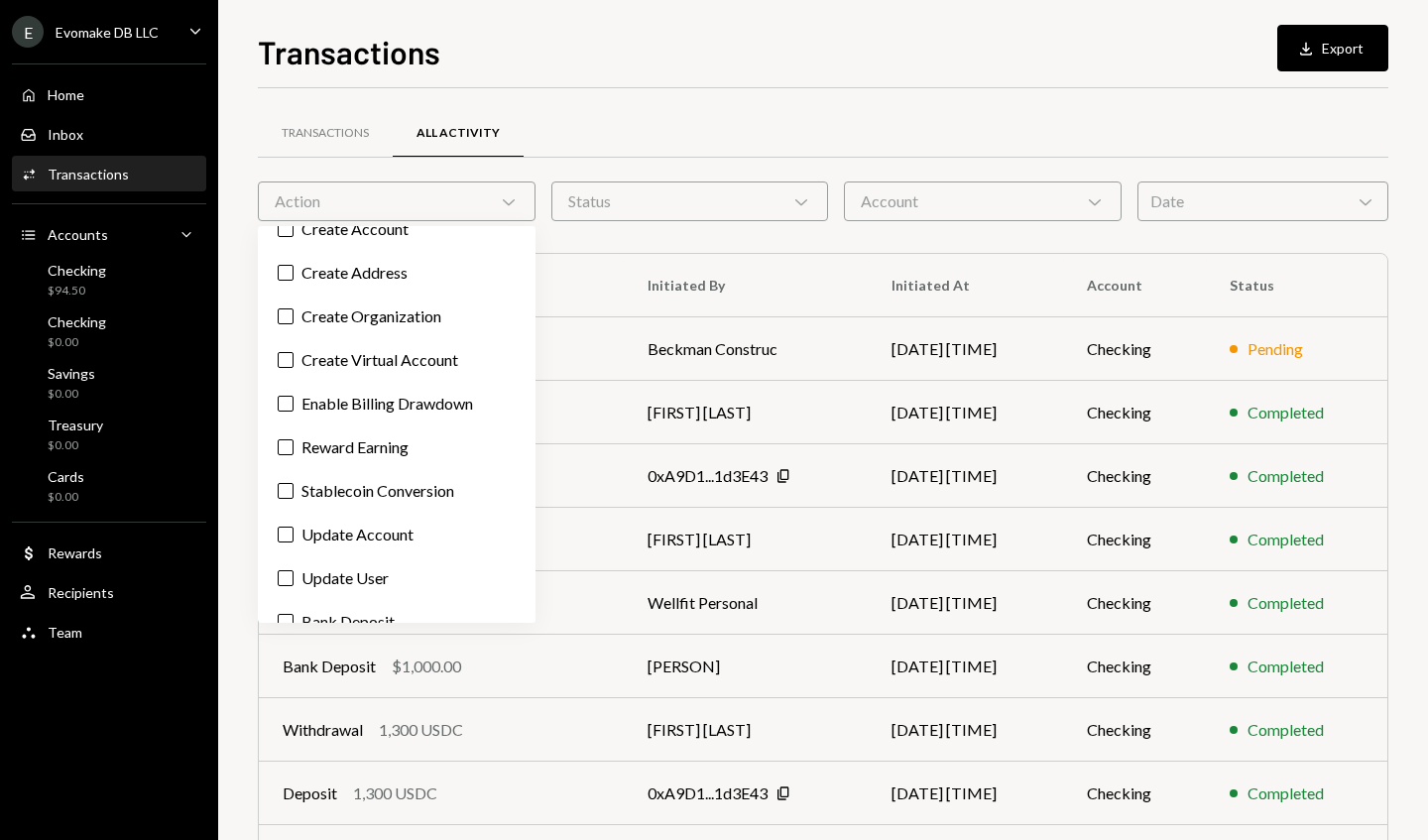 scroll, scrollTop: 202, scrollLeft: 0, axis: vertical 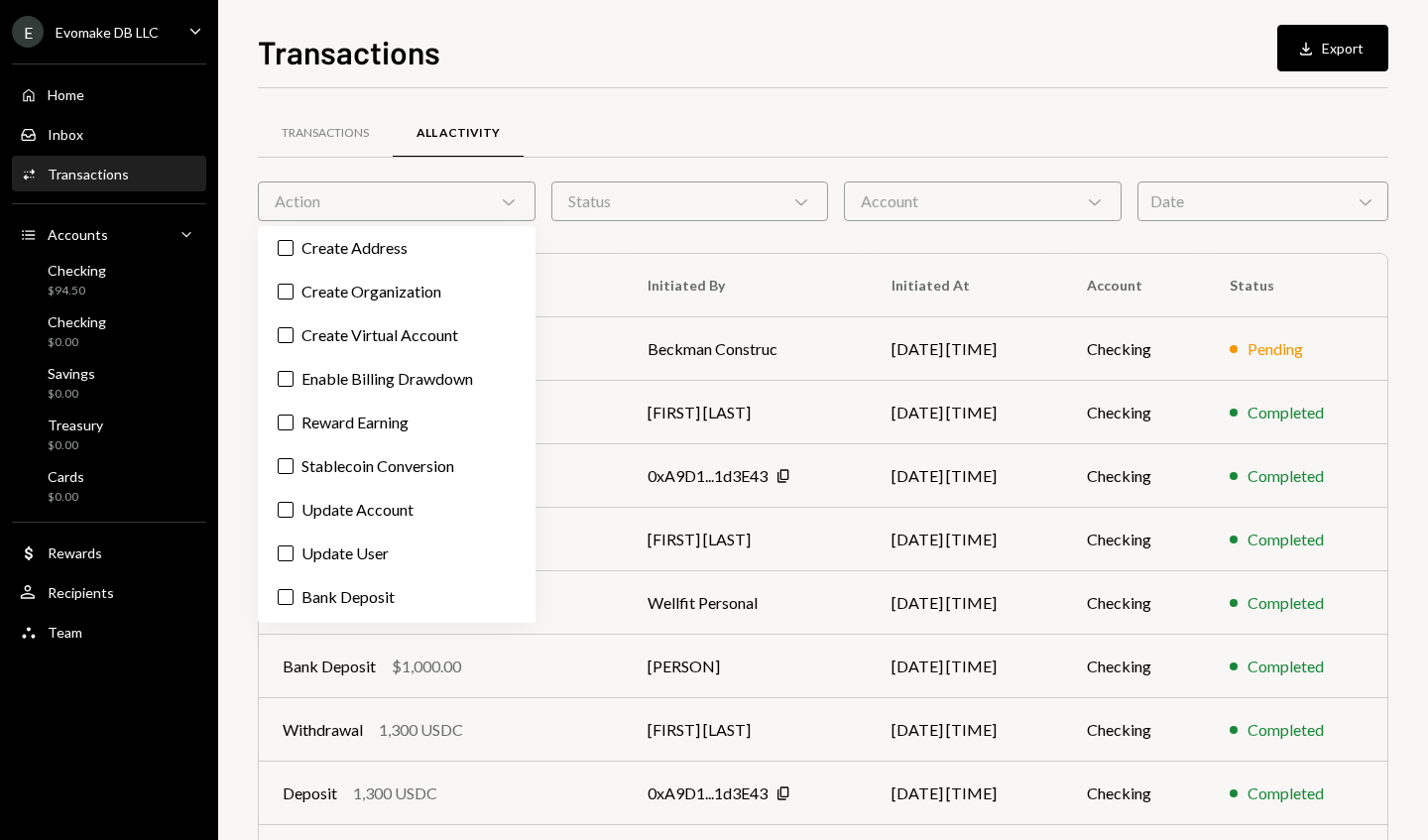click on "Bank Deposit" at bounding box center (397, 597) 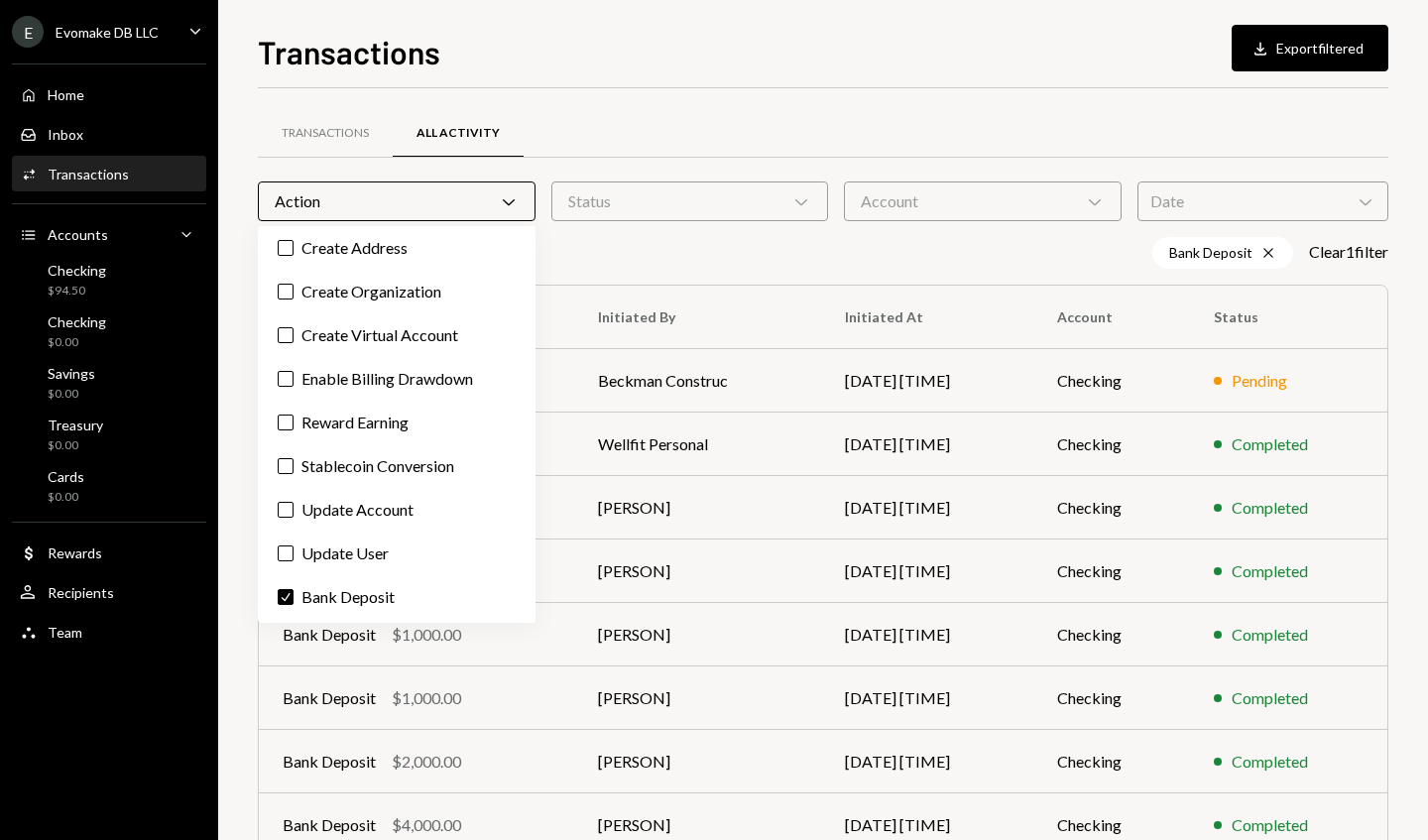 click on "Date Chevron Down" at bounding box center [1262, 201] 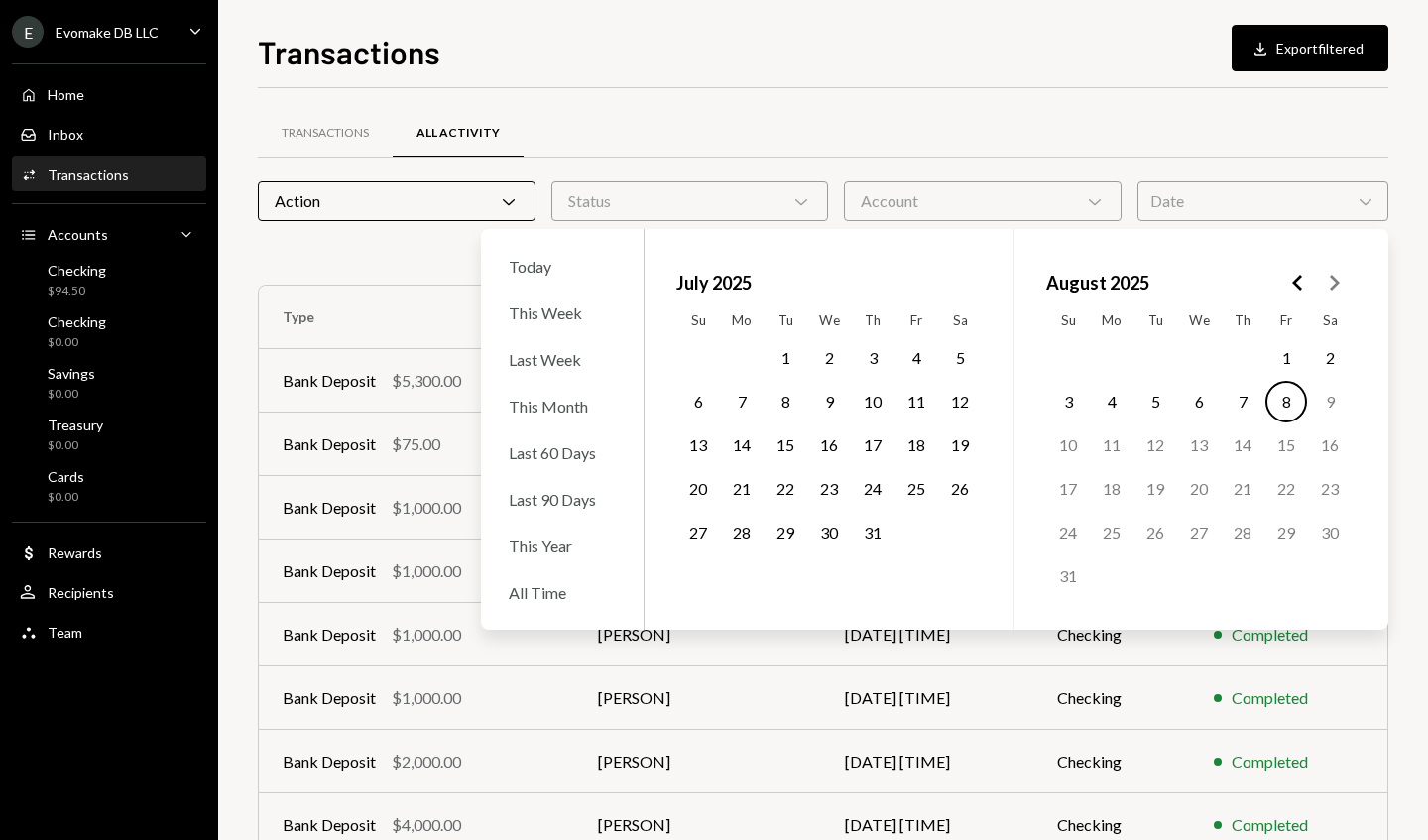 click on "All Time" at bounding box center [562, 592] 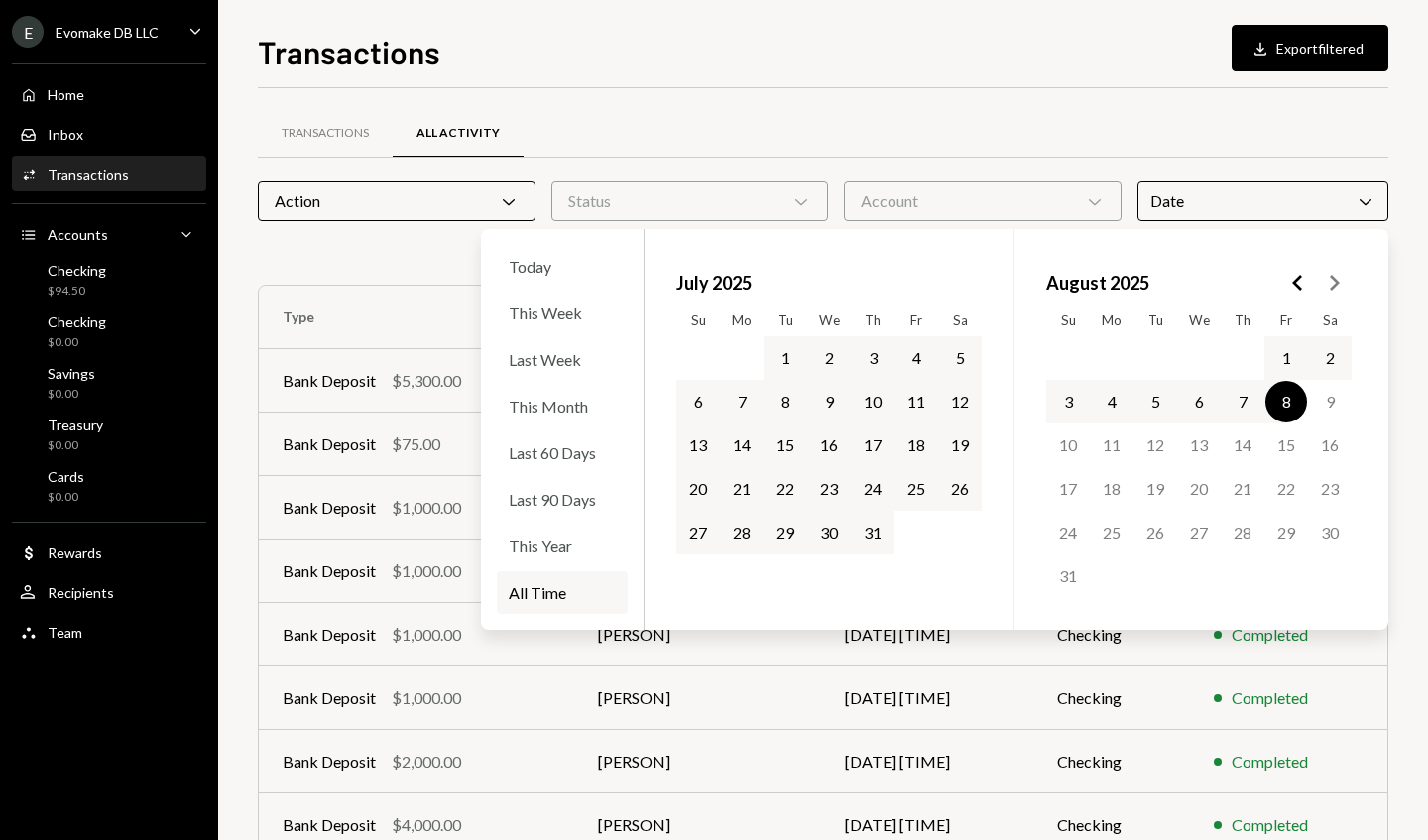 click on "Transactions All Activity" at bounding box center [823, 133] 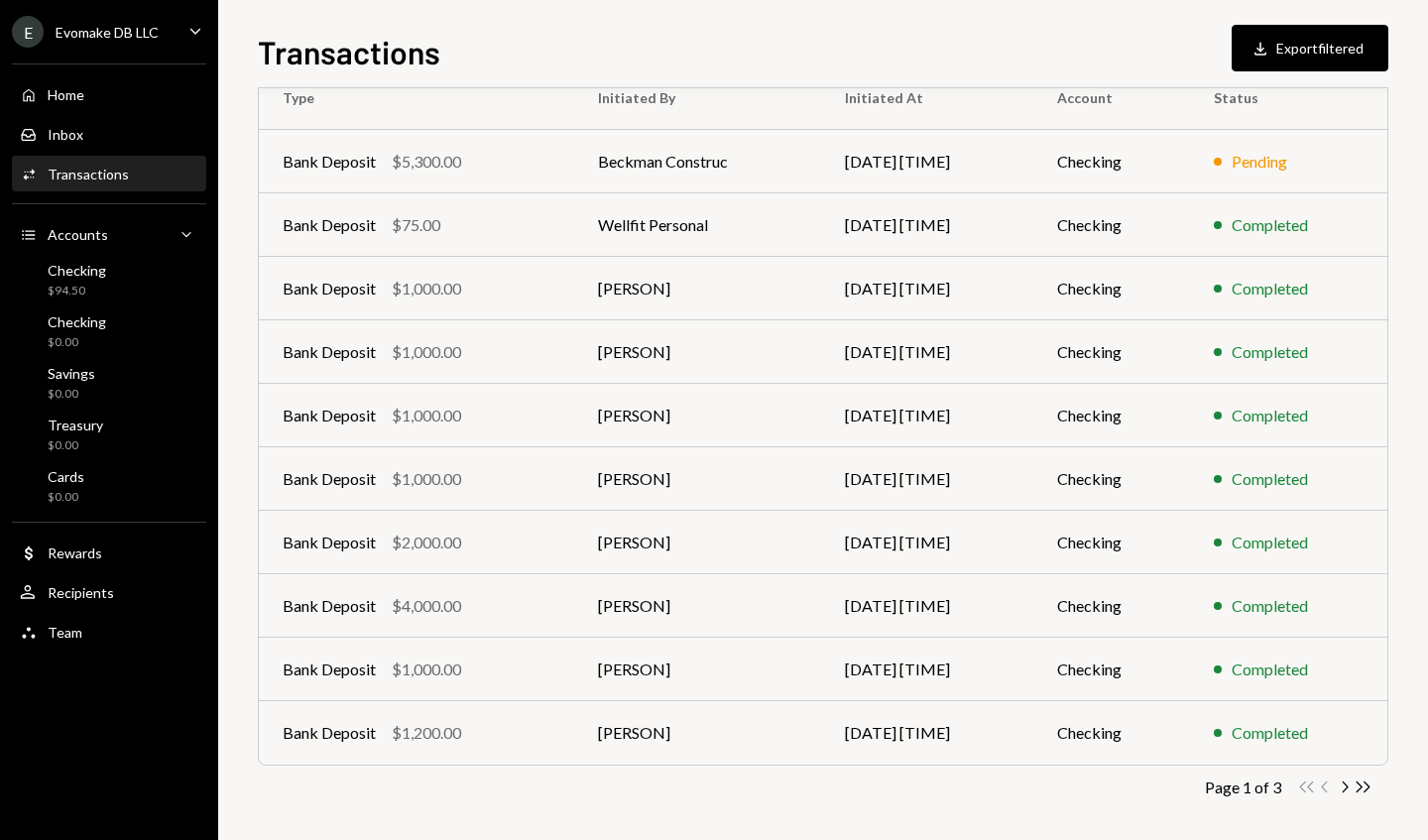 scroll, scrollTop: 227, scrollLeft: 0, axis: vertical 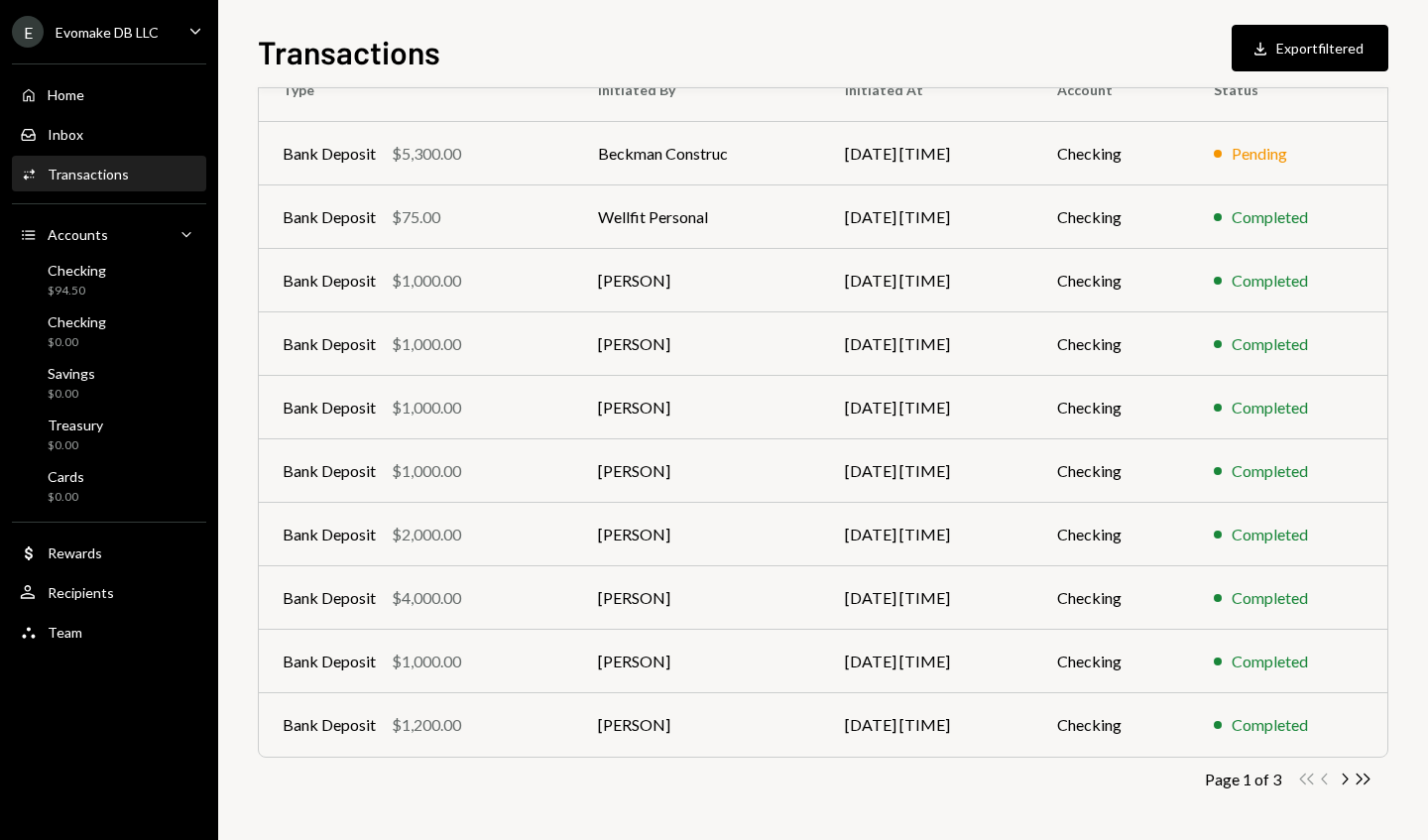 click on "Chevron Right" 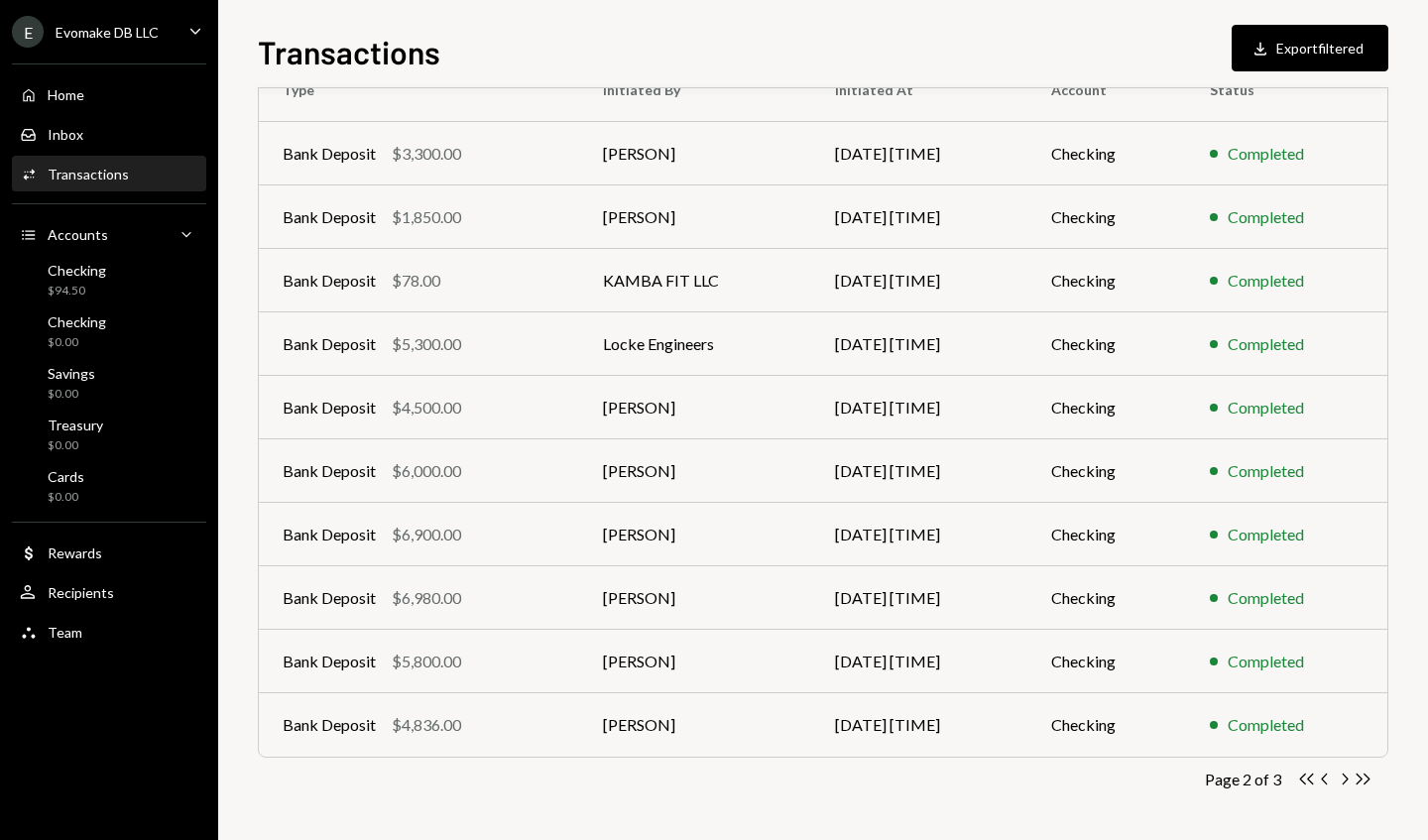 click on "Checking" at bounding box center (1107, 408) 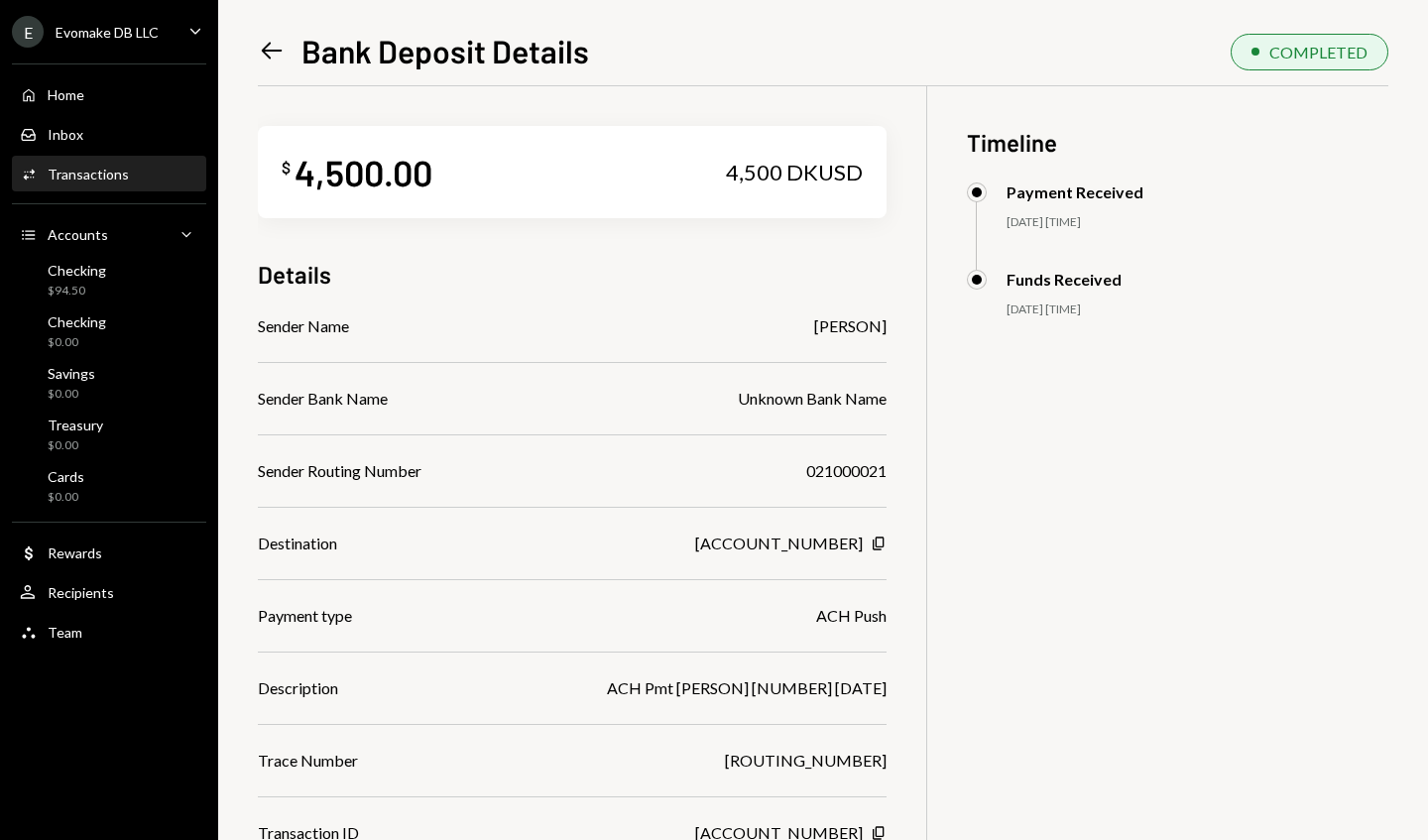click on "Home Home" at bounding box center [109, 95] 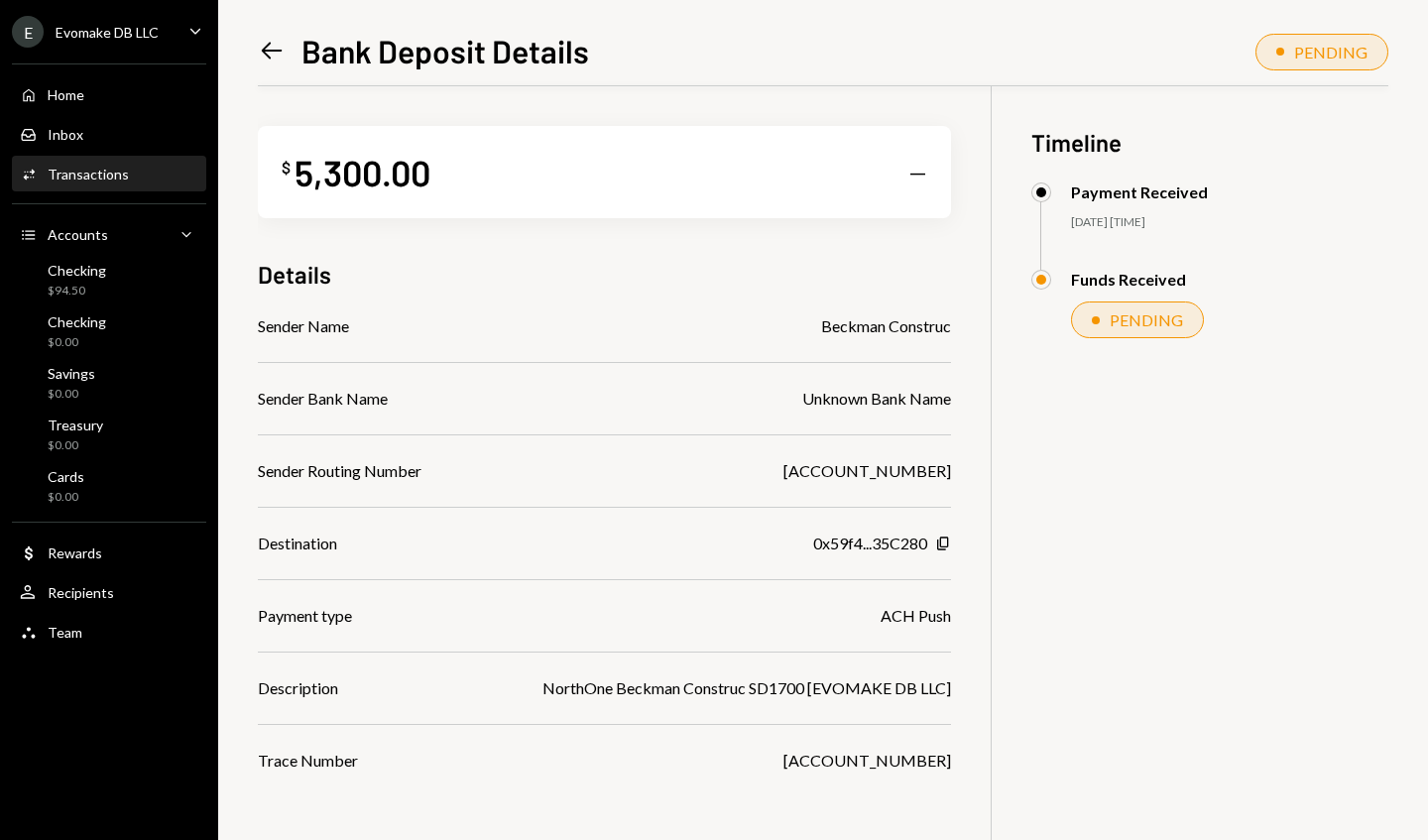 scroll, scrollTop: 0, scrollLeft: 0, axis: both 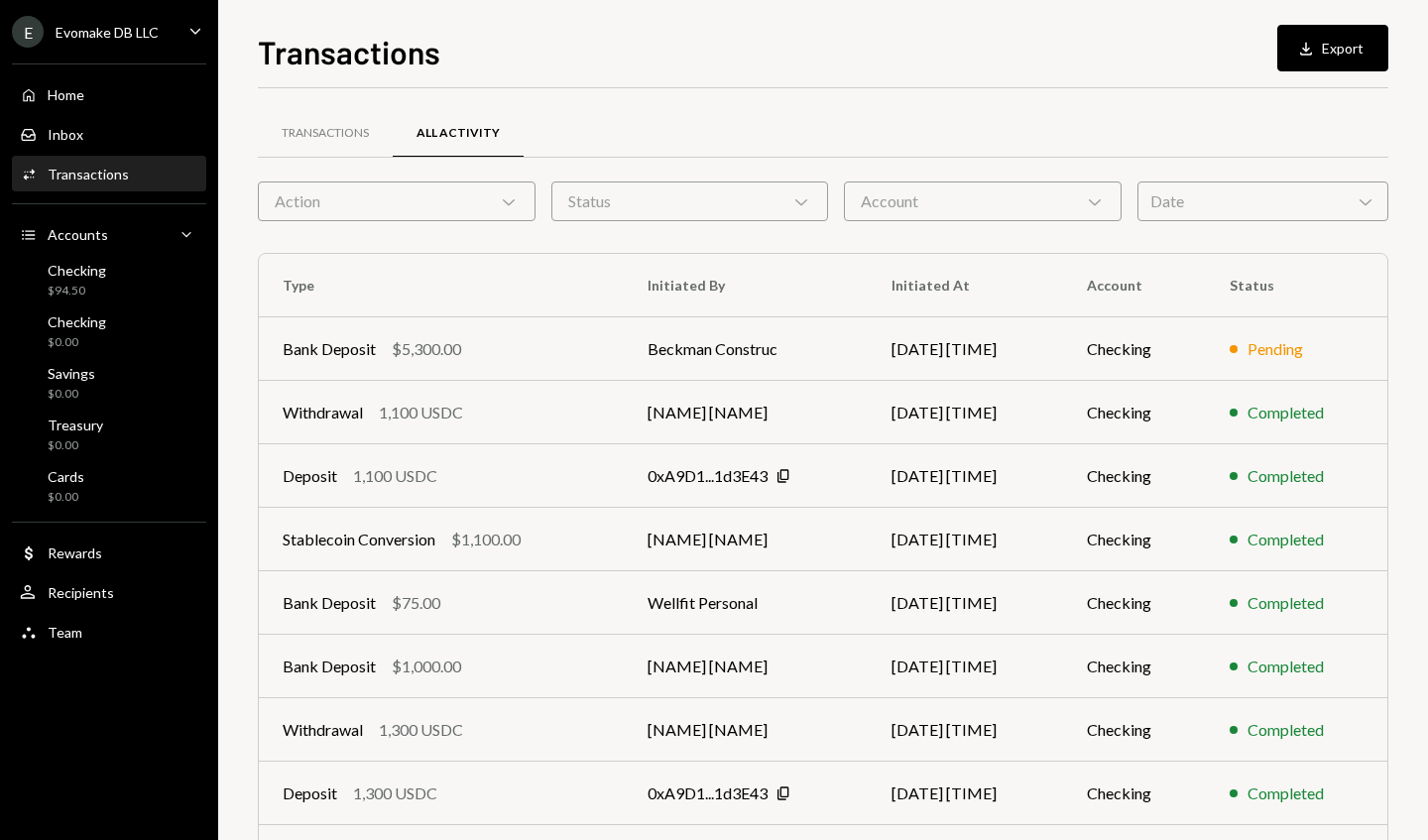 click on "Action Chevron Down" at bounding box center (397, 201) 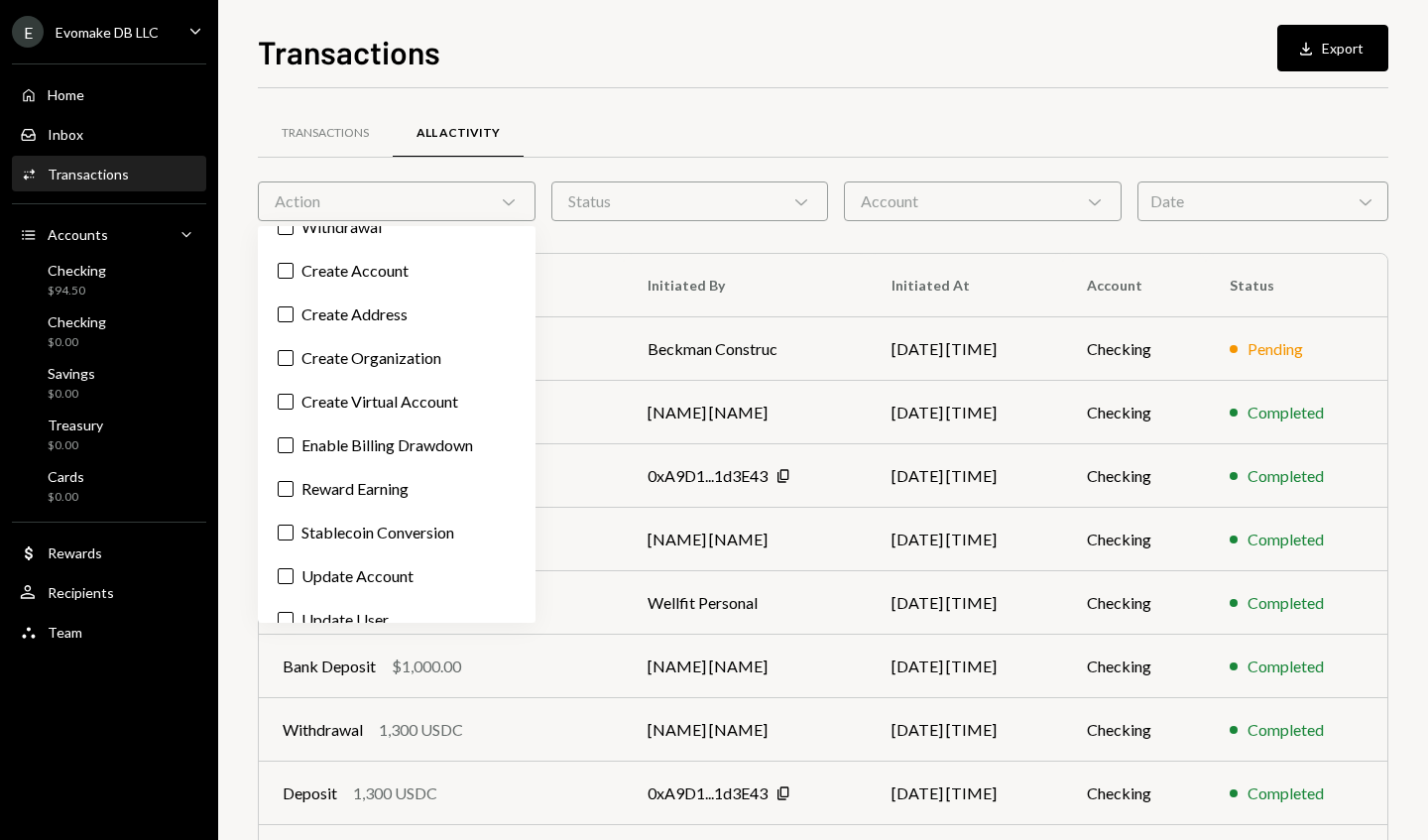 scroll, scrollTop: 202, scrollLeft: 0, axis: vertical 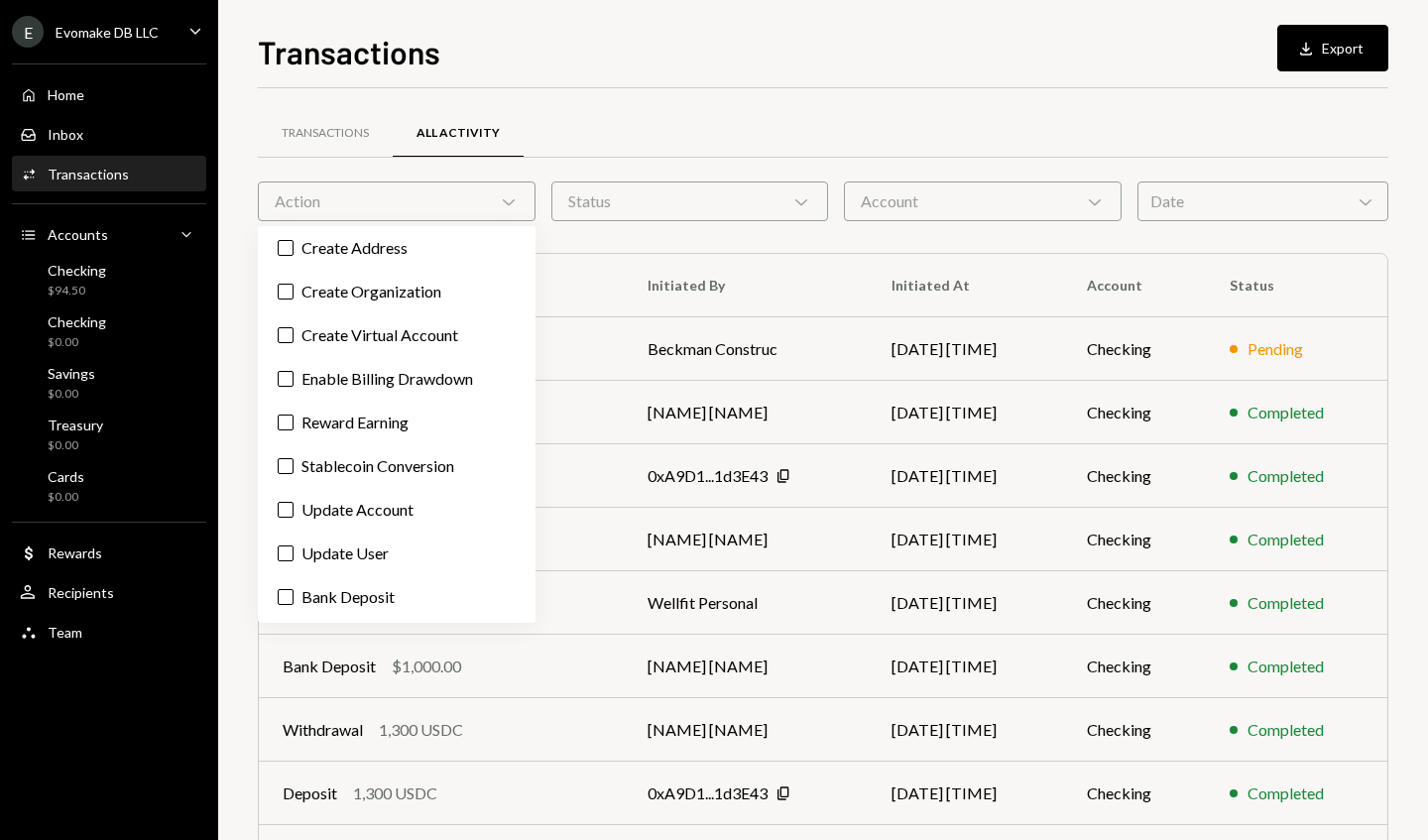 click on "Bank Deposit" at bounding box center (397, 597) 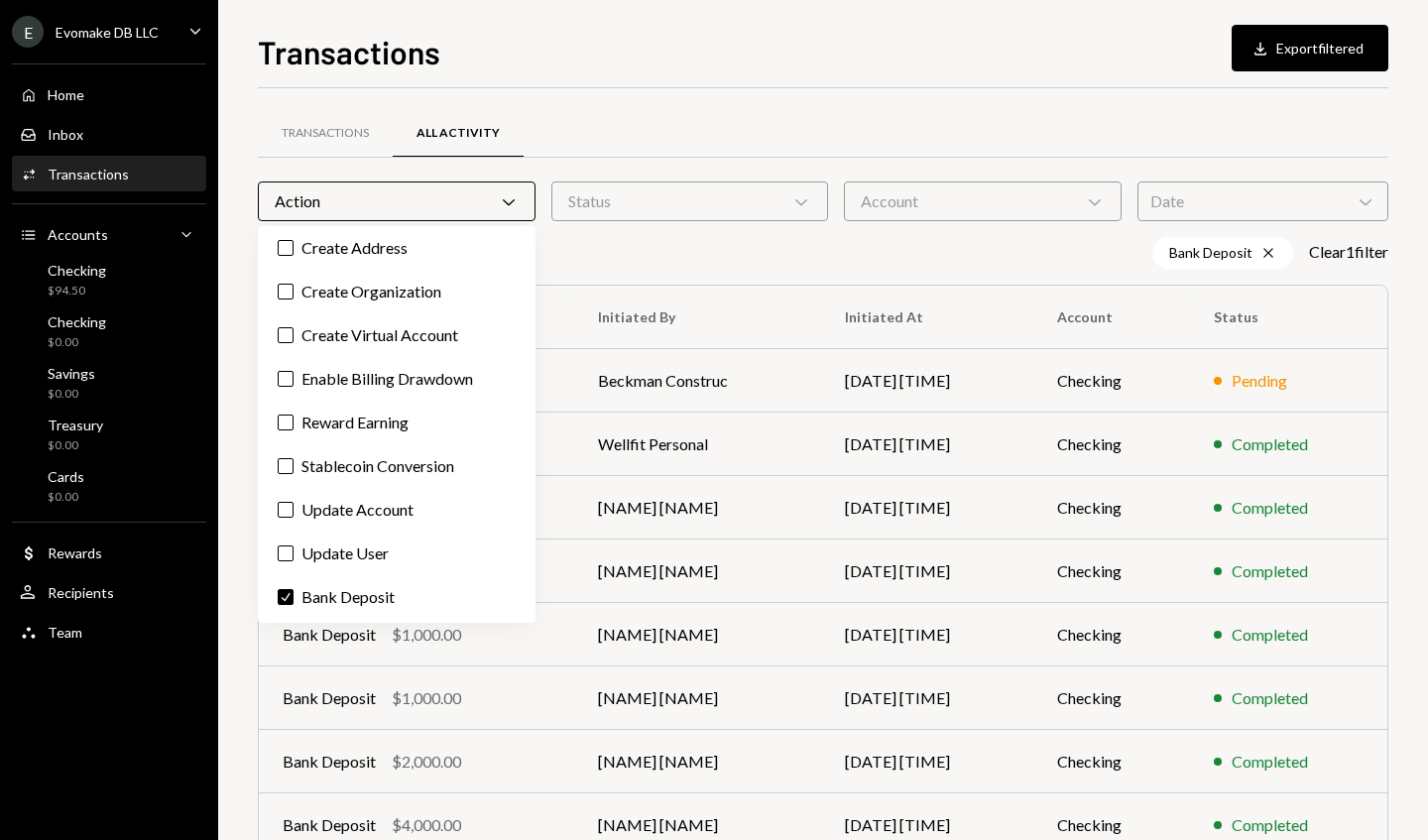 click on "Date Chevron Down" at bounding box center (1262, 201) 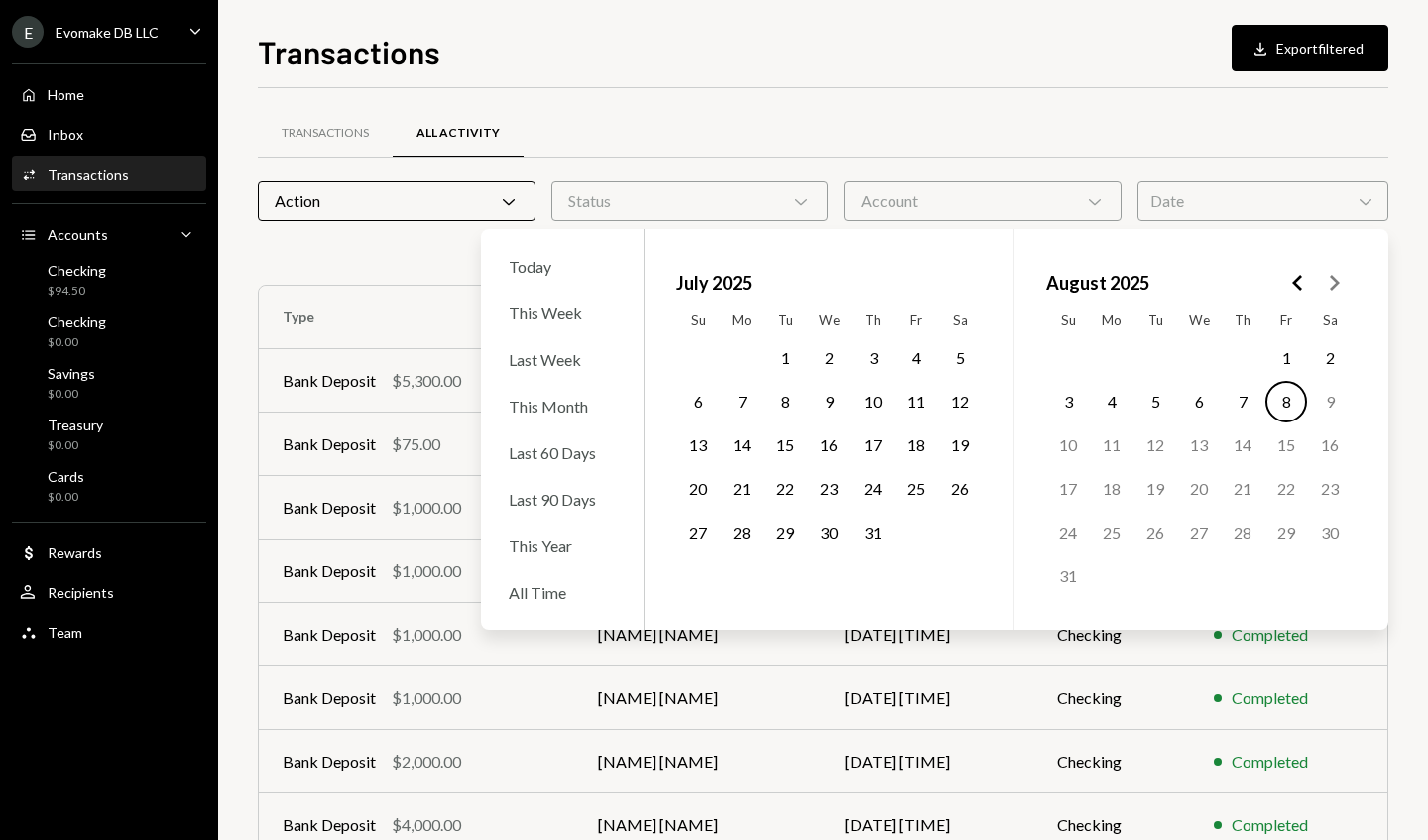 click on "All Time" at bounding box center (562, 592) 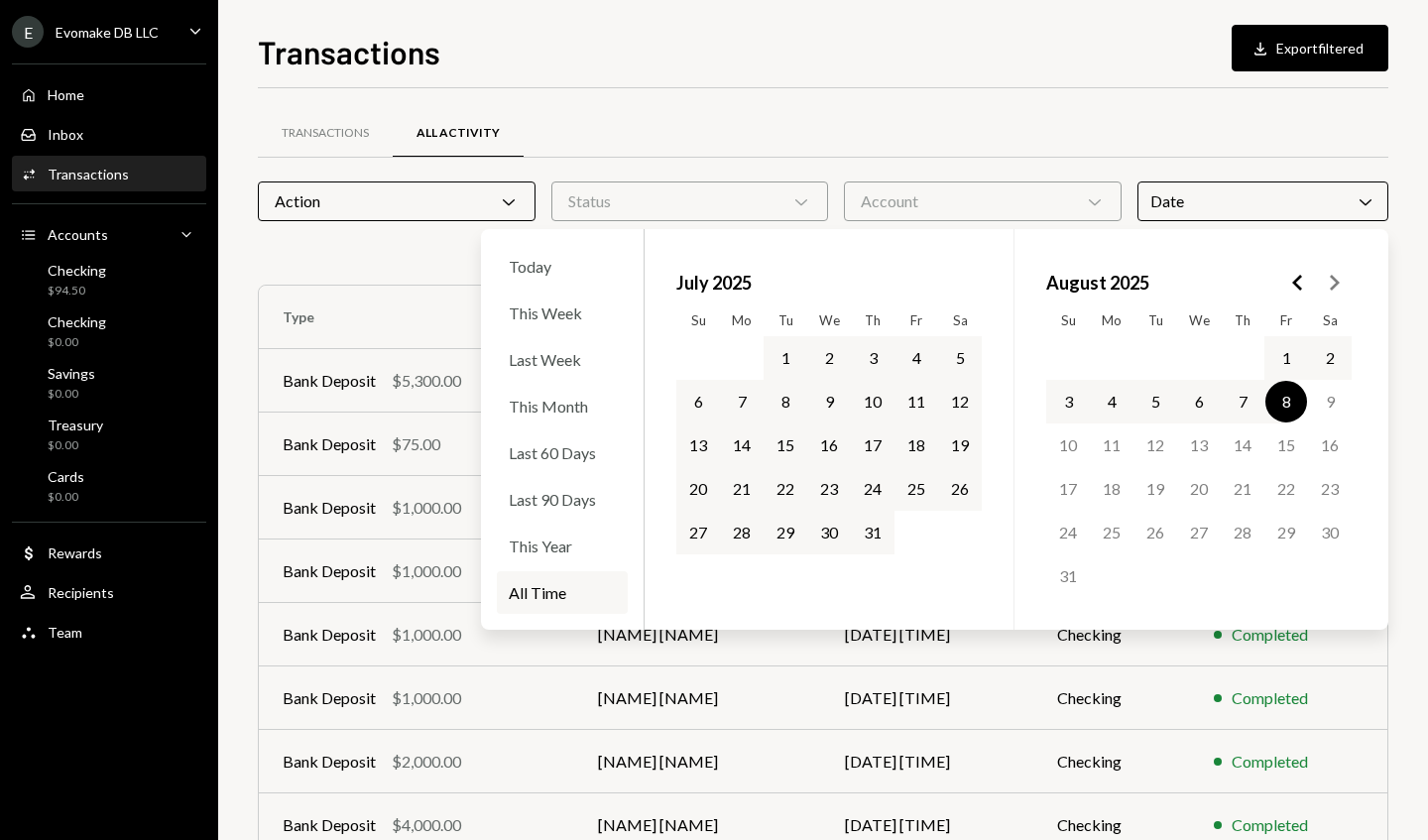 click on "Transactions All Activity" at bounding box center [823, 133] 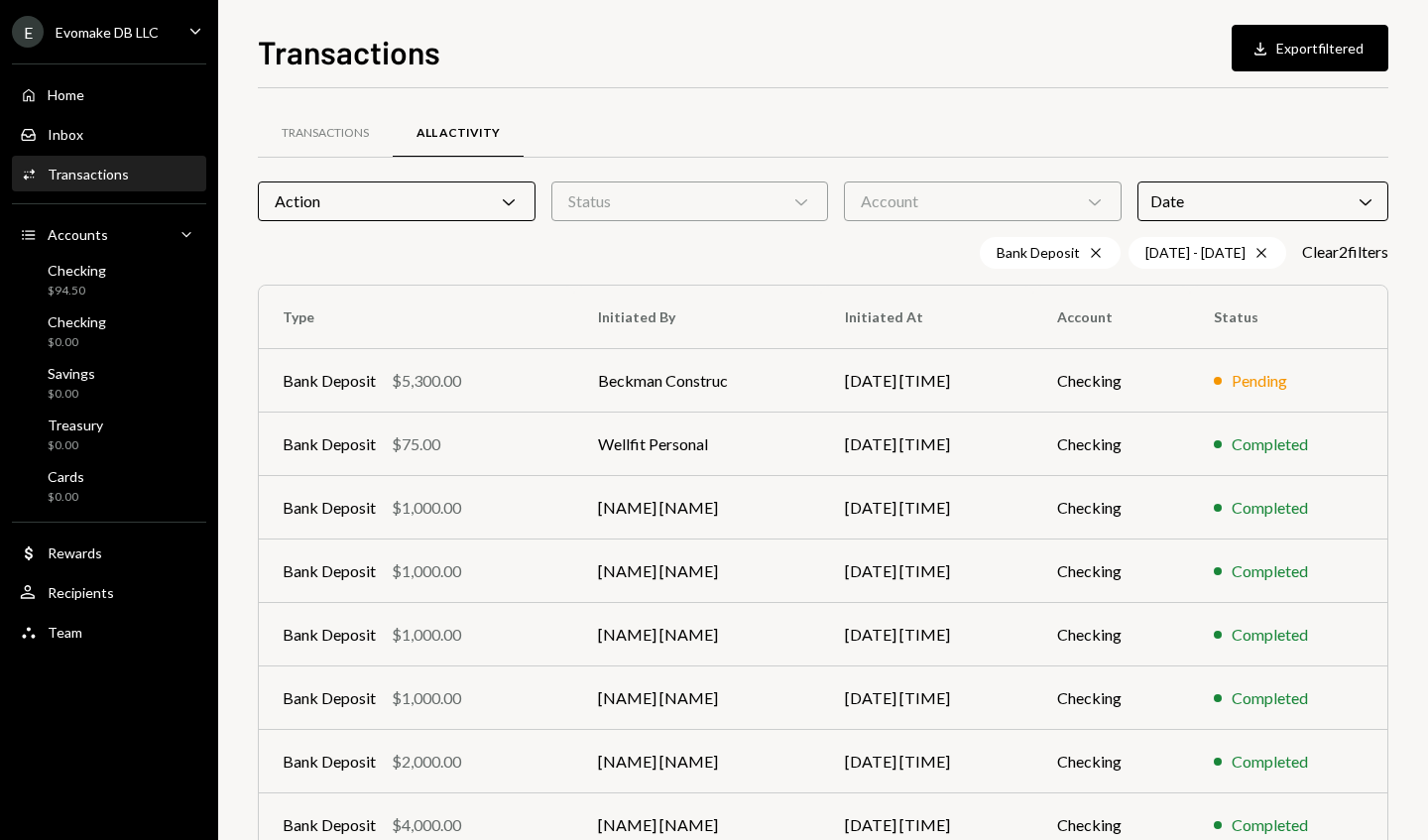 click on "Checking" at bounding box center [1111, 381] 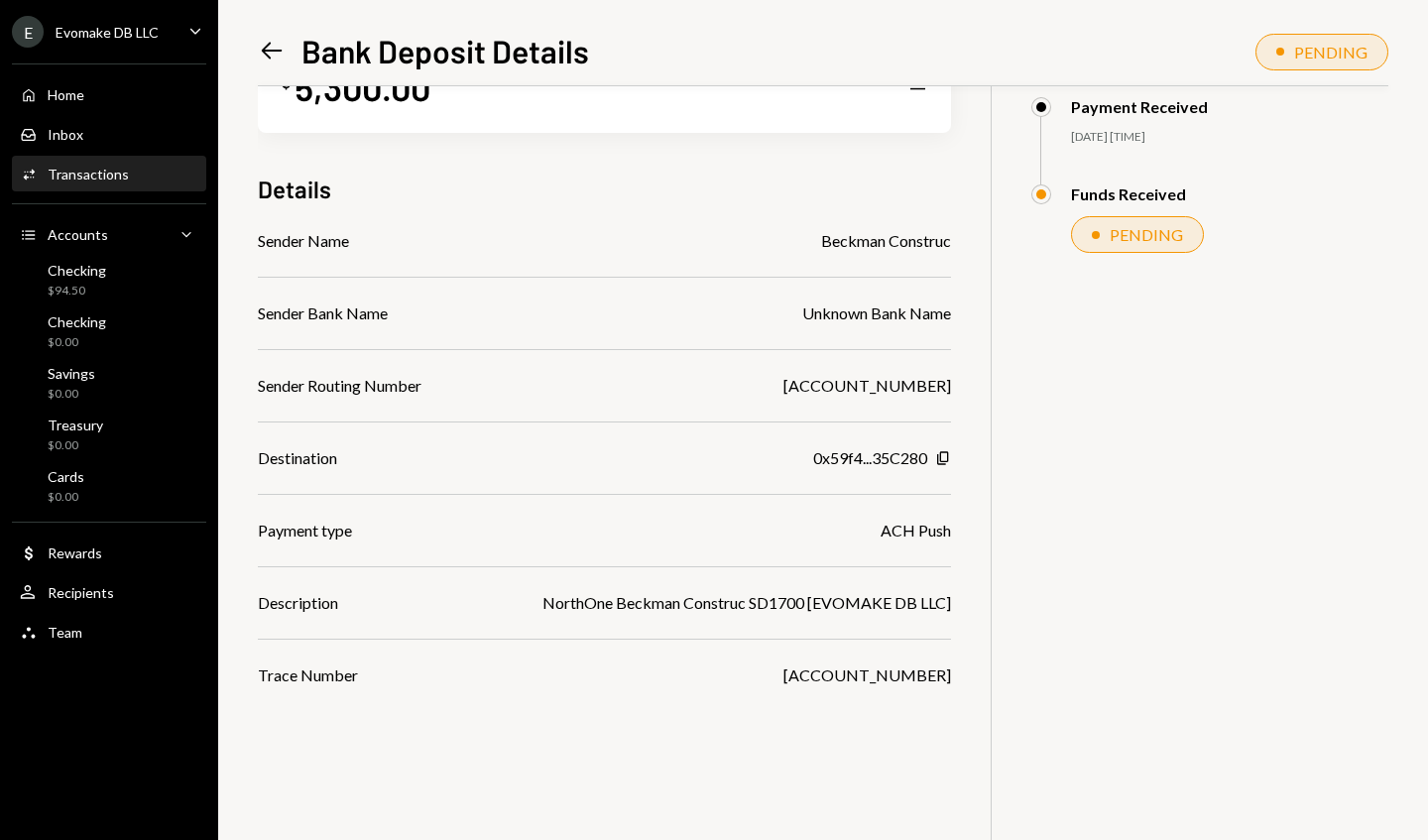 scroll, scrollTop: 0, scrollLeft: 0, axis: both 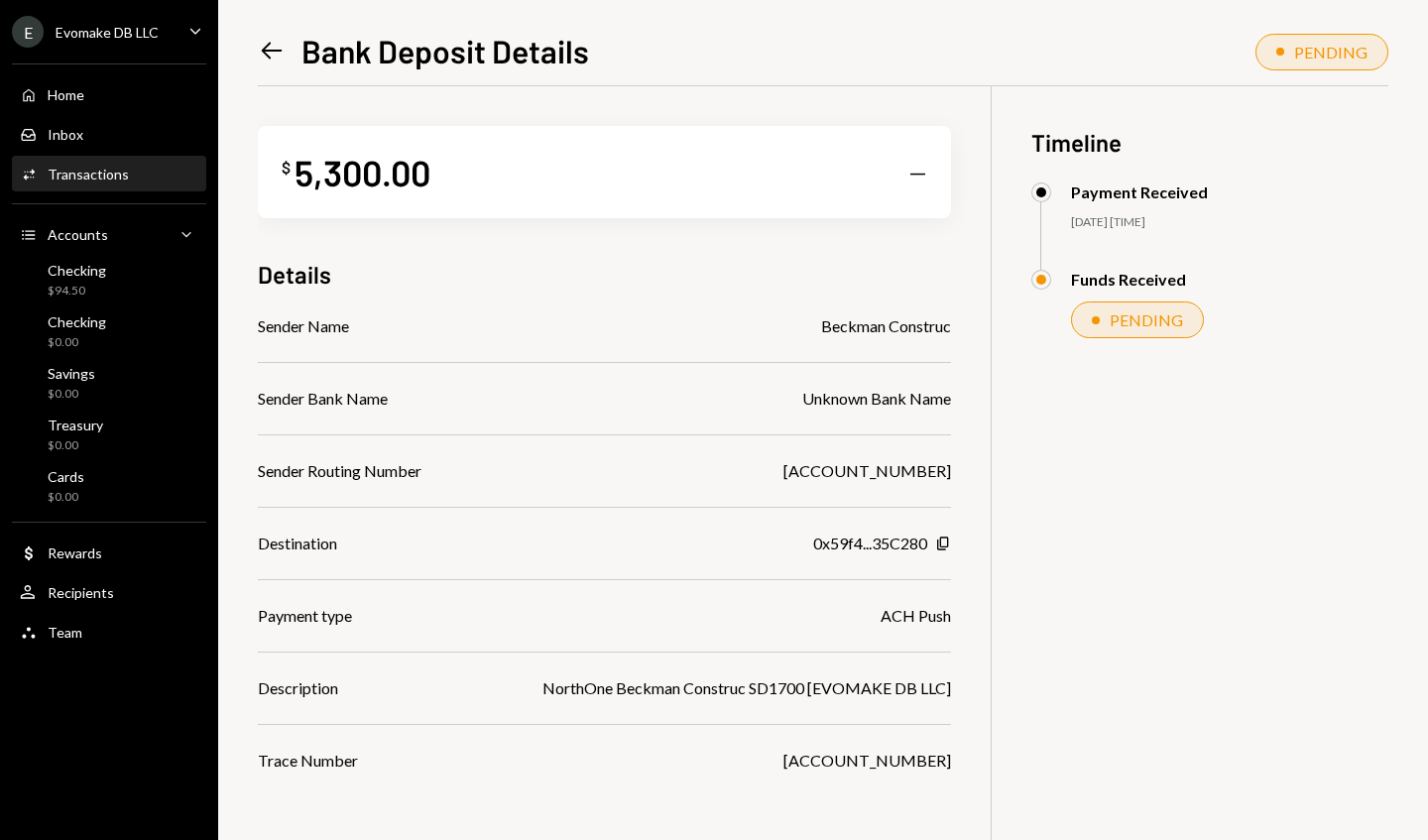 click on "Left Arrow" 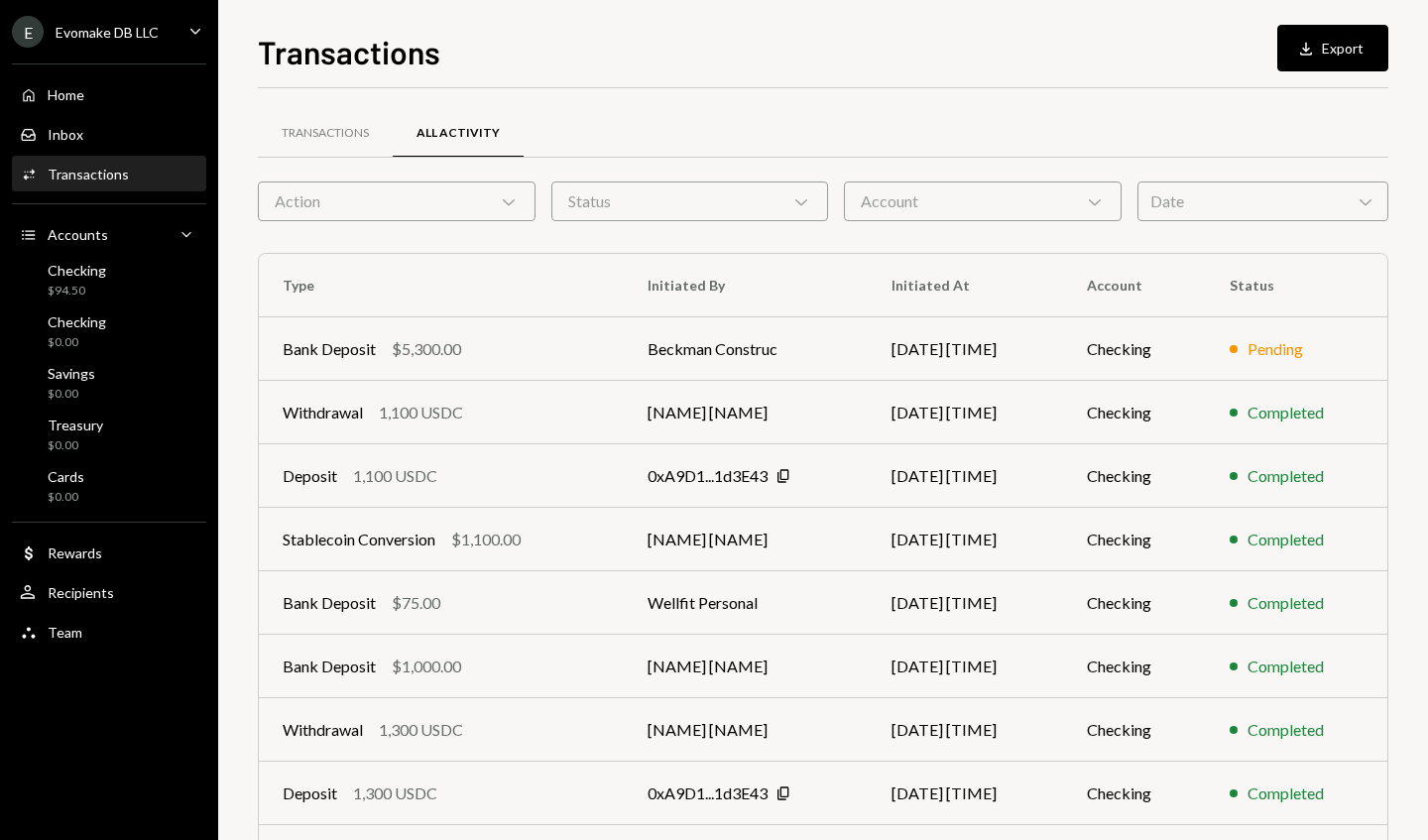 click on "Action Chevron Down" at bounding box center (397, 201) 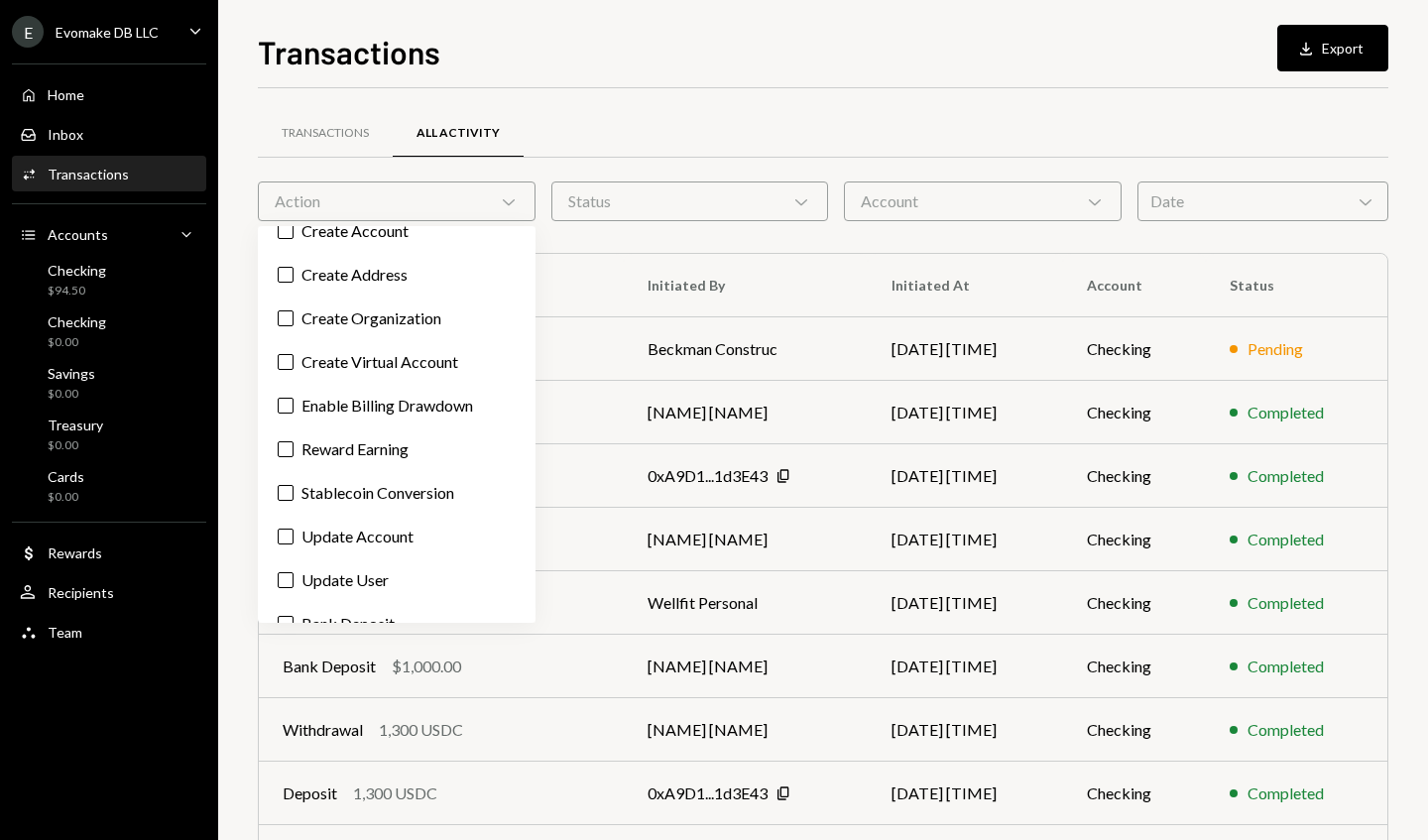 scroll, scrollTop: 157, scrollLeft: 0, axis: vertical 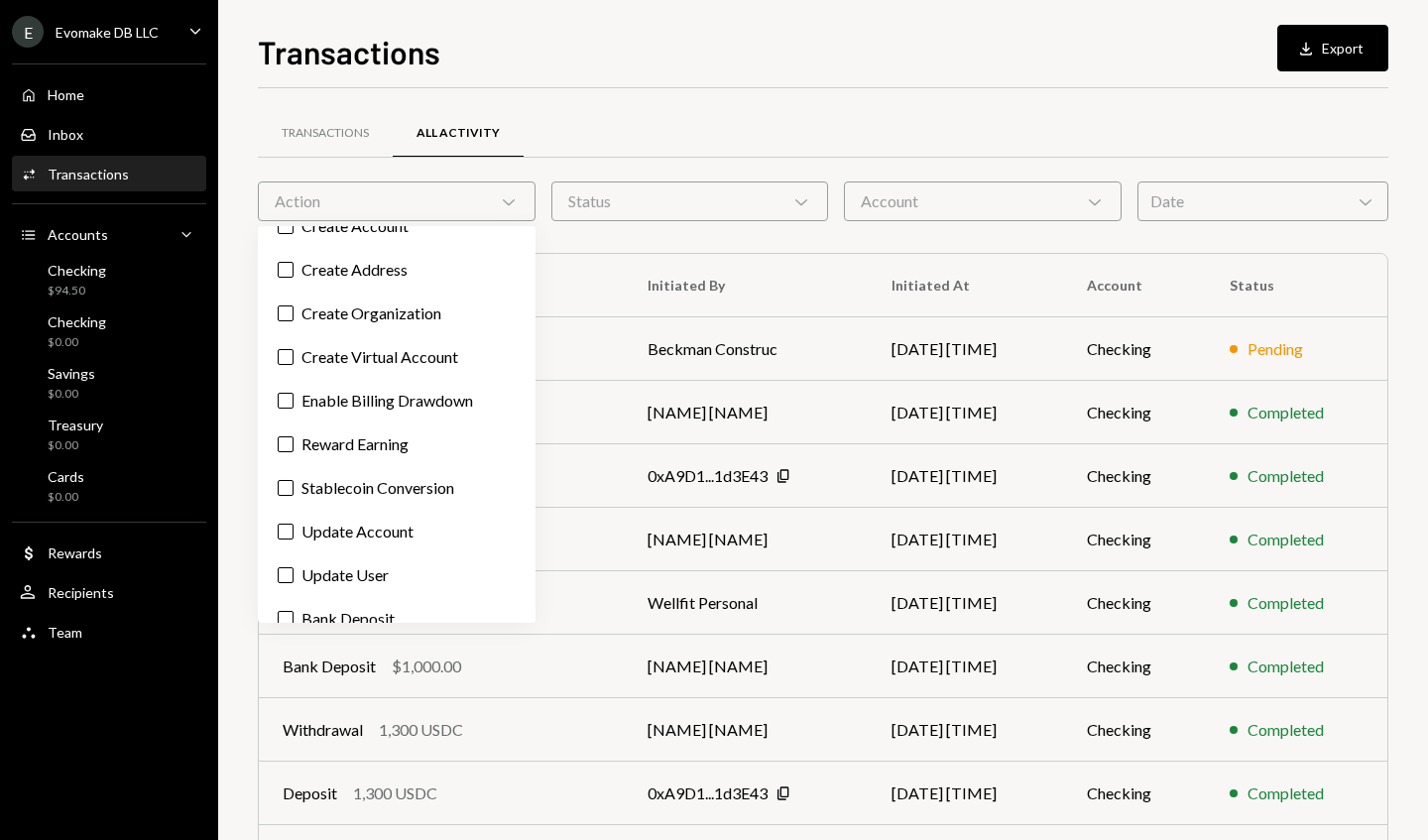 click on "Billing Drawdown Withdrawal Deposit Withdrawal Create Account Create Address Create Organization Create Virtual Account Enable Billing Drawdown Reward Earning Stablecoin Conversion Update Account Update User Bank Deposit" at bounding box center (397, 424) 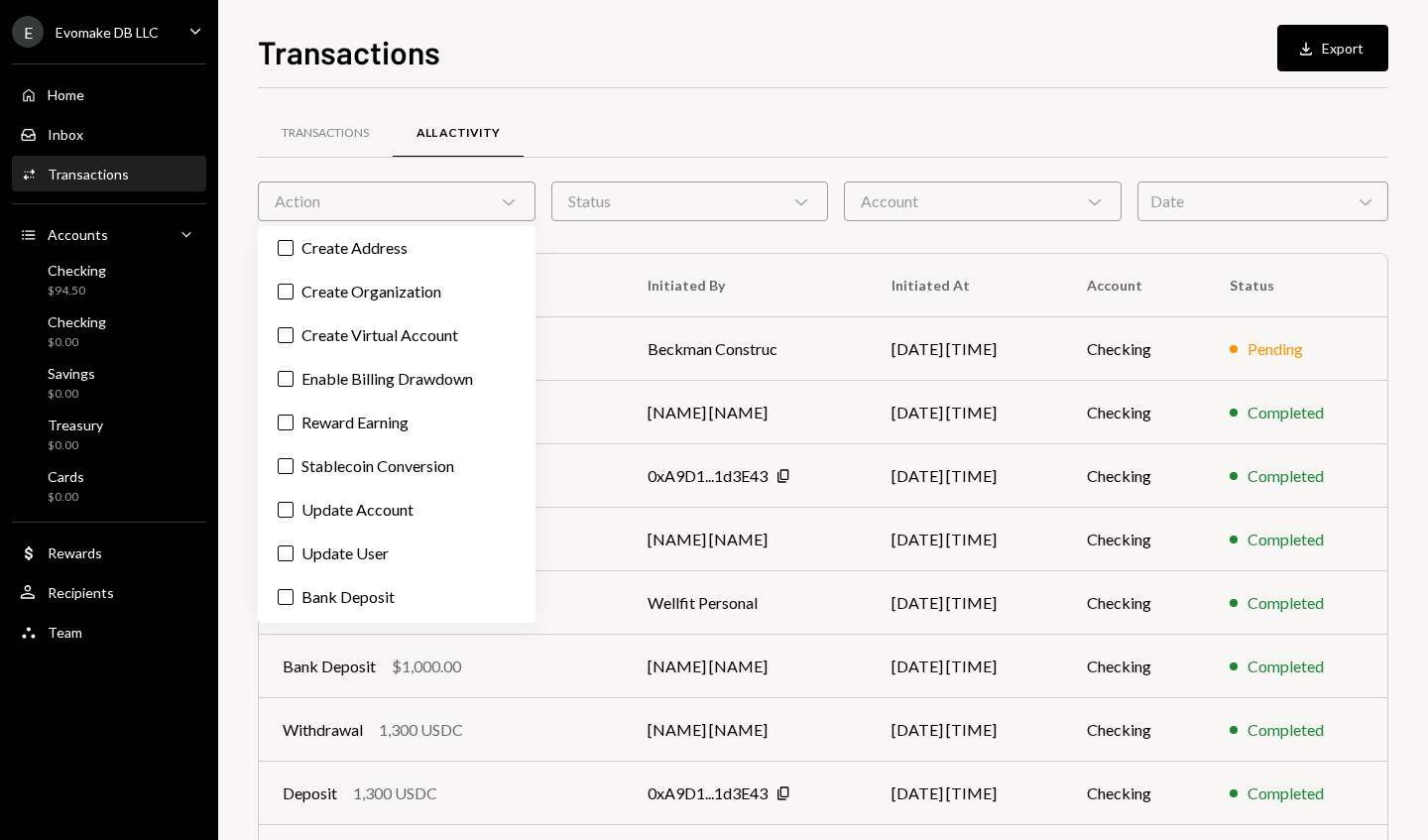 click on "Bank Deposit" at bounding box center (397, 597) 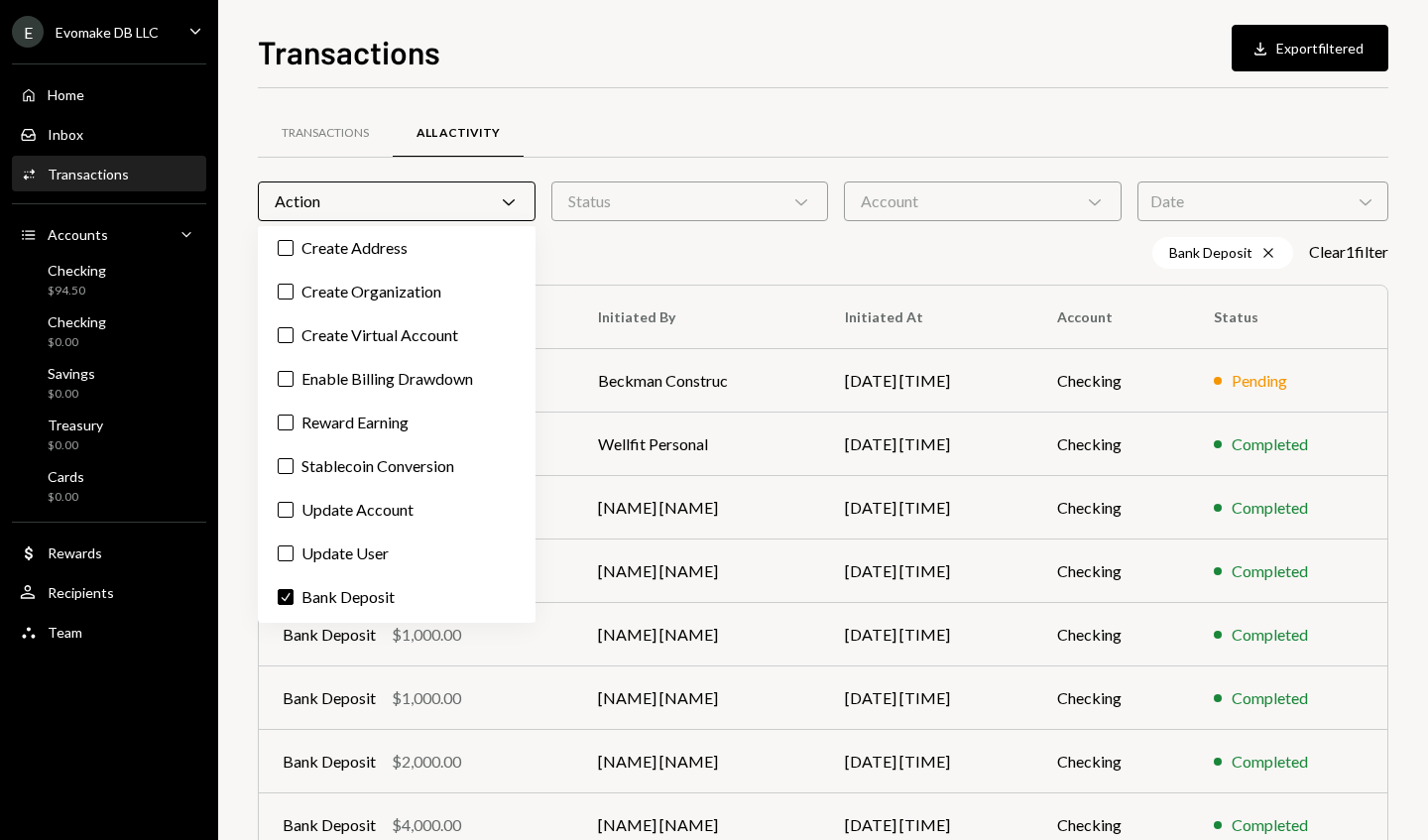 click on "Date Chevron Down" at bounding box center (1262, 201) 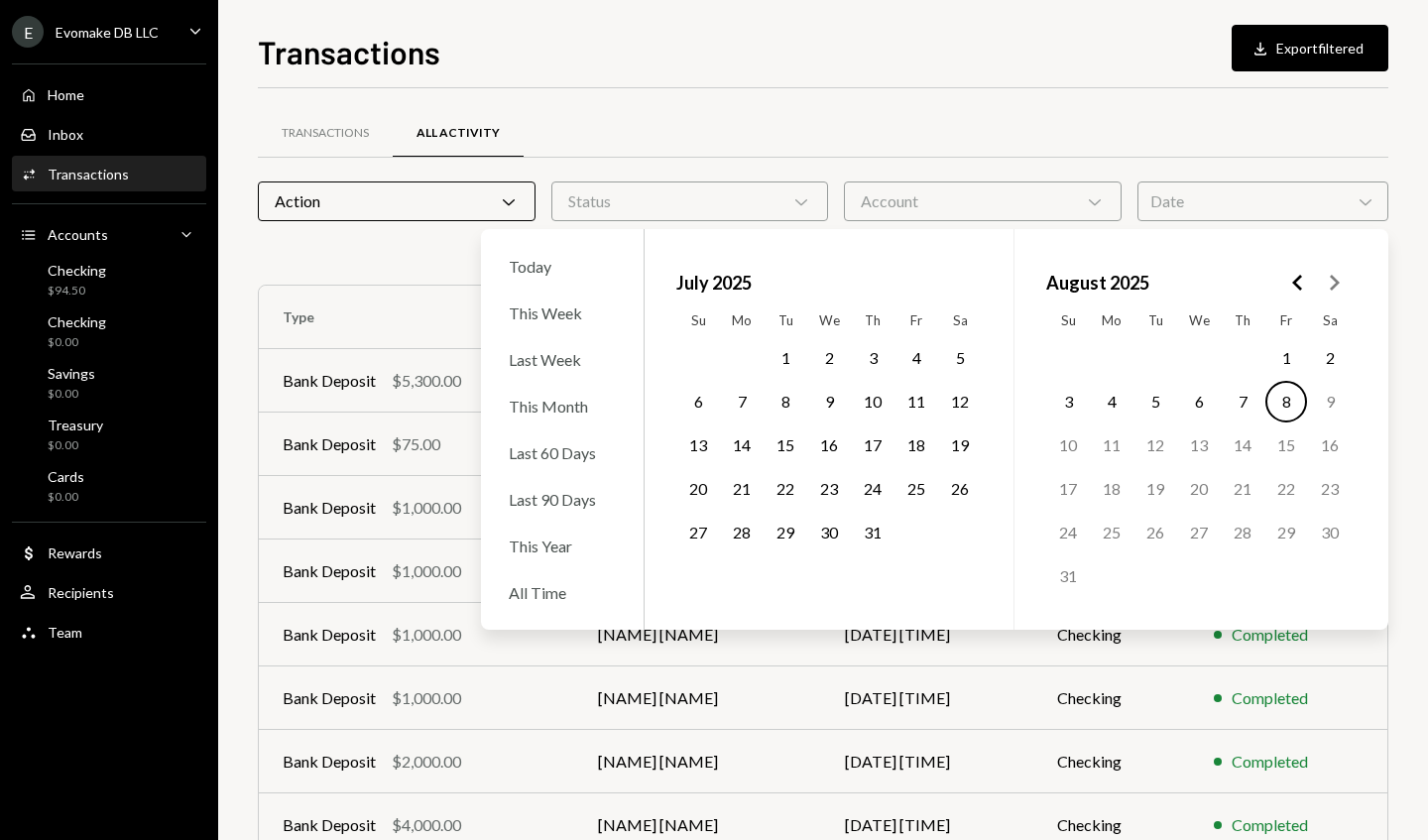 click on "All Time" at bounding box center [562, 592] 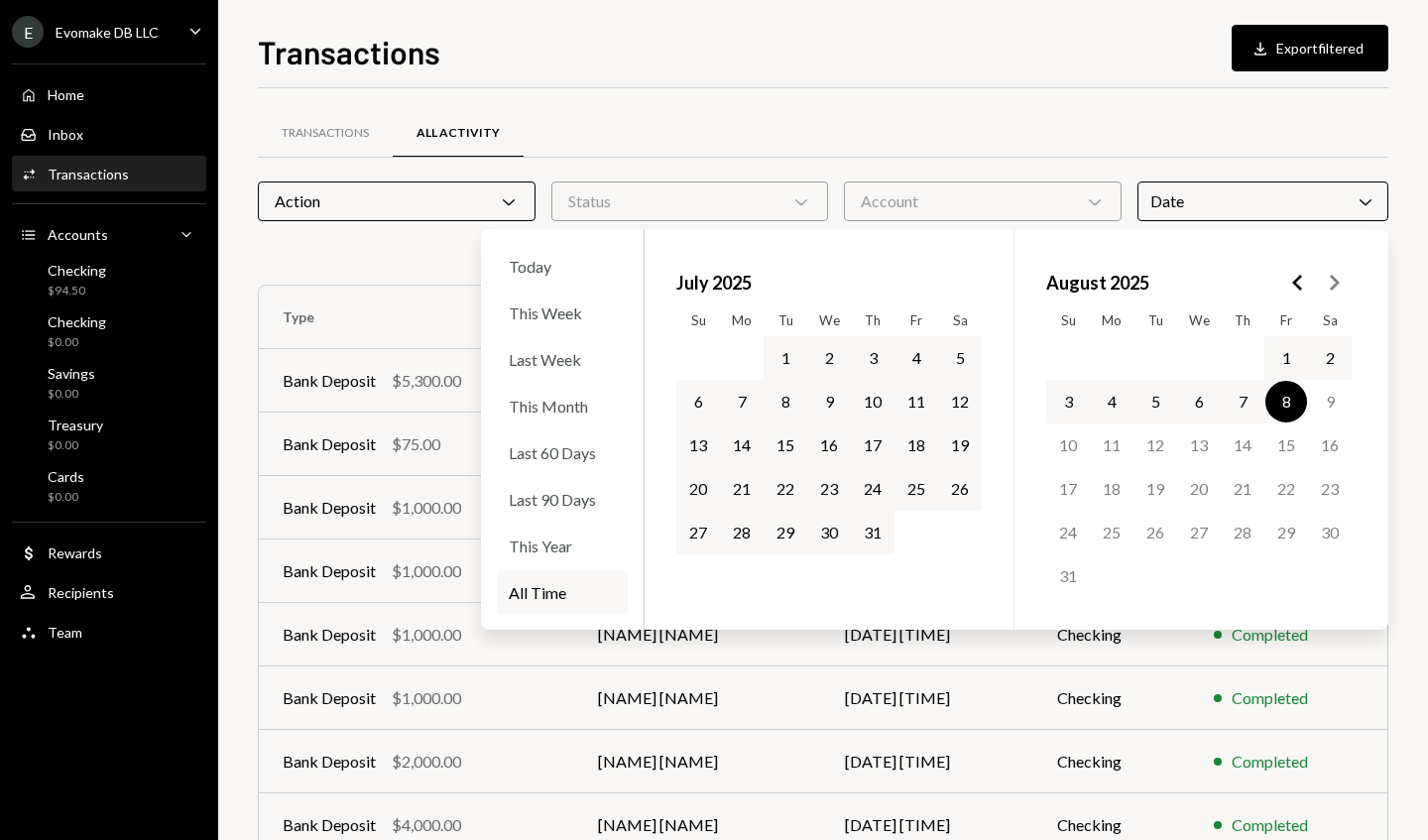 click on "Transactions All Activity" at bounding box center [823, 133] 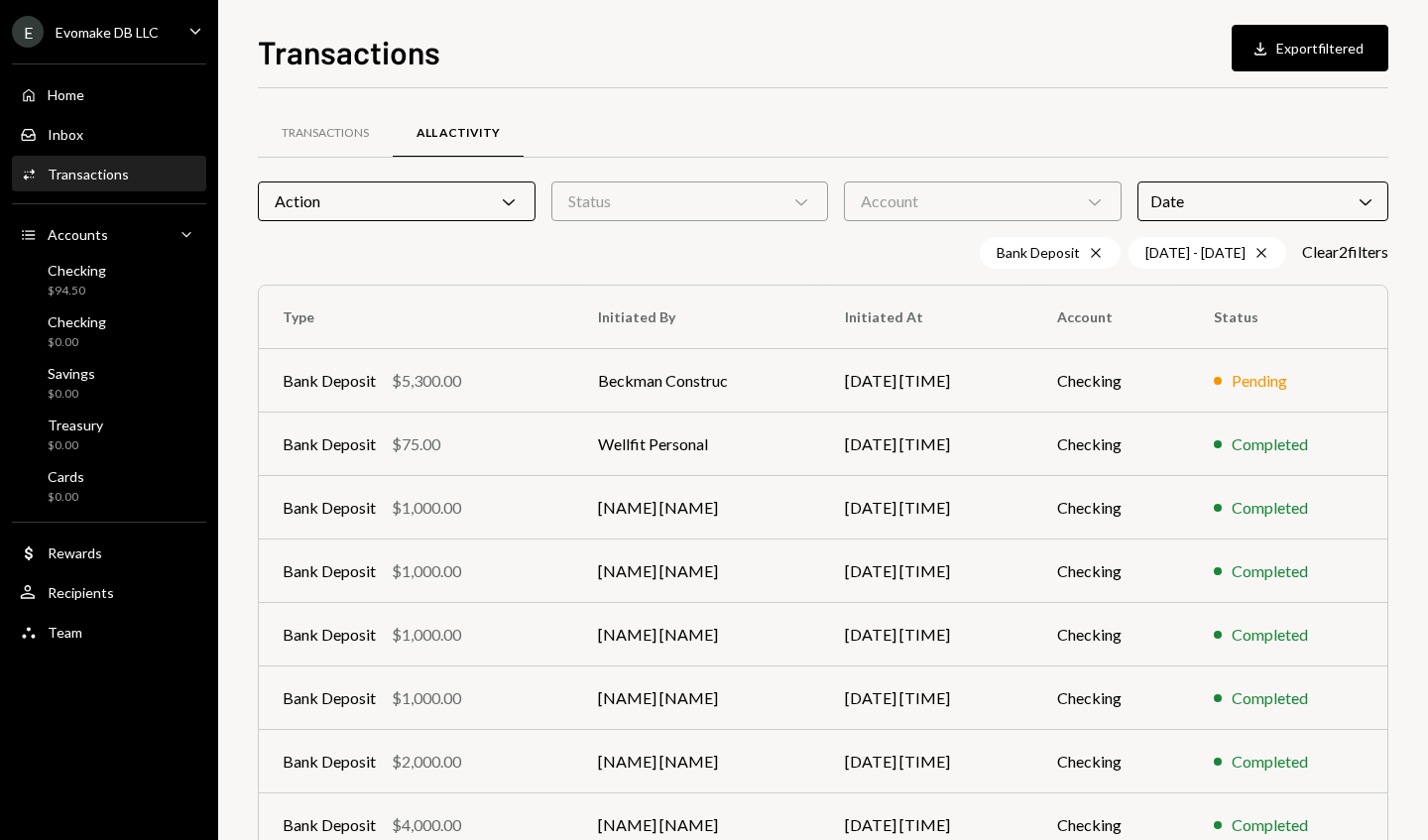 scroll, scrollTop: 227, scrollLeft: 0, axis: vertical 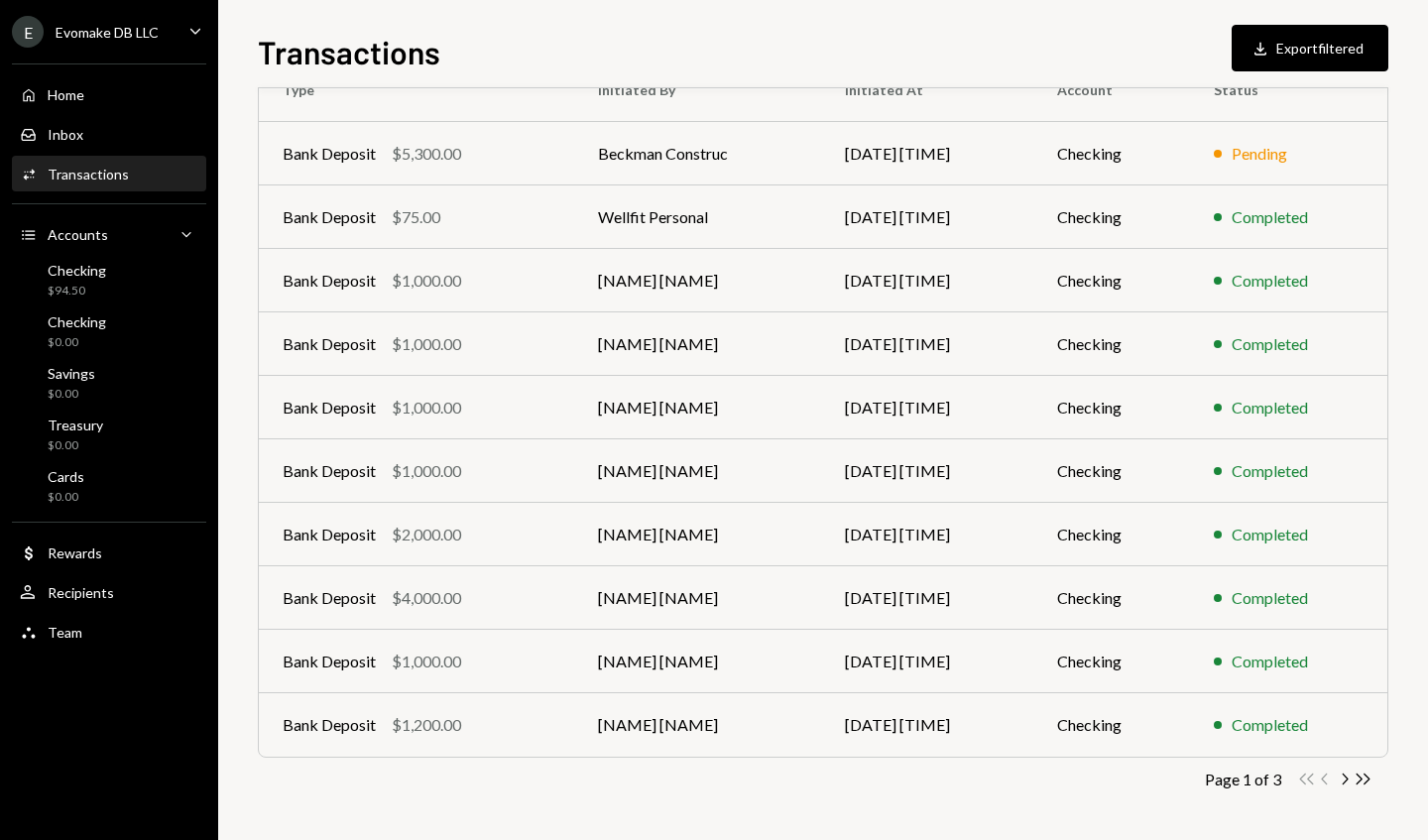 click on "Double Arrow Right" 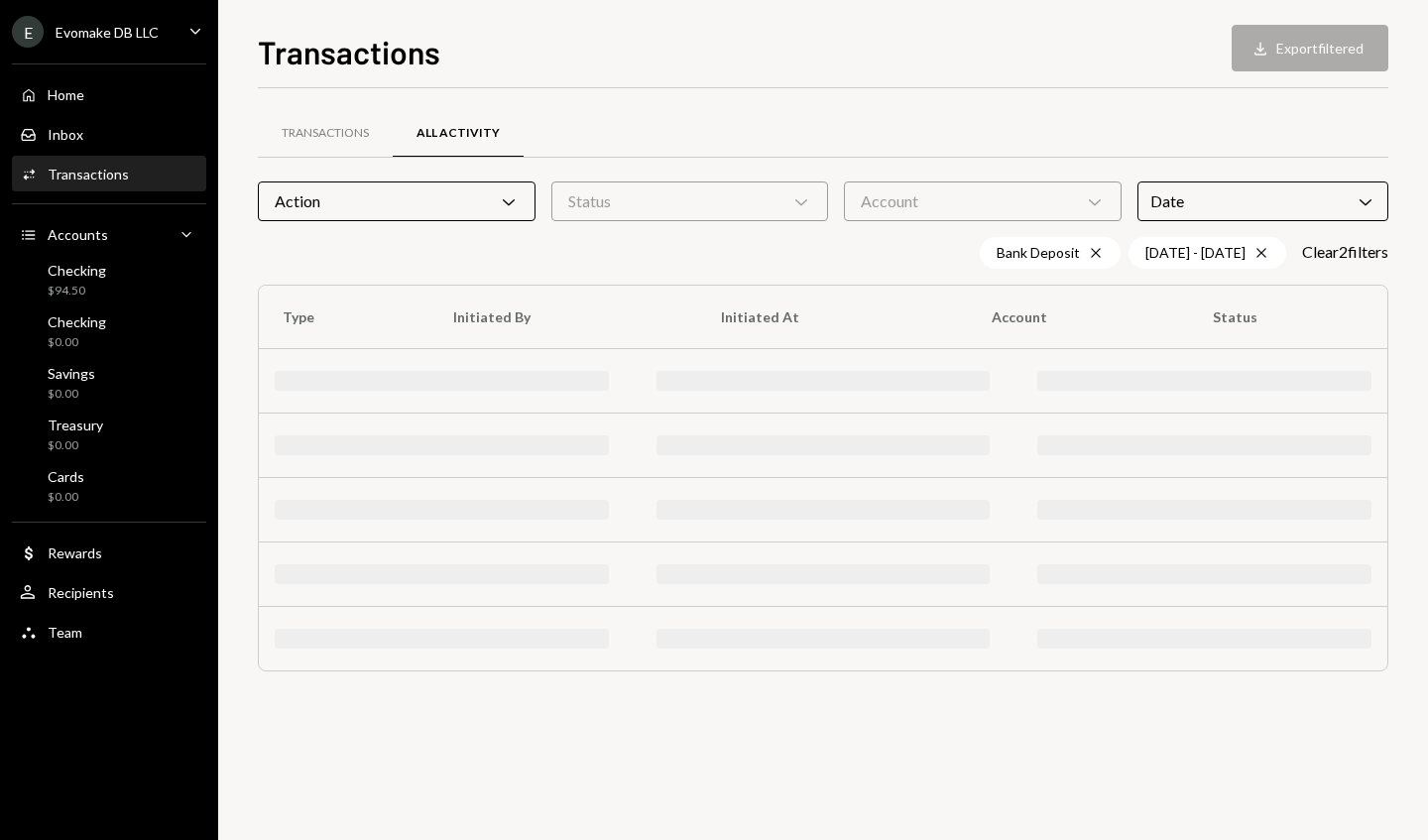 scroll, scrollTop: 0, scrollLeft: 0, axis: both 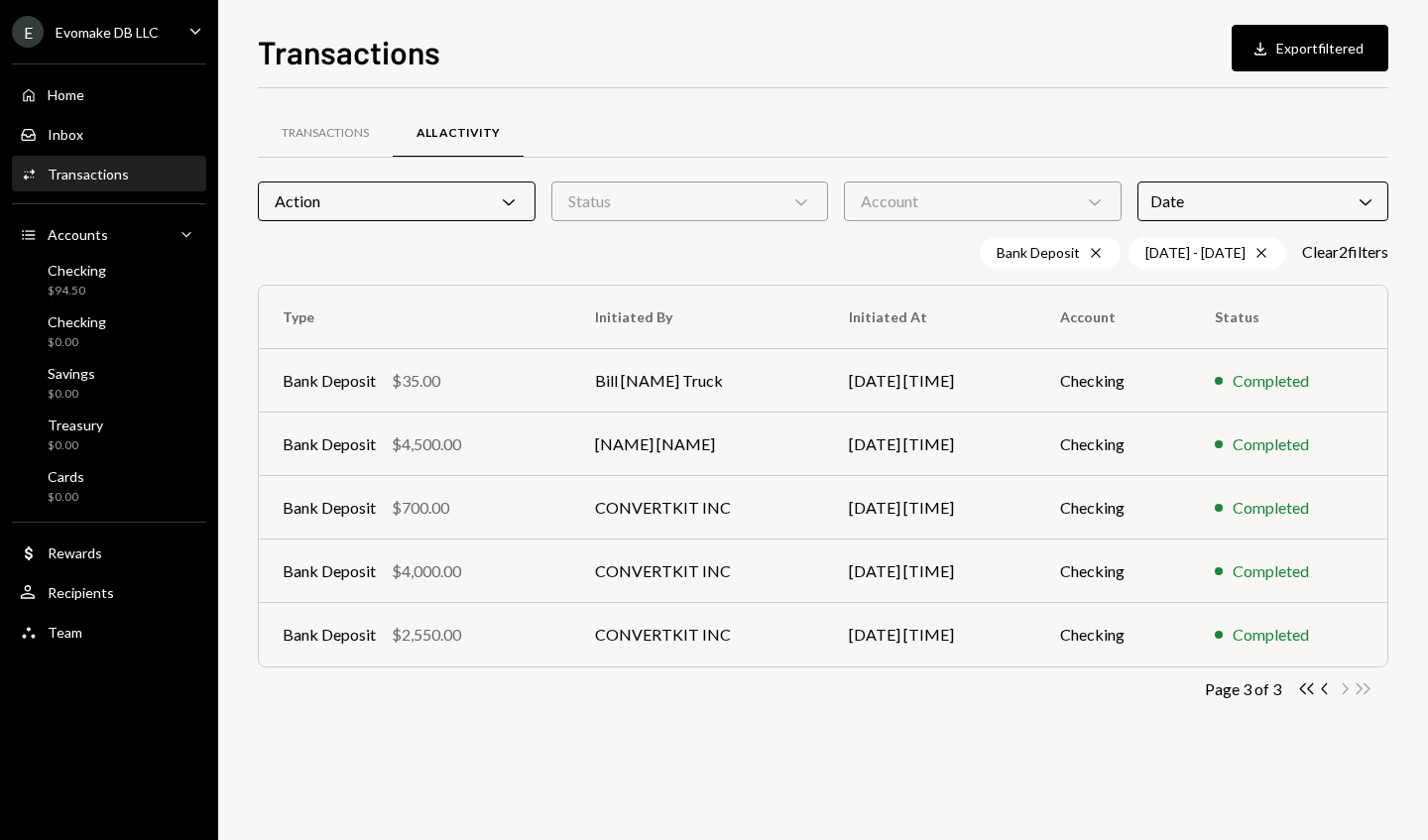 click on "[DATE] [TIME]" at bounding box center (930, 635) 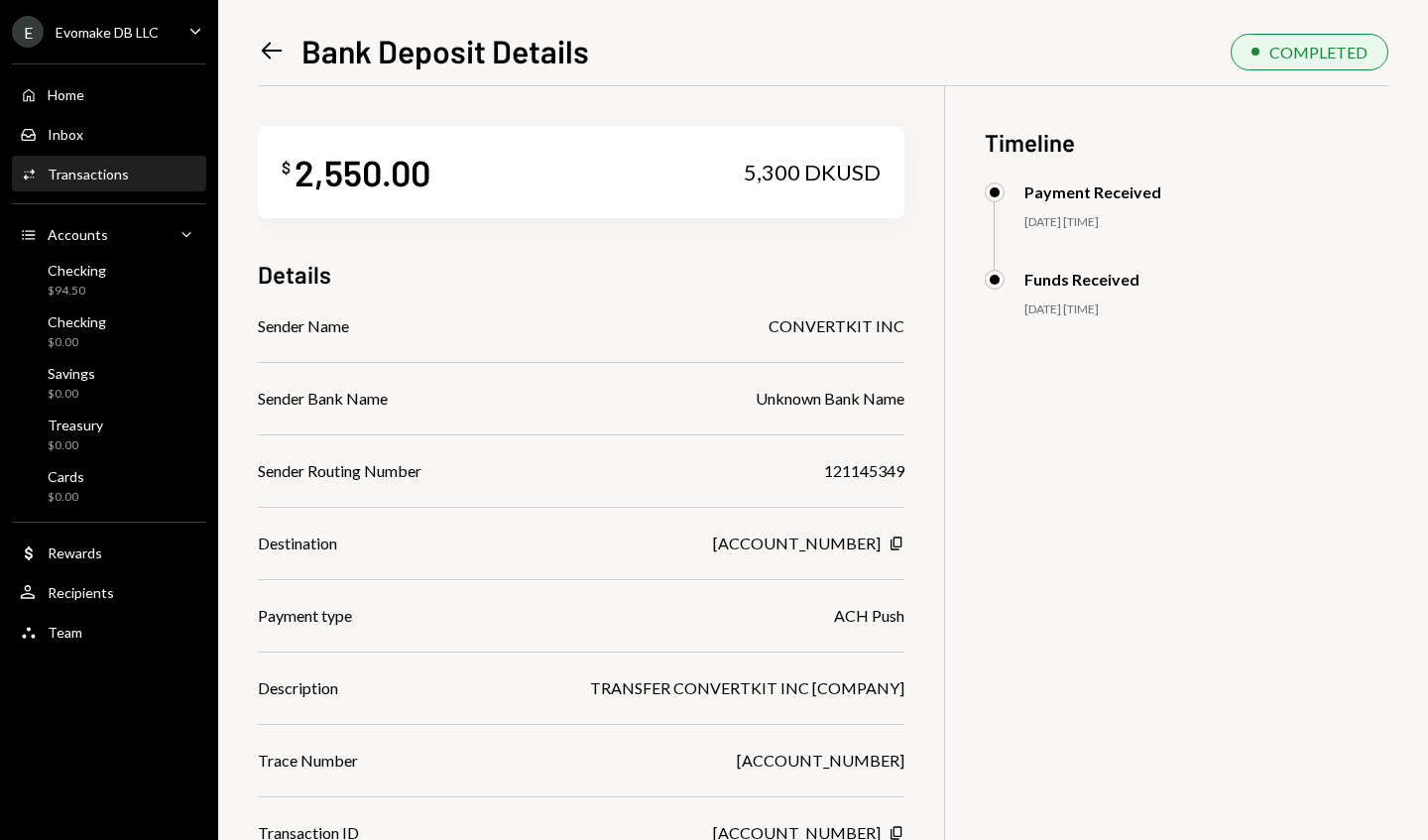 click 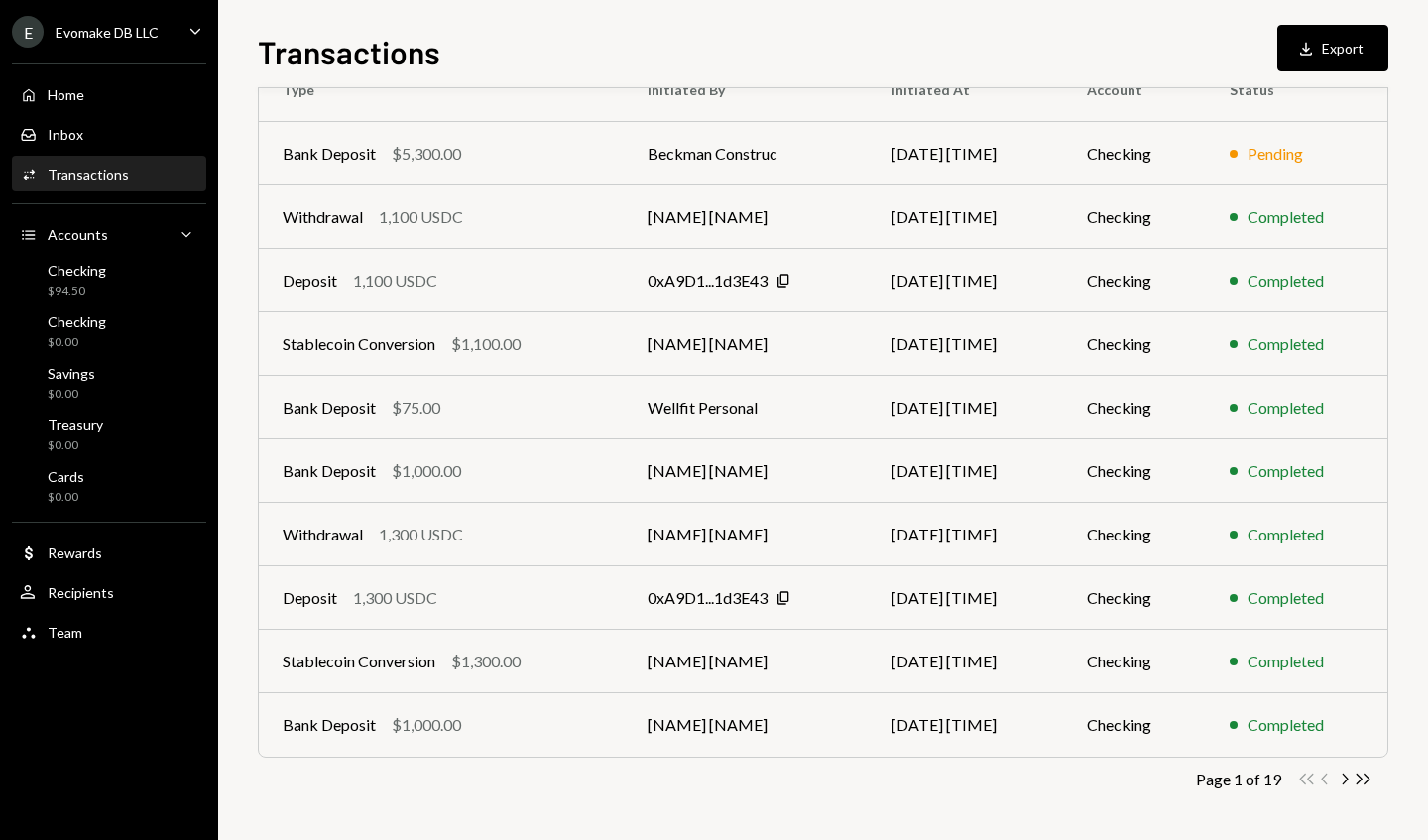 scroll, scrollTop: 0, scrollLeft: 0, axis: both 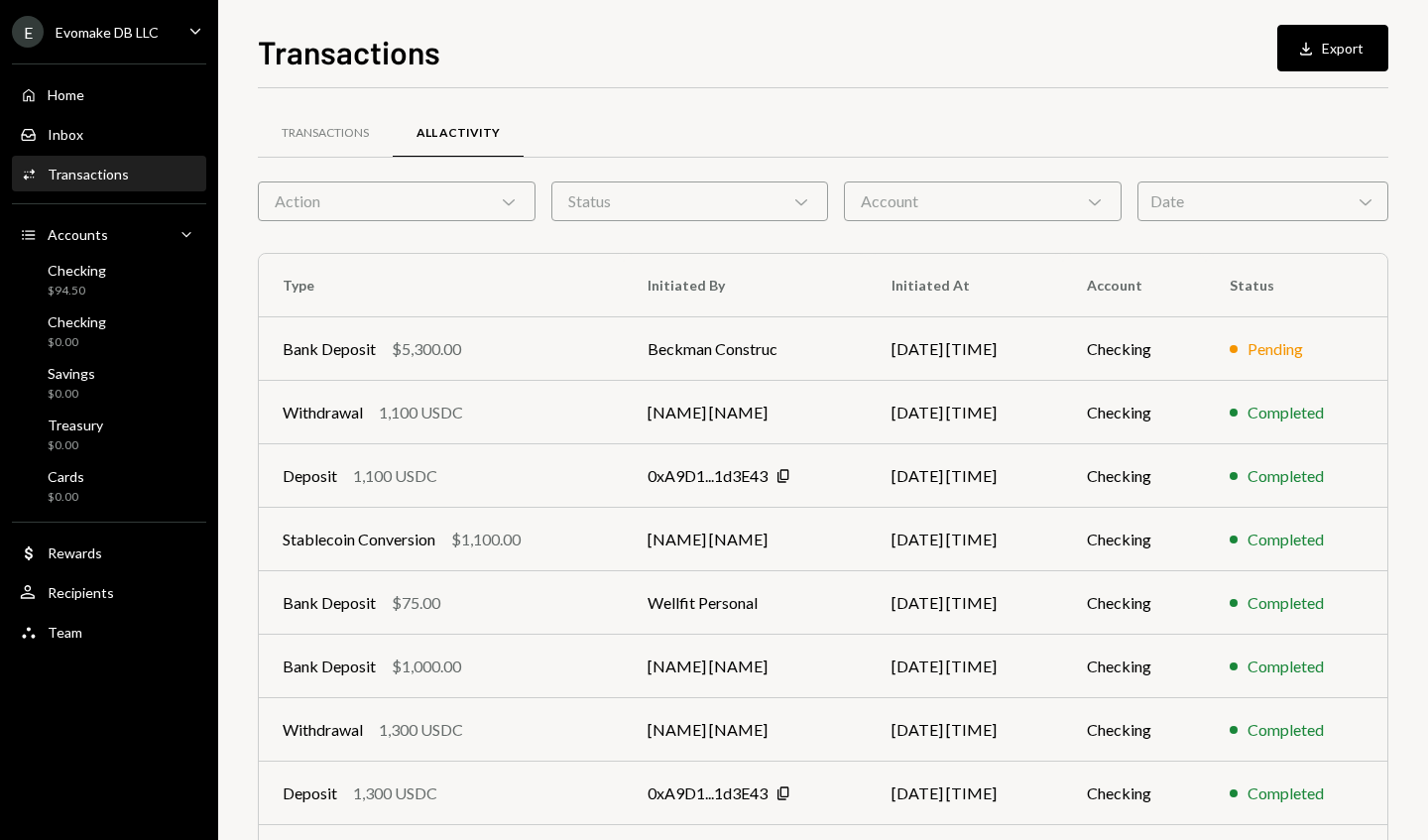 click on "Action Chevron Down" at bounding box center (397, 201) 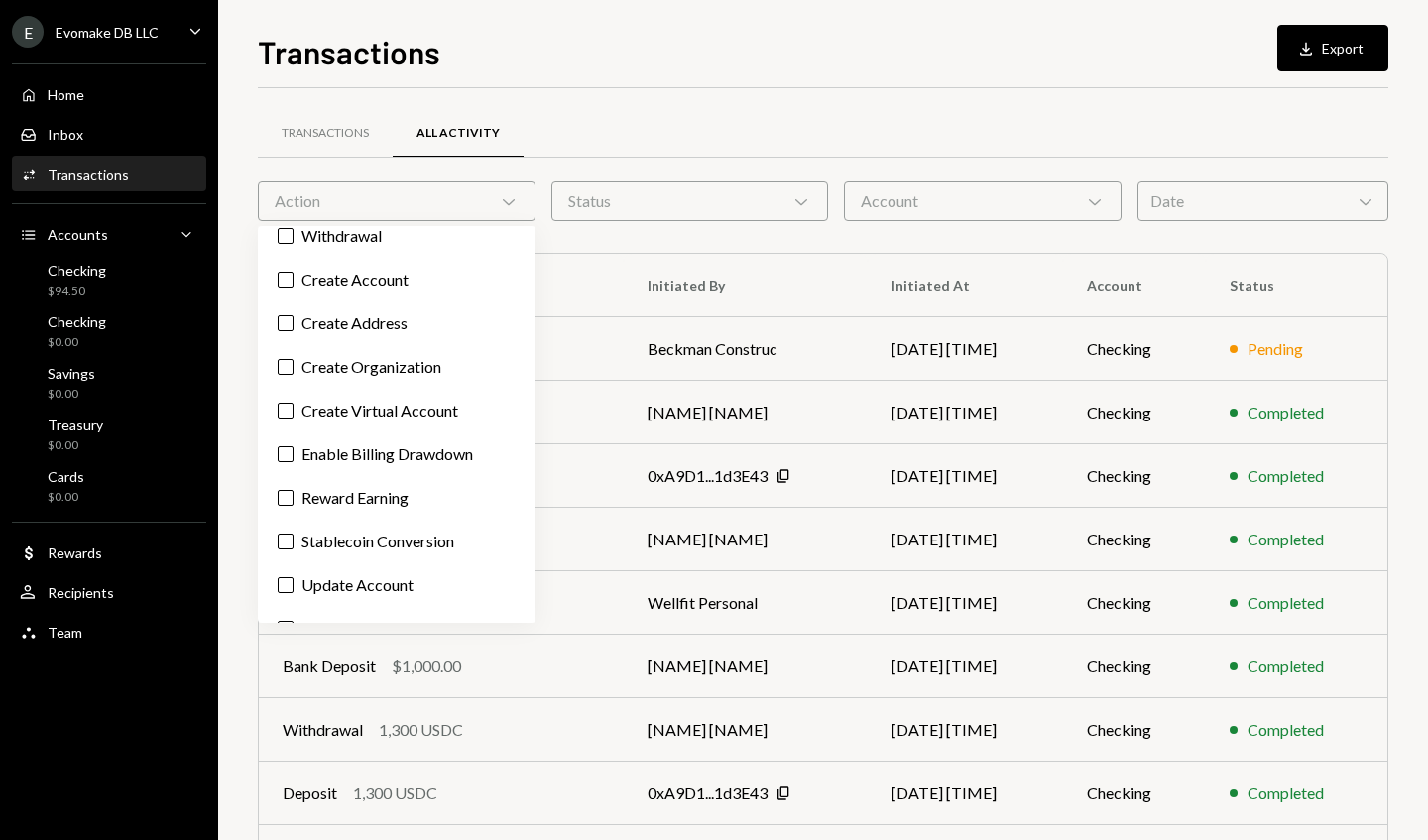scroll, scrollTop: 202, scrollLeft: 0, axis: vertical 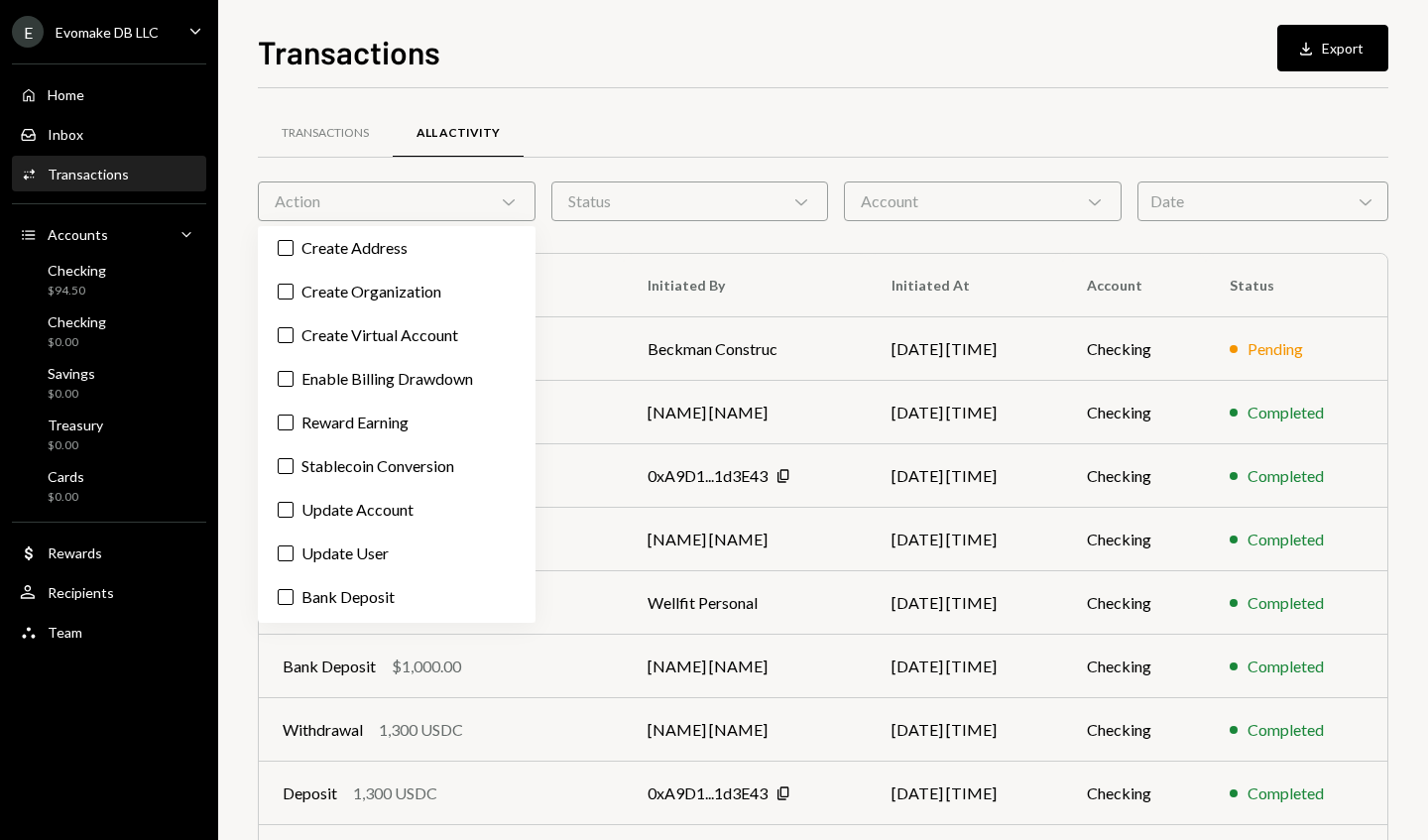 click on "Bank Deposit" at bounding box center (286, 597) 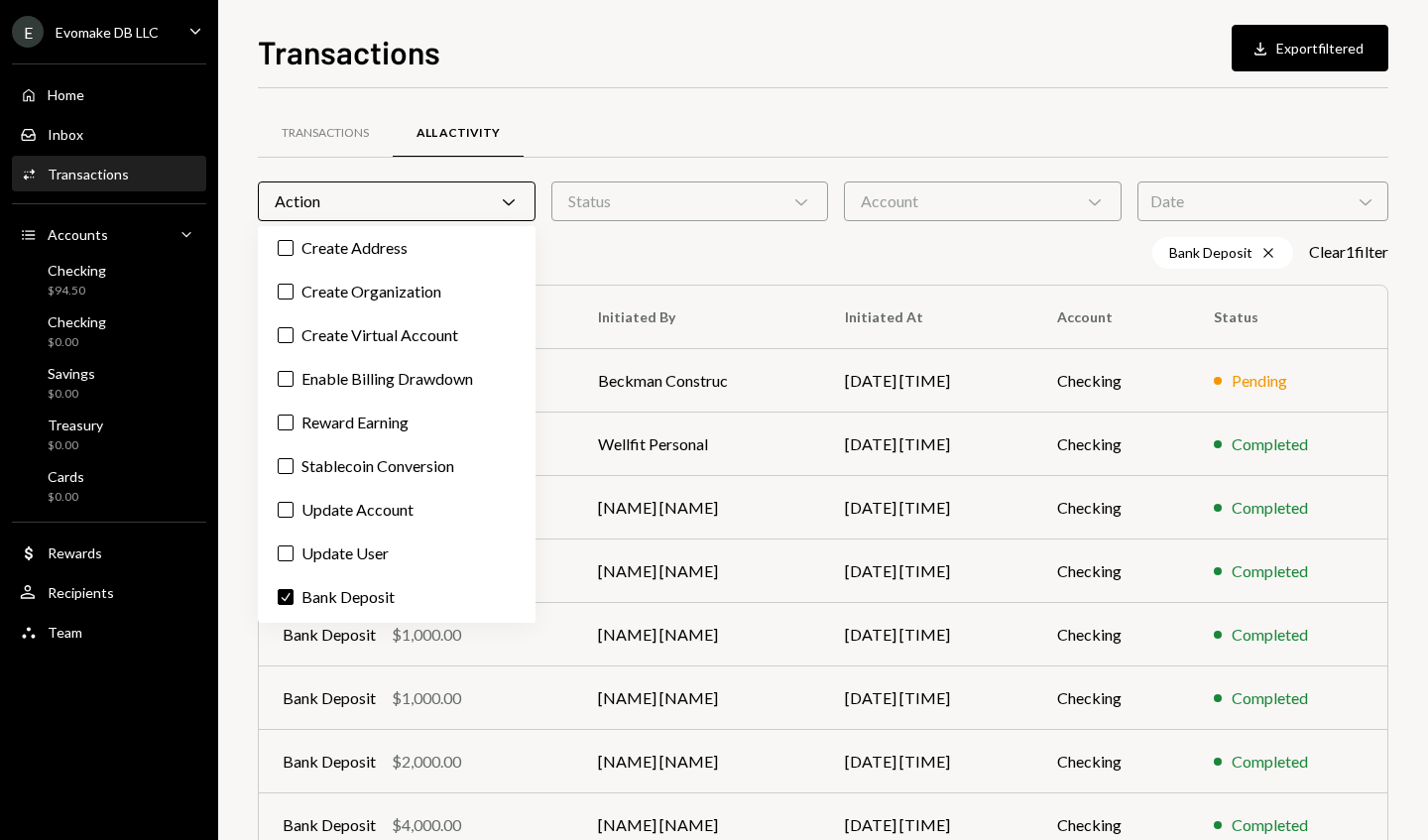 click on "Date Chevron Down" at bounding box center [1262, 201] 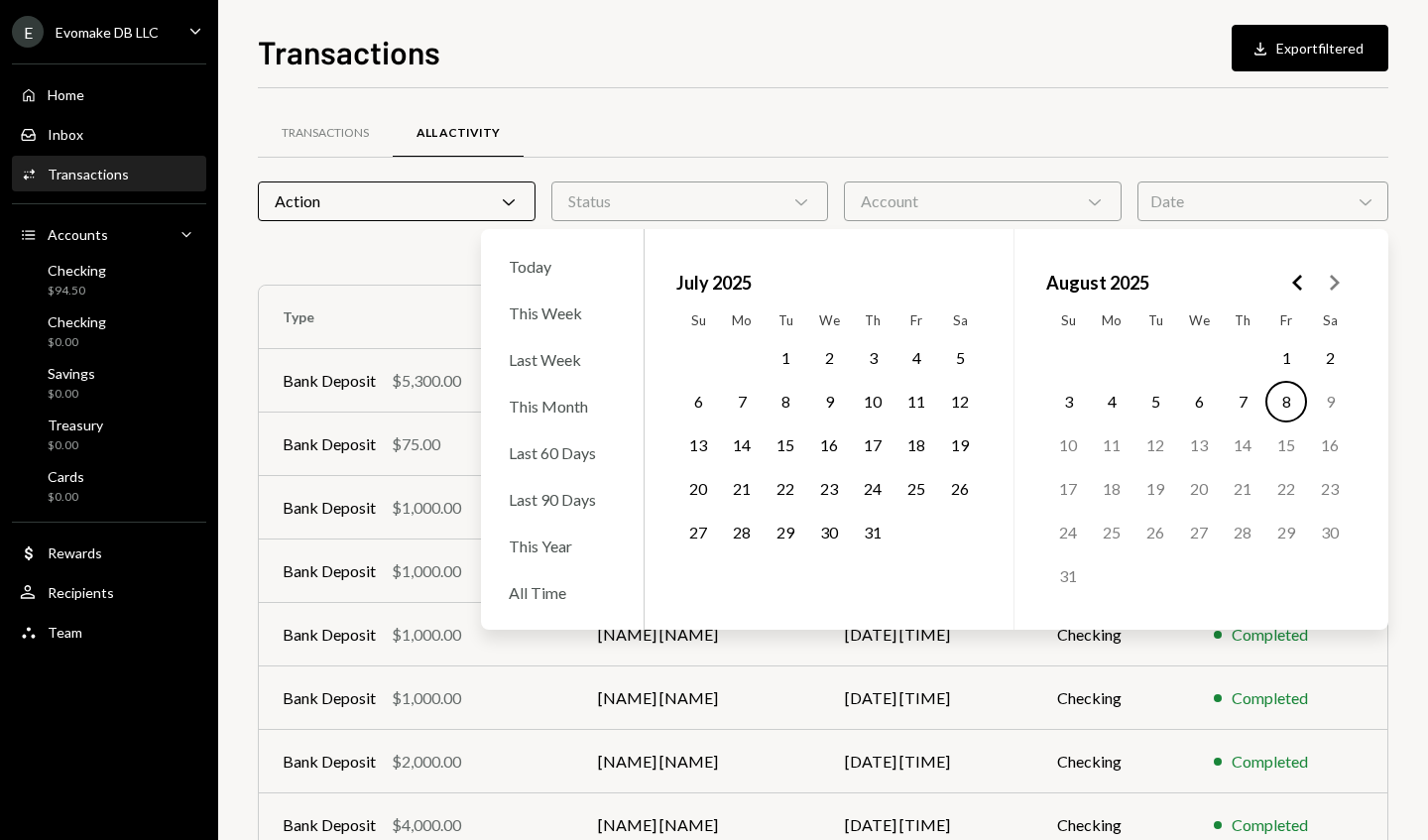 click on "All Time" at bounding box center [562, 592] 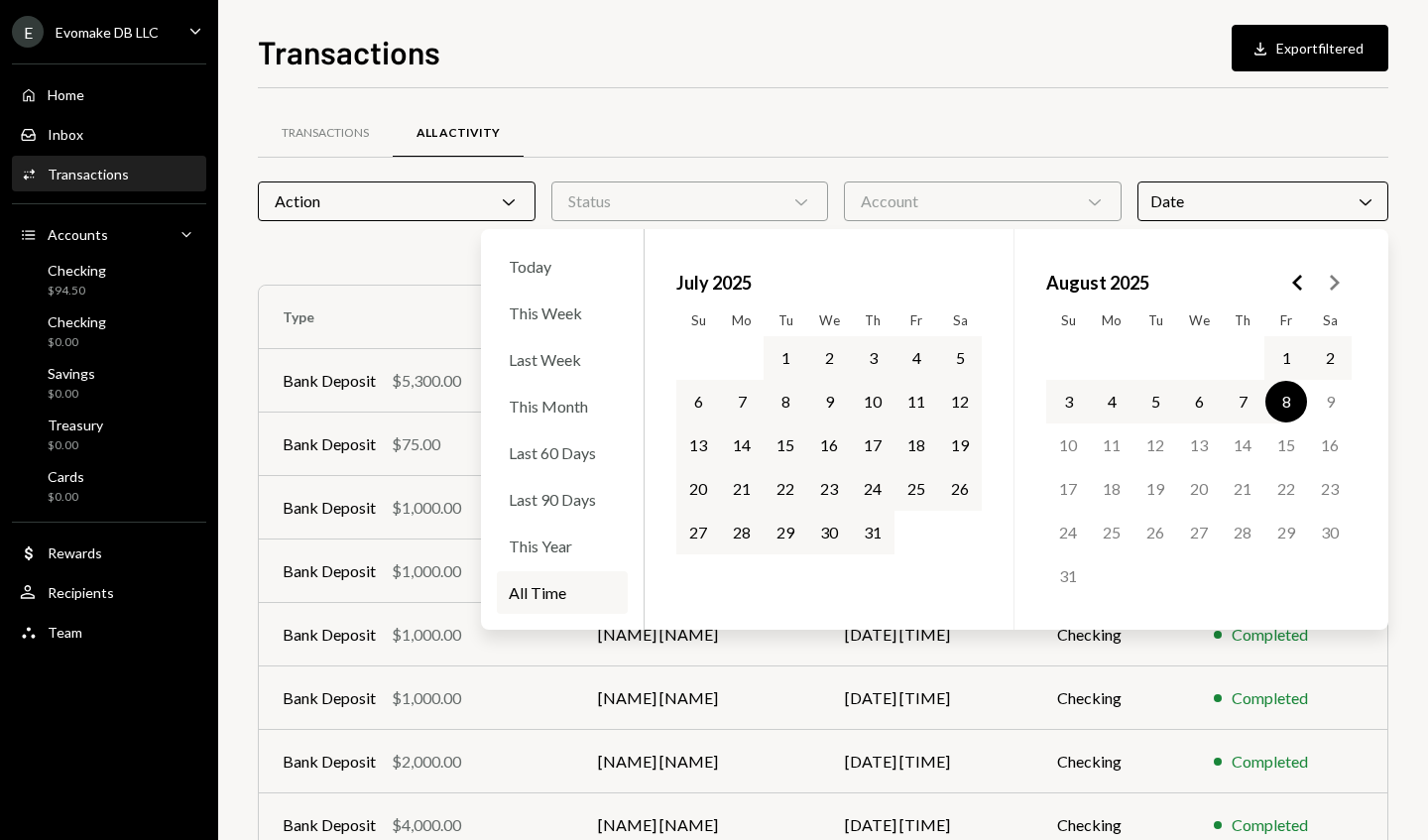 click on "Transactions All Activity" at bounding box center [823, 133] 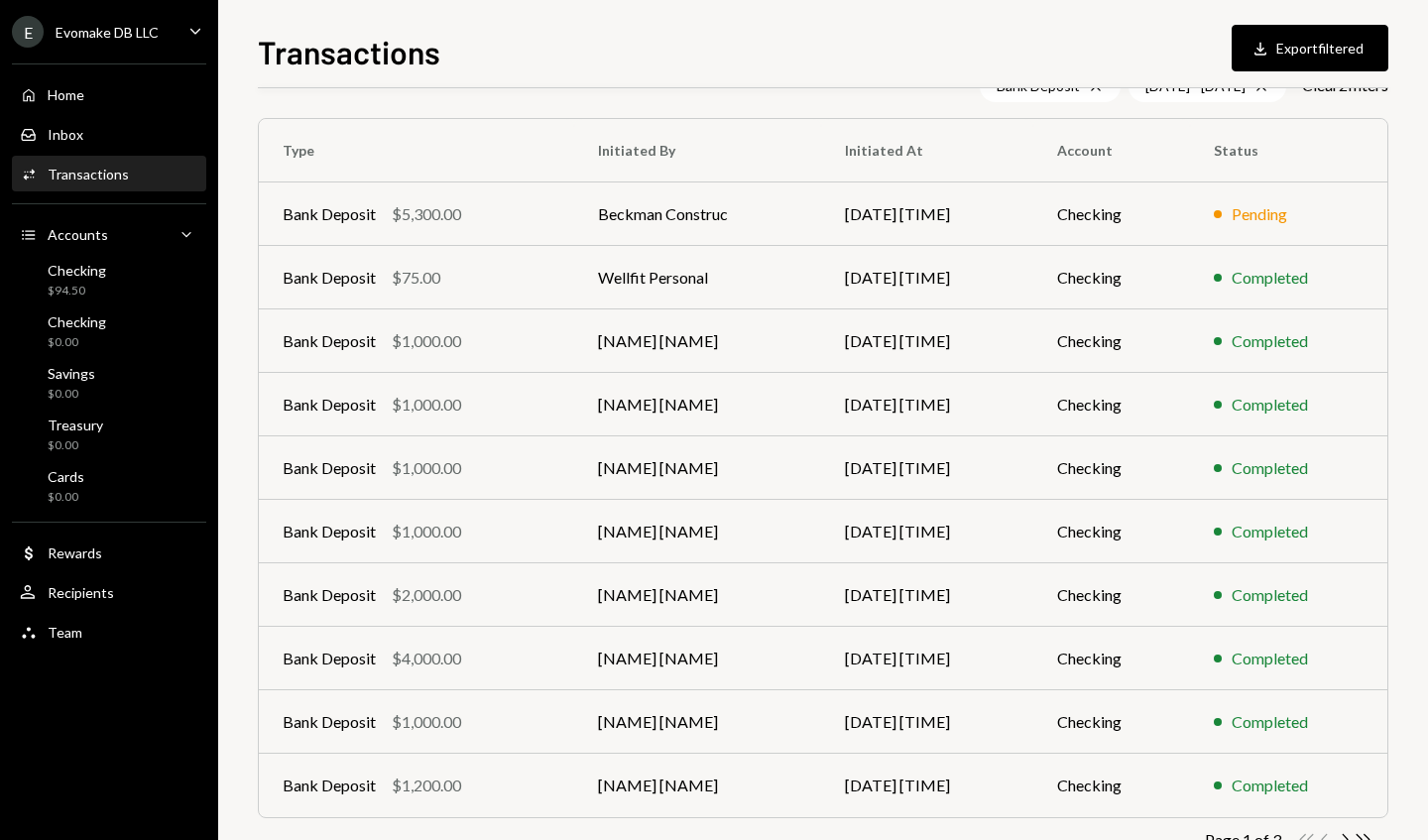 scroll, scrollTop: 227, scrollLeft: 0, axis: vertical 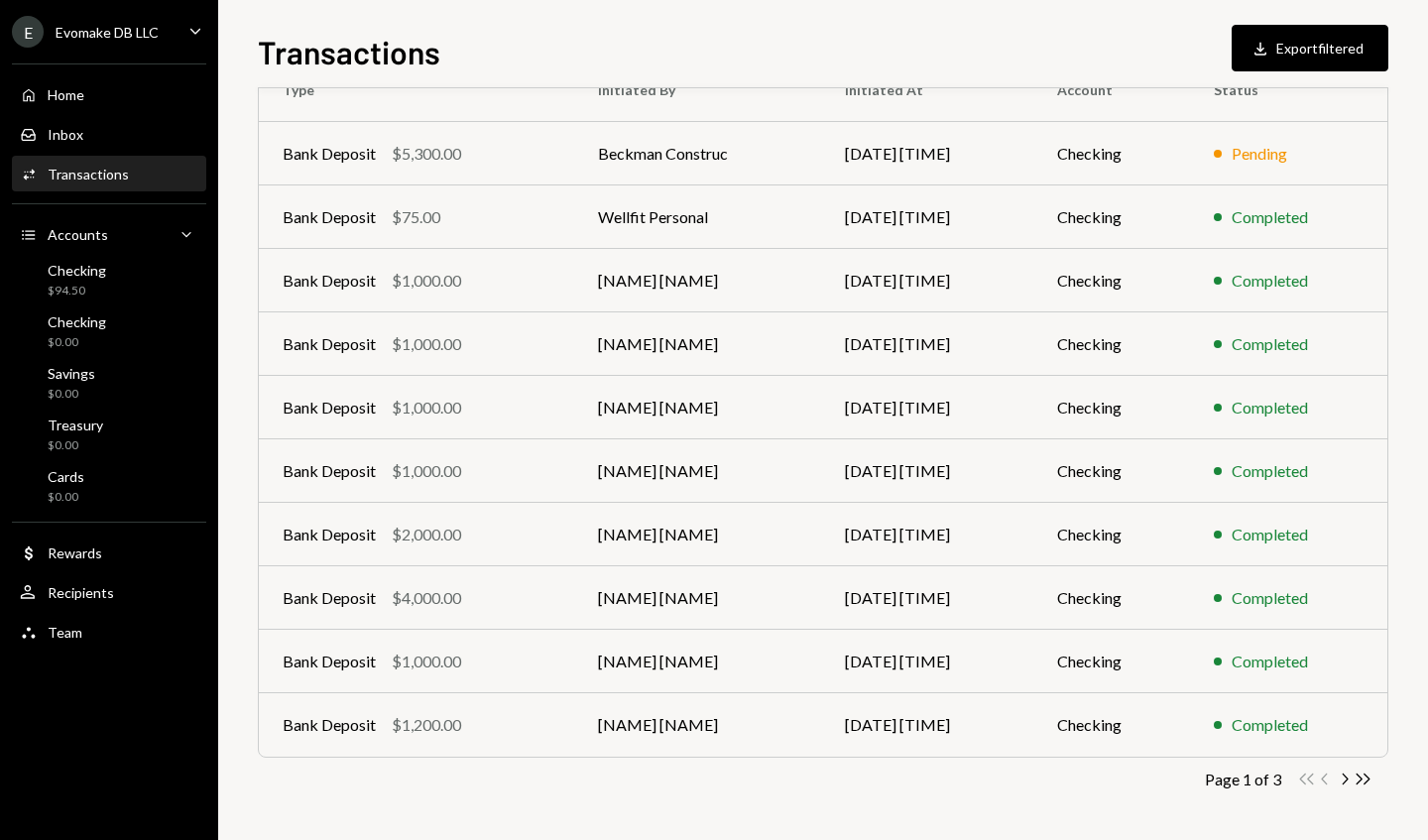 click on "Double Arrow Right" 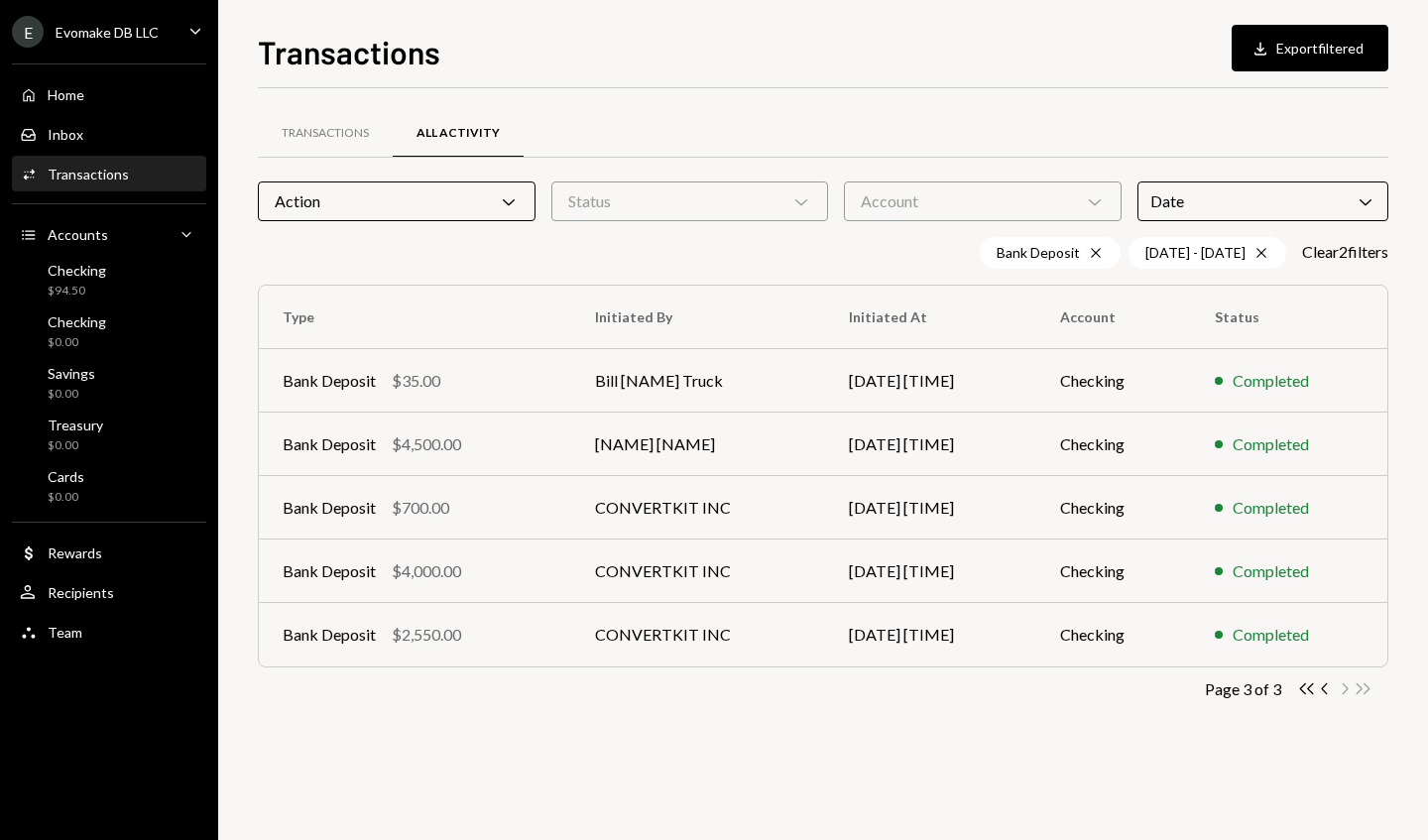 click on "02/10/25 1:12 PM" at bounding box center [930, 444] 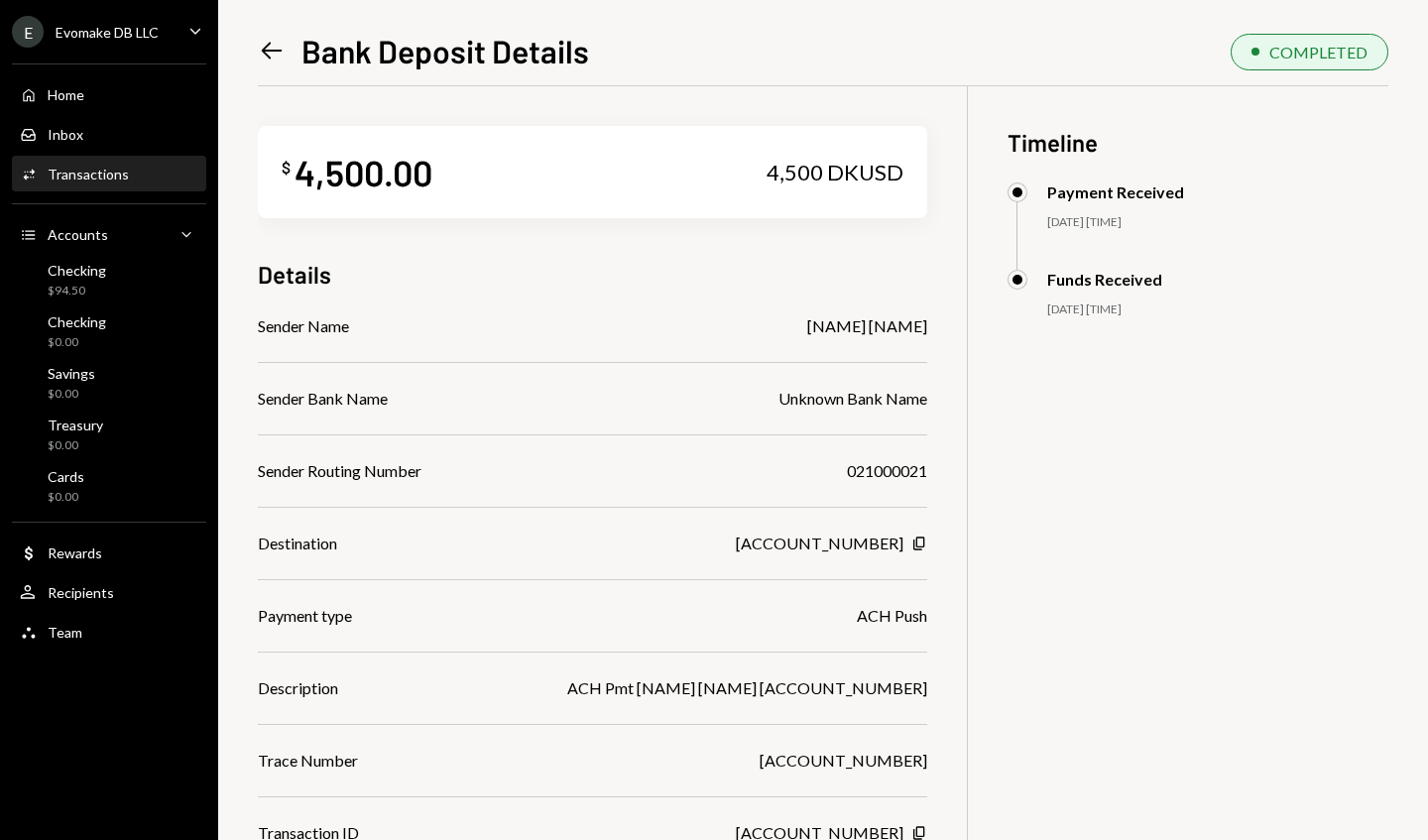 click 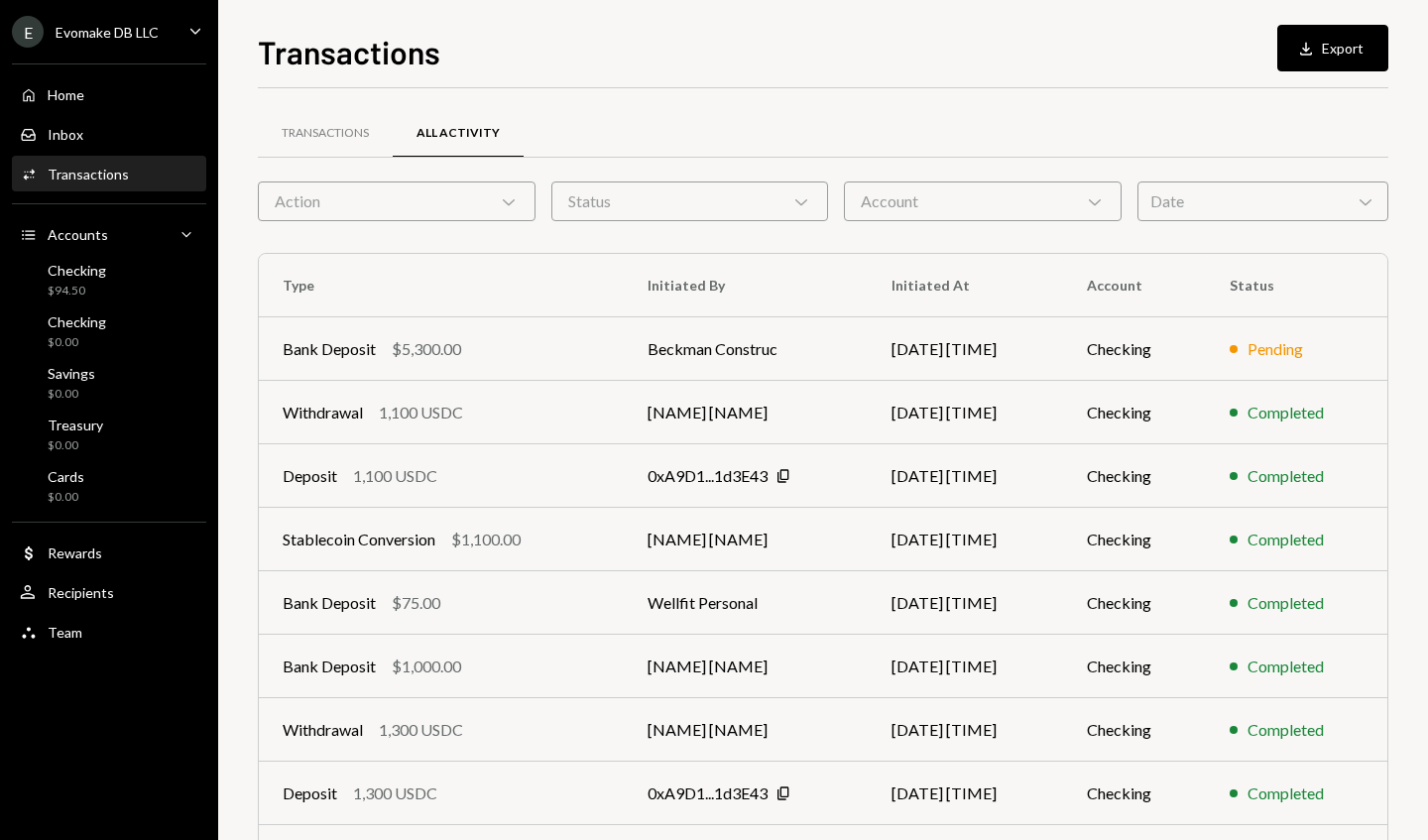 click on "Action Chevron Down" at bounding box center [397, 201] 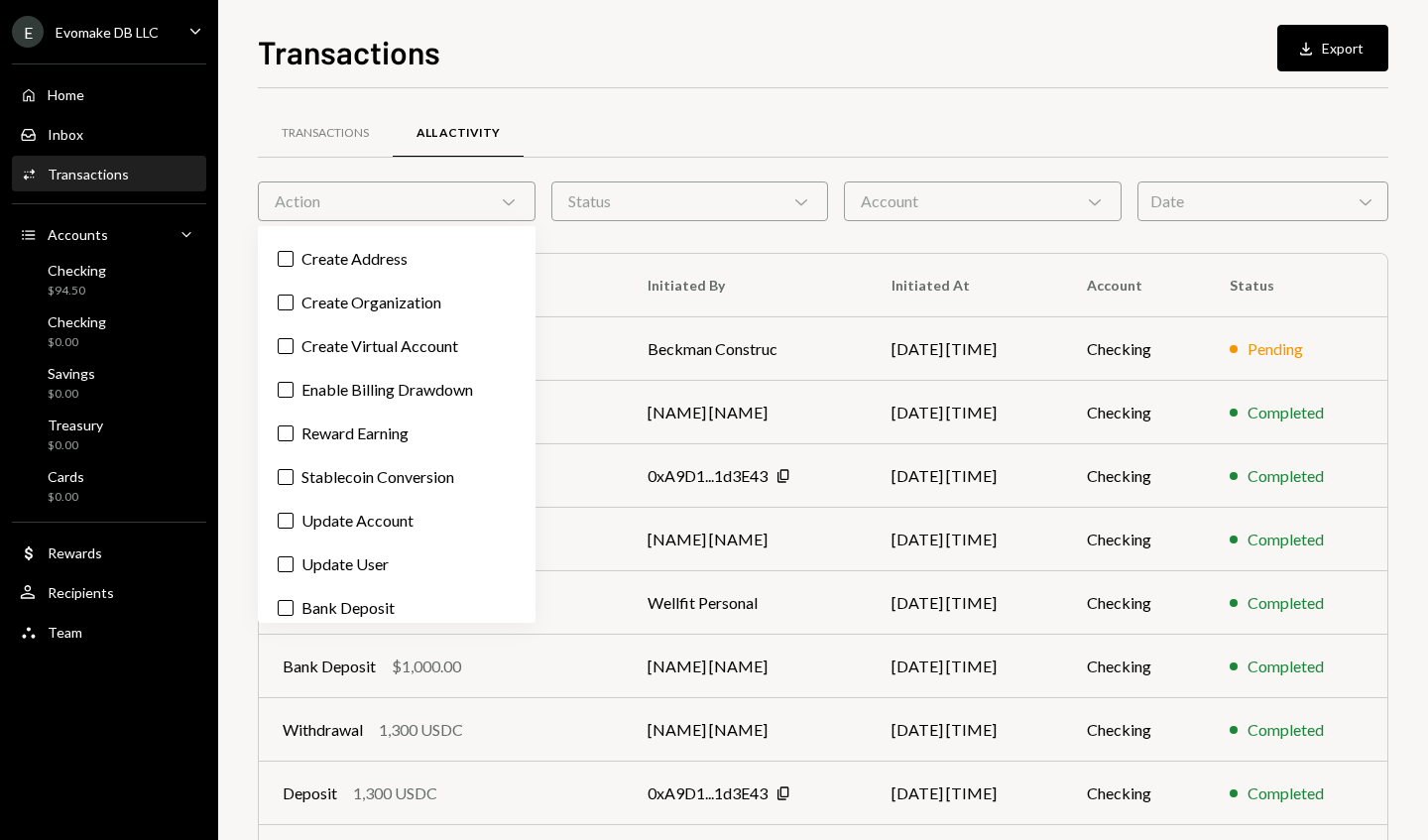 scroll, scrollTop: 202, scrollLeft: 0, axis: vertical 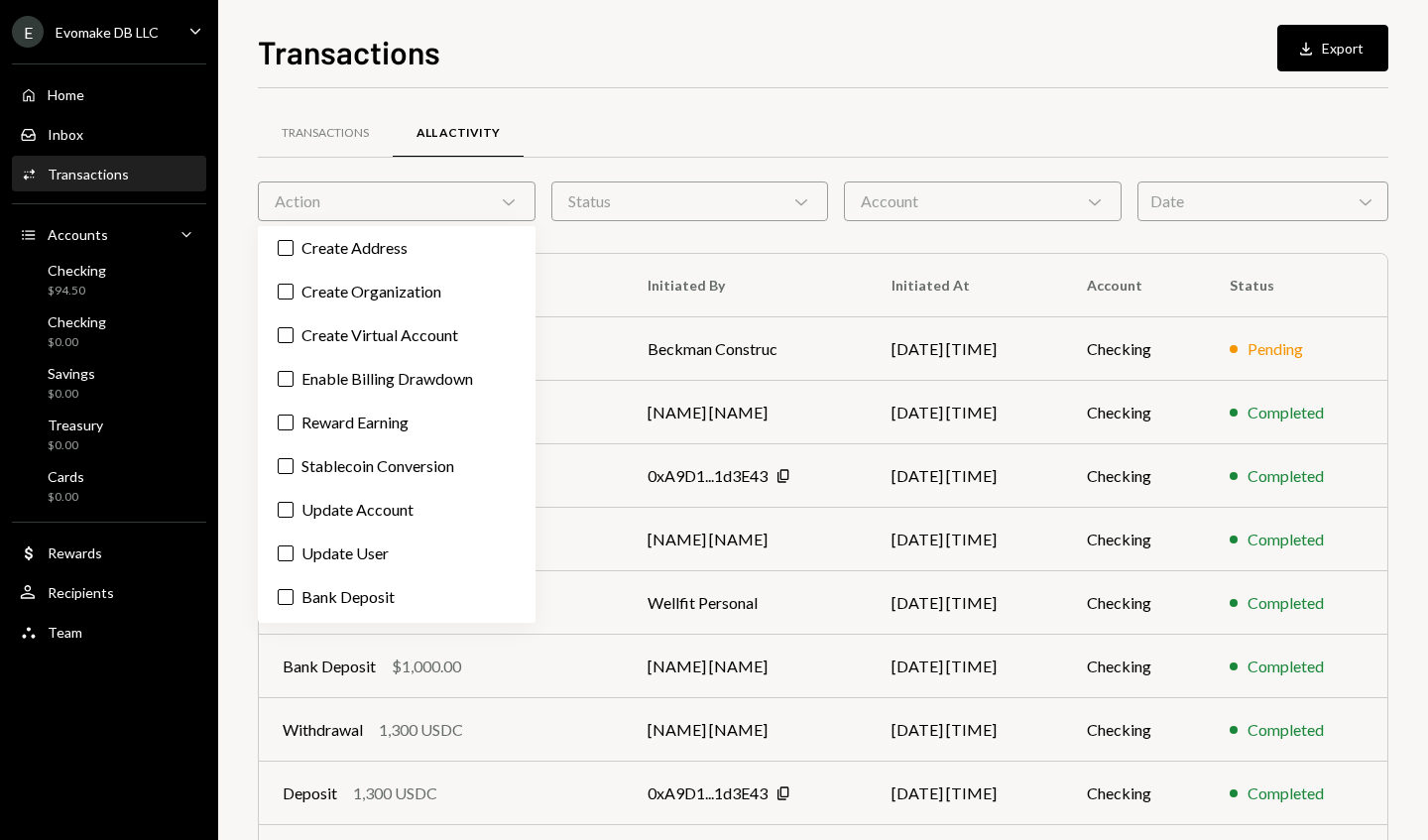 click on "Bank Deposit" at bounding box center (397, 597) 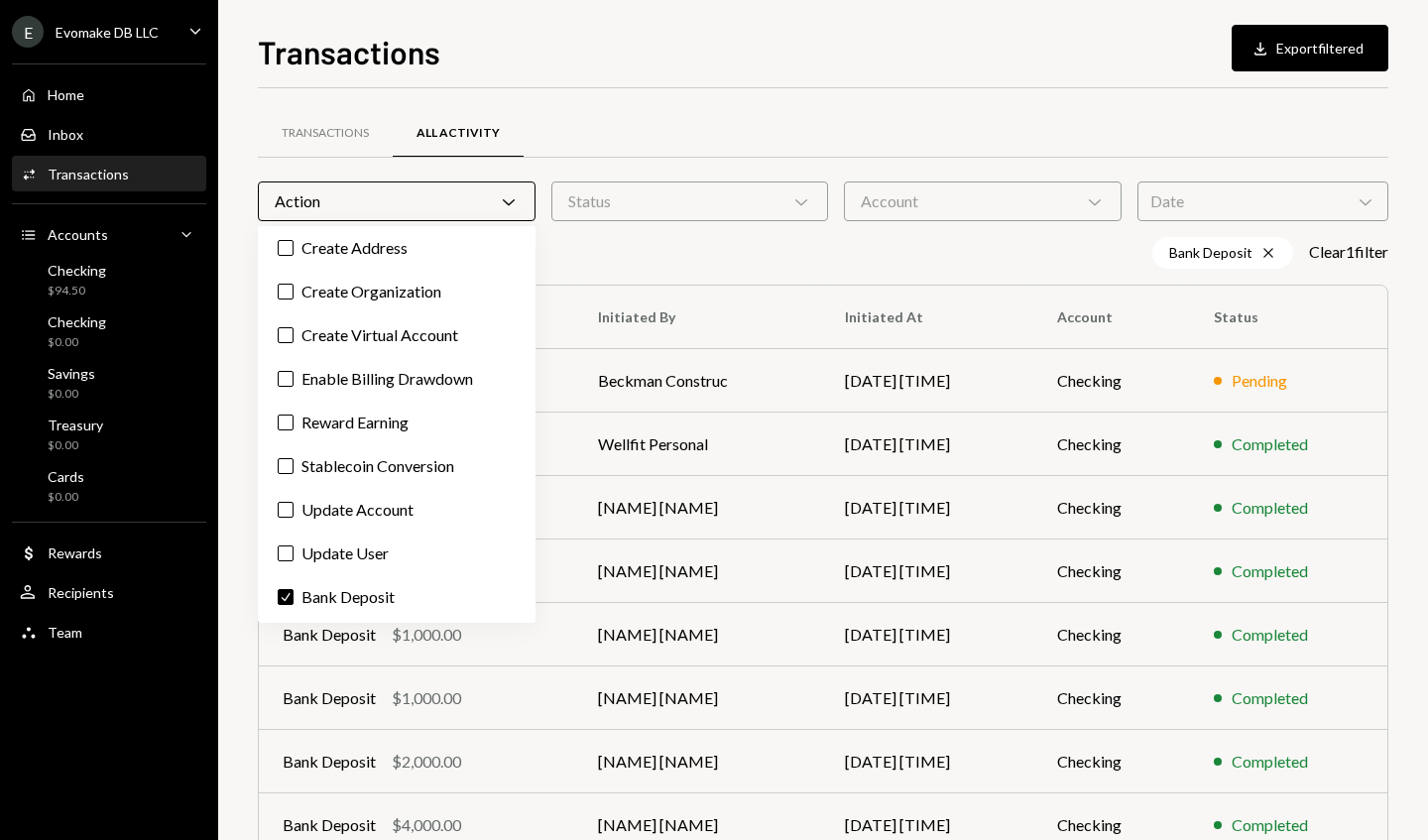 click on "Date Chevron Down" at bounding box center [1262, 201] 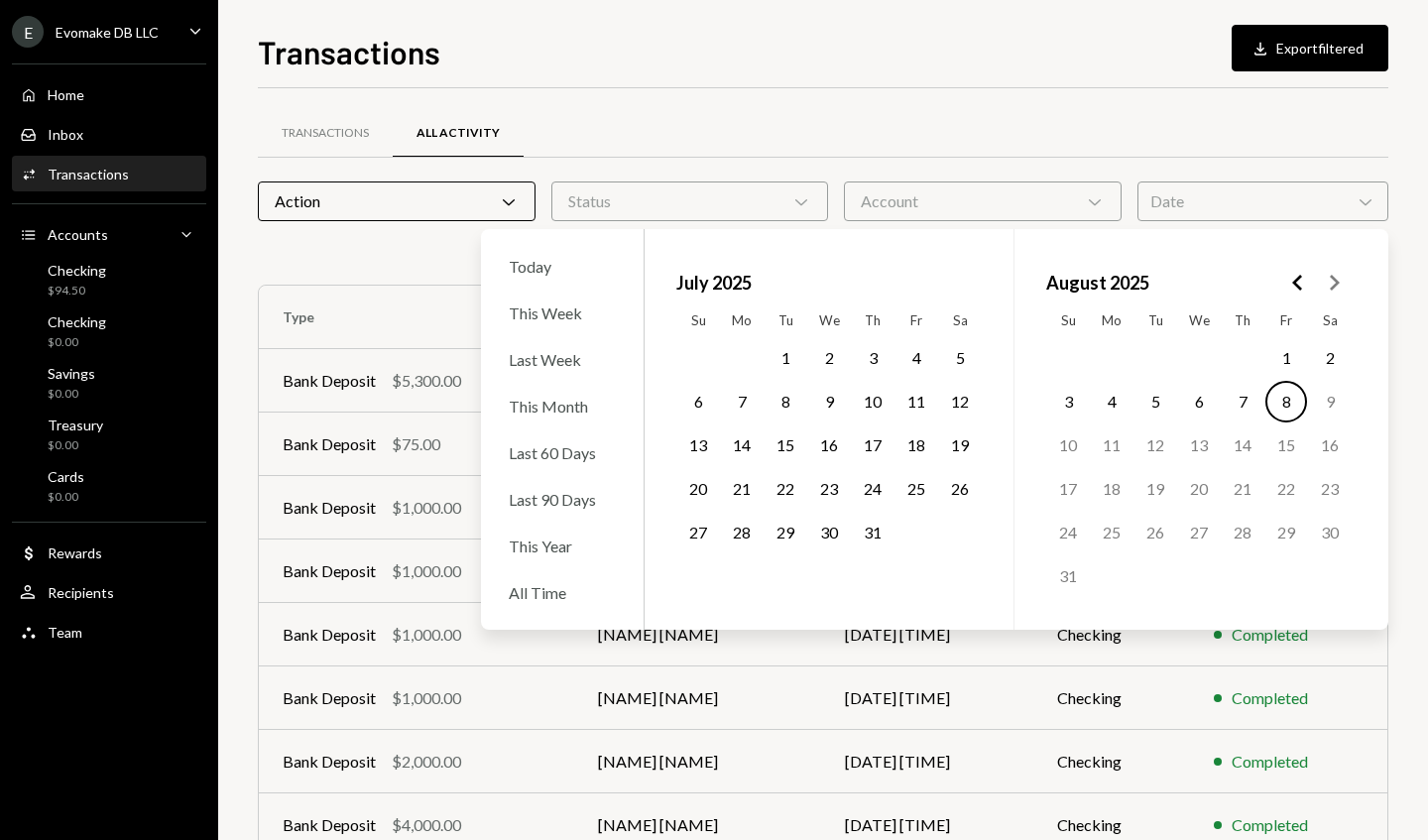 click on "All Time" at bounding box center [562, 592] 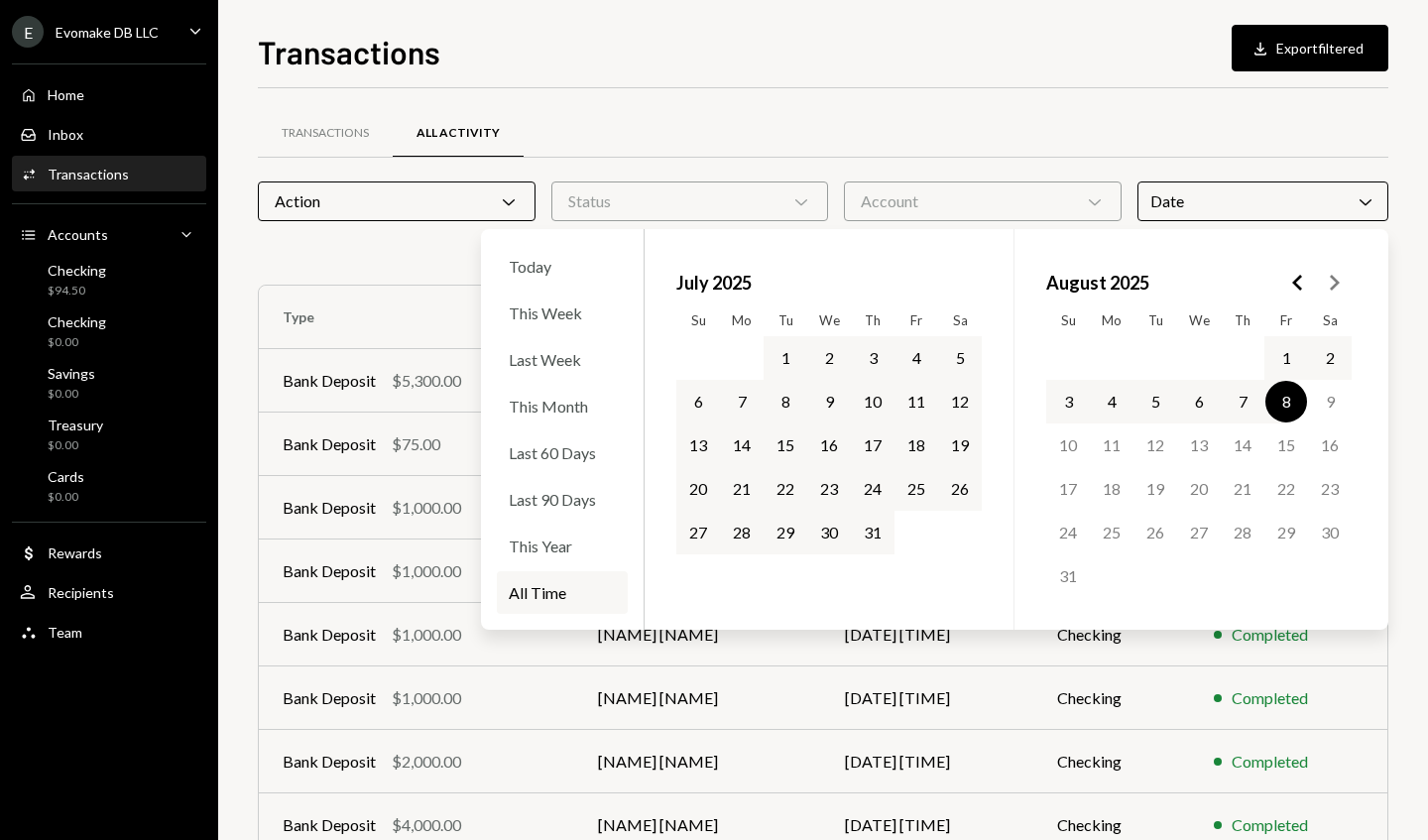 click on "Transactions All Activity" at bounding box center (823, 133) 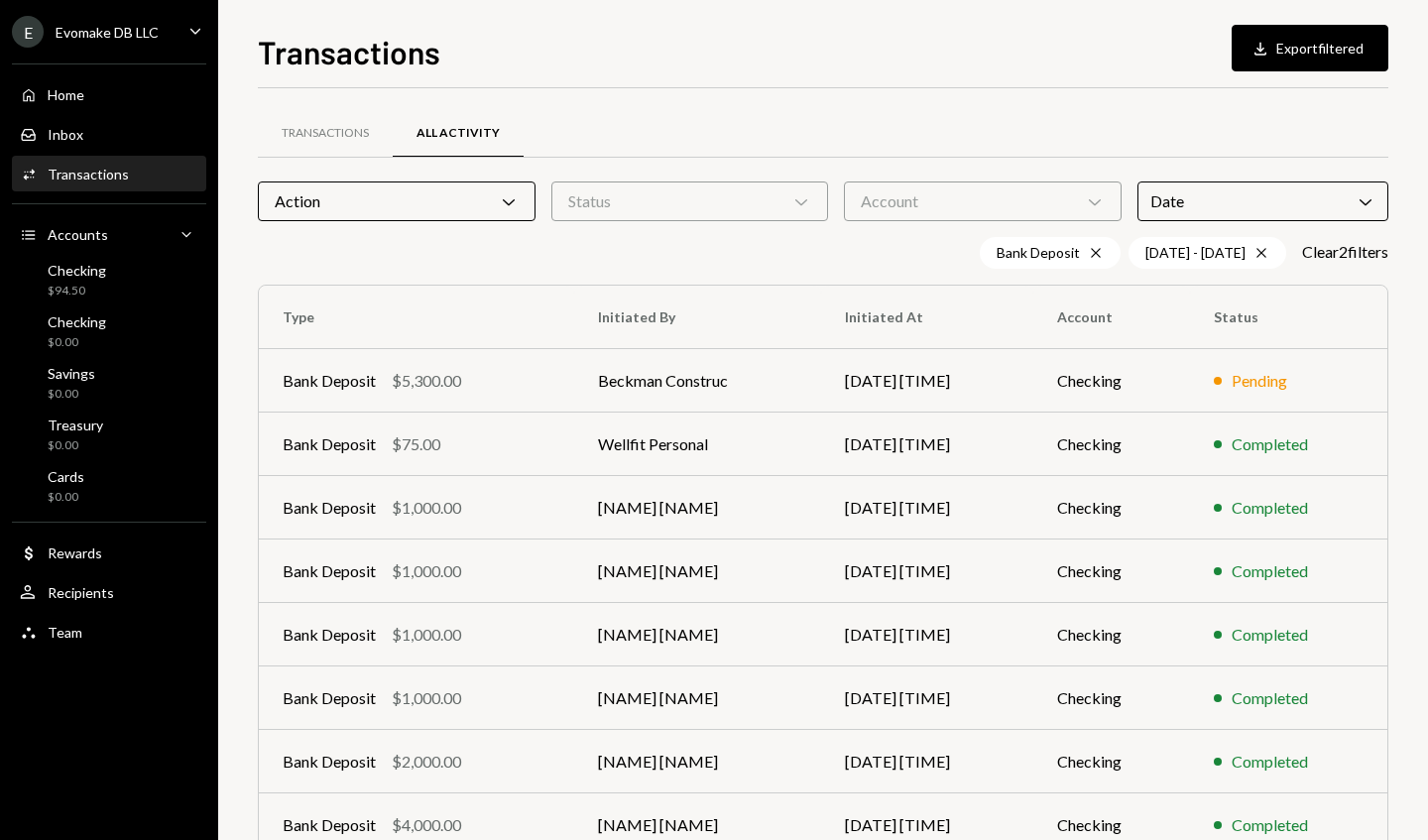 scroll, scrollTop: 227, scrollLeft: 0, axis: vertical 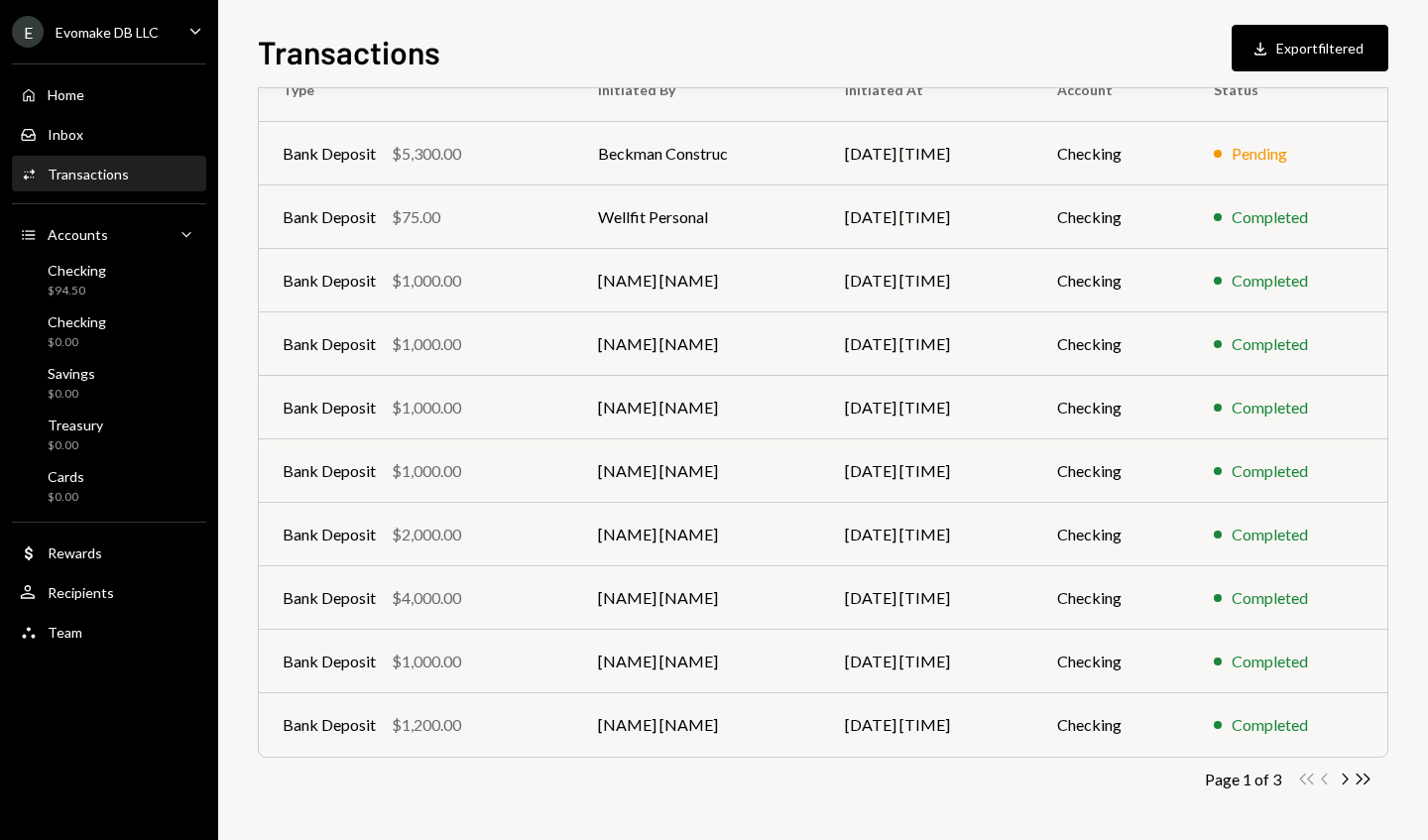 click on "Chevron Right" 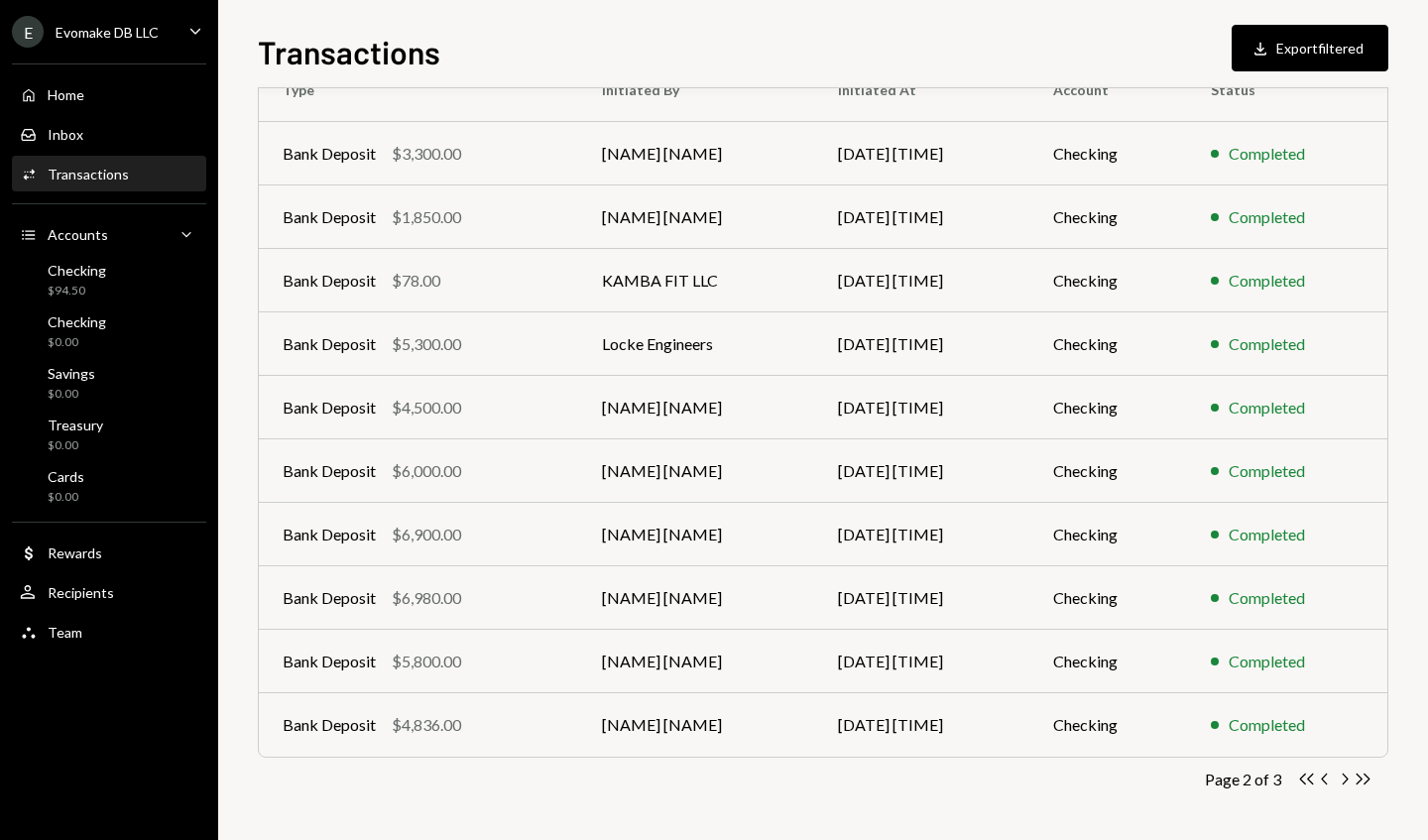 click on "03/24/25 1:20 PM" at bounding box center (921, 344) 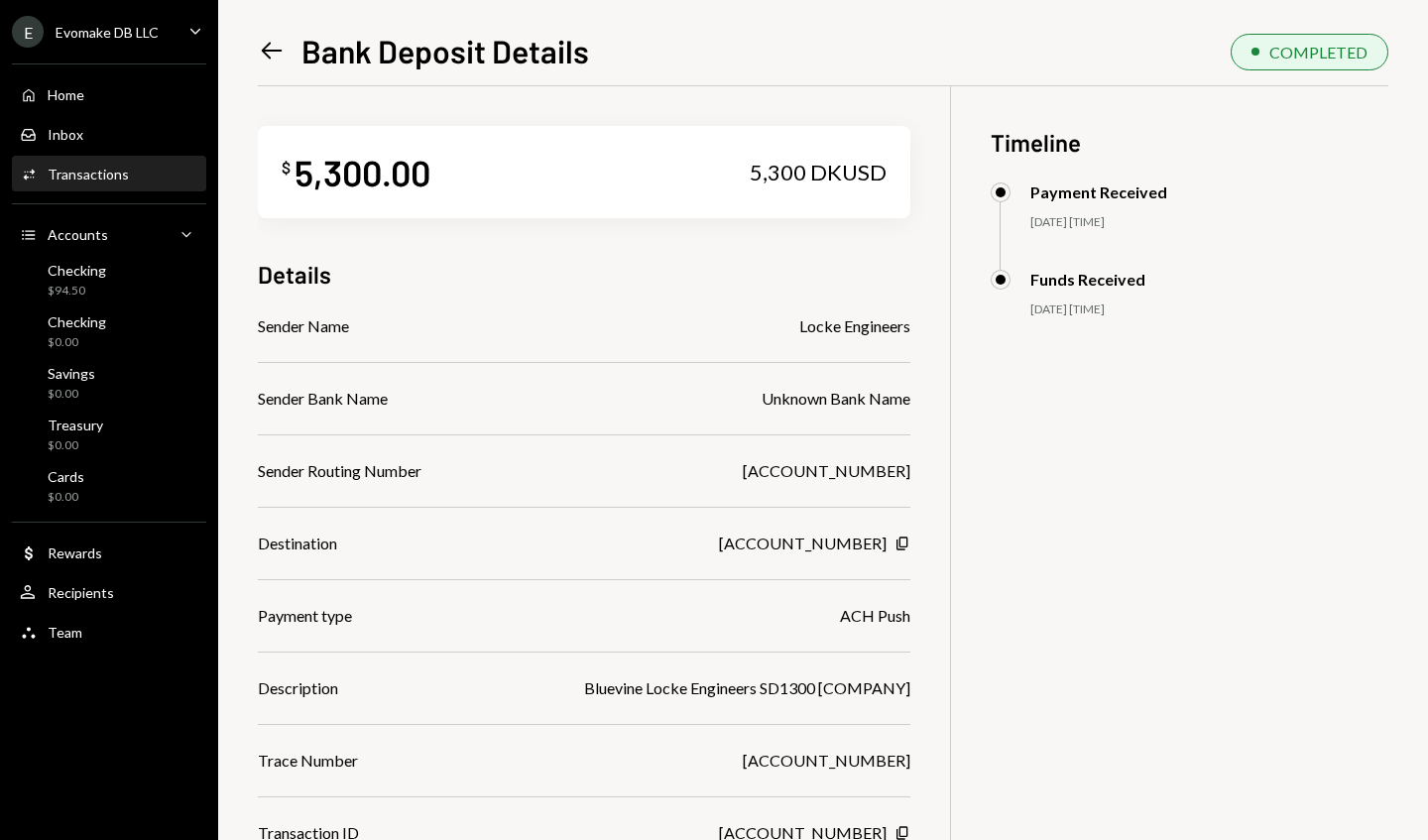 click on "Home Home" at bounding box center (109, 95) 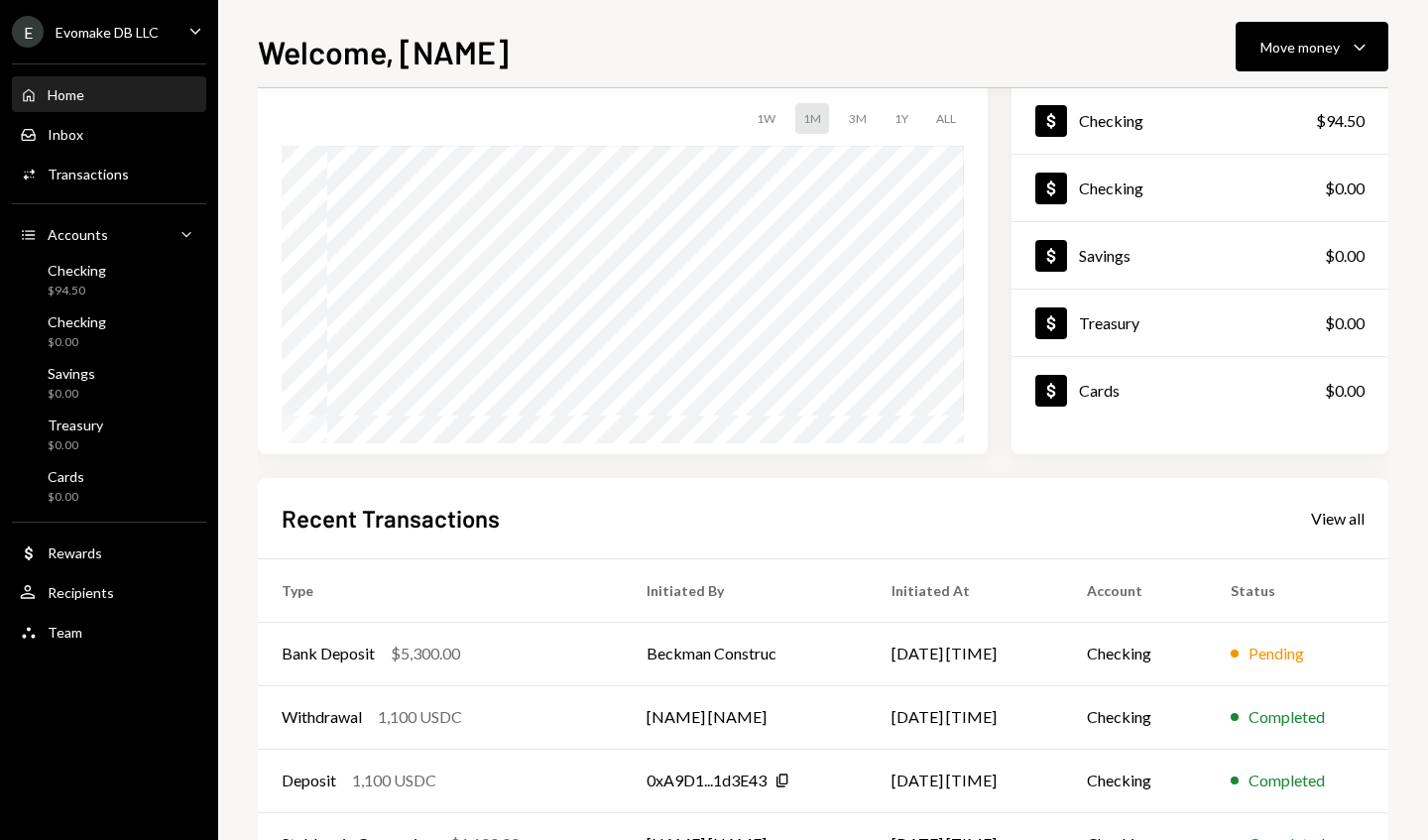 scroll, scrollTop: 140, scrollLeft: 0, axis: vertical 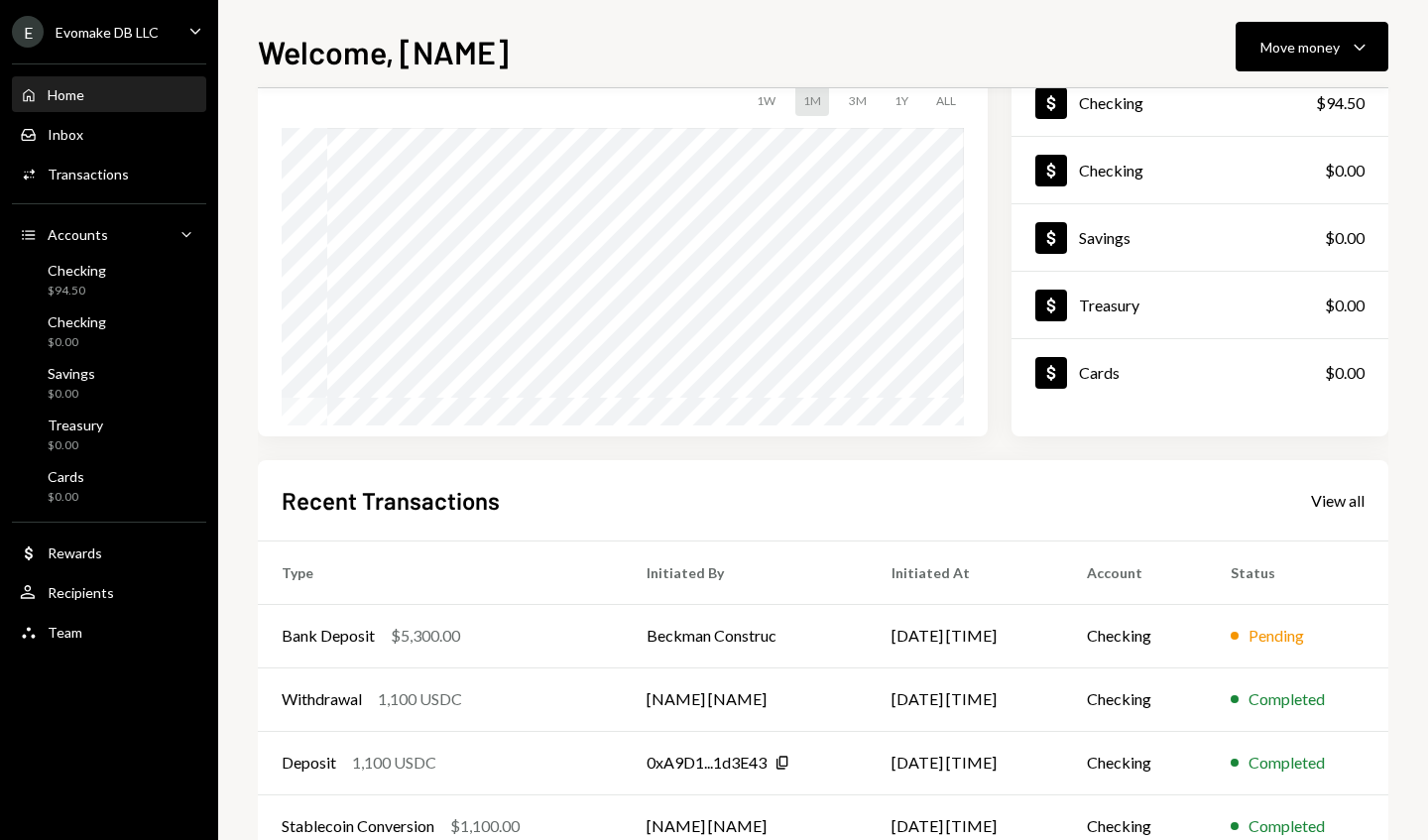 click on "Checking" at bounding box center (1134, 636) 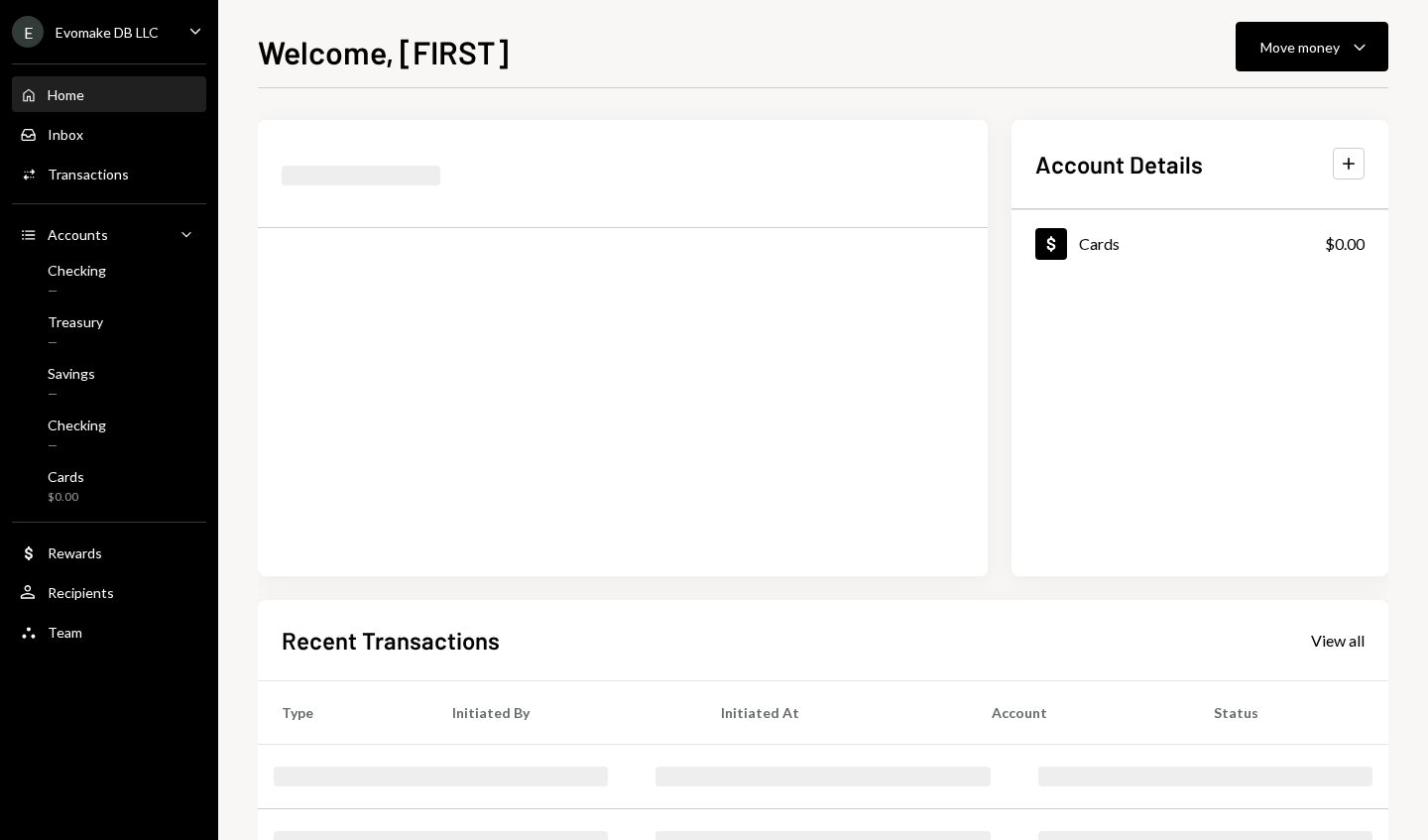 scroll, scrollTop: 0, scrollLeft: 0, axis: both 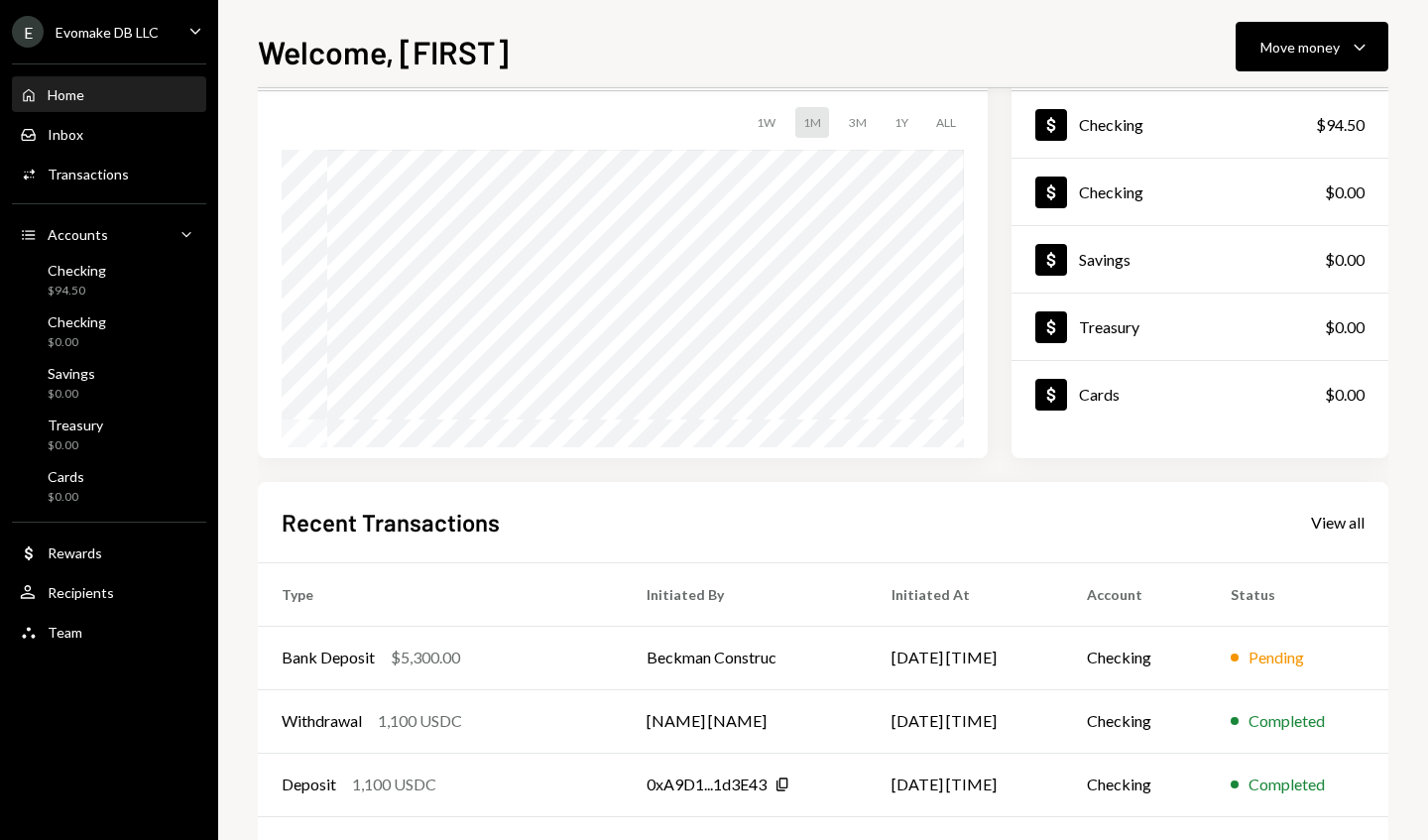 click on "[DATE] [TIME]" at bounding box center [965, 658] 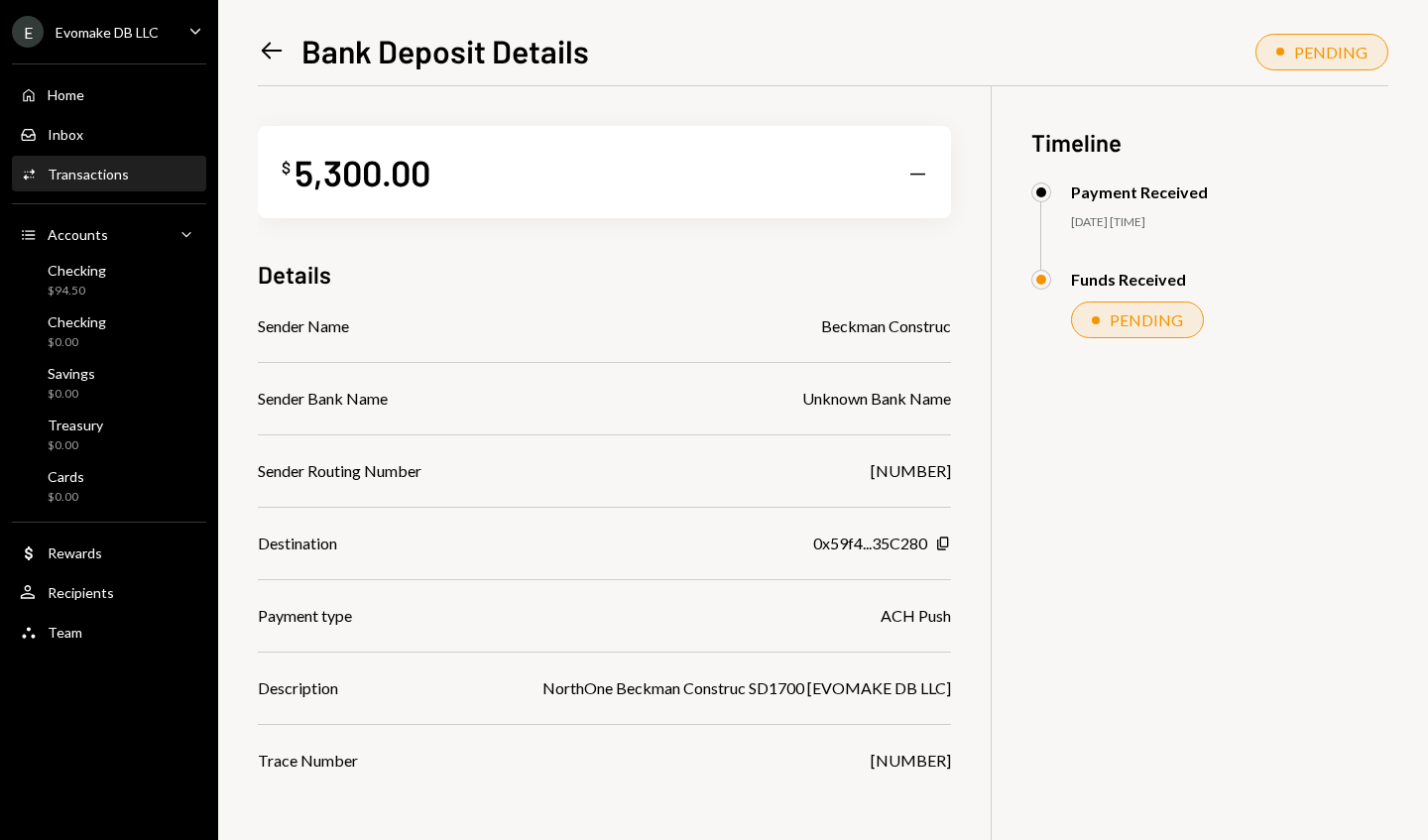 click on "Funds Received PENDING" at bounding box center (1210, 323) 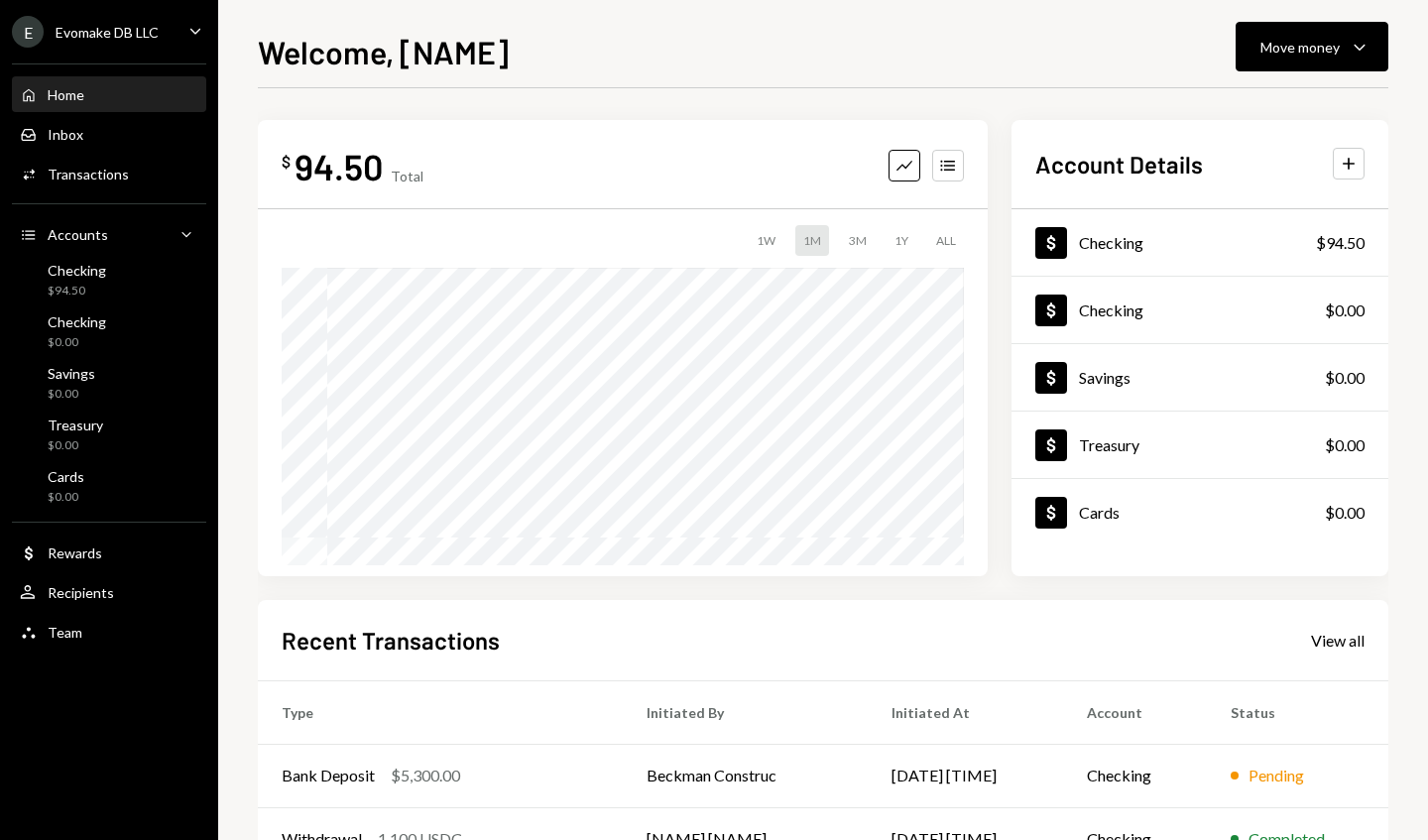 click on "Bank Deposit $5,300.00" at bounding box center [440, 776] 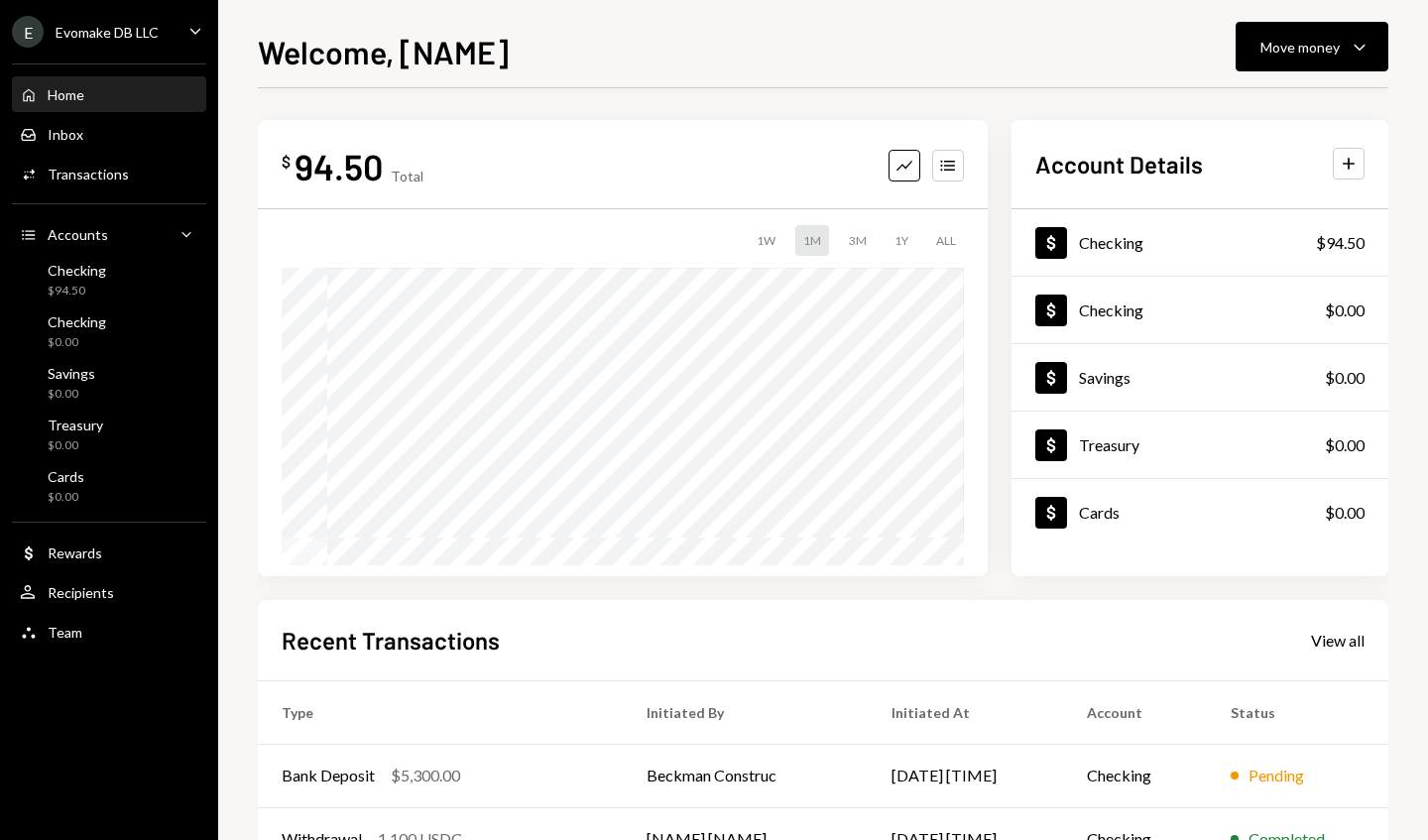 click on "Bank Deposit $5,300.00" at bounding box center [440, 776] 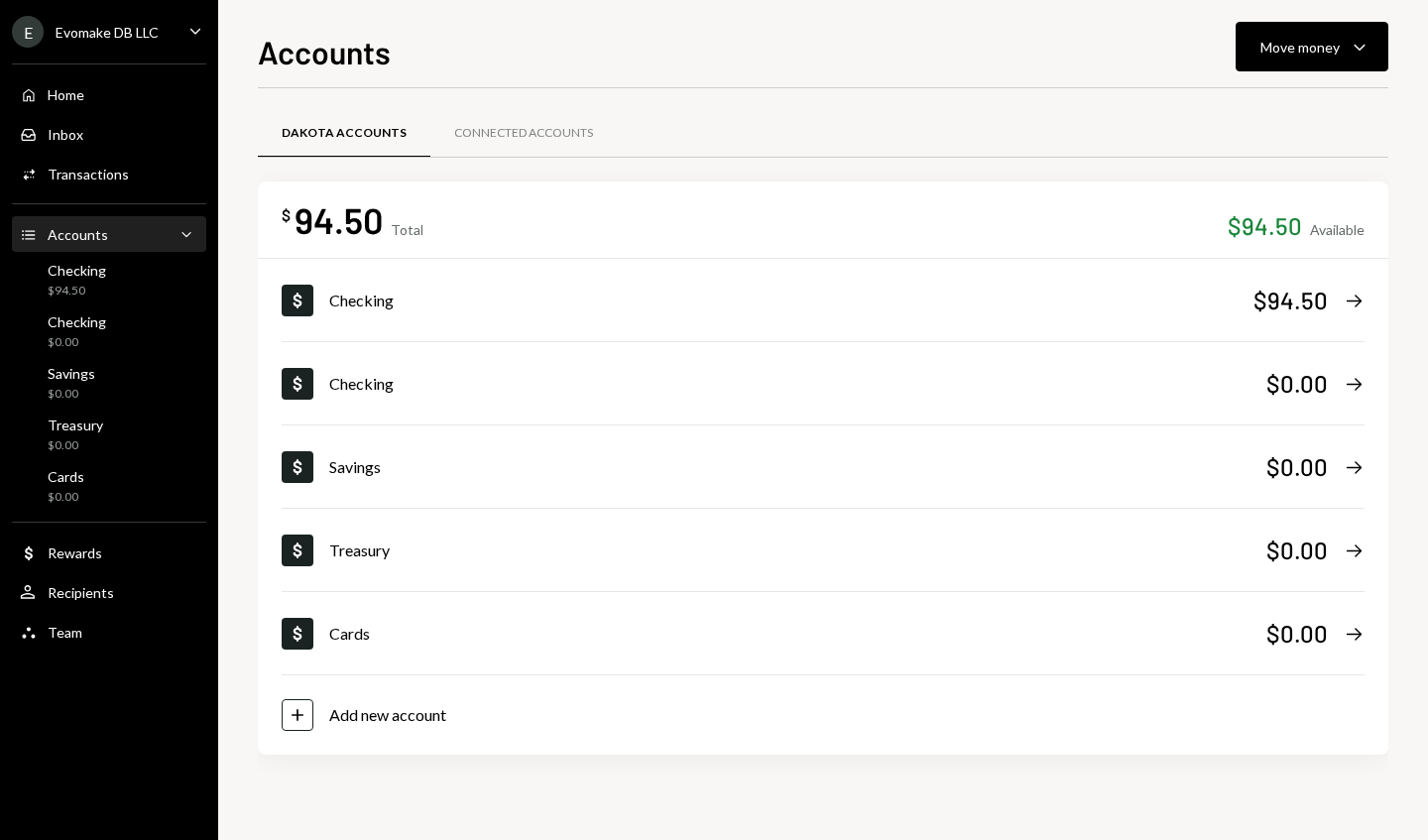 scroll, scrollTop: 0, scrollLeft: 0, axis: both 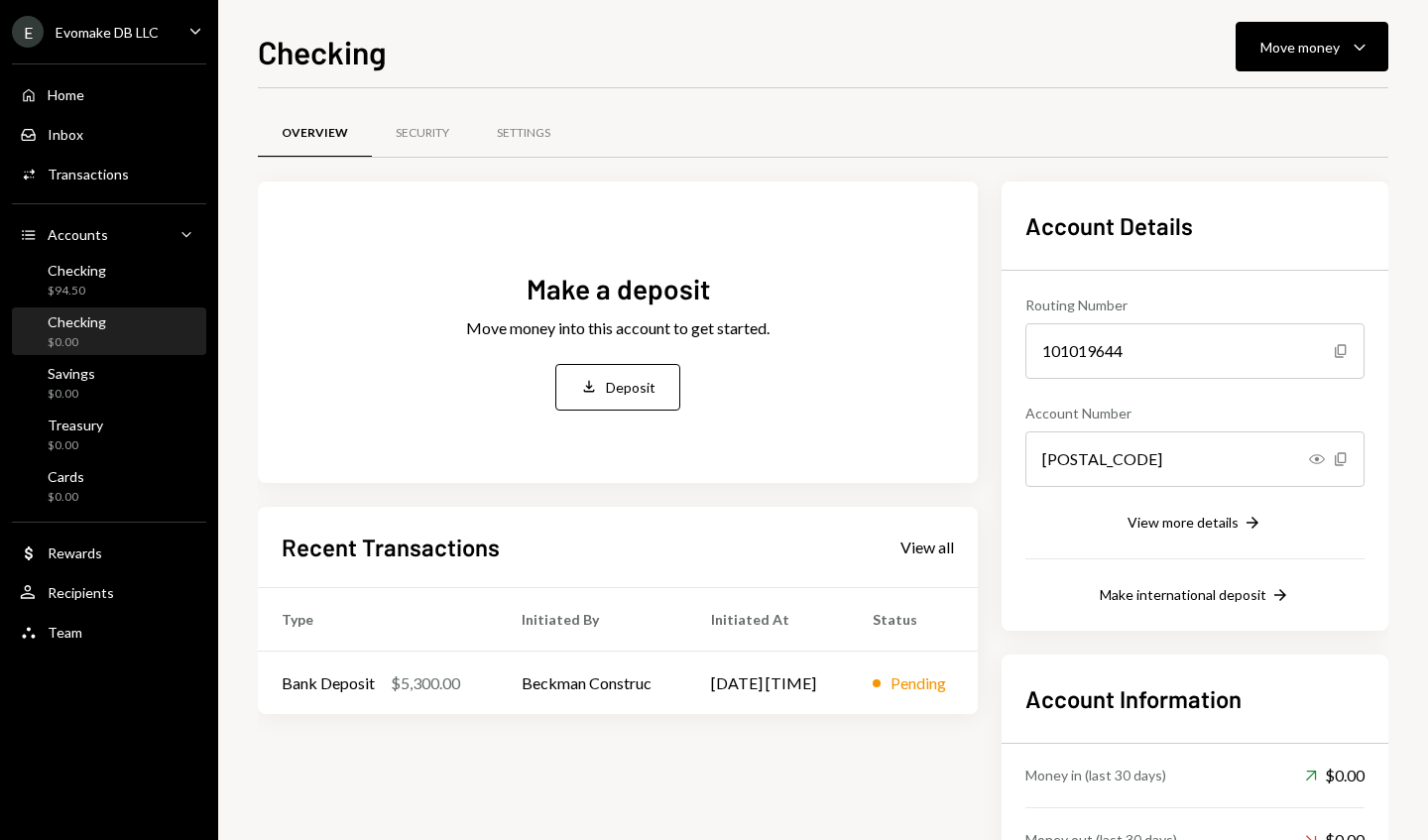 click on "Pending" at bounding box center [913, 682] 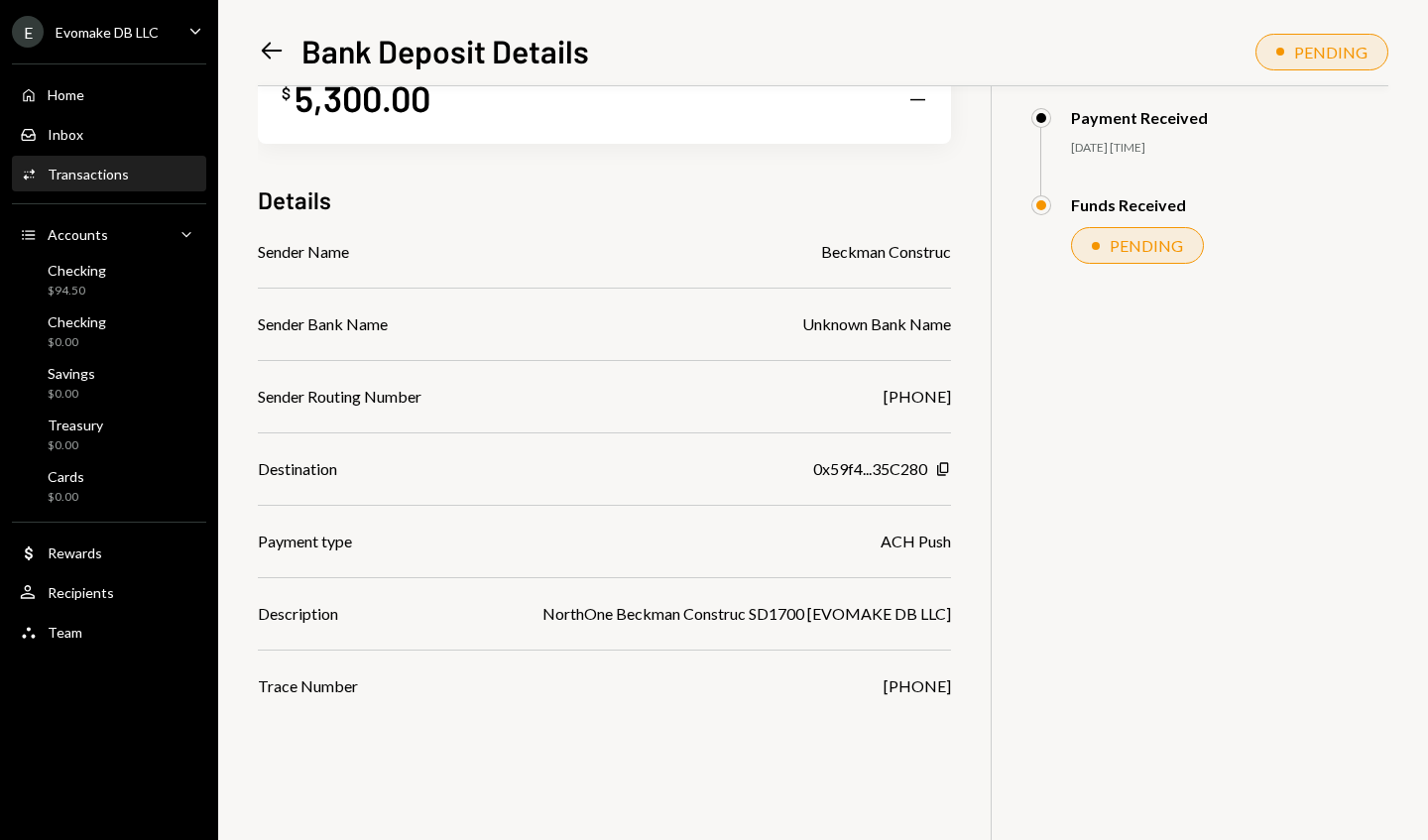 scroll, scrollTop: 70, scrollLeft: 0, axis: vertical 